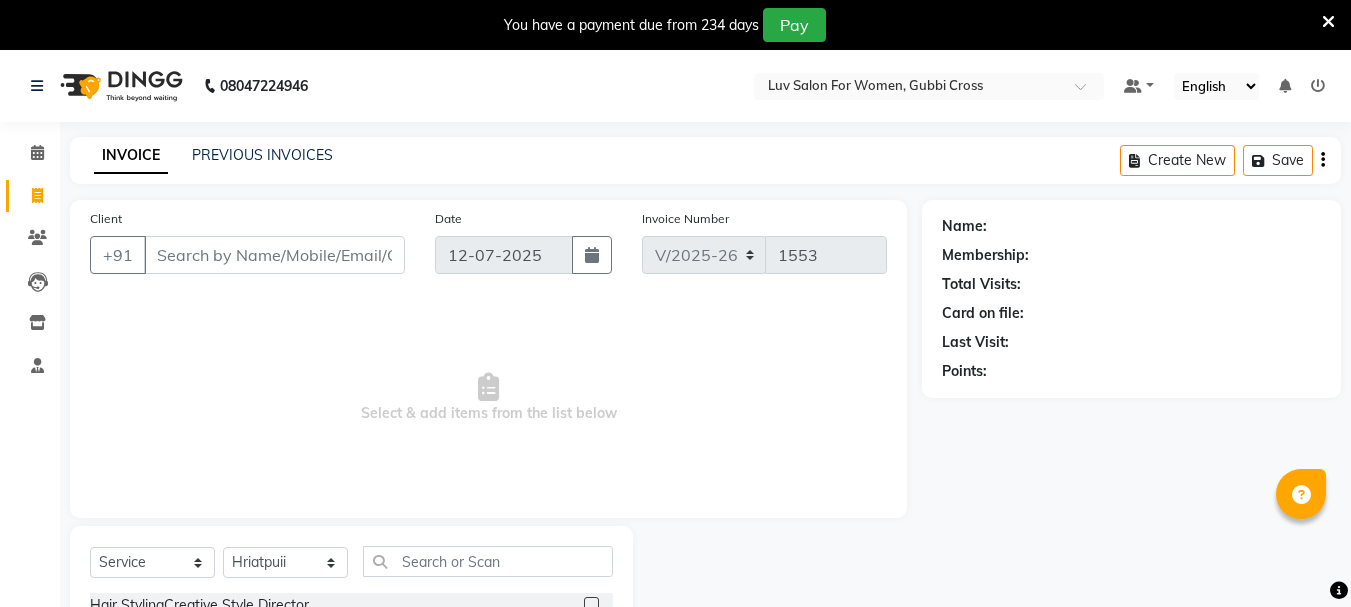 select on "7221" 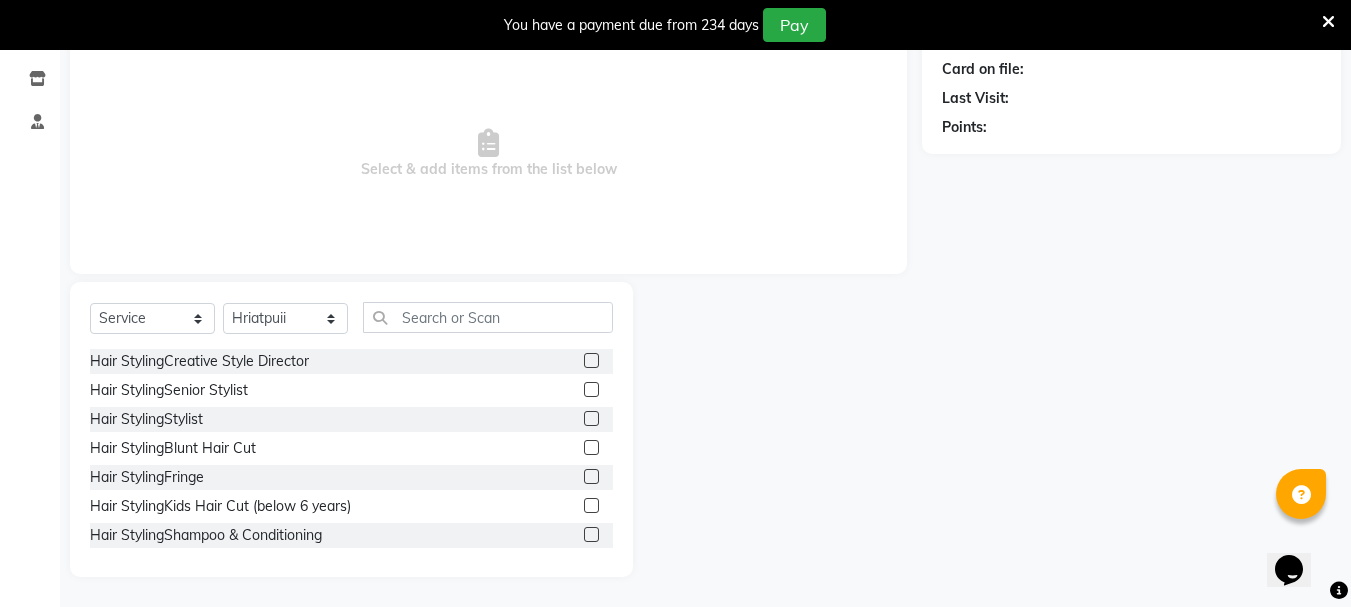 scroll, scrollTop: 0, scrollLeft: 0, axis: both 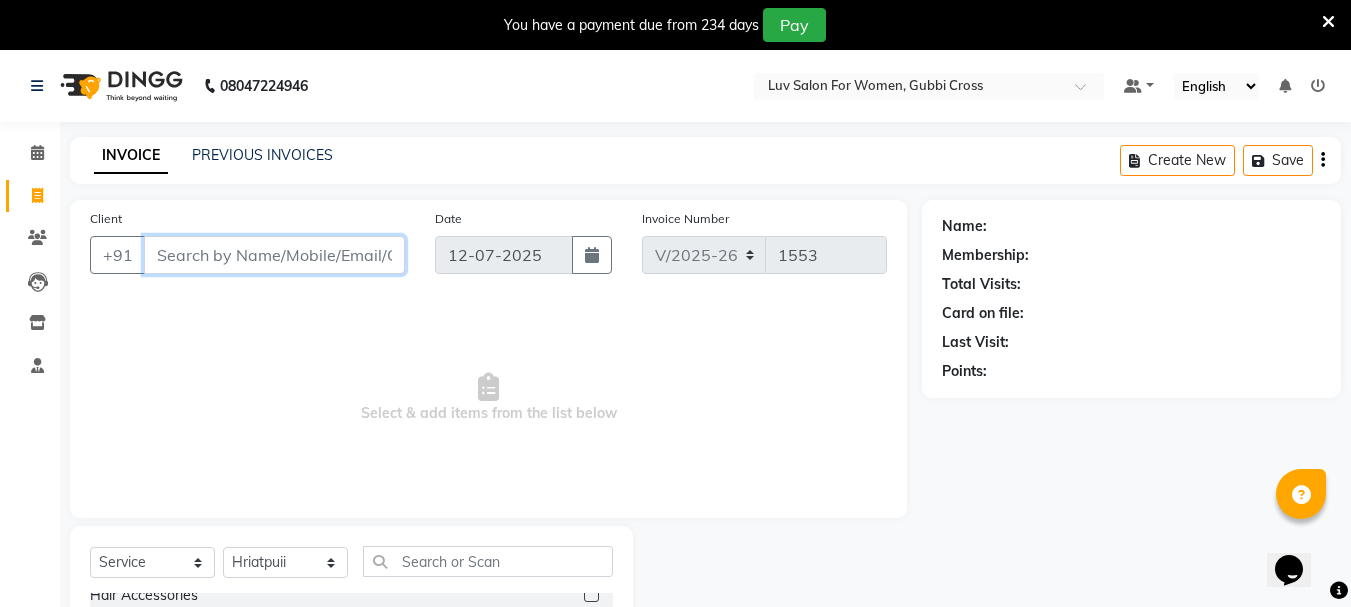 click on "Client" at bounding box center (274, 255) 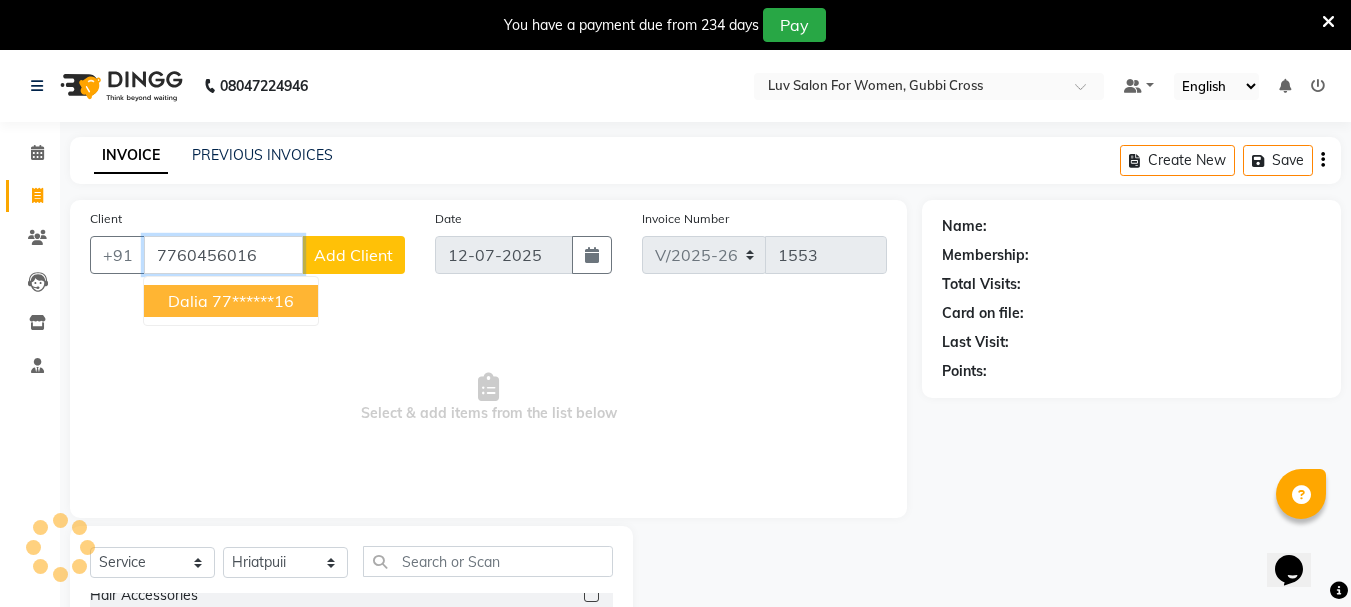 type on "7760456016" 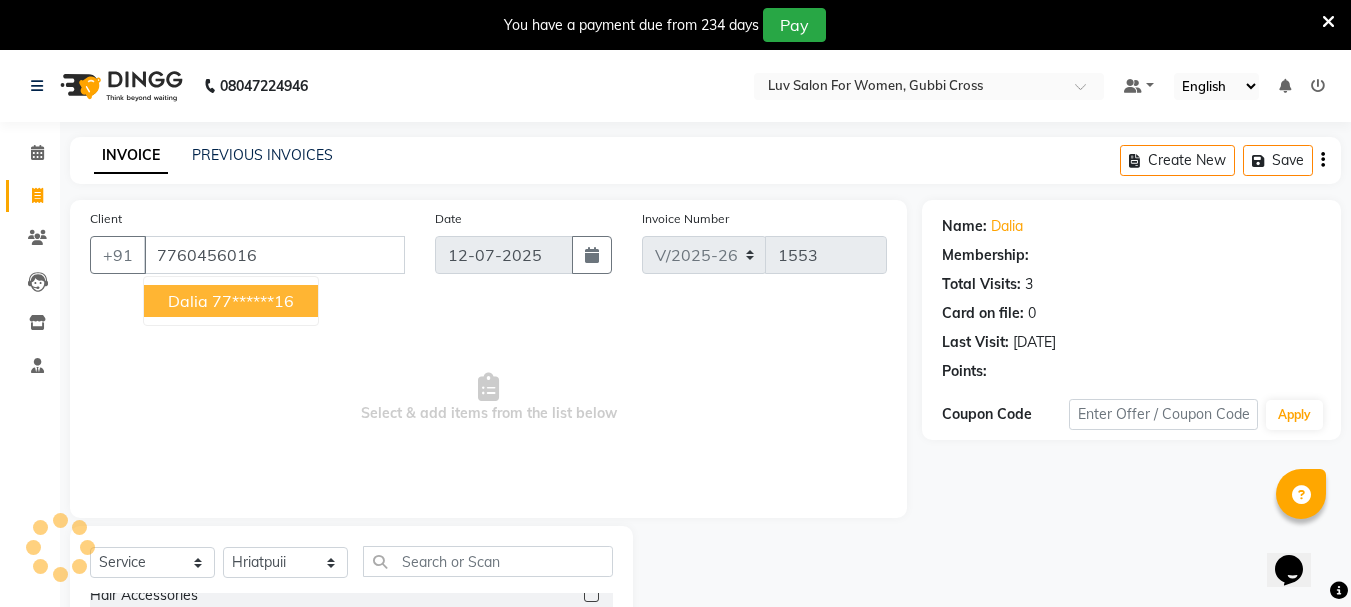 select on "1: Object" 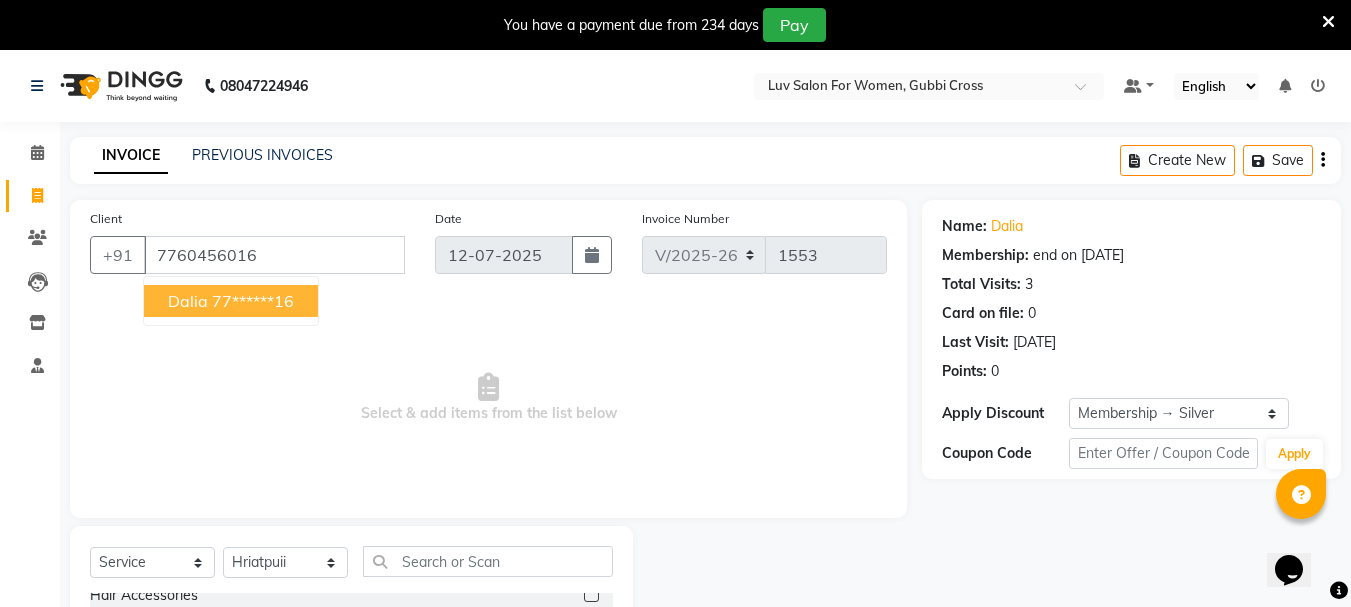 click on "Select & add items from the list below" at bounding box center (488, 398) 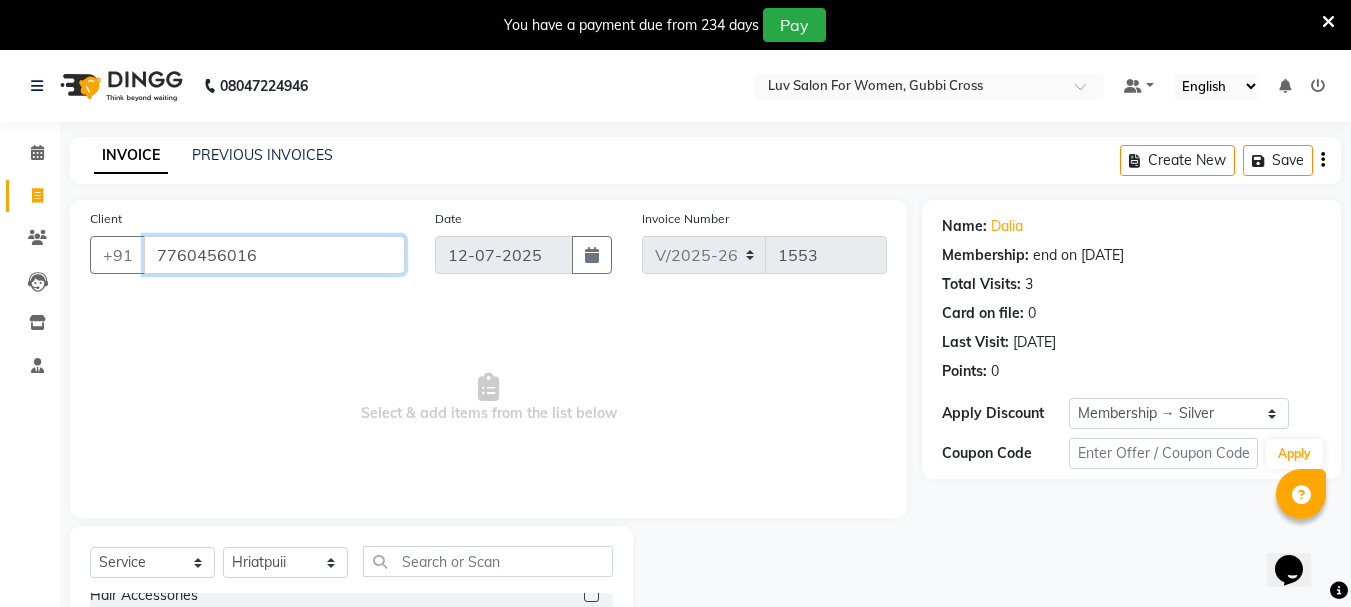 drag, startPoint x: 155, startPoint y: 254, endPoint x: 326, endPoint y: 271, distance: 171.84296 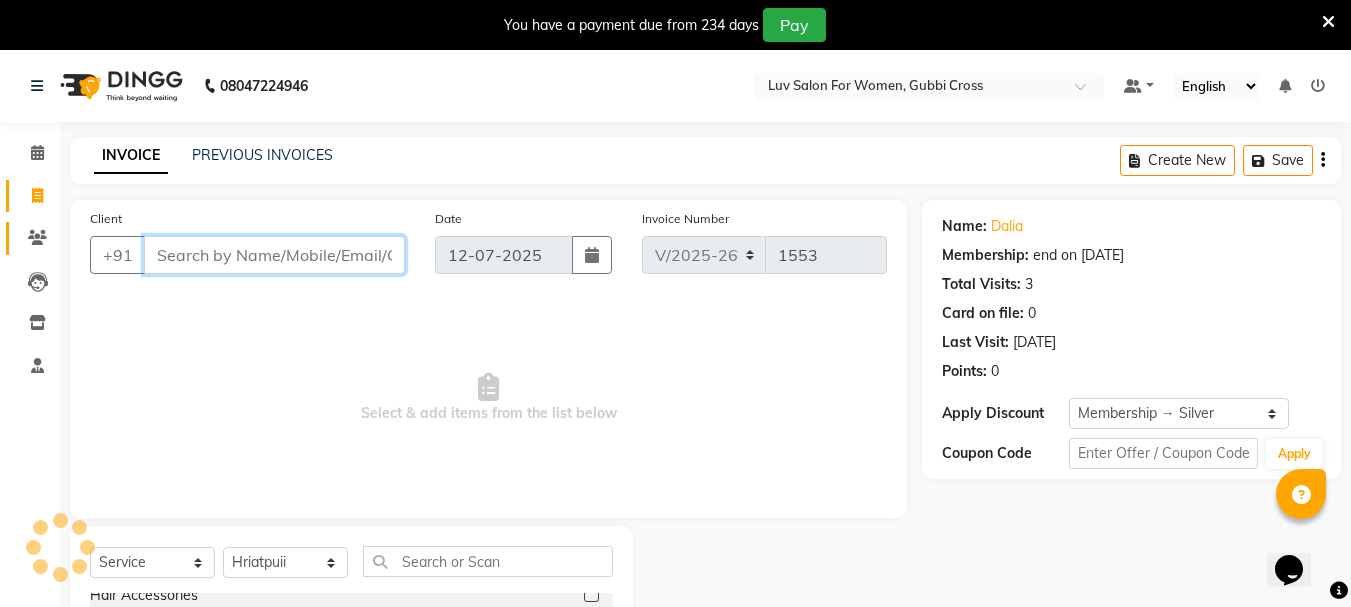 type 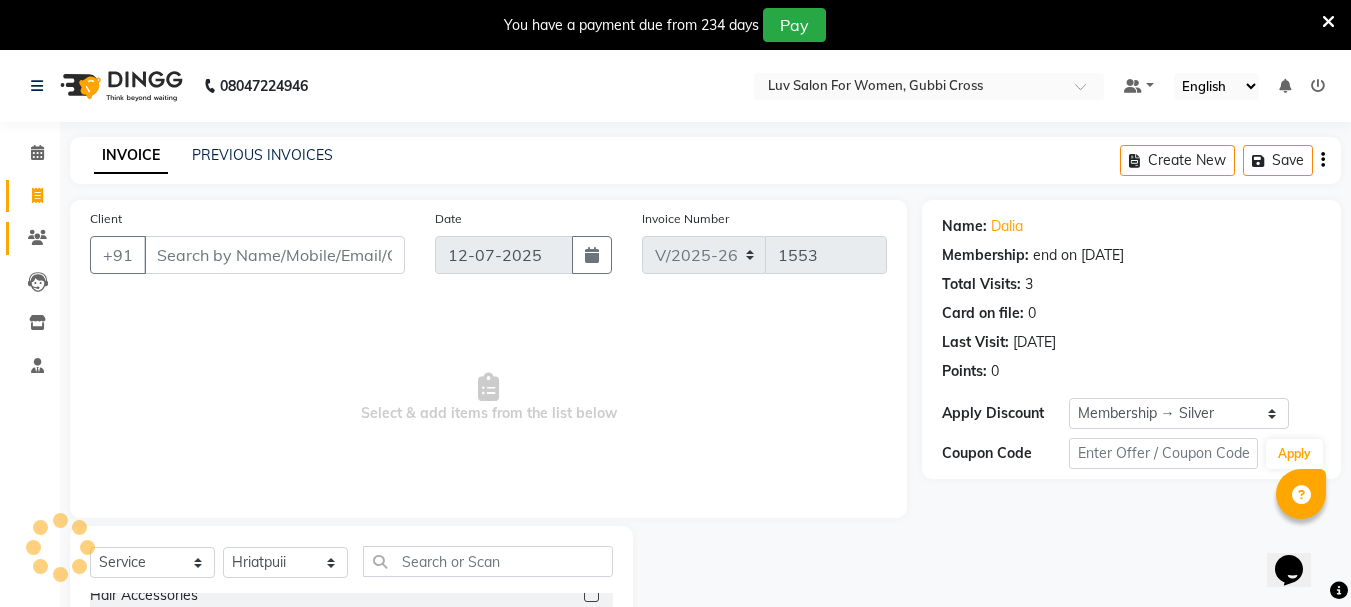 click on "Clients" 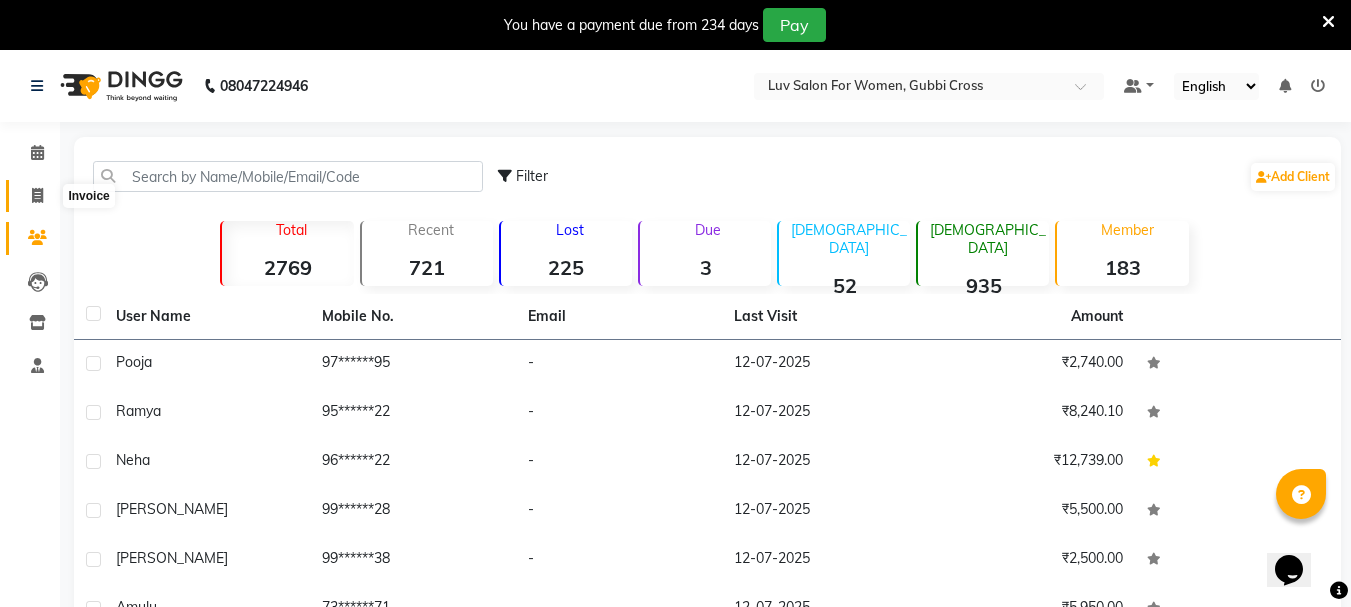 click 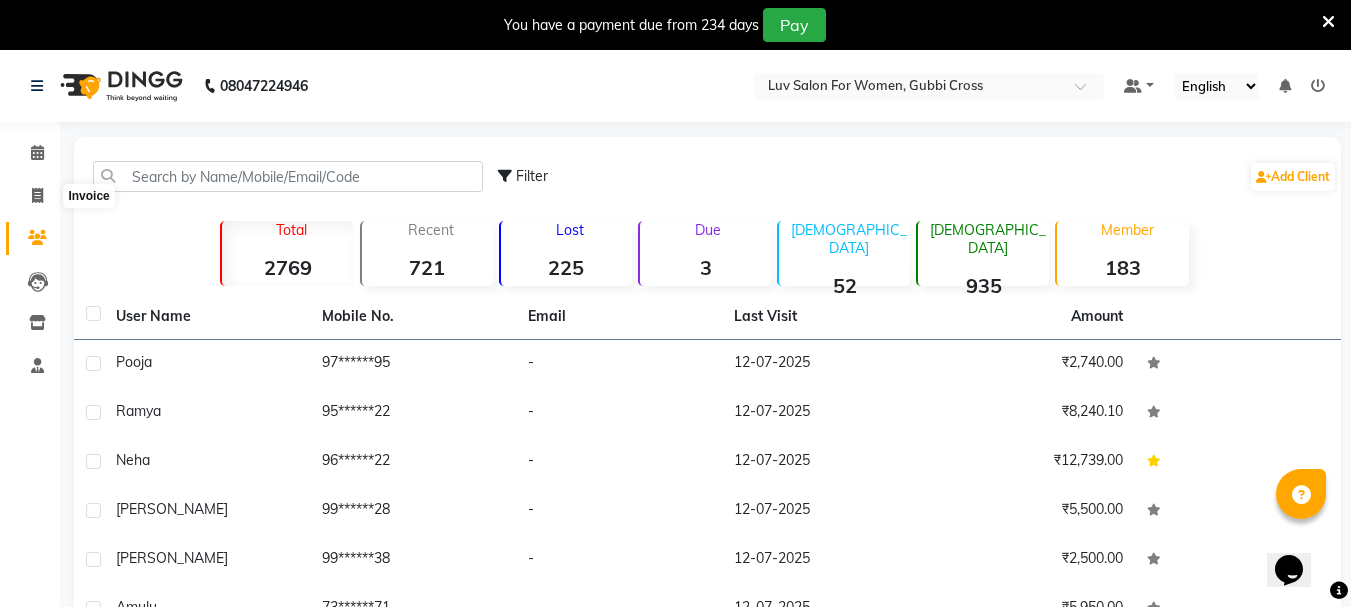 select on "7221" 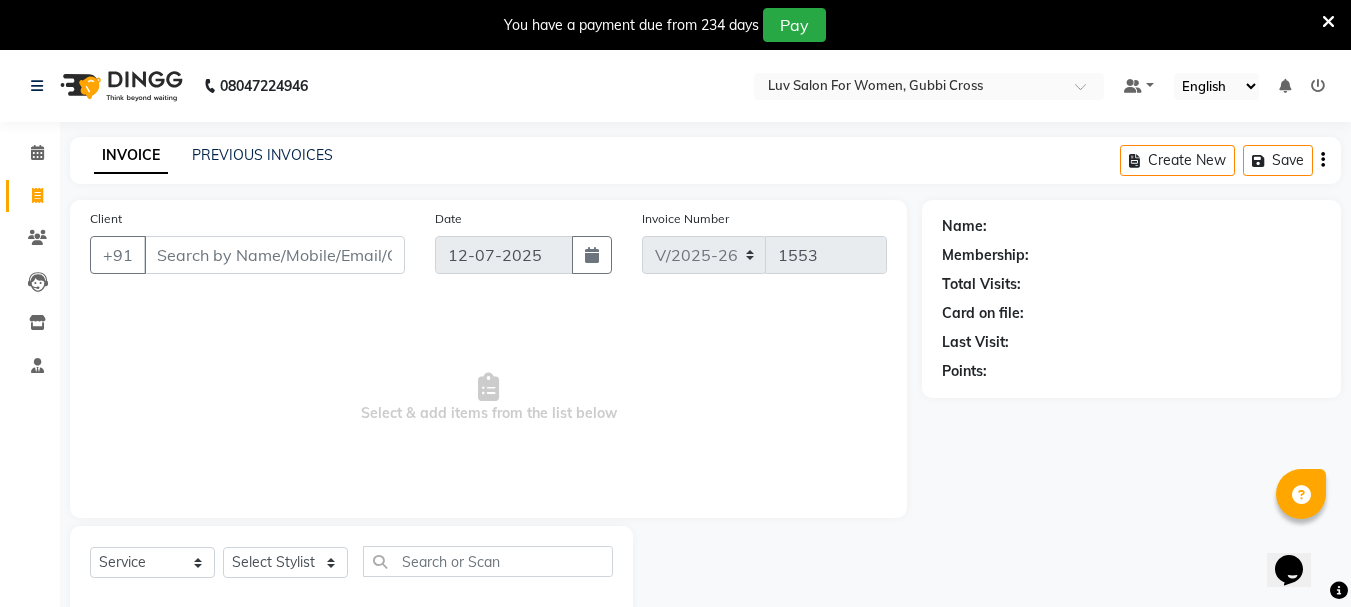 scroll, scrollTop: 50, scrollLeft: 0, axis: vertical 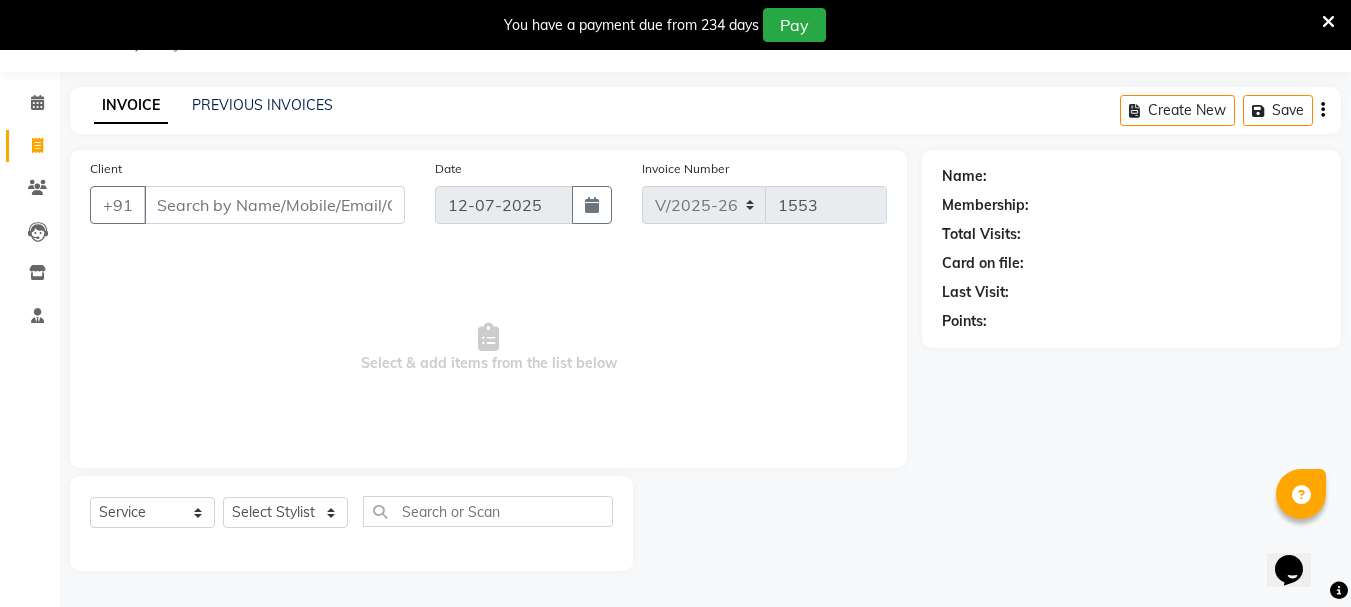 click on "Client" at bounding box center [274, 205] 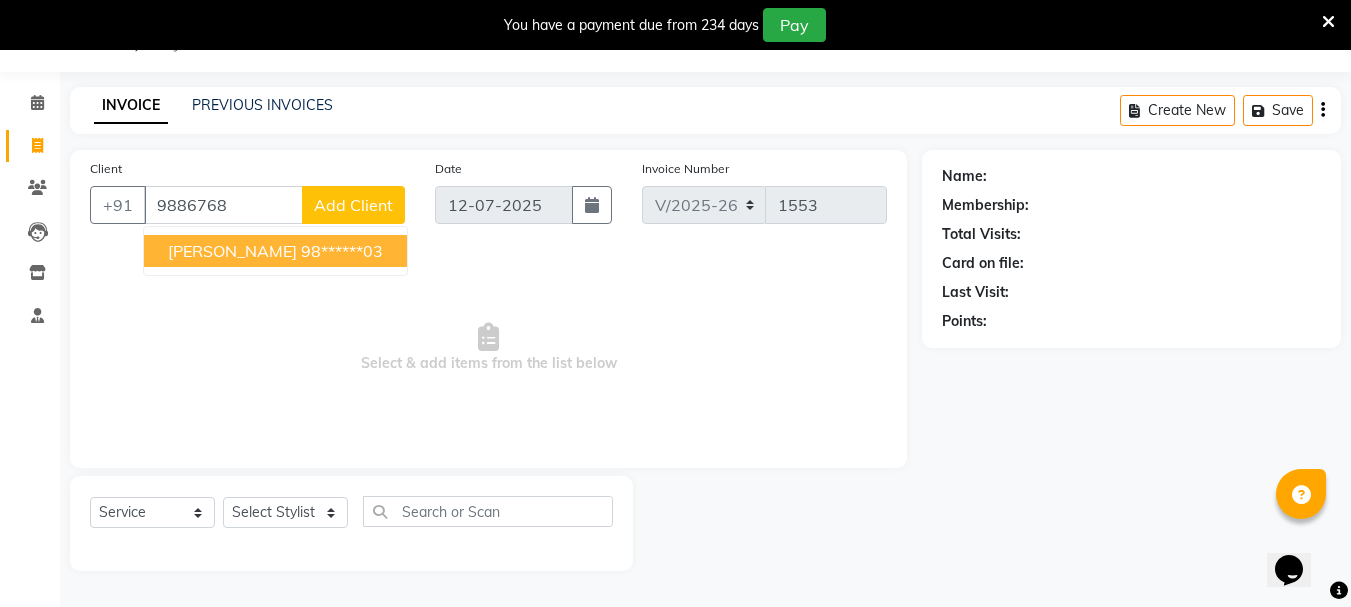 click on "[PERSON_NAME]" at bounding box center [232, 251] 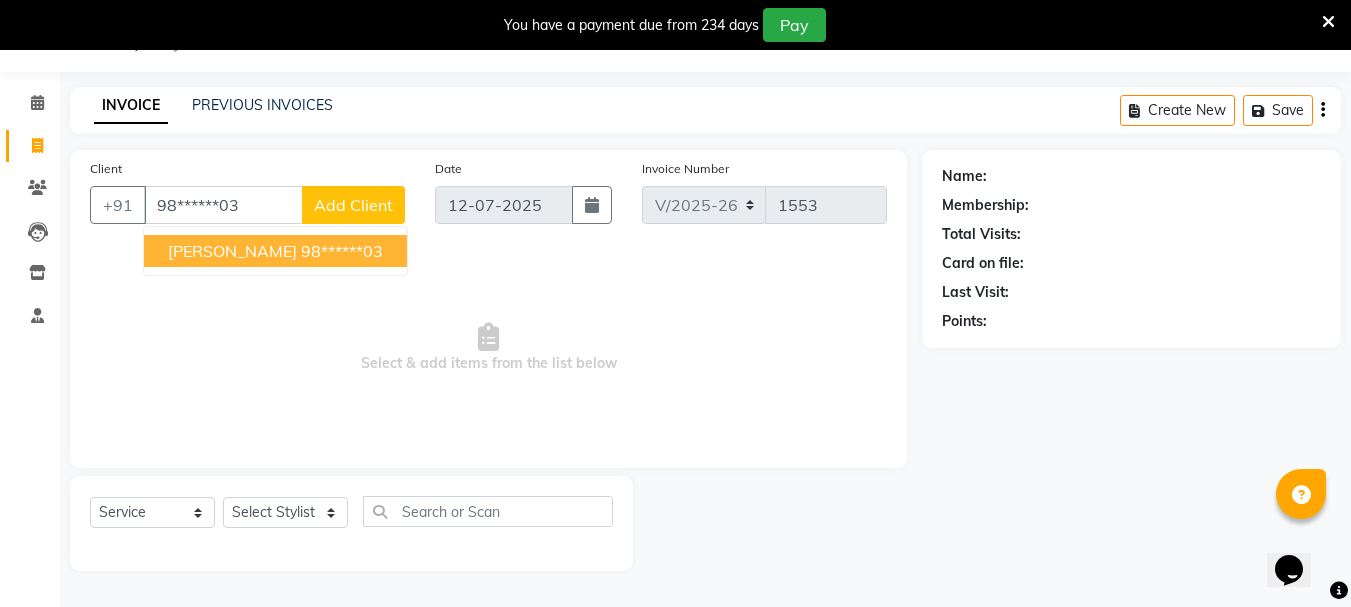 type on "98******03" 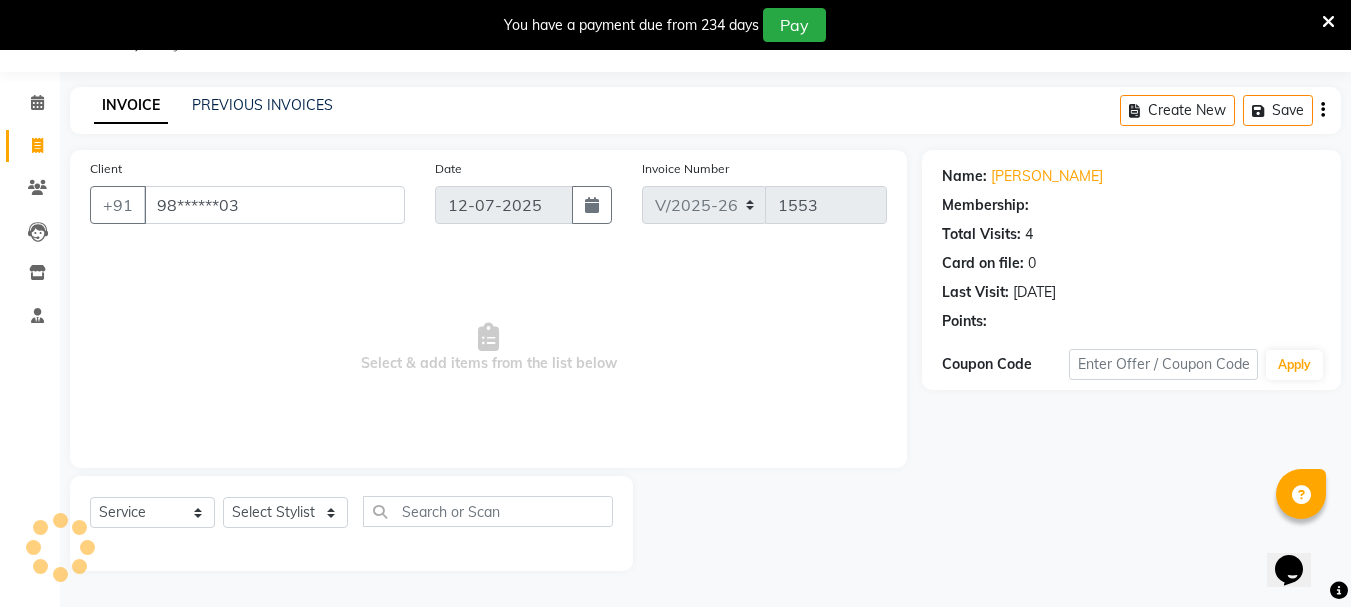 select on "1: Object" 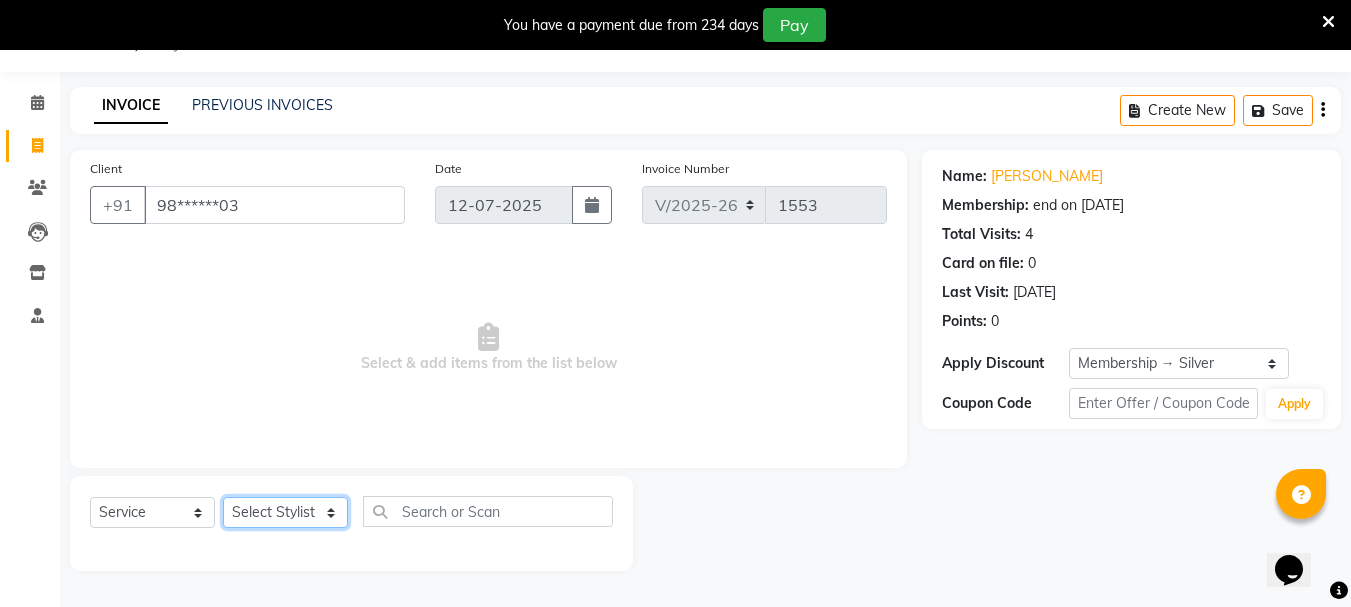 click on "Select Stylist Bhavani Buati [PERSON_NAME] Hriatpuii [PERSON_NAME] [PERSON_NAME] Salon Manager [PERSON_NAME] [PERSON_NAME] Ncy [PERSON_NAME]" 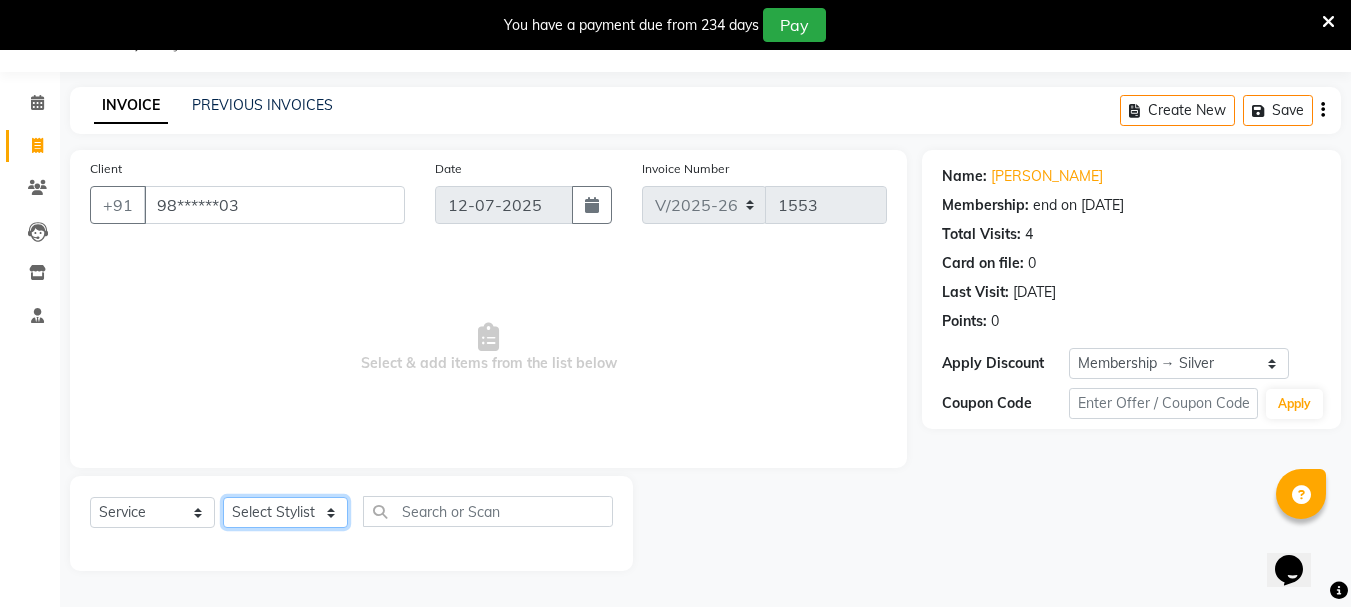 select on "64242" 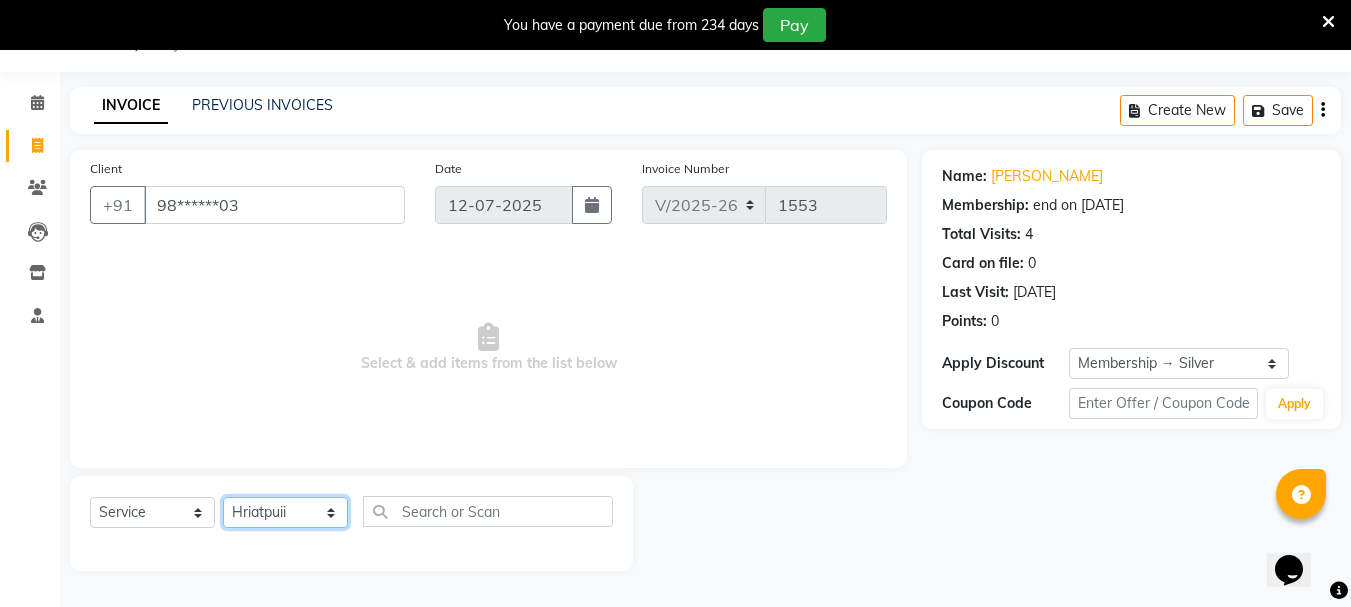click on "Select Stylist Bhavani Buati [PERSON_NAME] Hriatpuii [PERSON_NAME] [PERSON_NAME] Salon Manager [PERSON_NAME] [PERSON_NAME] Ncy [PERSON_NAME]" 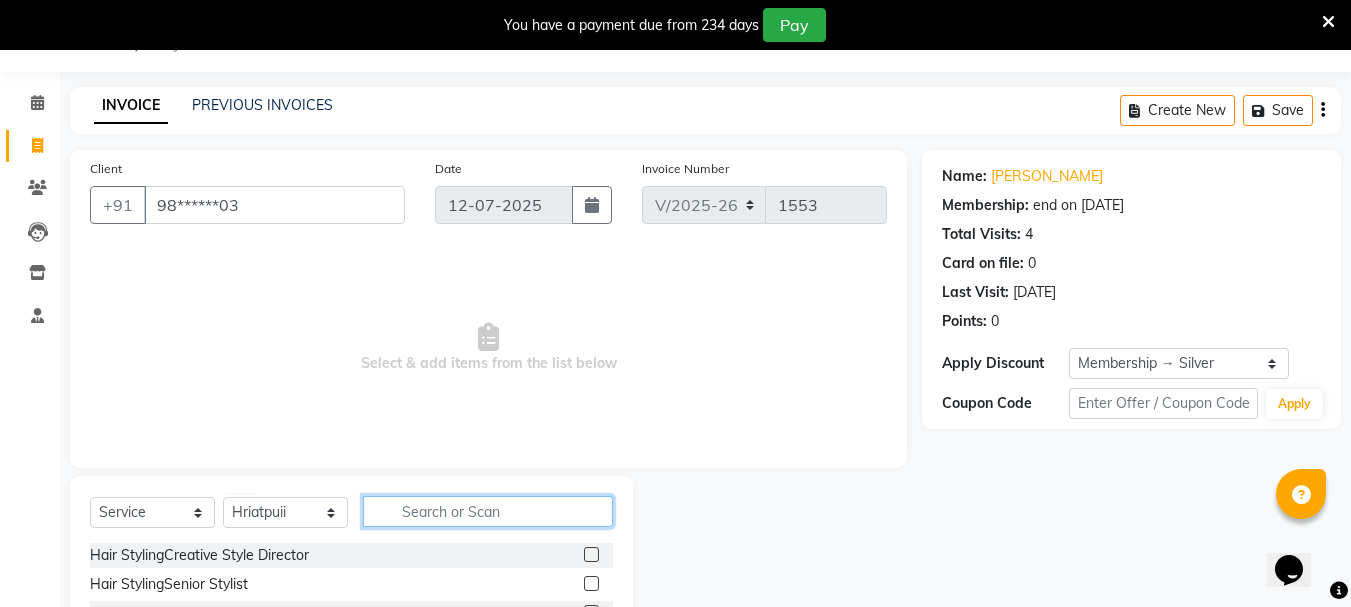 click 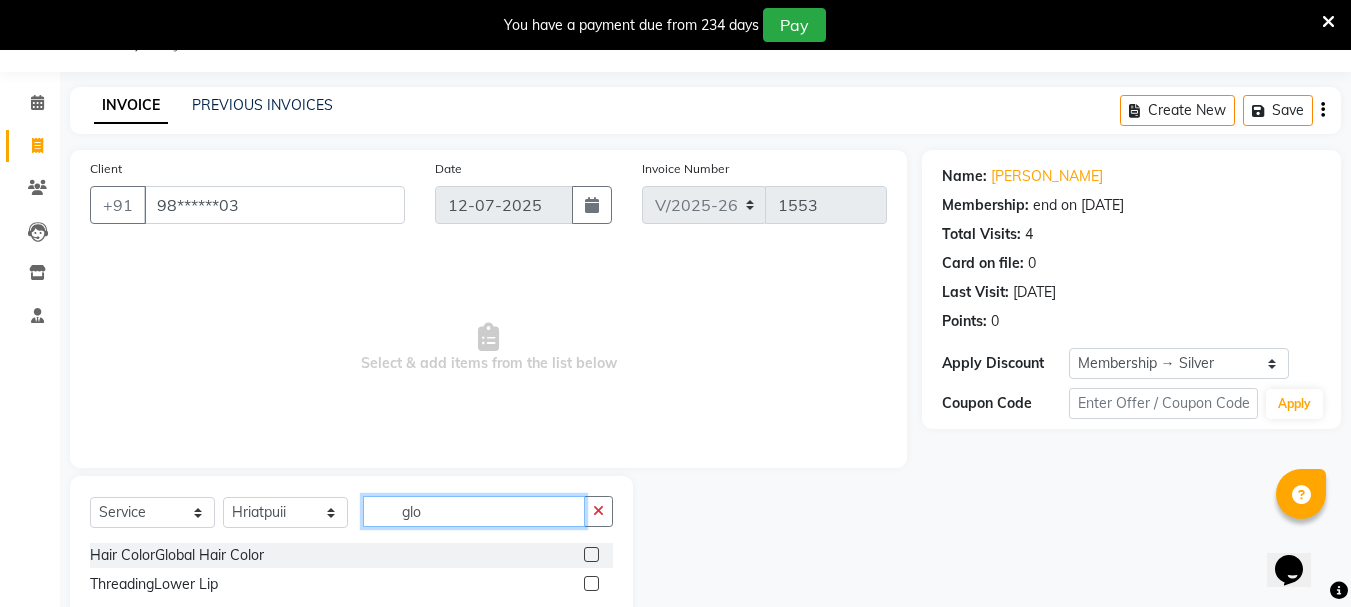 scroll, scrollTop: 102, scrollLeft: 0, axis: vertical 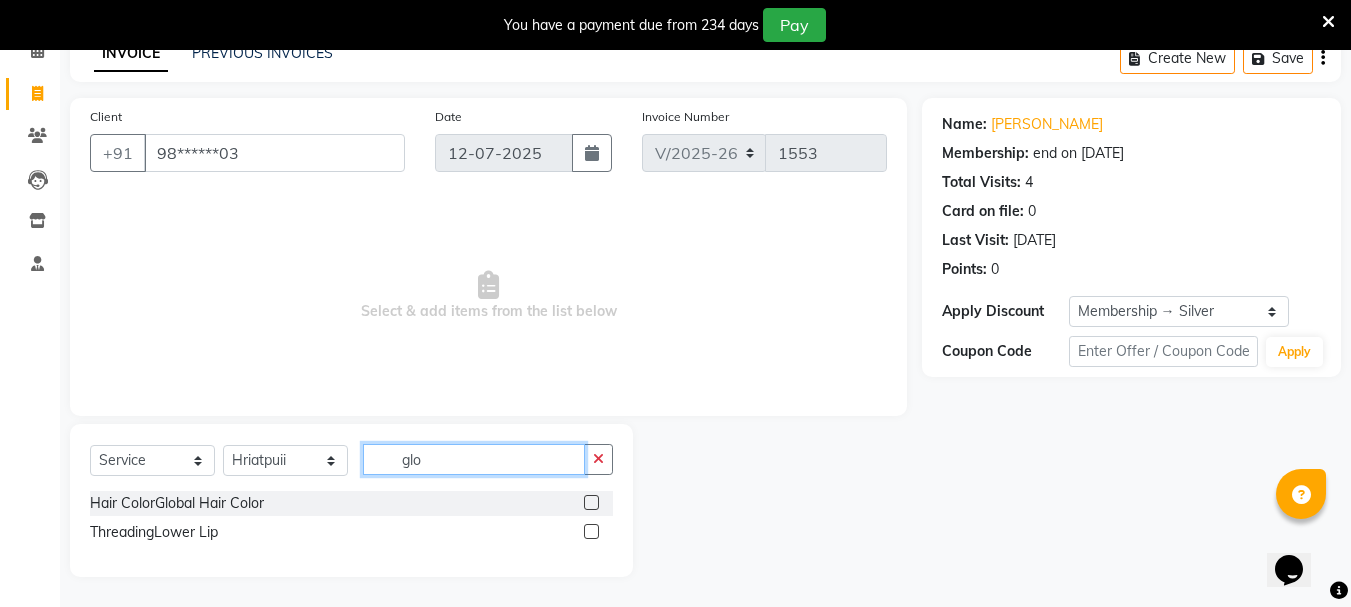 type on "glo" 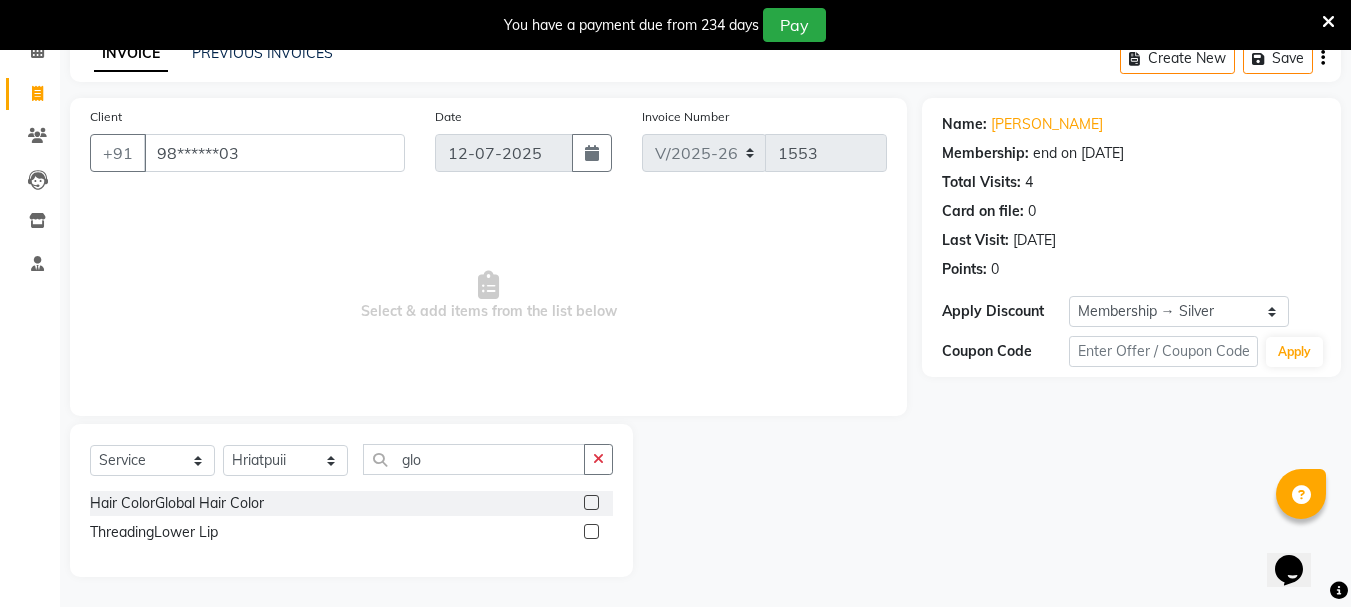 click 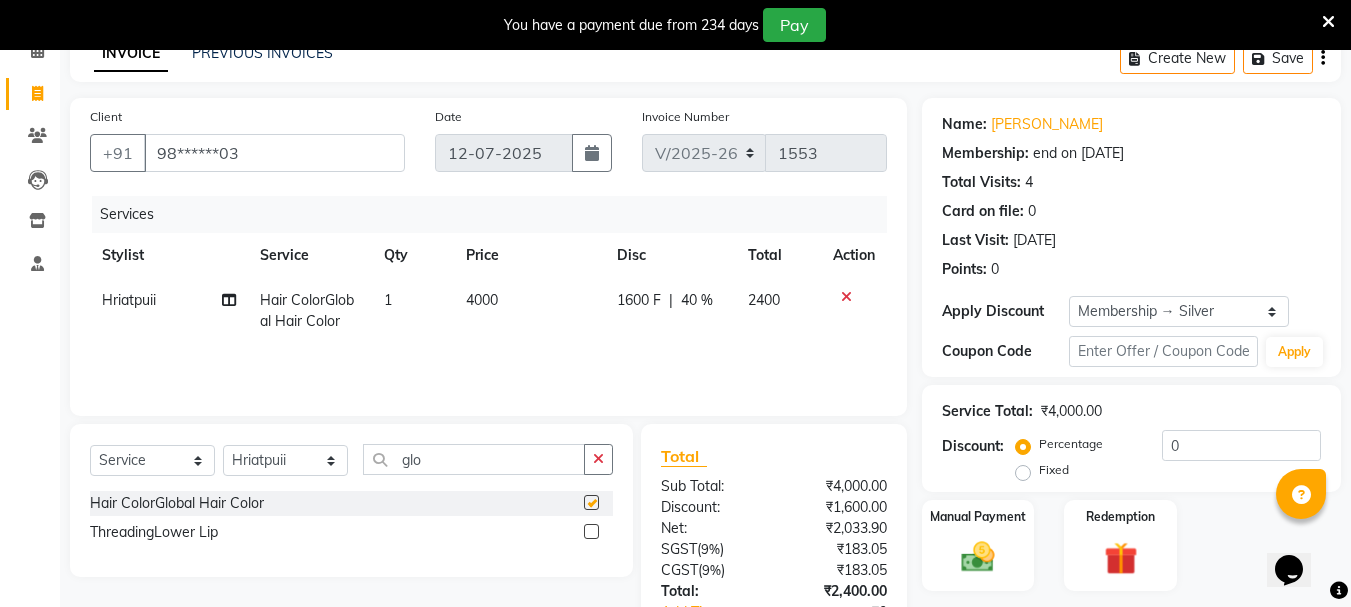 checkbox on "false" 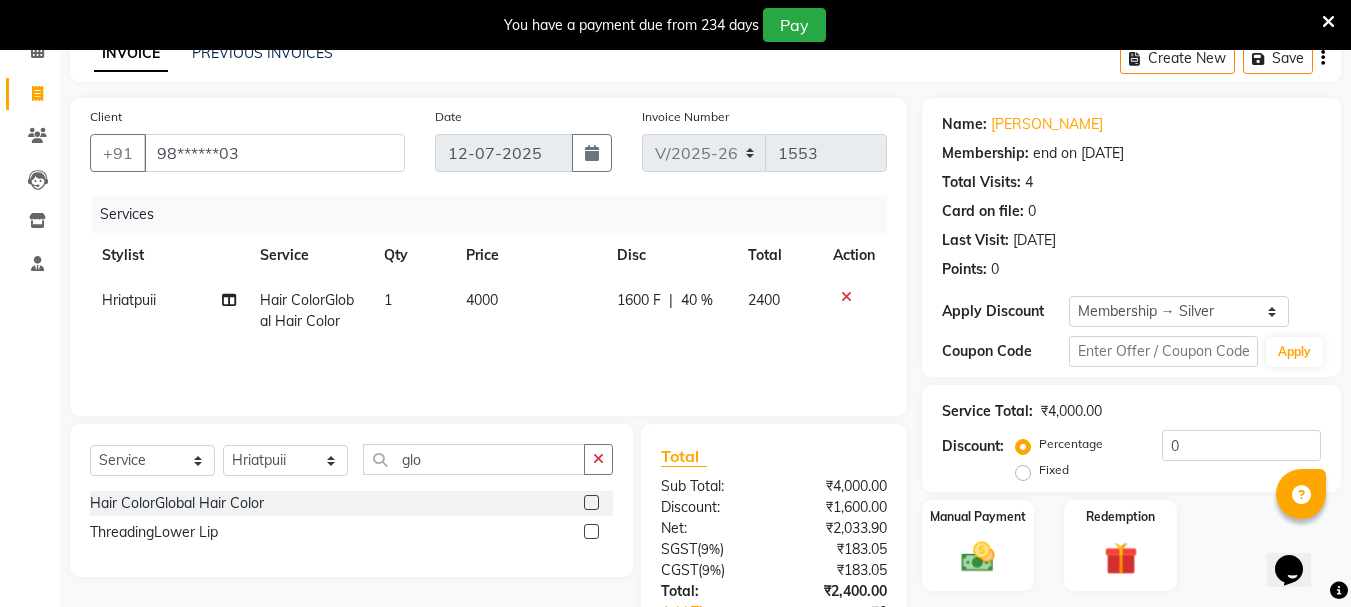 click on "4000" 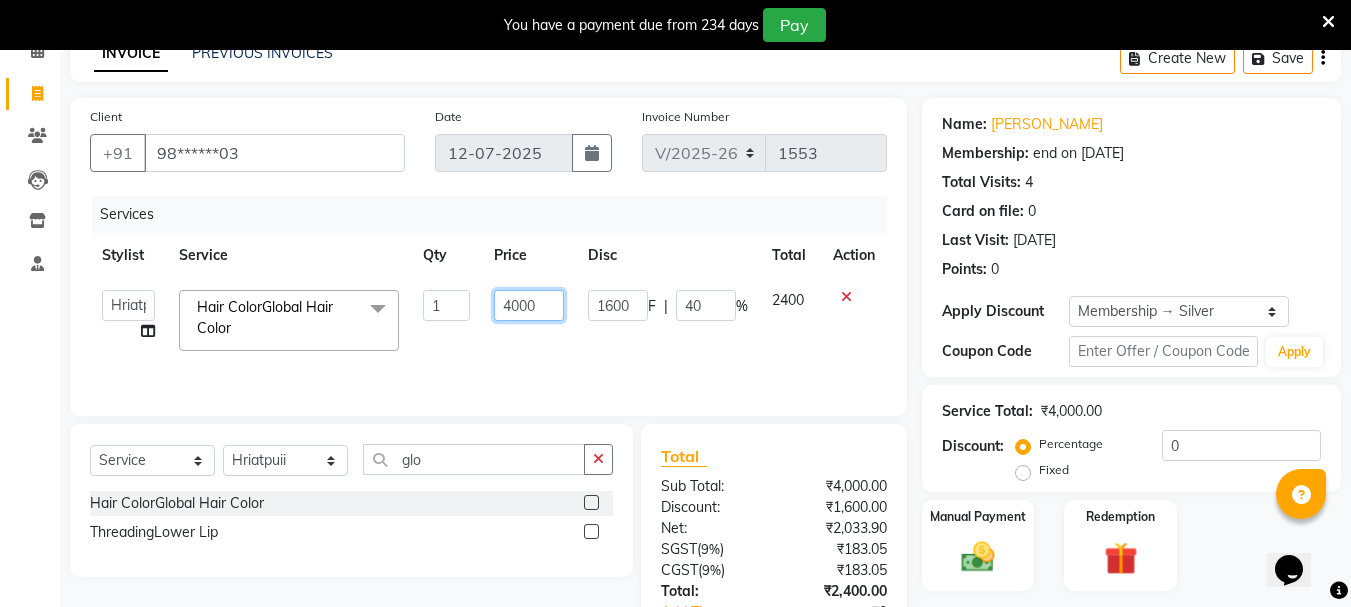 click on "4000" 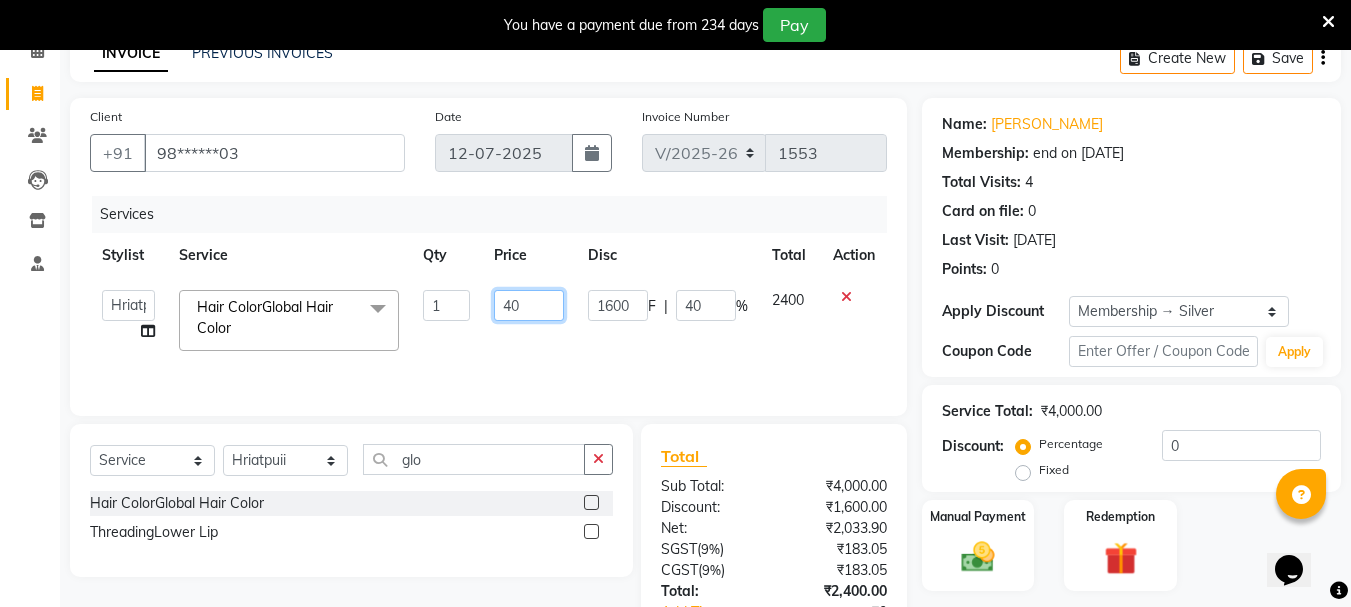 type on "4" 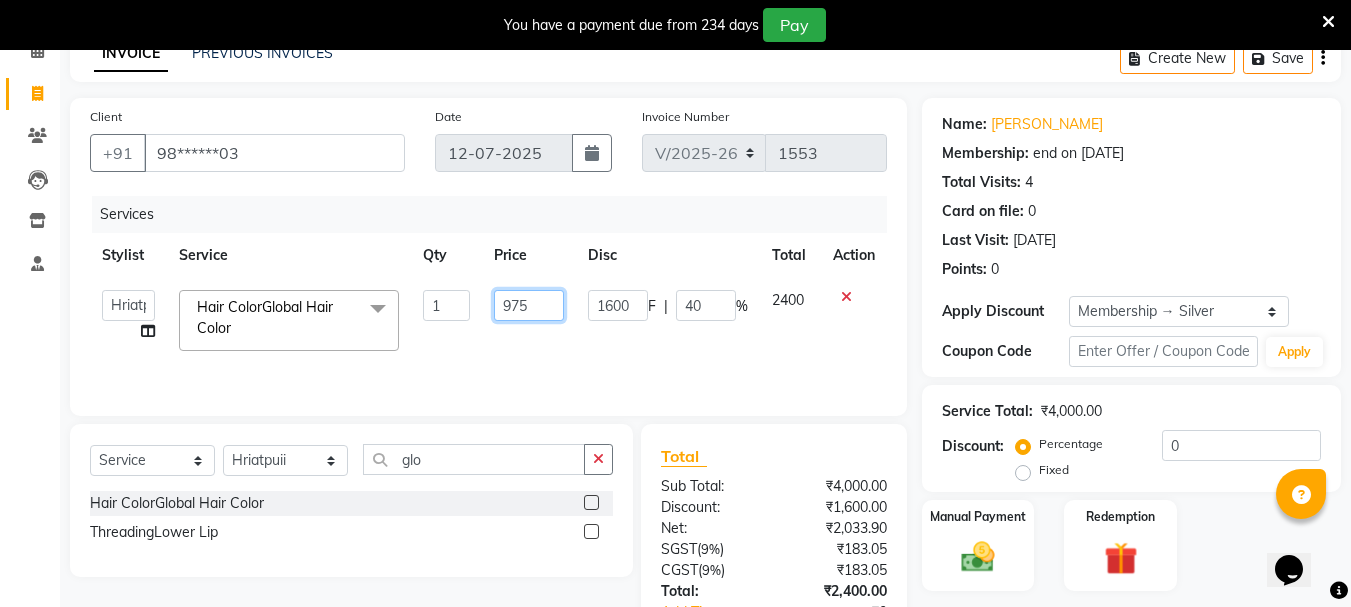 type on "9750" 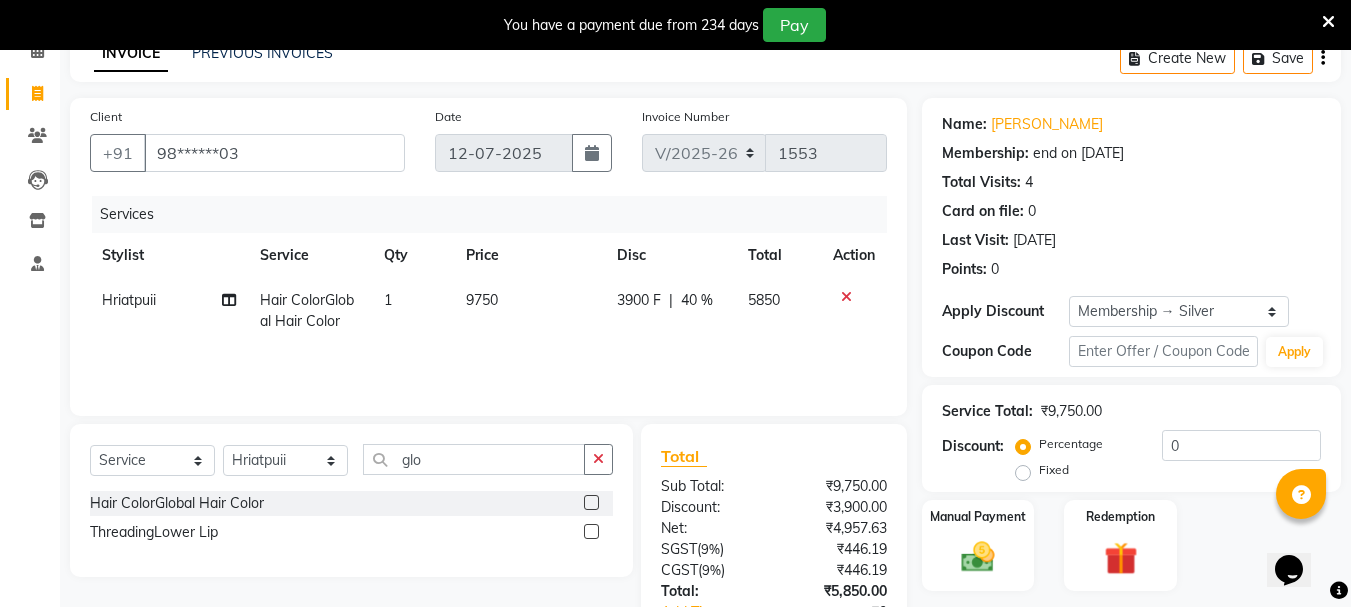 click on "Hriatpuii Hair ColorGlobal Hair Color 1 9750 3900 F | 40 % 5850" 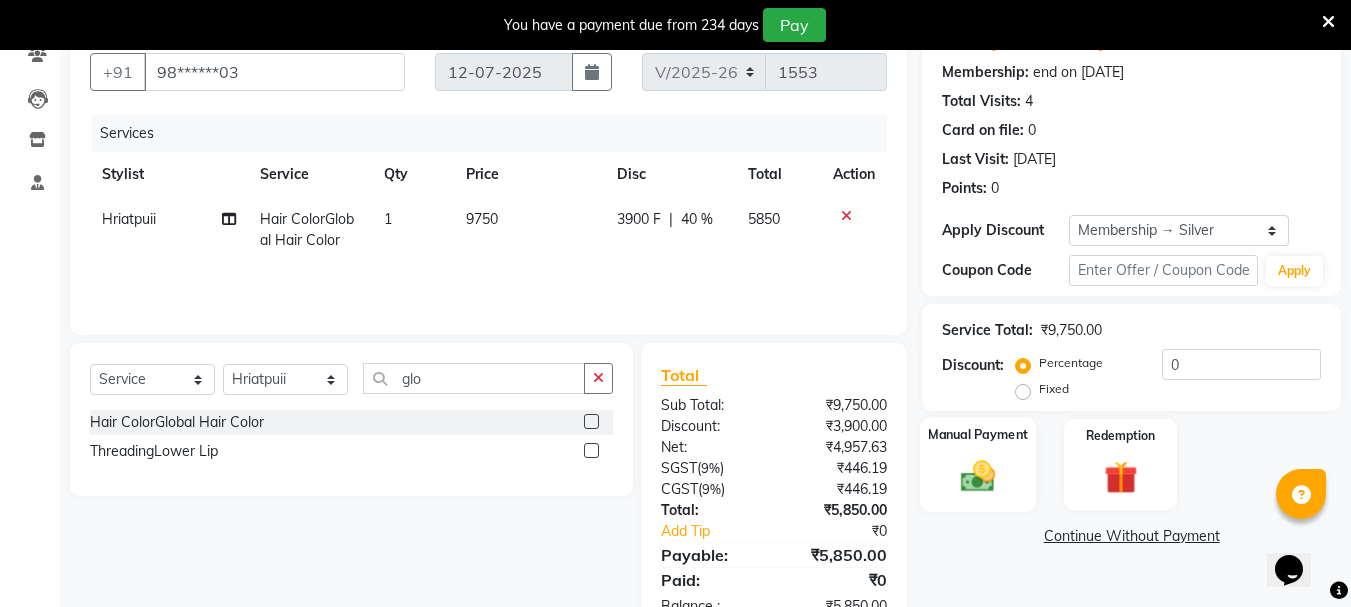 scroll, scrollTop: 243, scrollLeft: 0, axis: vertical 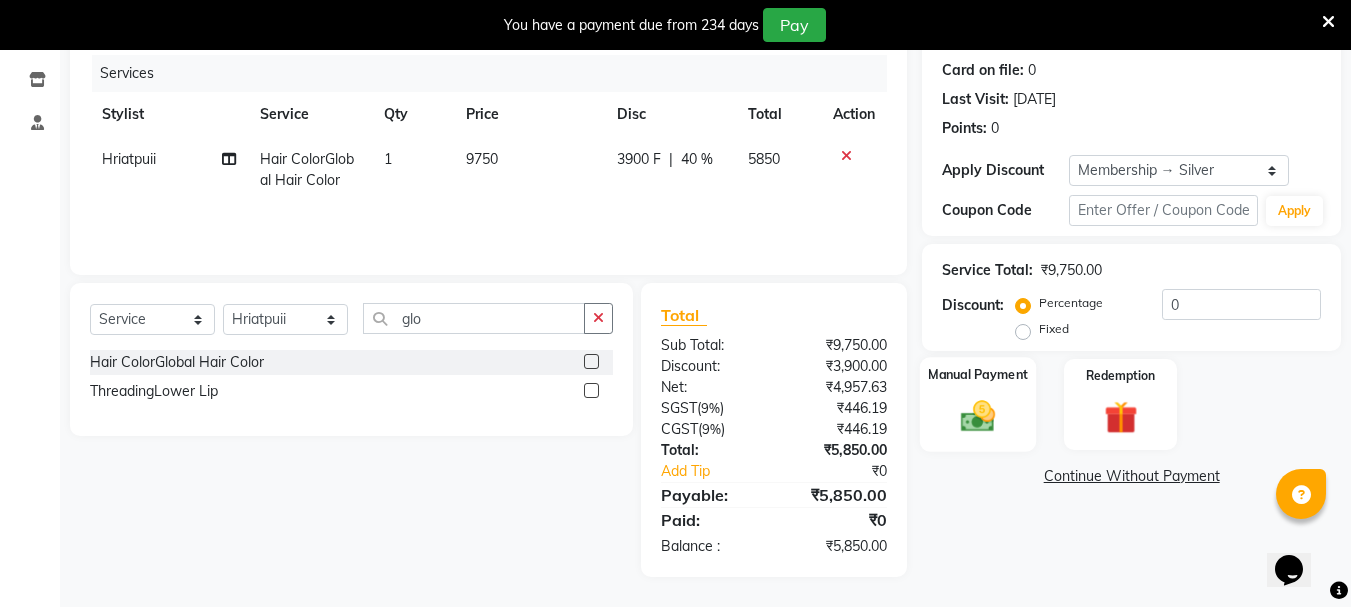 click on "Manual Payment" 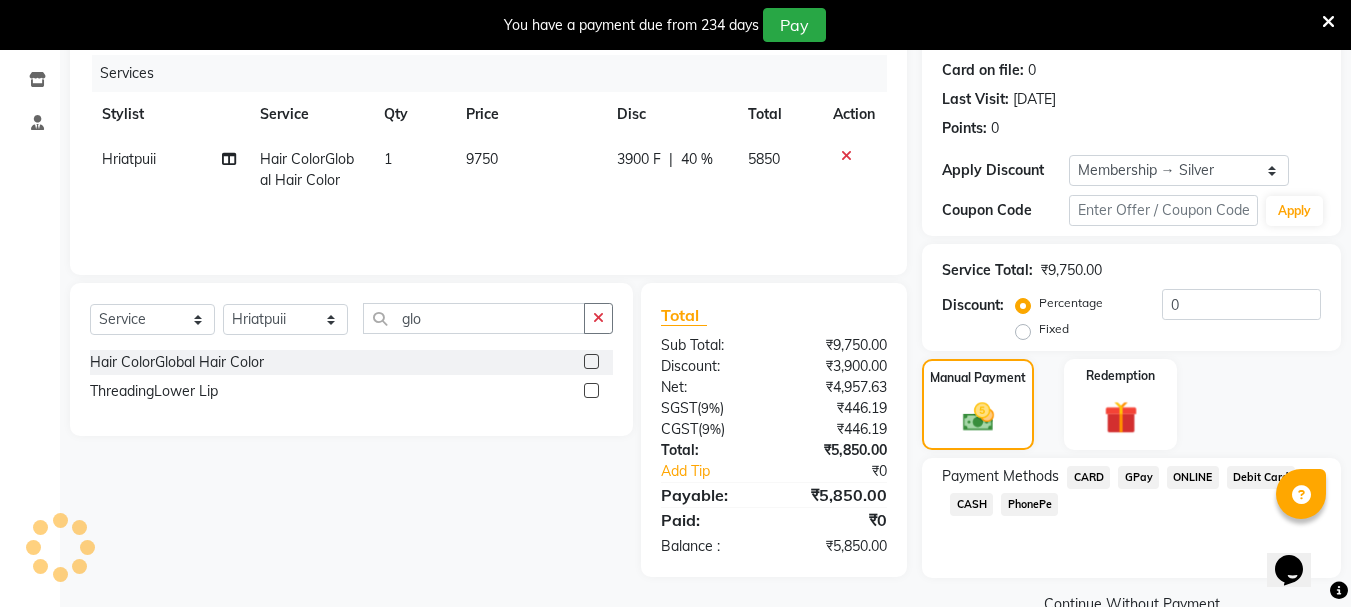 click on "GPay" 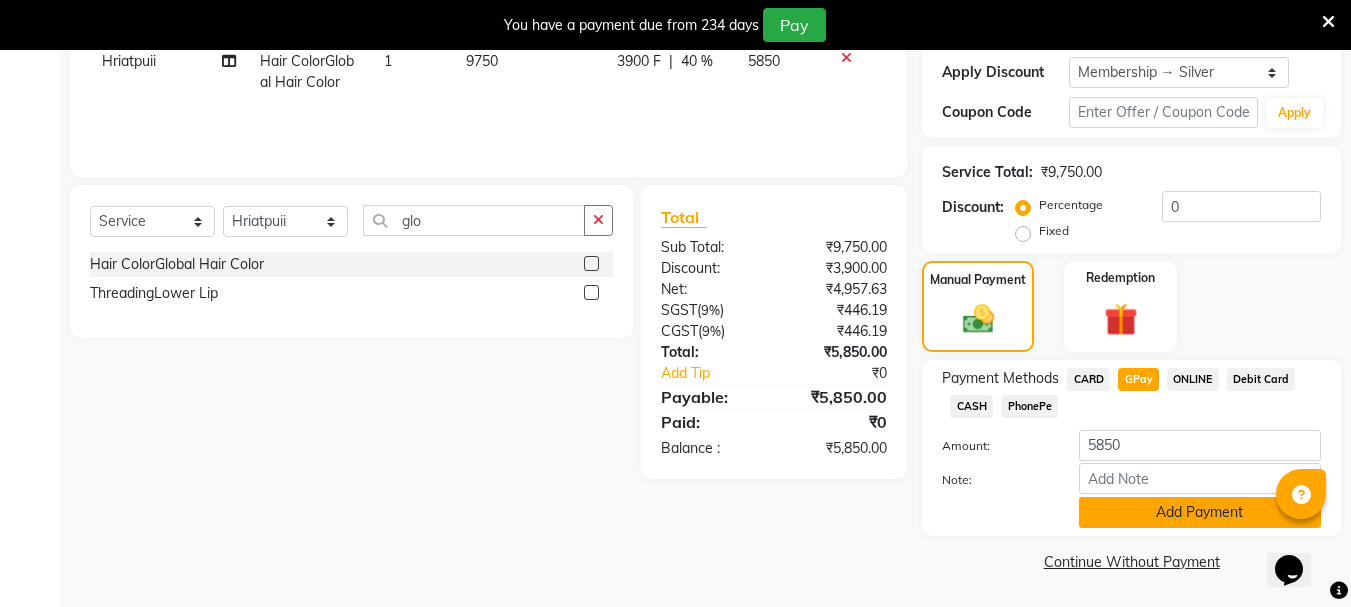 click on "Add Payment" 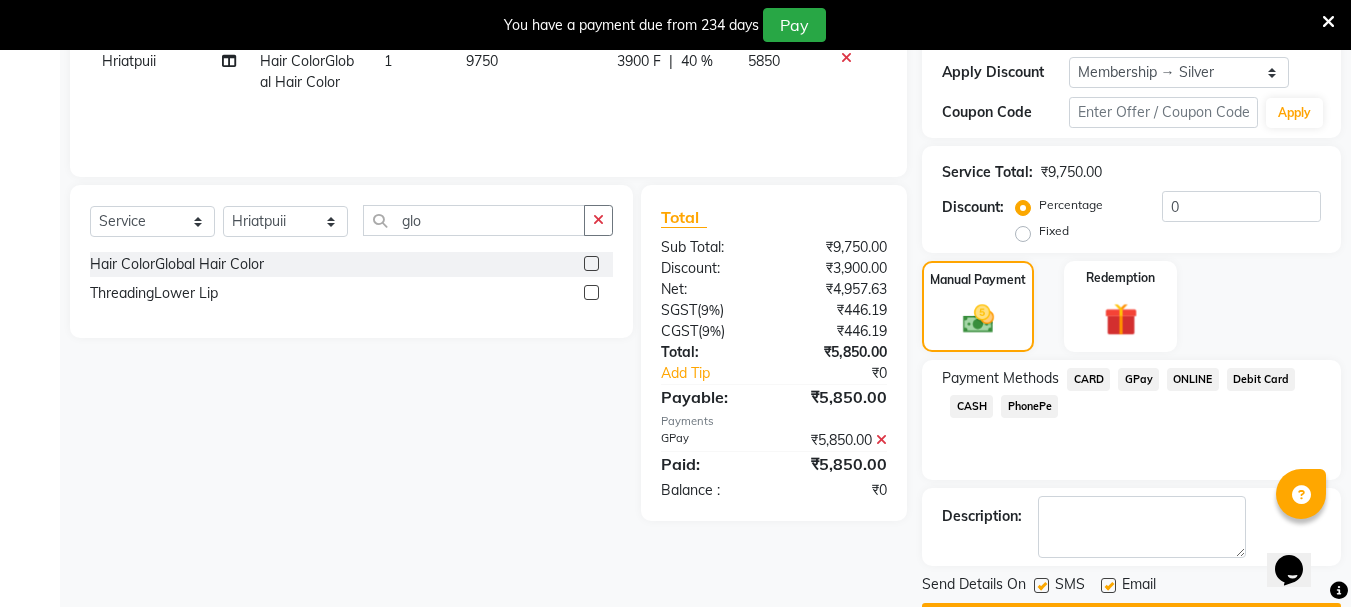 scroll, scrollTop: 398, scrollLeft: 0, axis: vertical 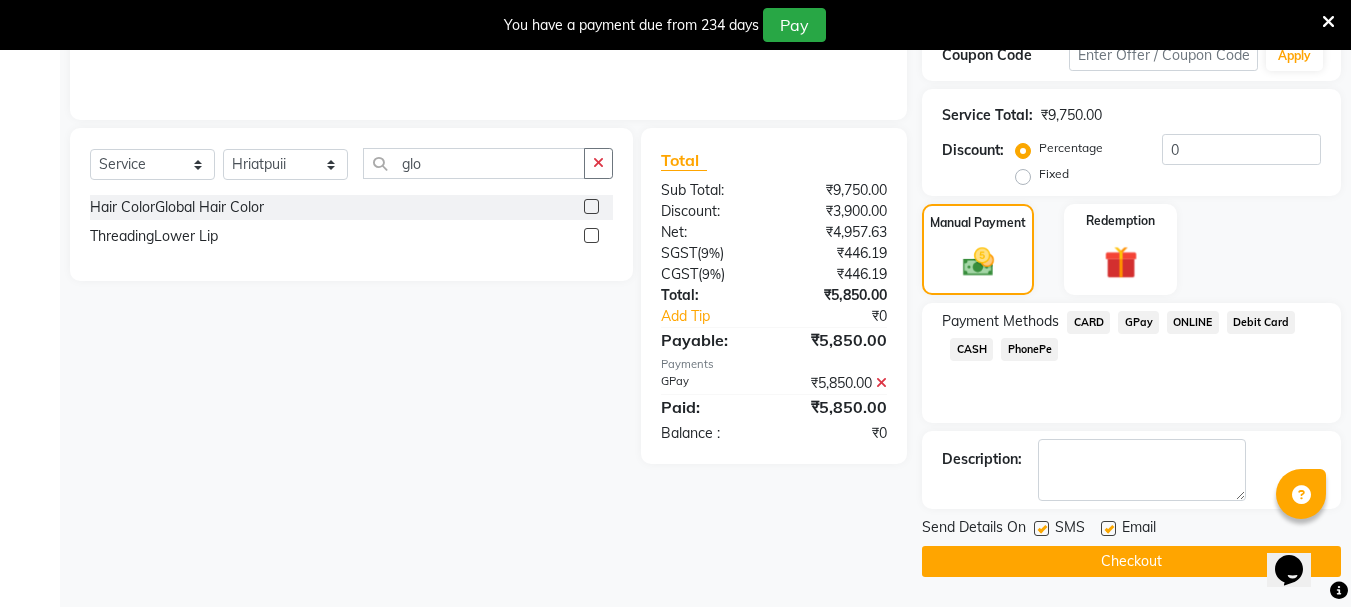 click on "Checkout" 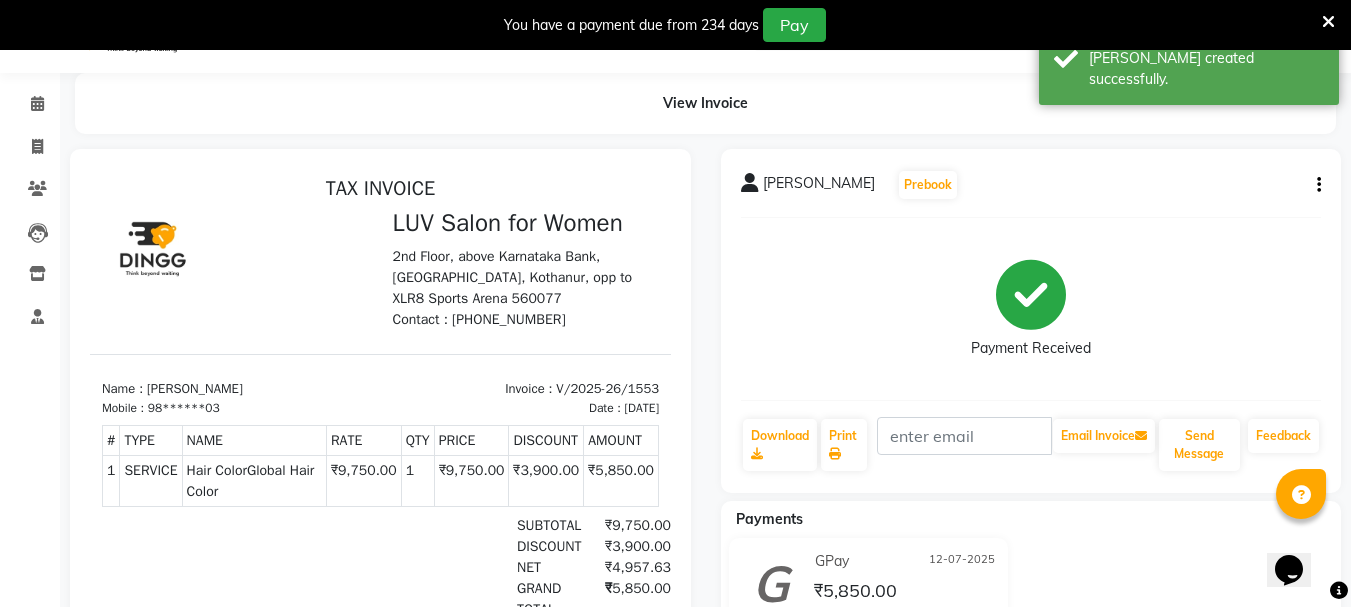 scroll, scrollTop: 0, scrollLeft: 0, axis: both 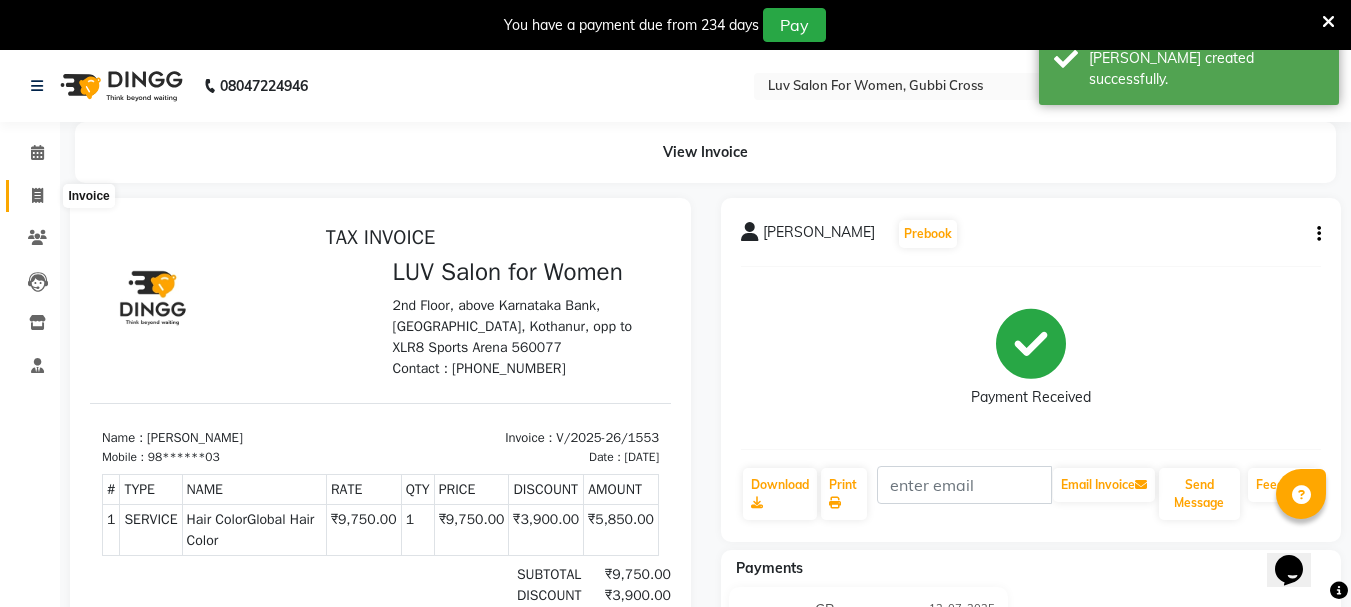 click 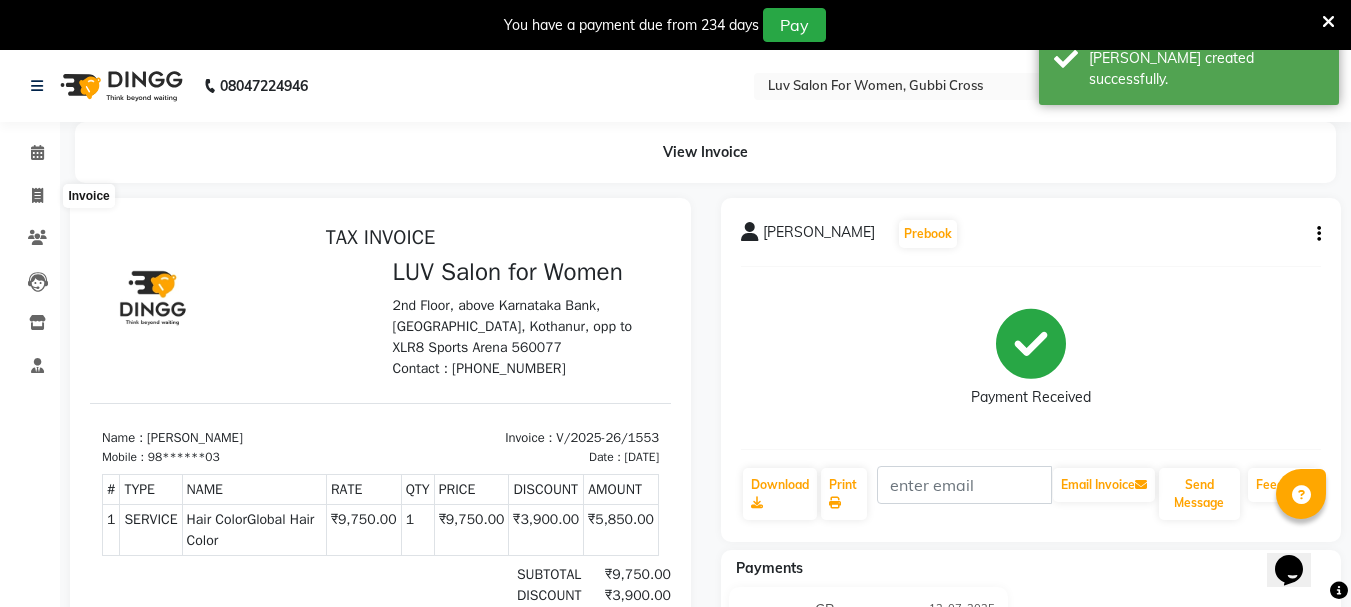select on "7221" 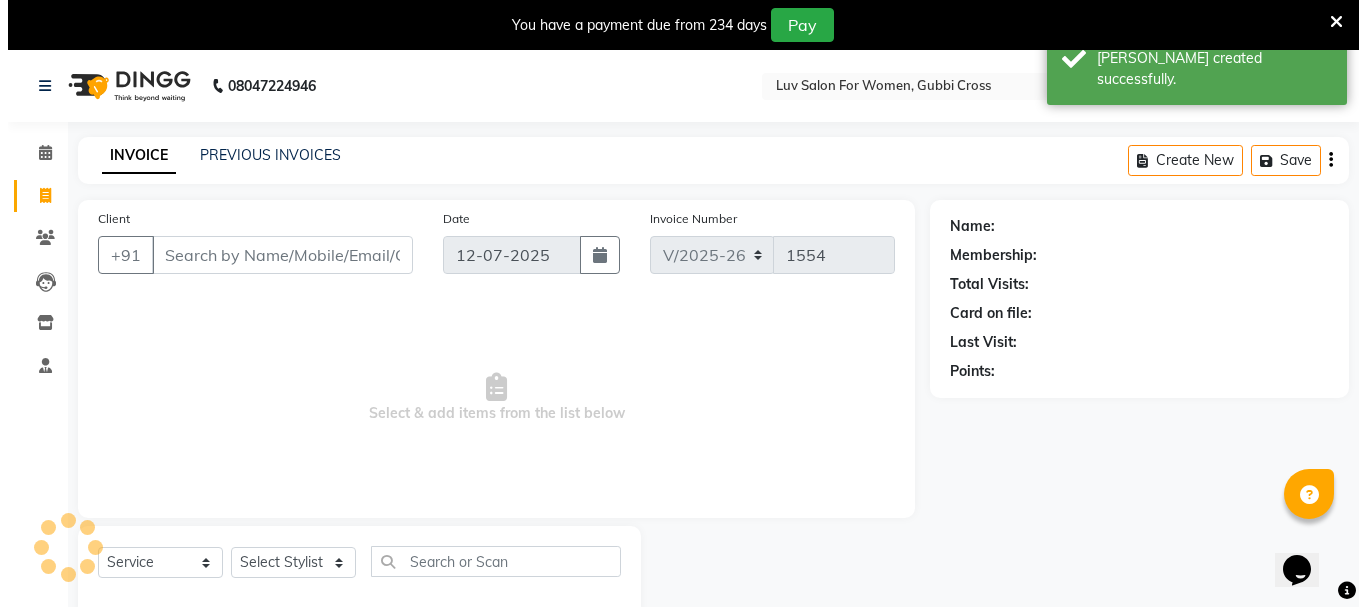 scroll, scrollTop: 50, scrollLeft: 0, axis: vertical 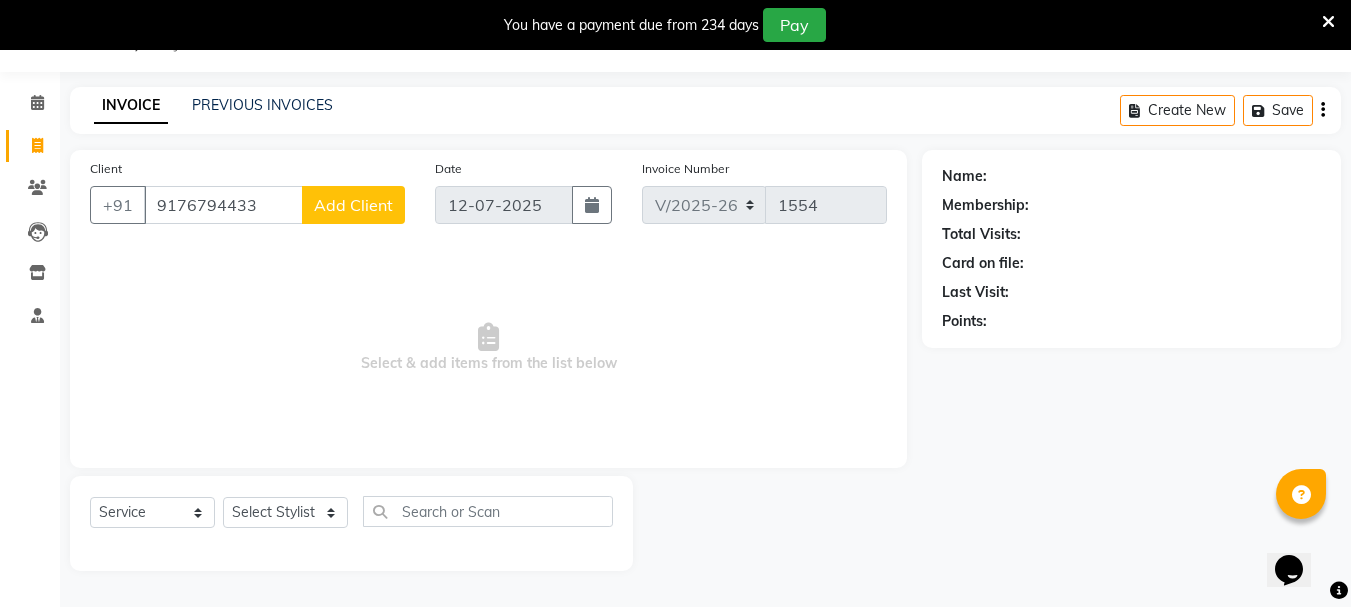 type on "9176794433" 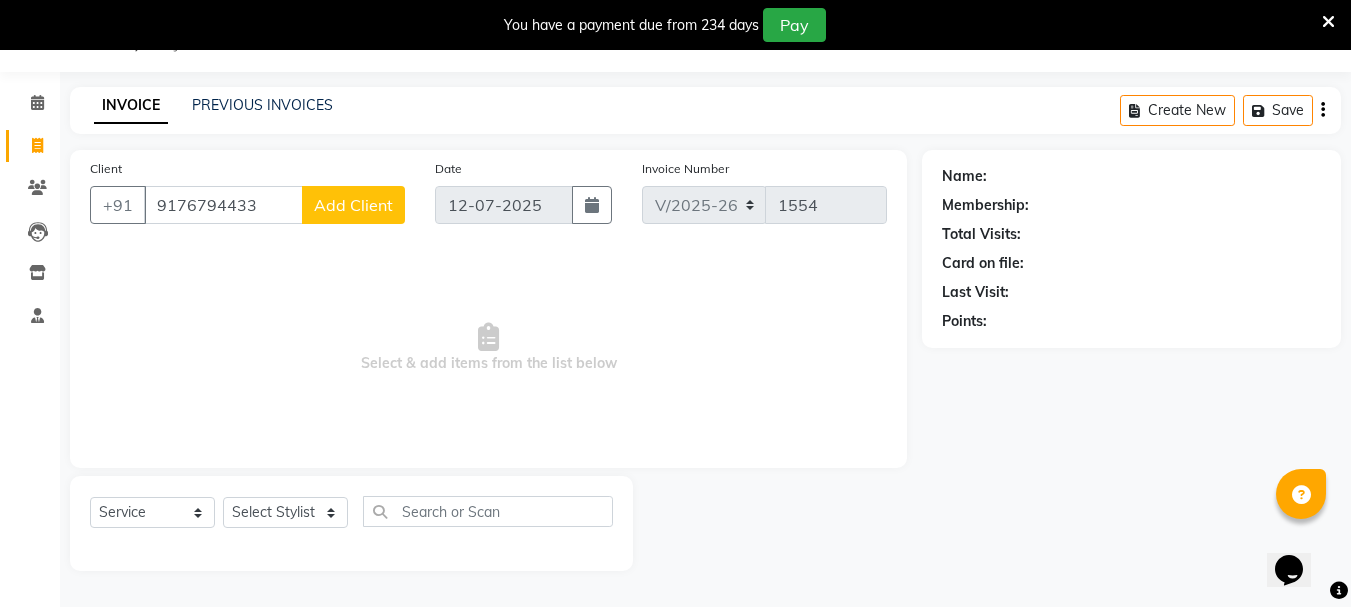 click on "Add Client" 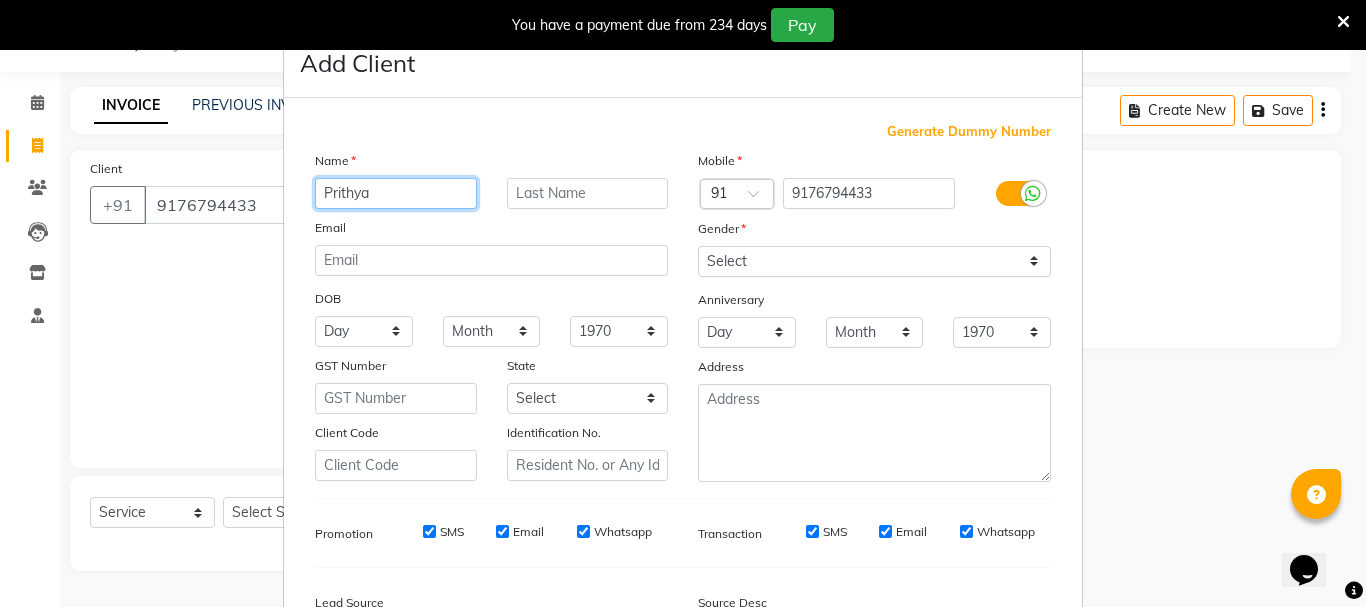 type on "Prithya" 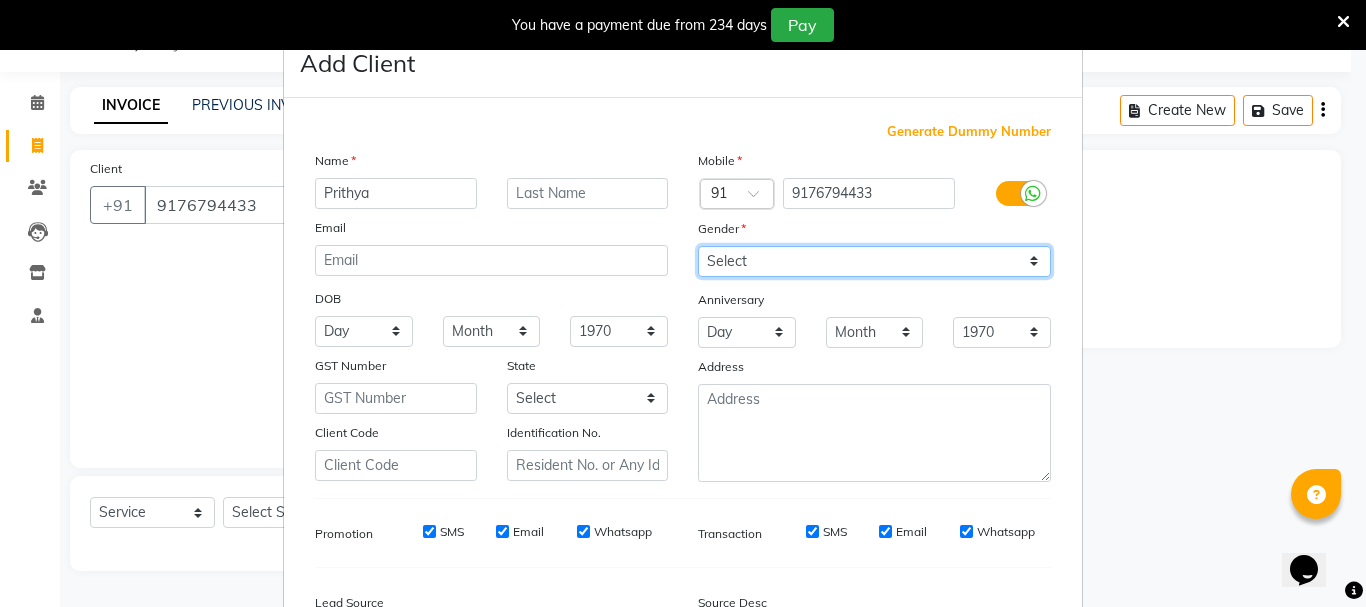 click on "Select [DEMOGRAPHIC_DATA] [DEMOGRAPHIC_DATA] Other Prefer Not To Say" at bounding box center [874, 261] 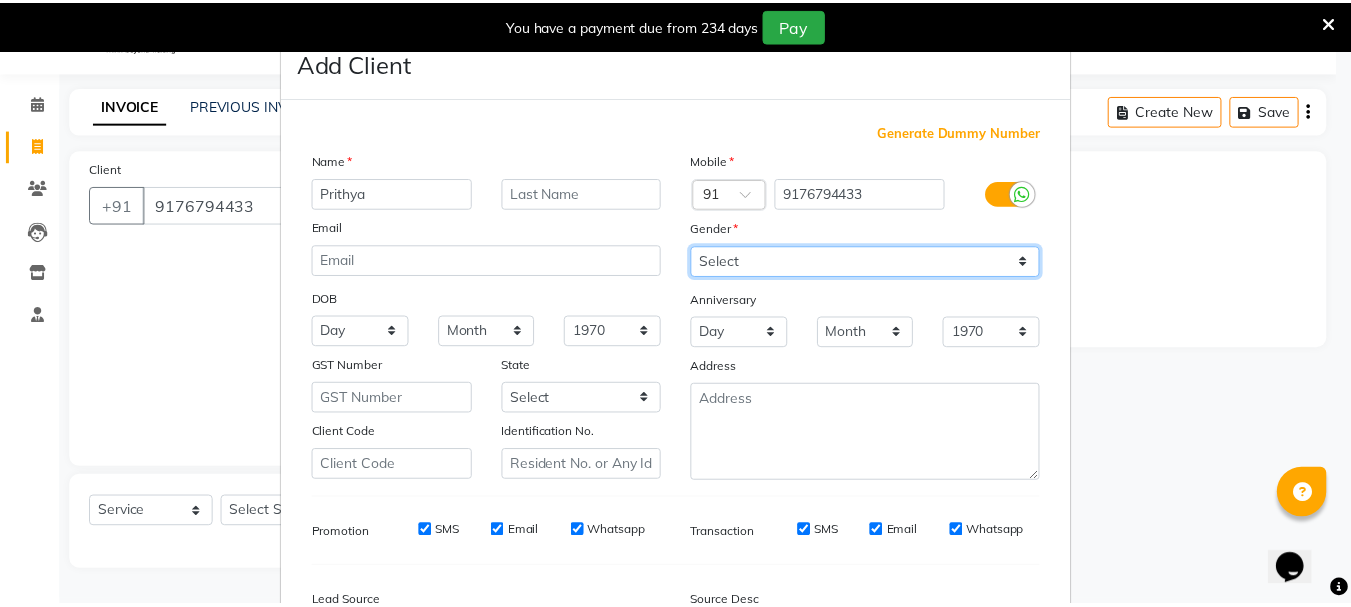 scroll, scrollTop: 242, scrollLeft: 0, axis: vertical 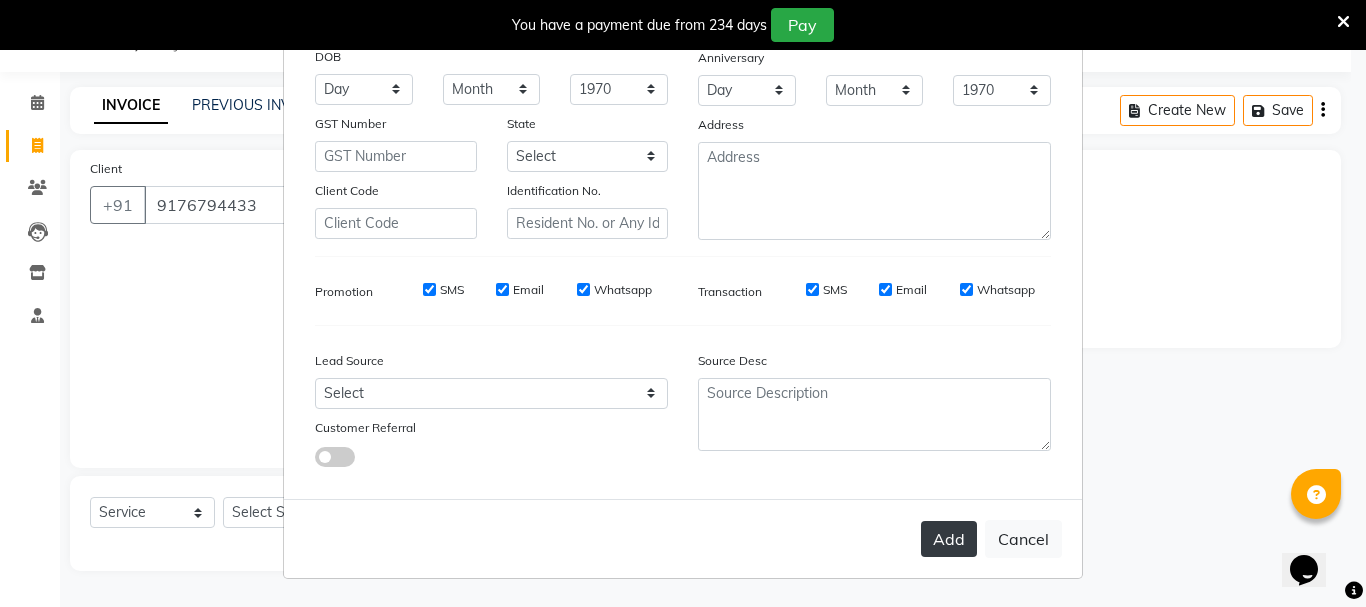 click on "Add" at bounding box center (949, 539) 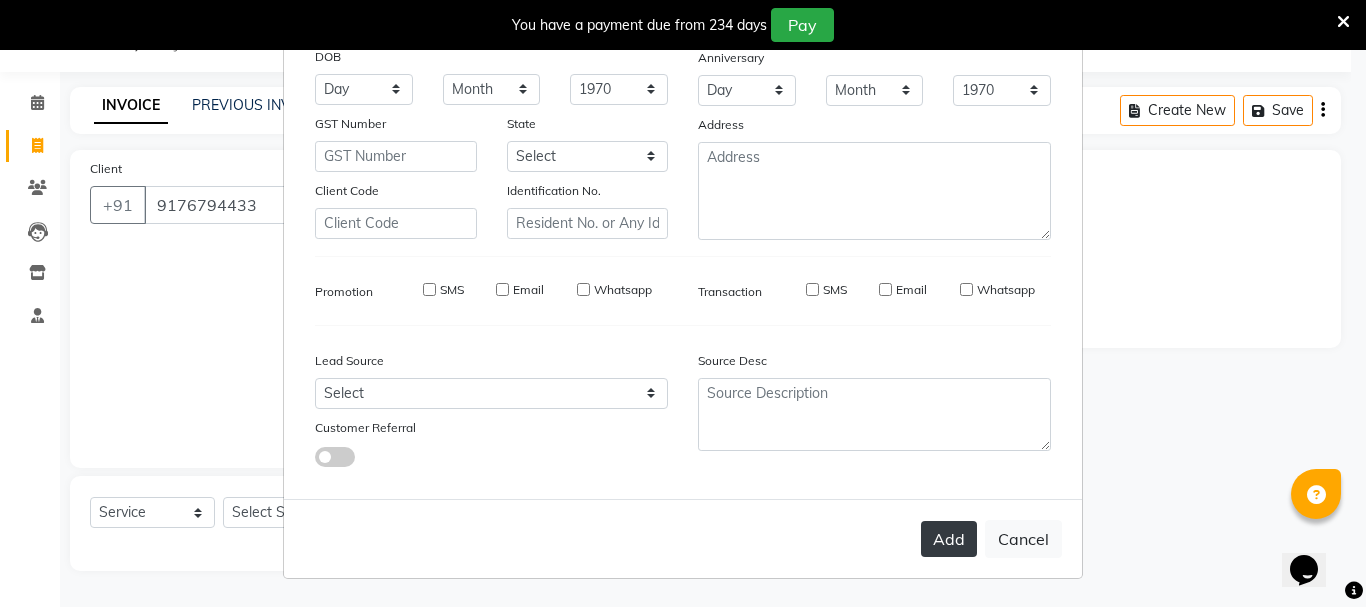 type on "91******33" 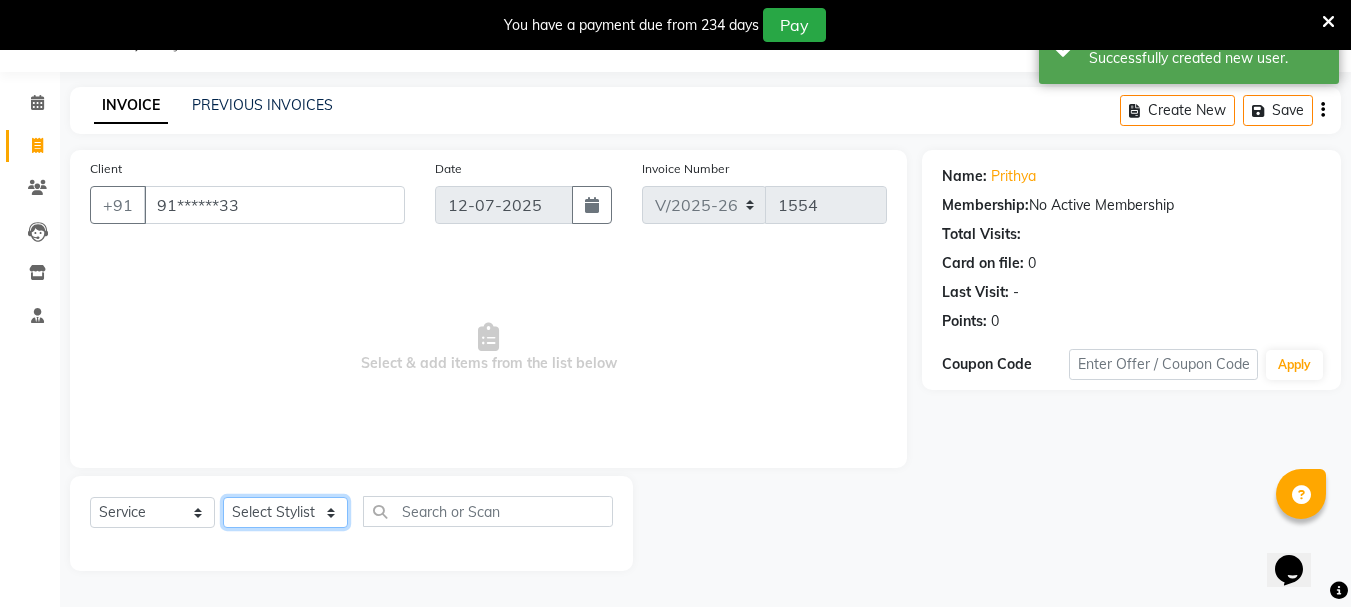 click on "Select Stylist Bhavani Buati [PERSON_NAME] Hriatpuii [PERSON_NAME] [PERSON_NAME] Salon Manager [PERSON_NAME] [PERSON_NAME] Ncy [PERSON_NAME]" 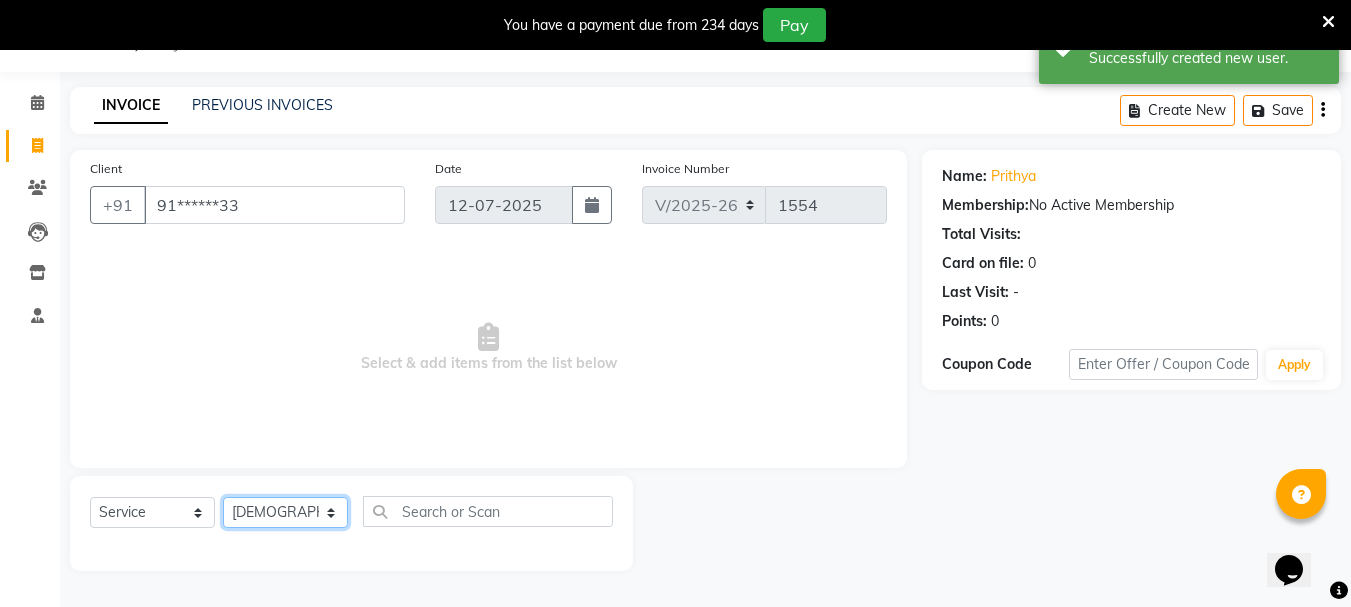 click on "Select Stylist Bhavani Buati [PERSON_NAME] Hriatpuii [PERSON_NAME] [PERSON_NAME] Salon Manager [PERSON_NAME] [PERSON_NAME] Ncy [PERSON_NAME]" 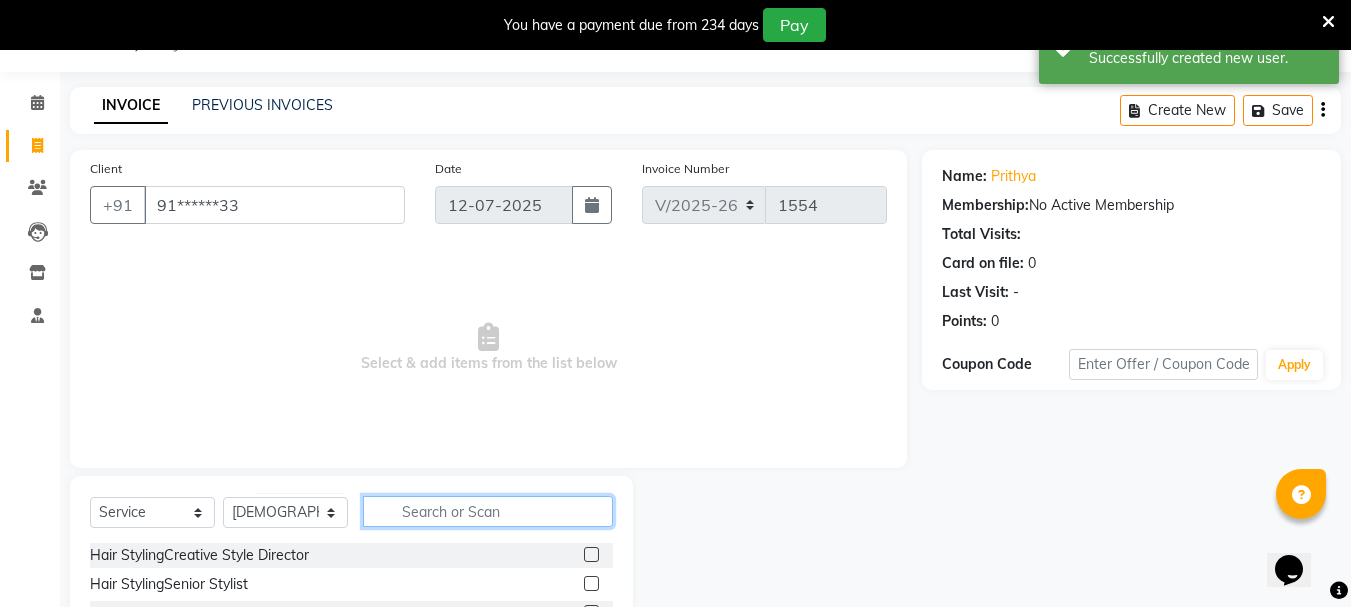 click 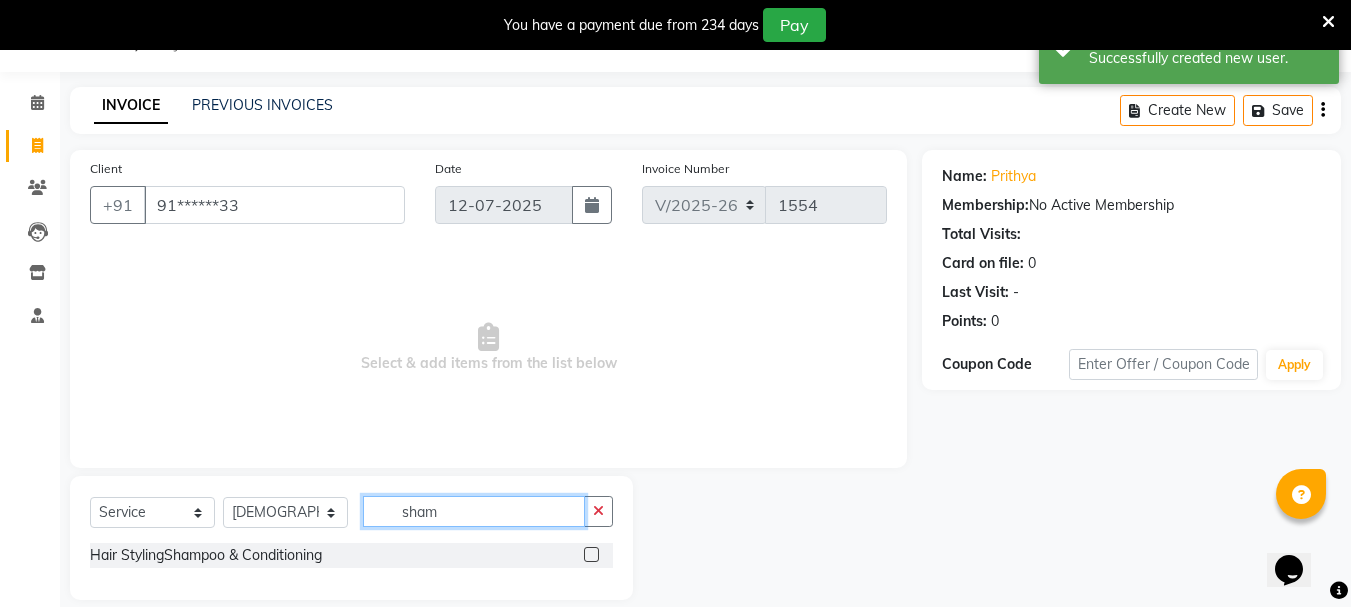 type on "sham" 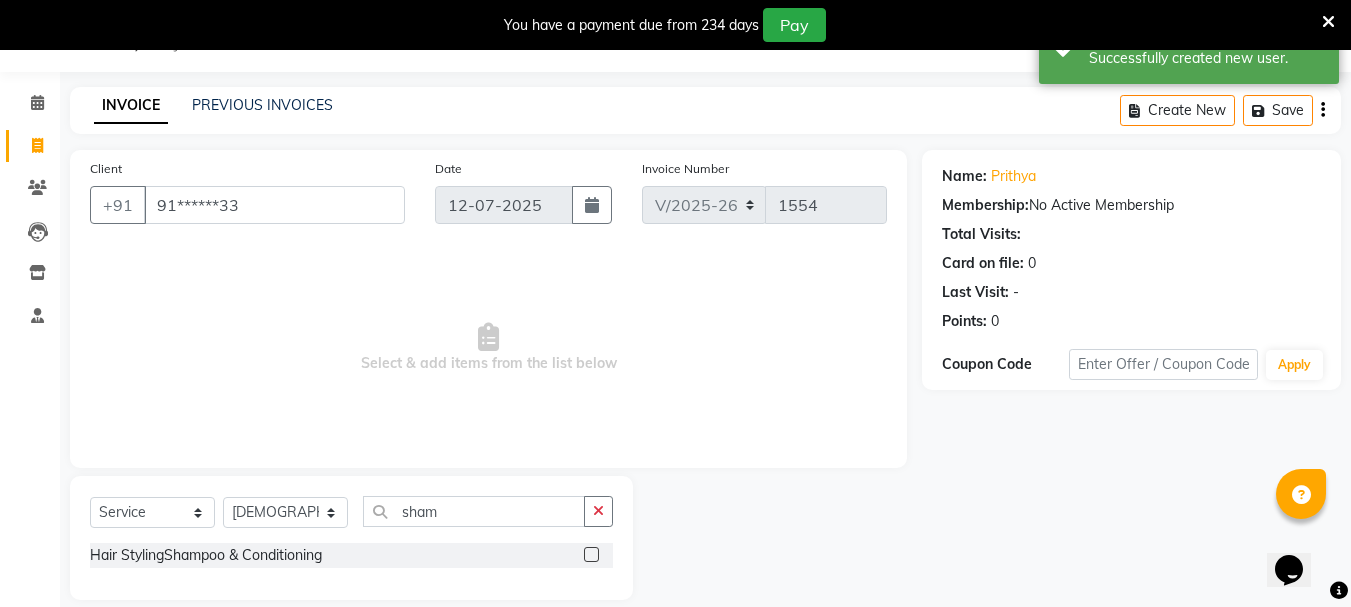 click 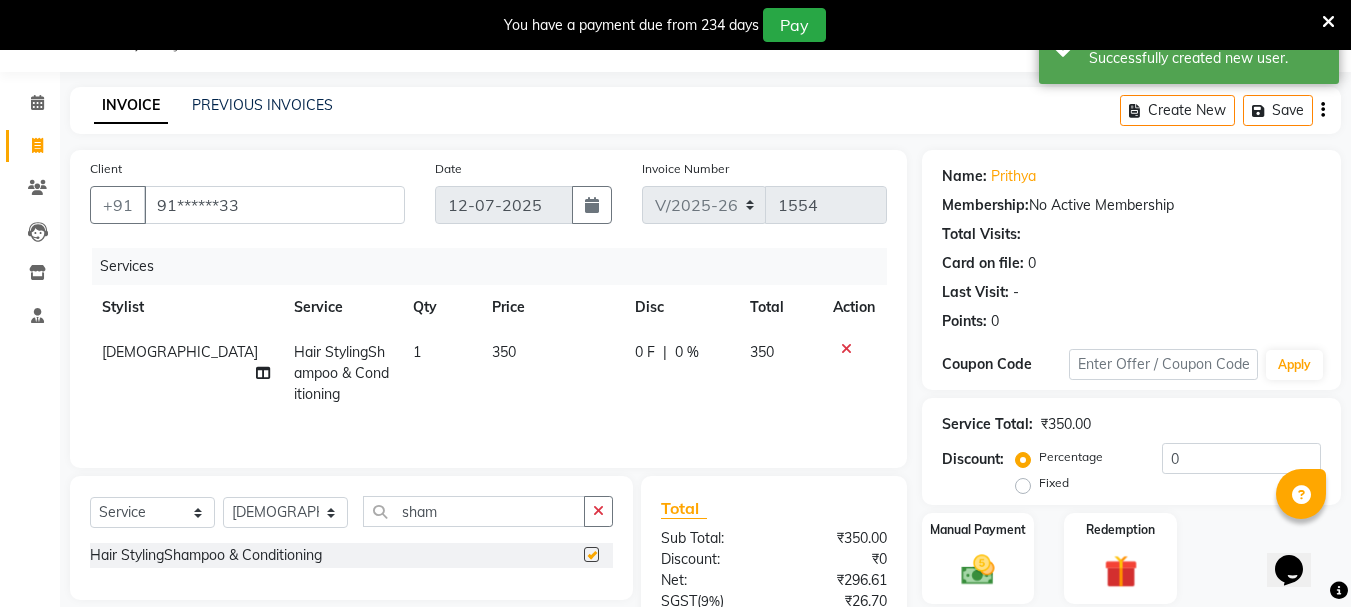 checkbox on "false" 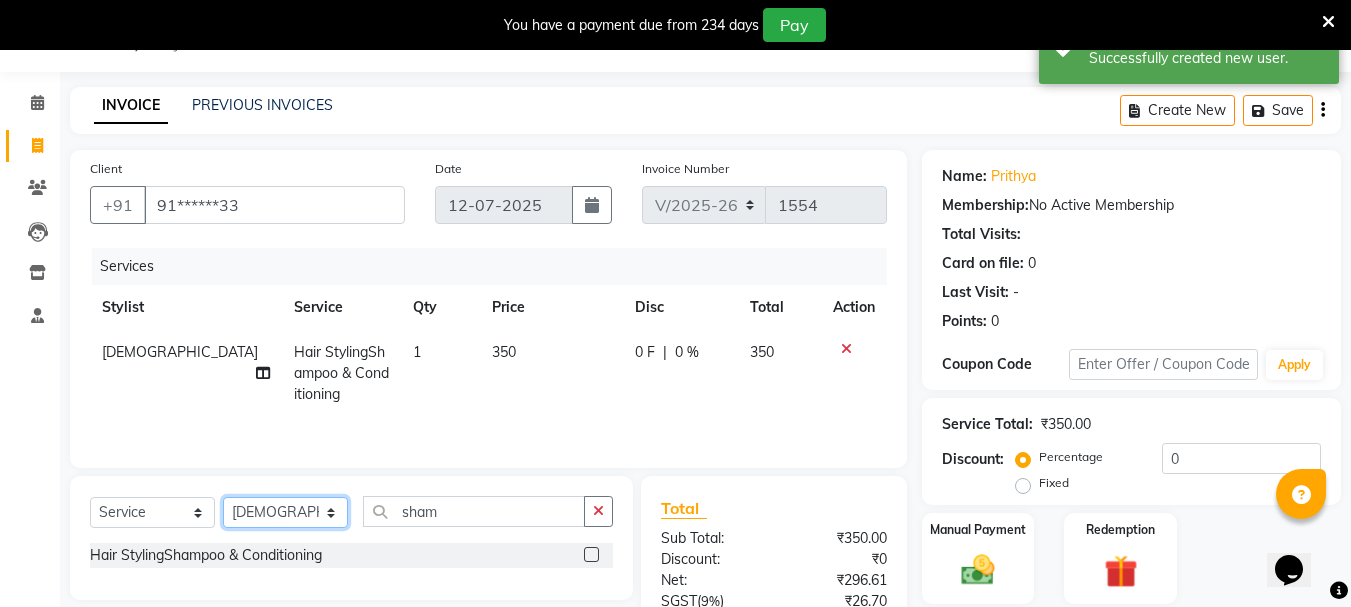 click on "Select Stylist Bhavani Buati [PERSON_NAME] Hriatpuii [PERSON_NAME] [PERSON_NAME] Salon Manager [PERSON_NAME] [PERSON_NAME] Ncy [PERSON_NAME]" 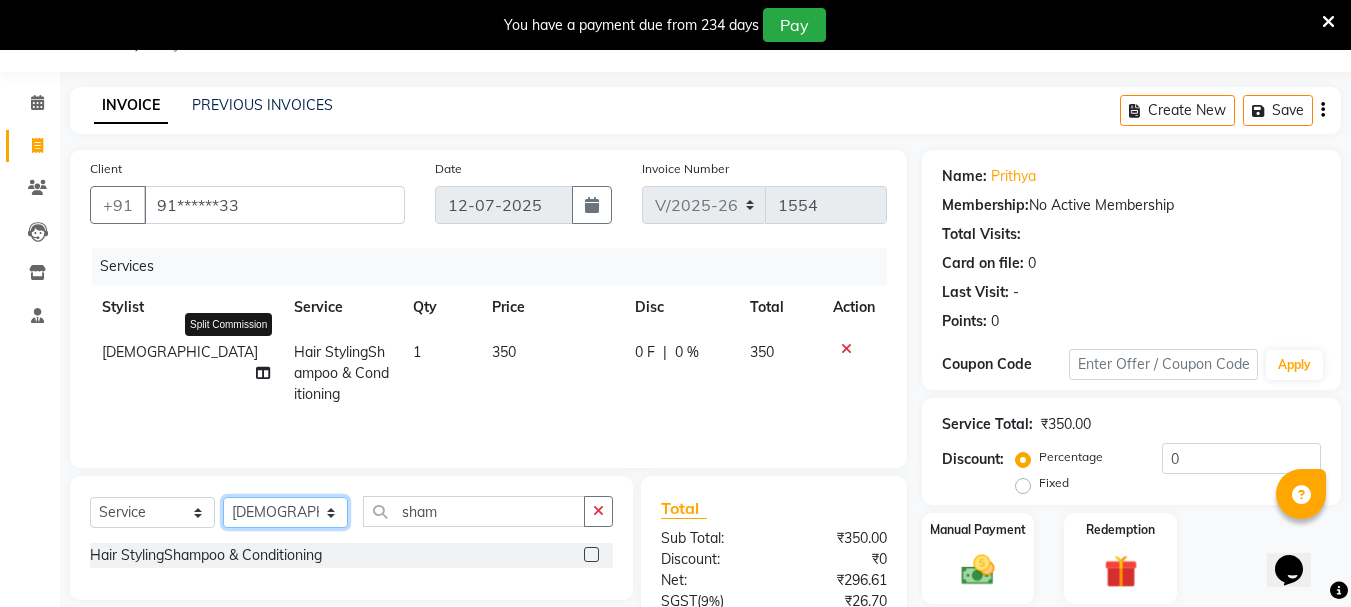 select on "76983" 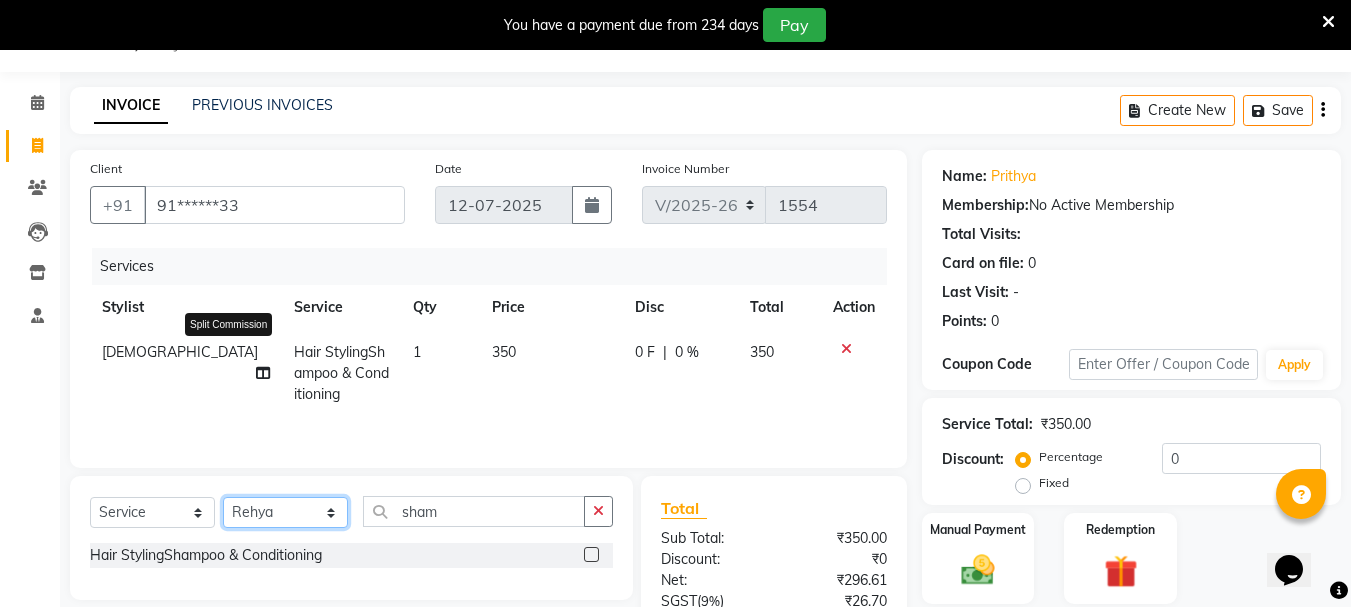 click on "Select Stylist Bhavani Buati [PERSON_NAME] Hriatpuii [PERSON_NAME] [PERSON_NAME] Salon Manager [PERSON_NAME] [PERSON_NAME] Ncy [PERSON_NAME]" 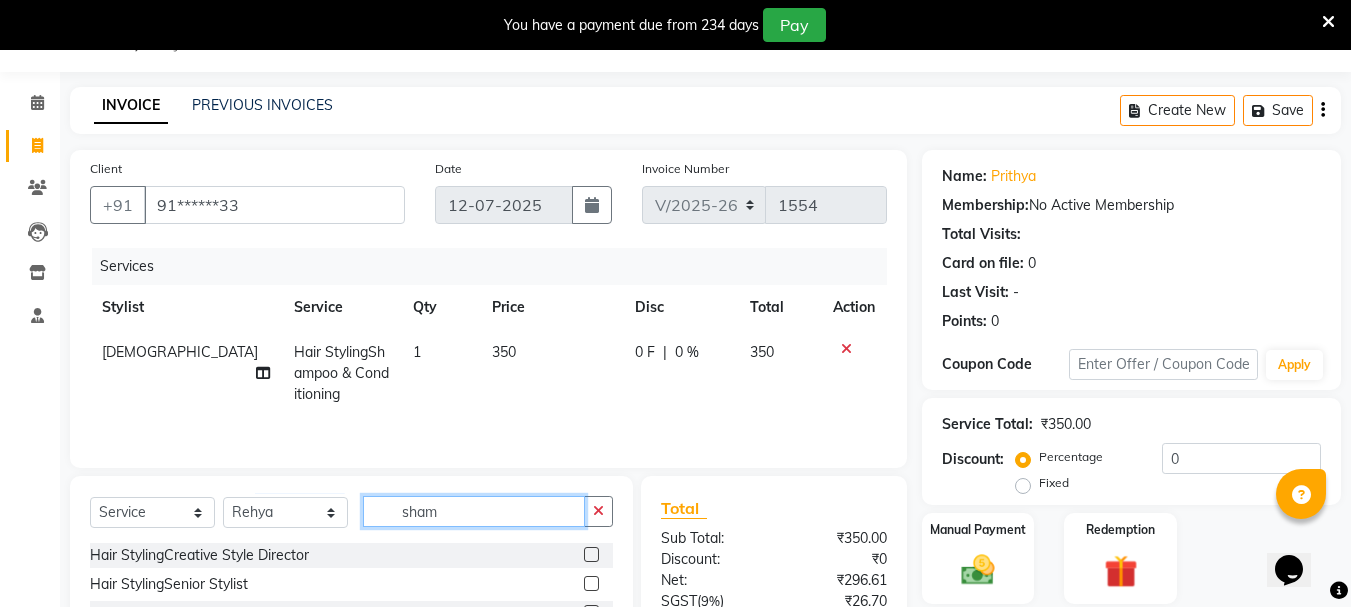 click on "sham" 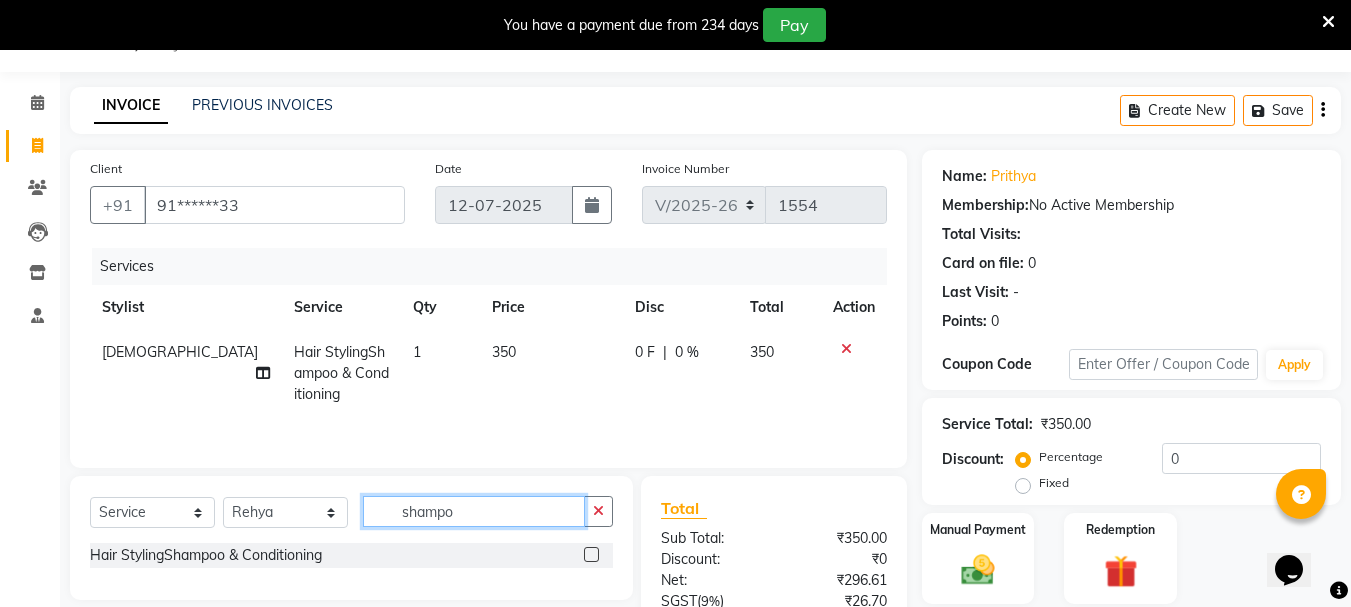 type on "shampo" 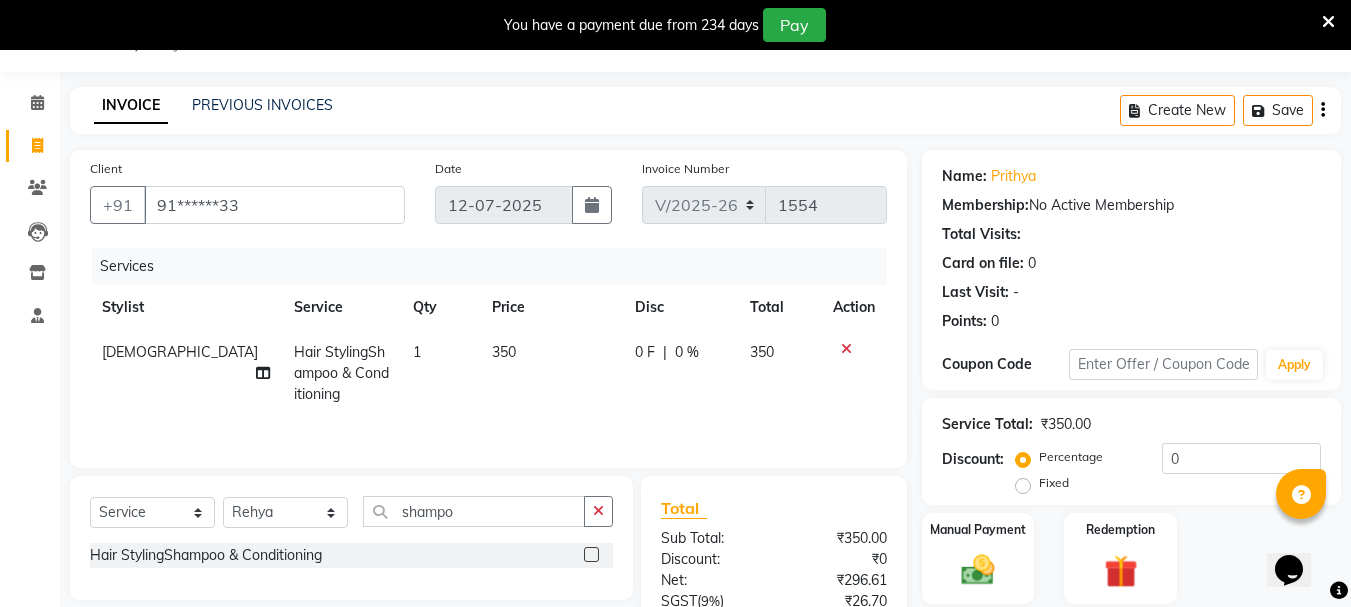 click 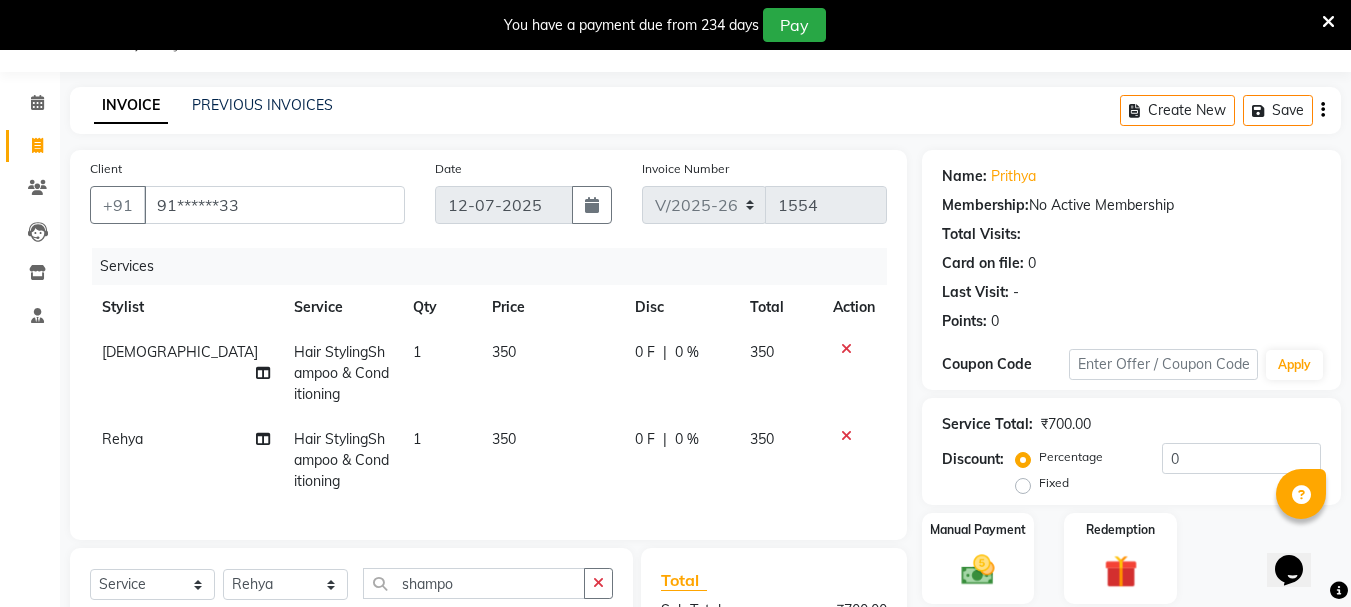 checkbox on "false" 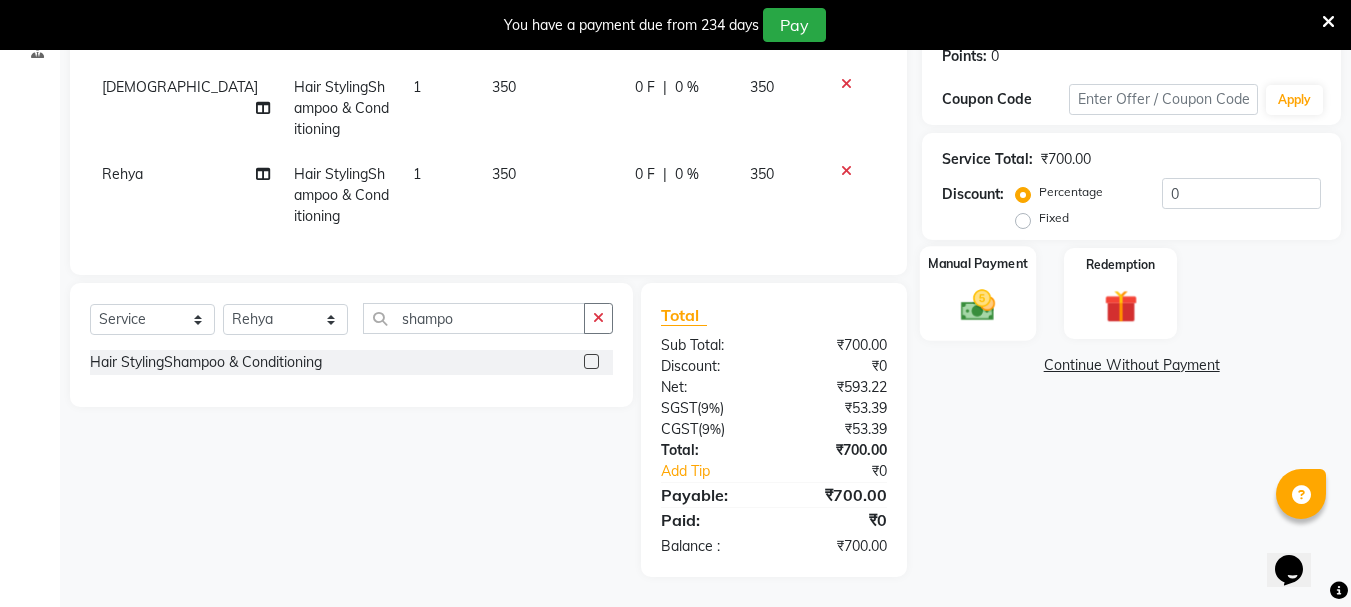click 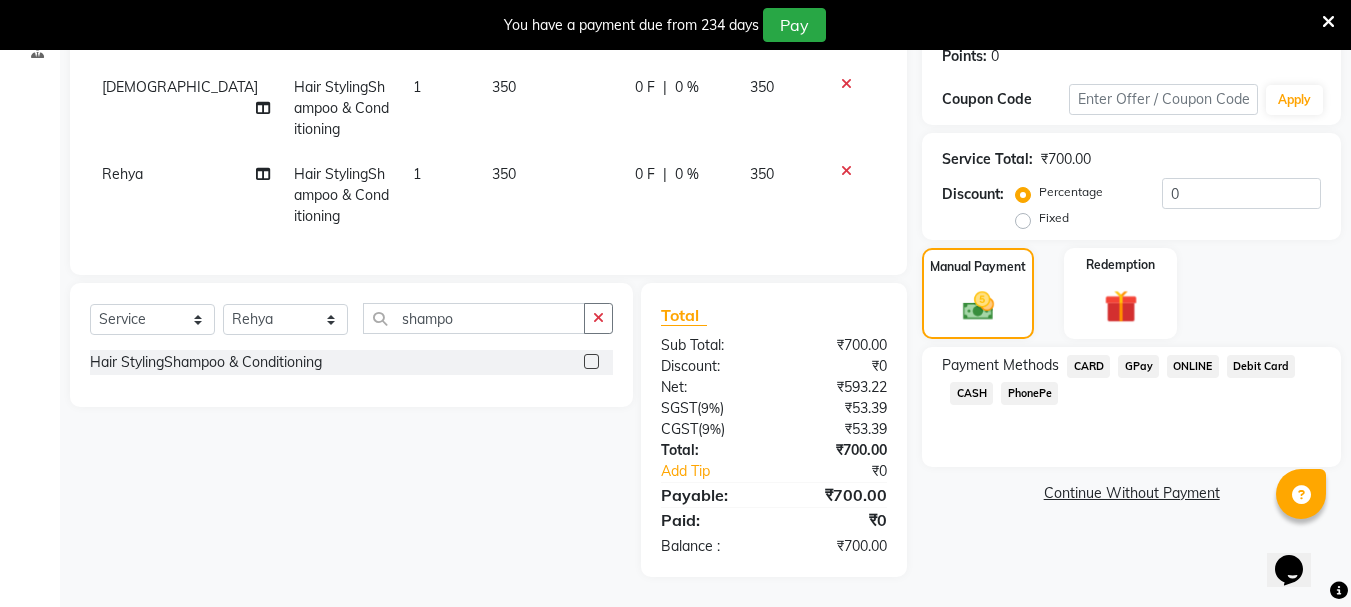 click on "GPay" 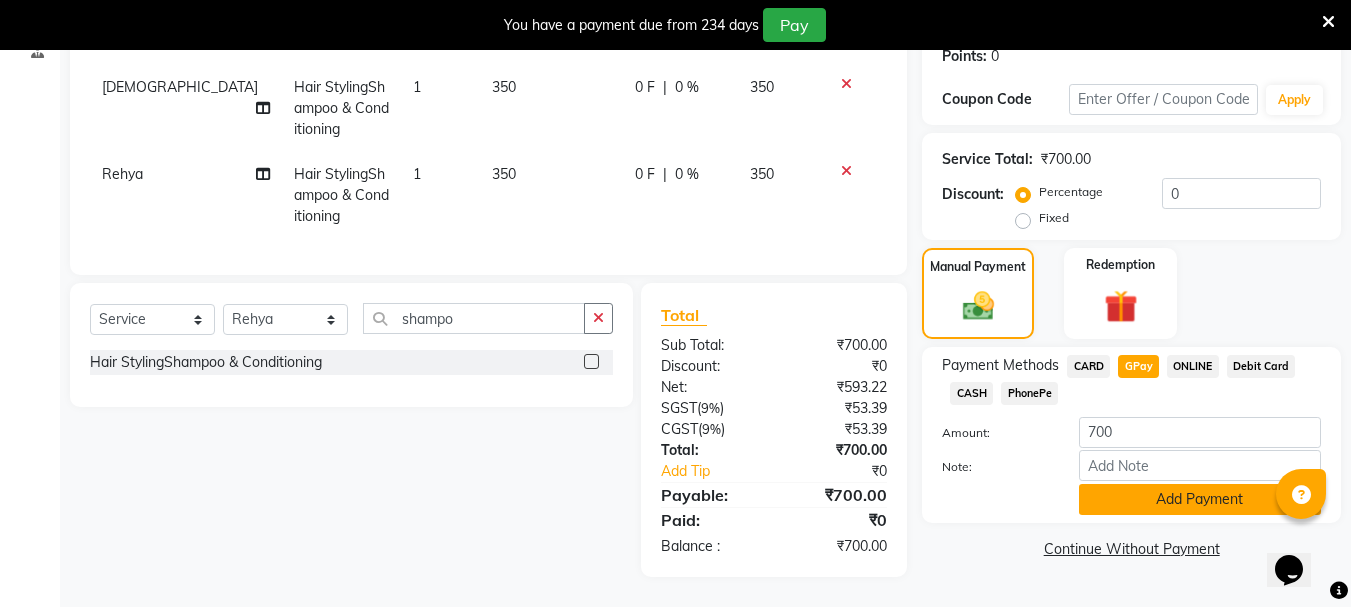 click on "Add Payment" 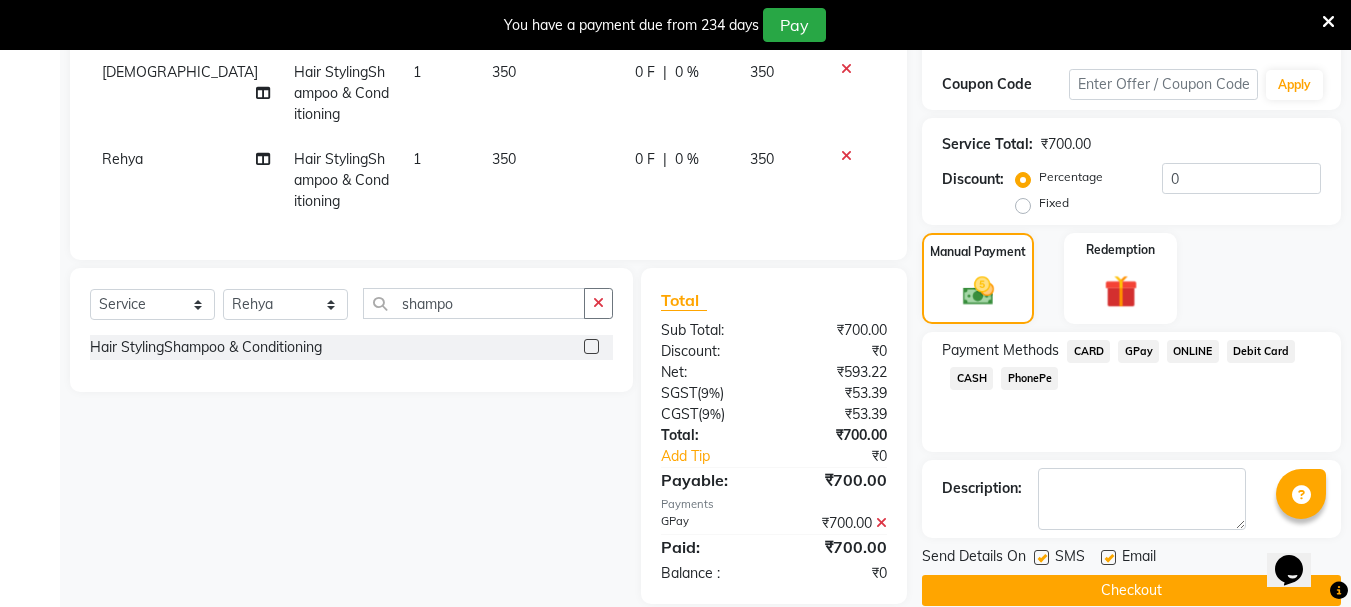 scroll, scrollTop: 372, scrollLeft: 0, axis: vertical 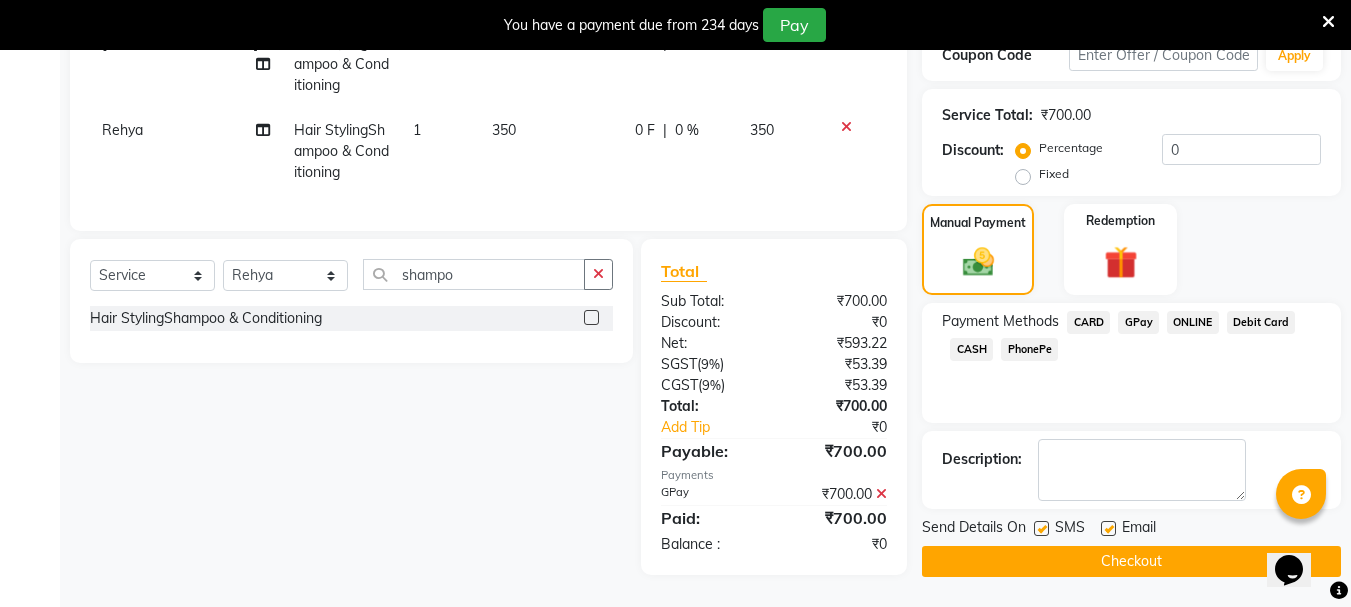 click on "Checkout" 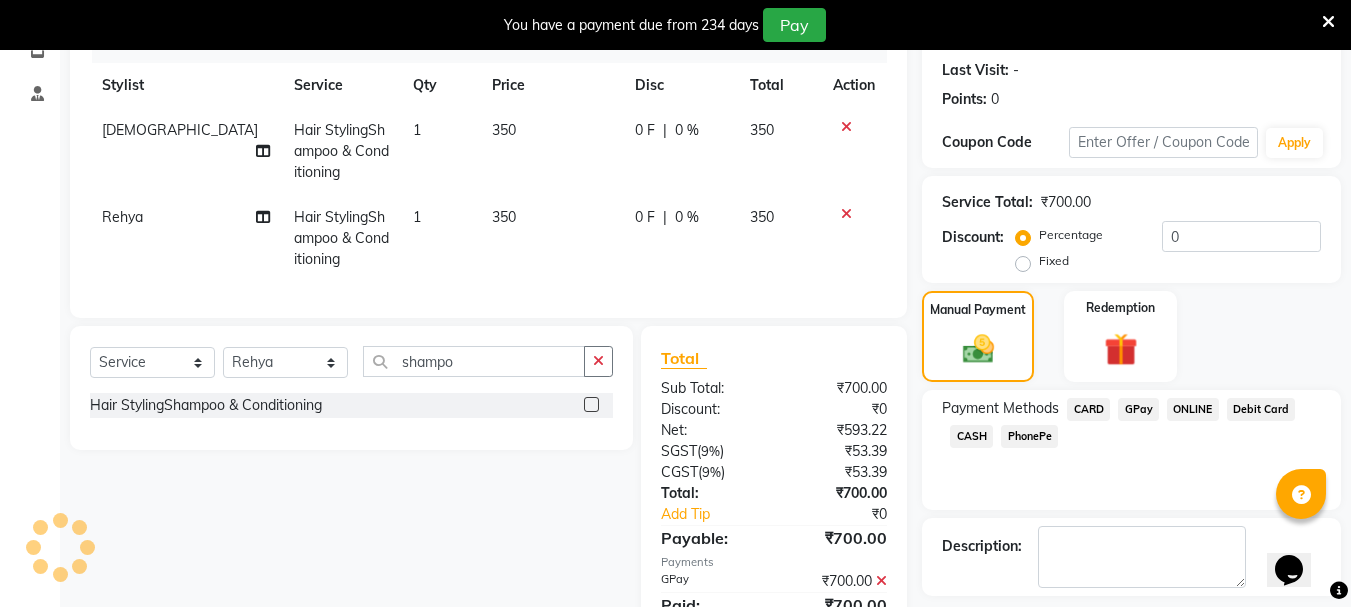 scroll, scrollTop: 372, scrollLeft: 0, axis: vertical 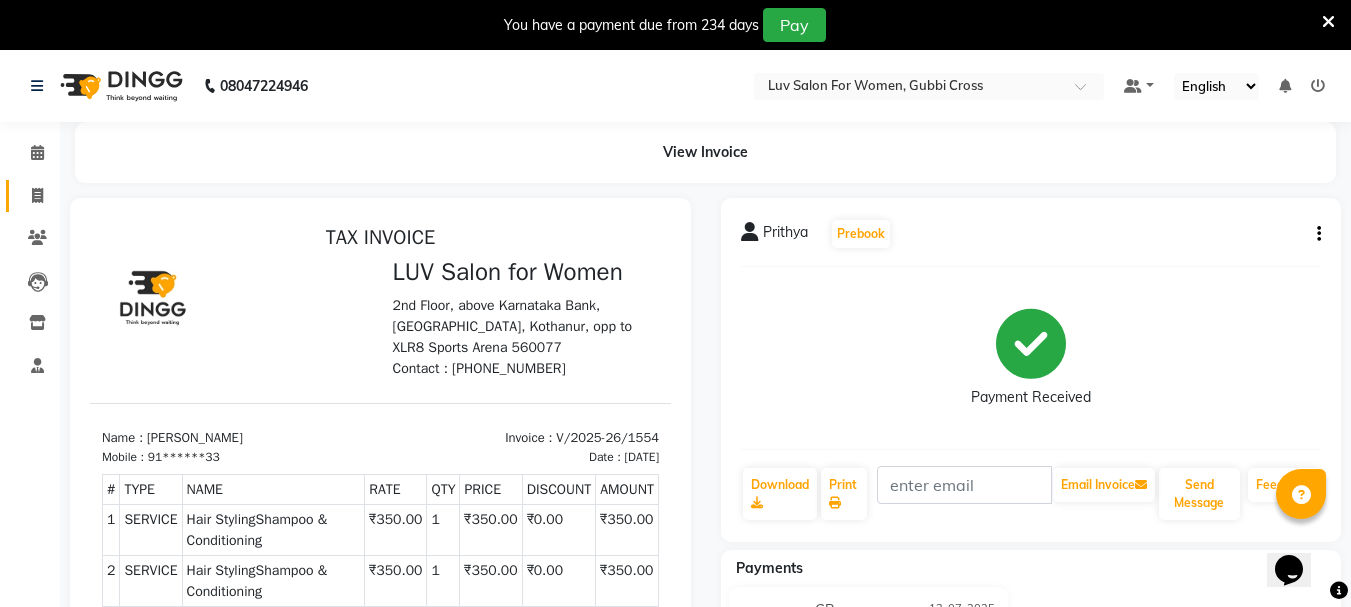 click on "Invoice" 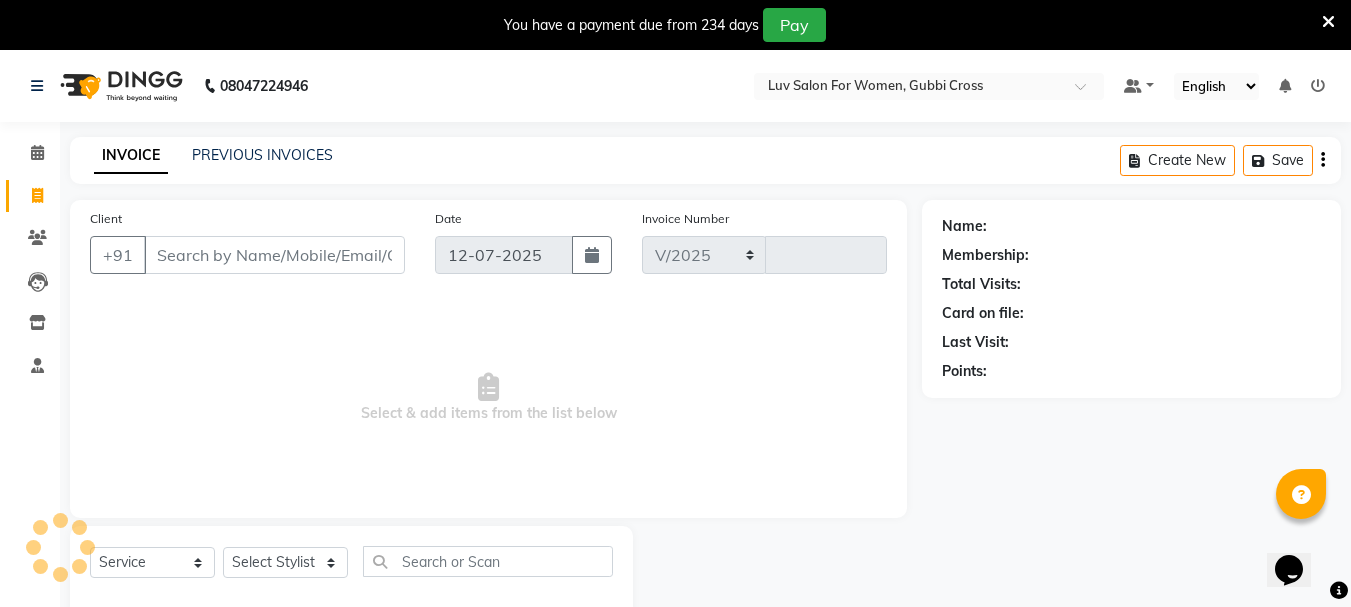 select on "7221" 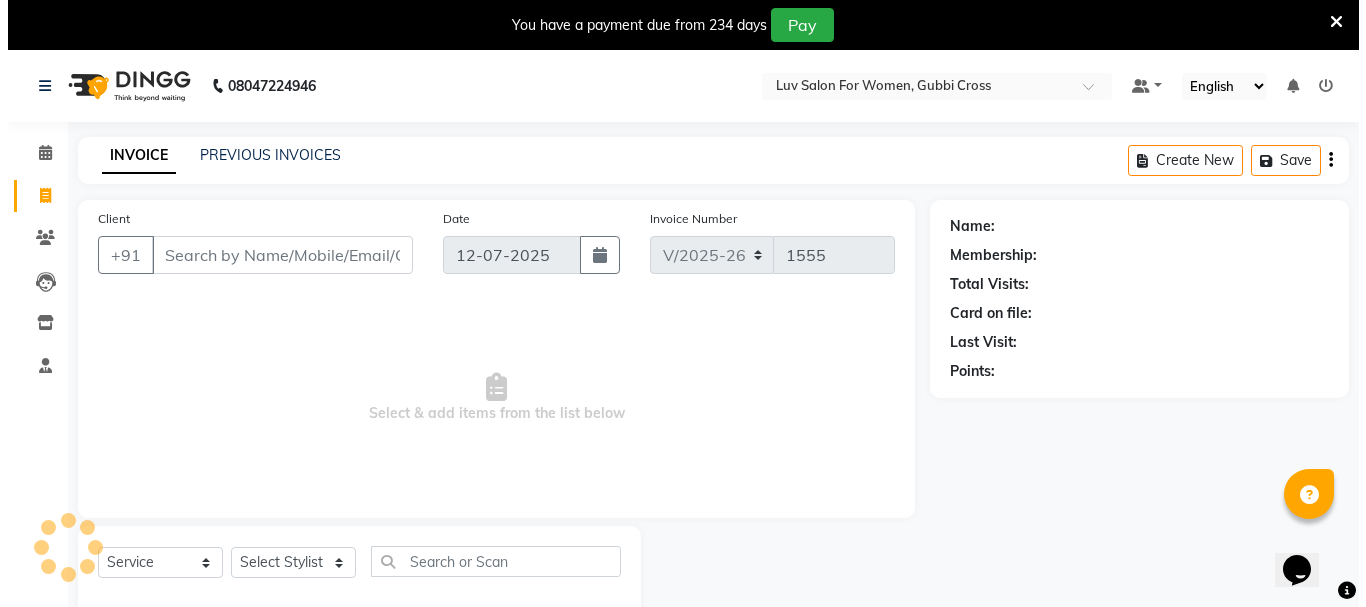 scroll, scrollTop: 50, scrollLeft: 0, axis: vertical 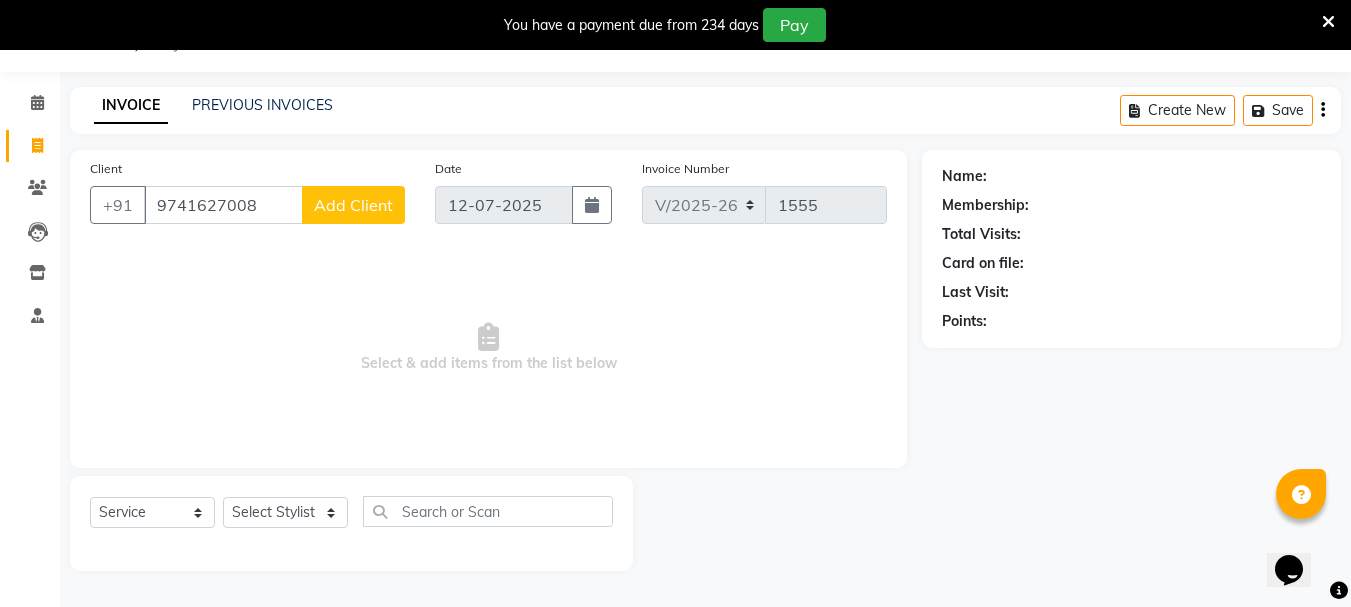 type on "9741627008" 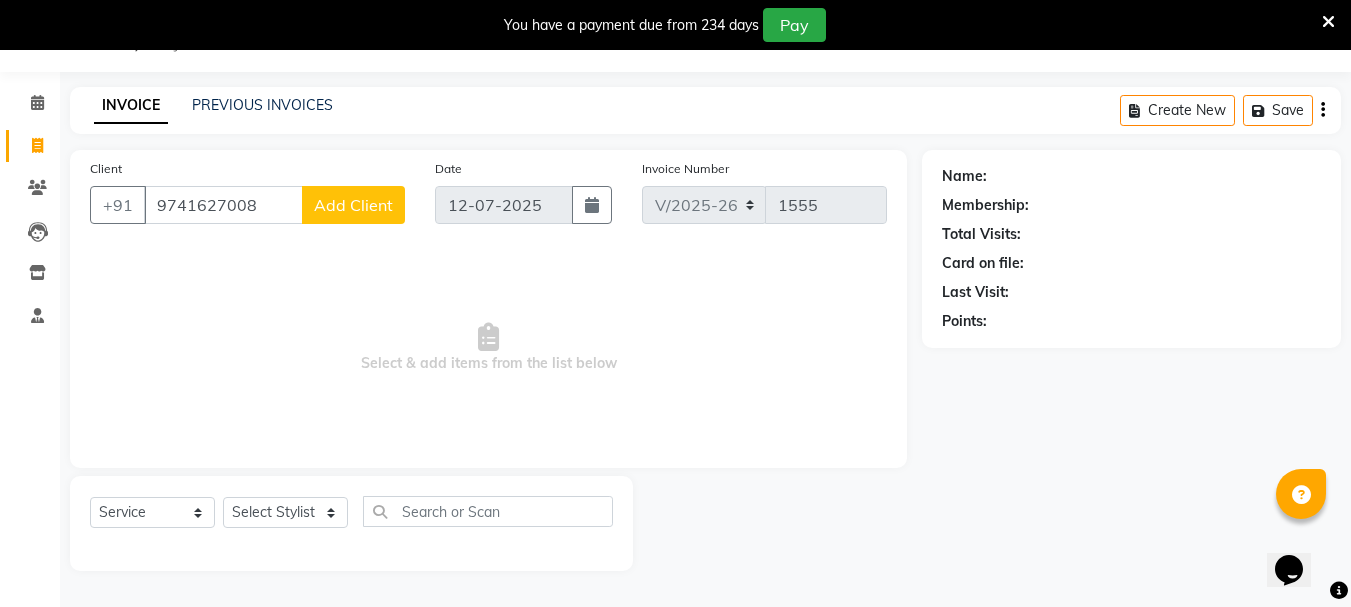 click on "Add Client" 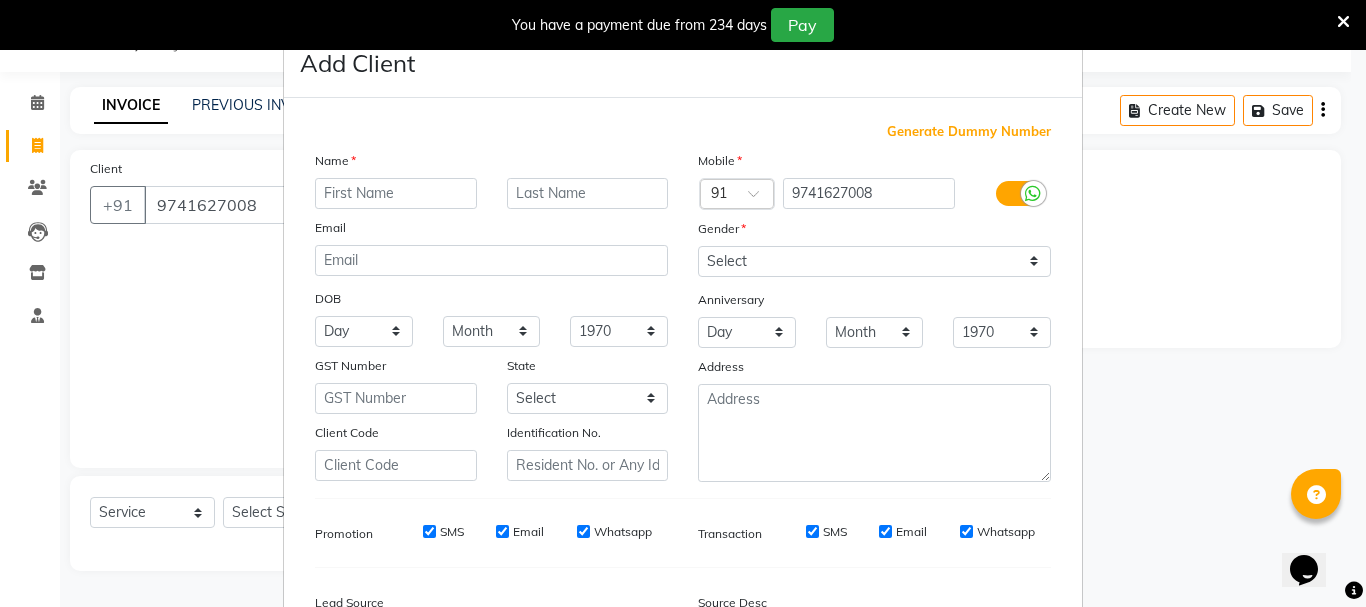 type on "P" 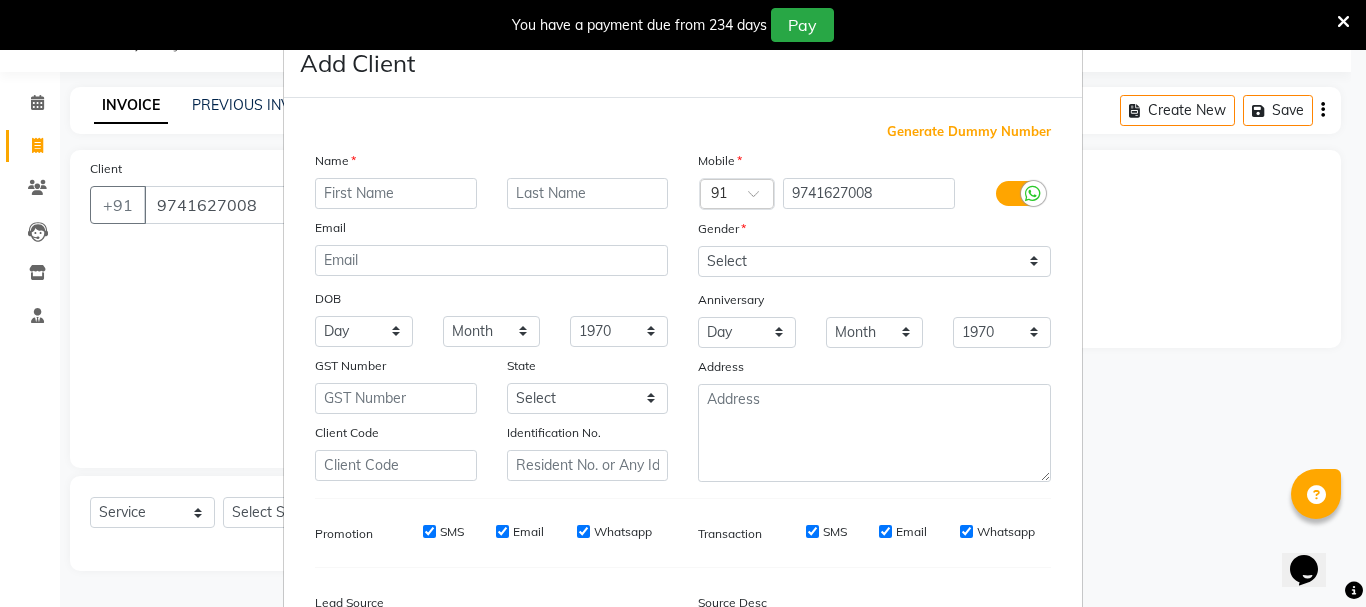 type on "B" 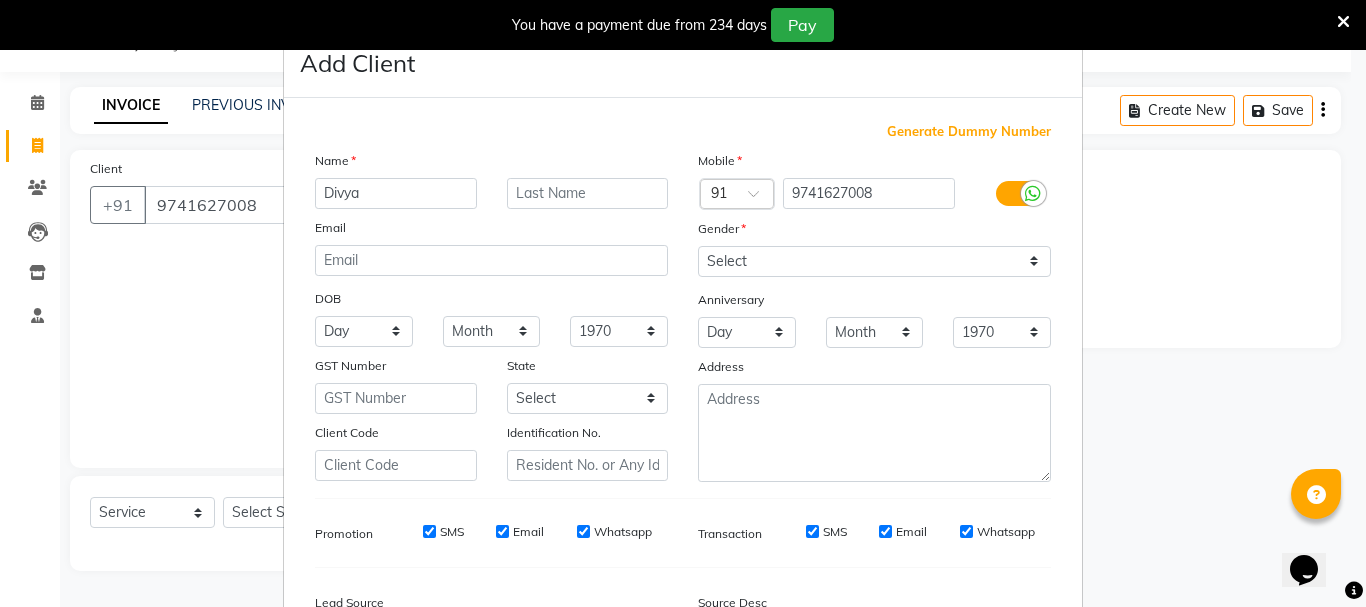 type on "Divya" 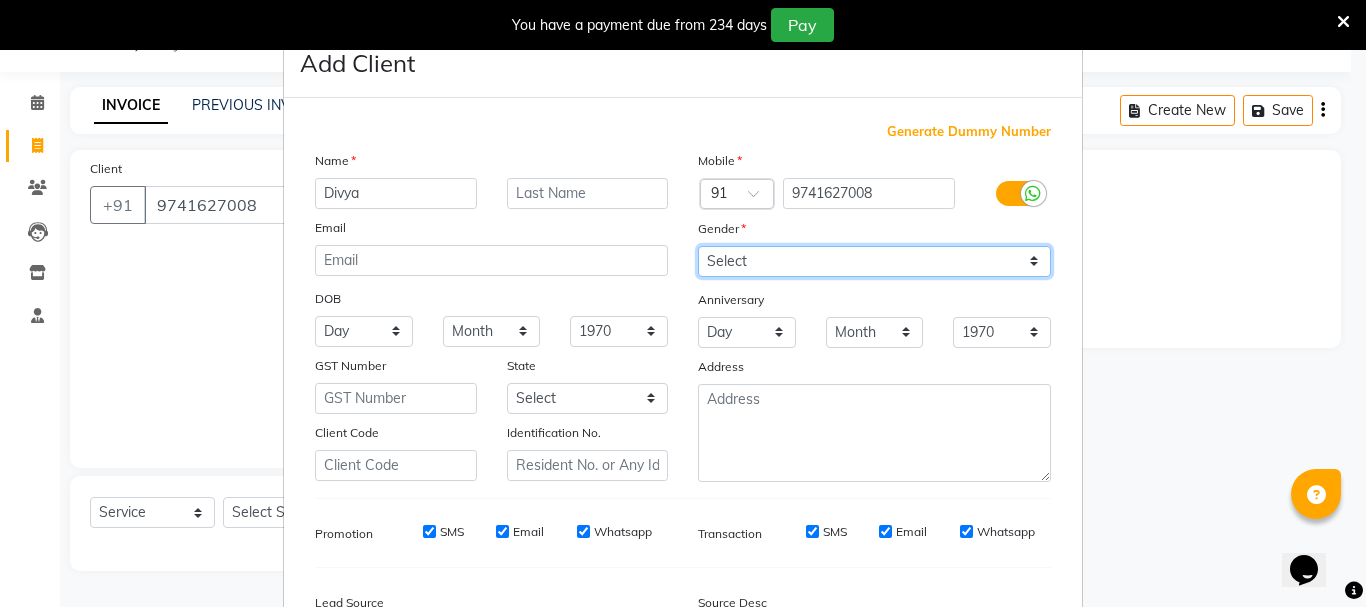 click on "Select [DEMOGRAPHIC_DATA] [DEMOGRAPHIC_DATA] Other Prefer Not To Say" at bounding box center [874, 261] 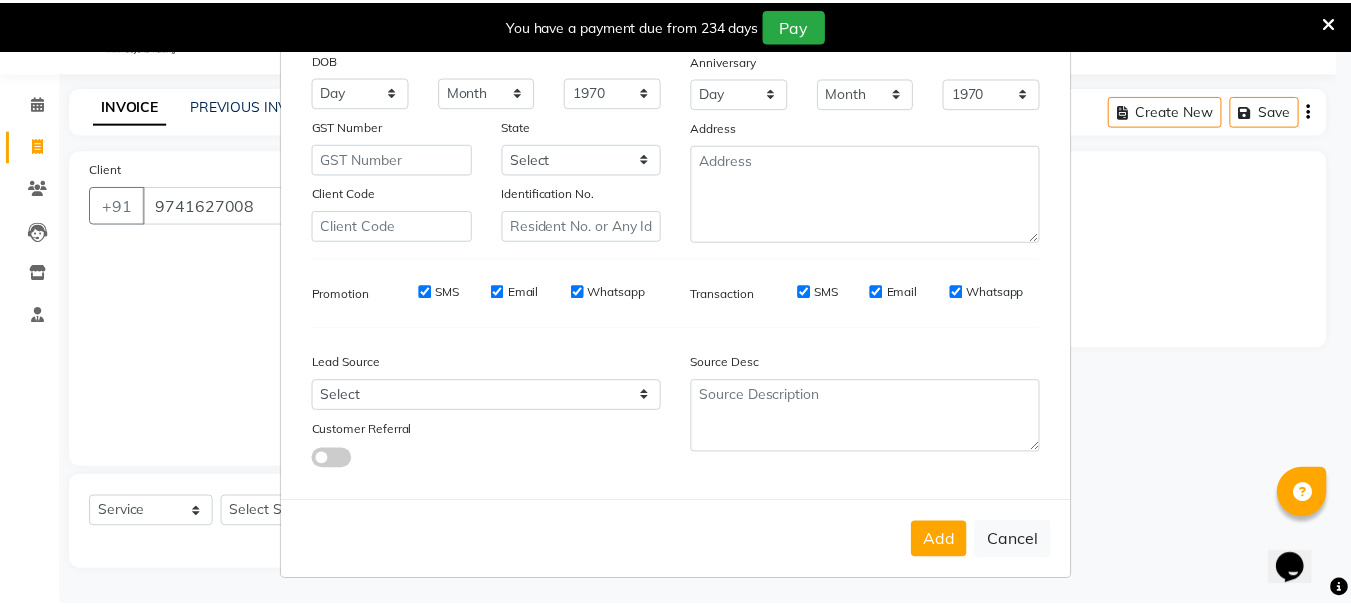 scroll, scrollTop: 242, scrollLeft: 0, axis: vertical 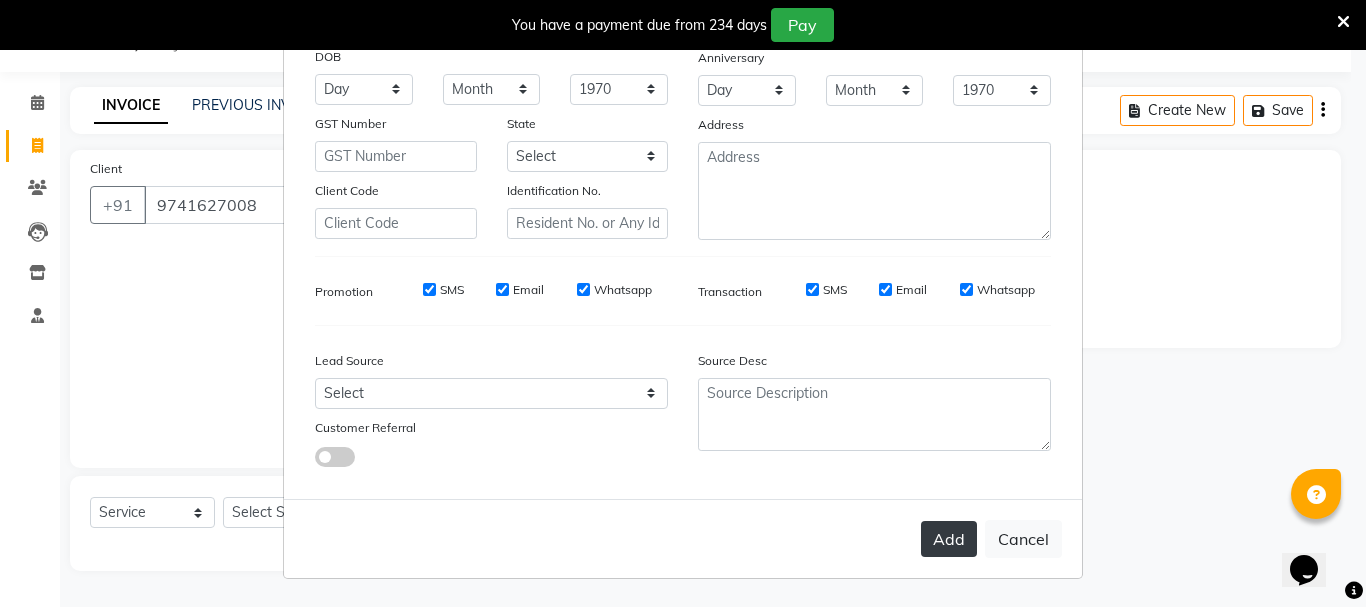 click on "Add" at bounding box center (949, 539) 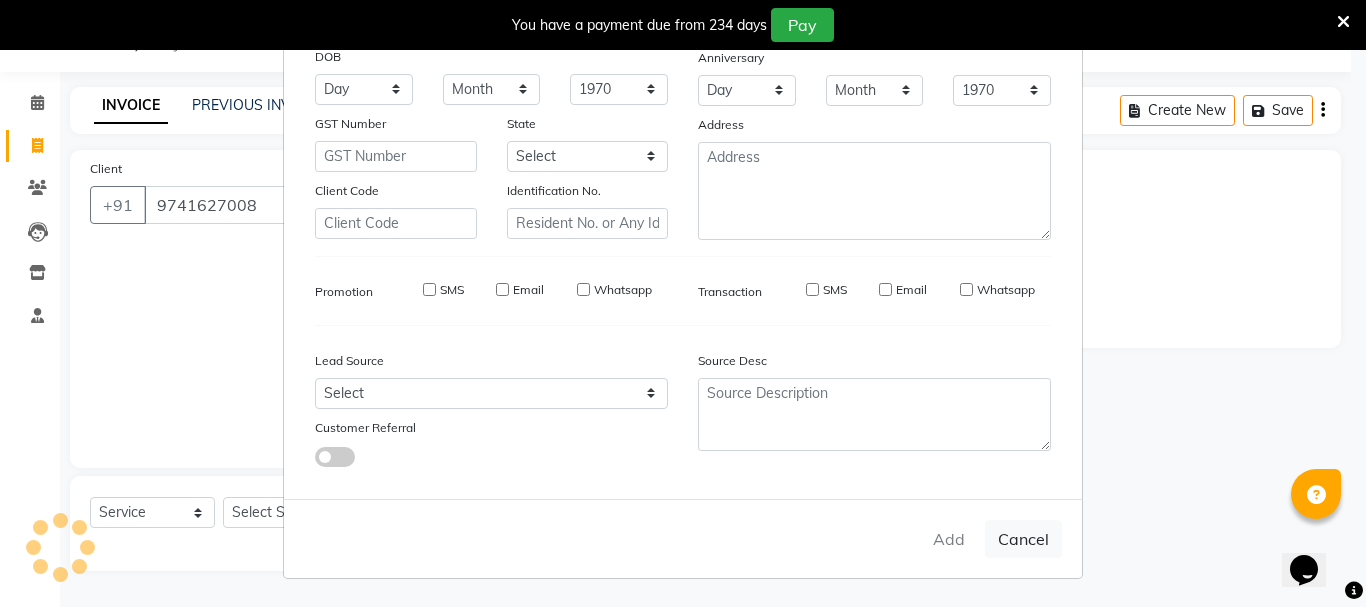 type on "97******08" 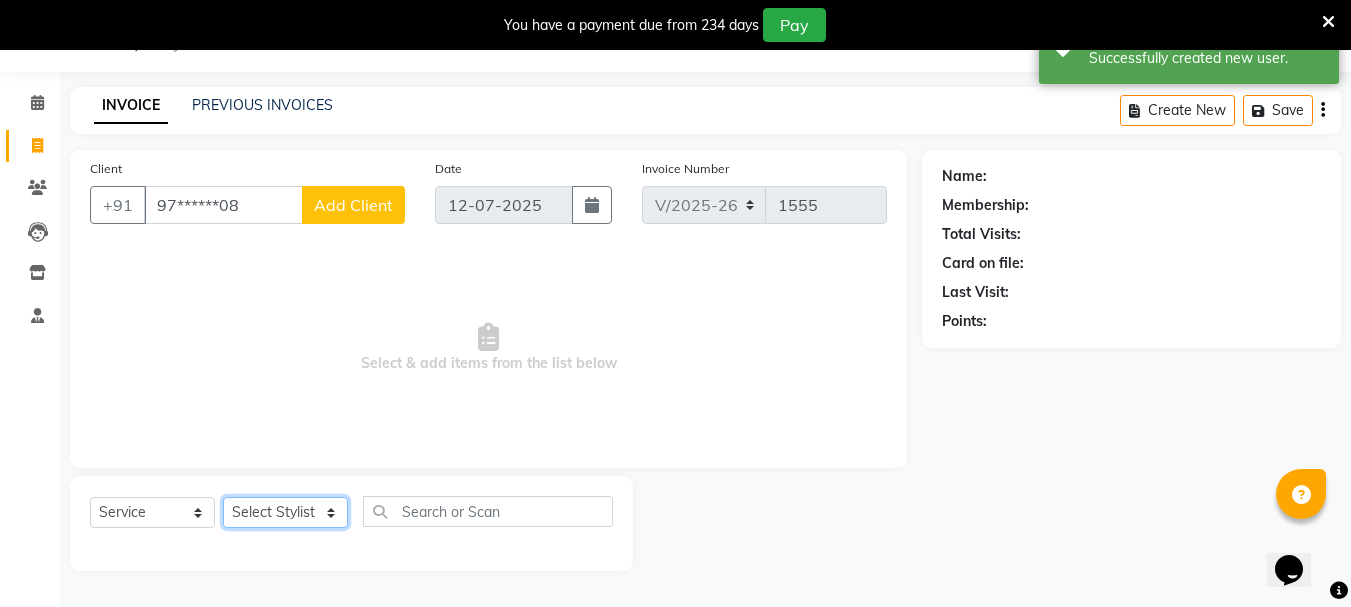 click on "Select Stylist Bhavani Buati [PERSON_NAME] Hriatpuii [PERSON_NAME] [PERSON_NAME] Salon Manager [PERSON_NAME] [PERSON_NAME] Ncy [PERSON_NAME]" 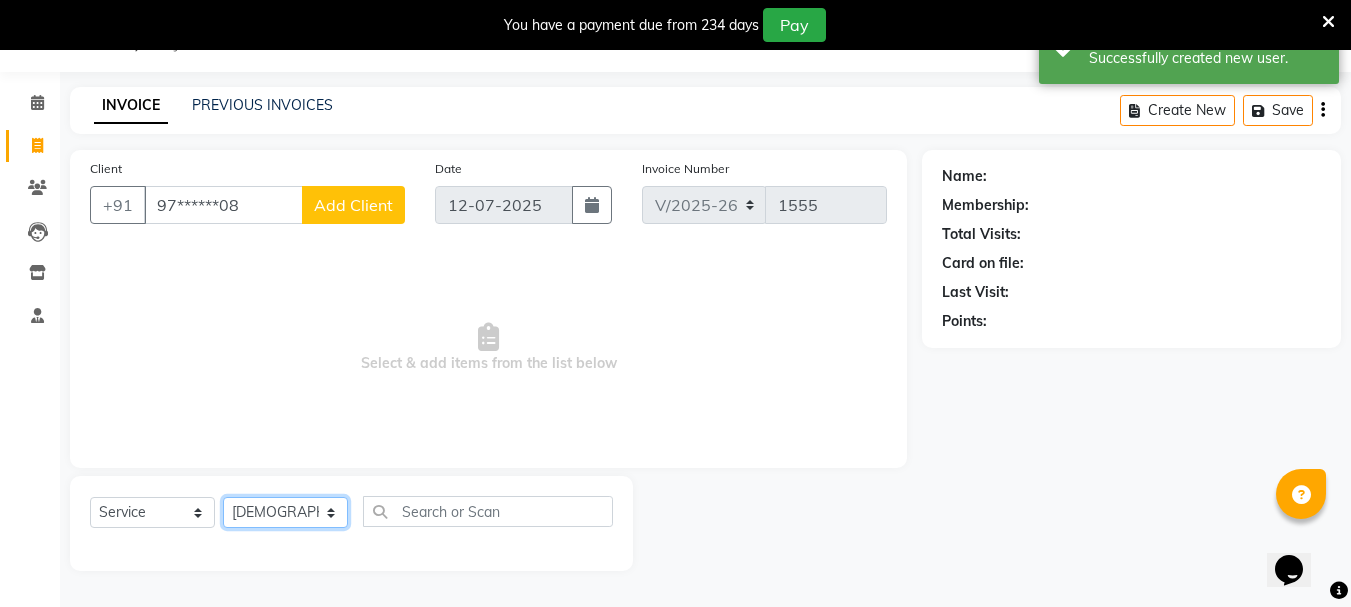 click on "Select Stylist Bhavani Buati [PERSON_NAME] Hriatpuii [PERSON_NAME] [PERSON_NAME] Salon Manager [PERSON_NAME] [PERSON_NAME] Ncy [PERSON_NAME]" 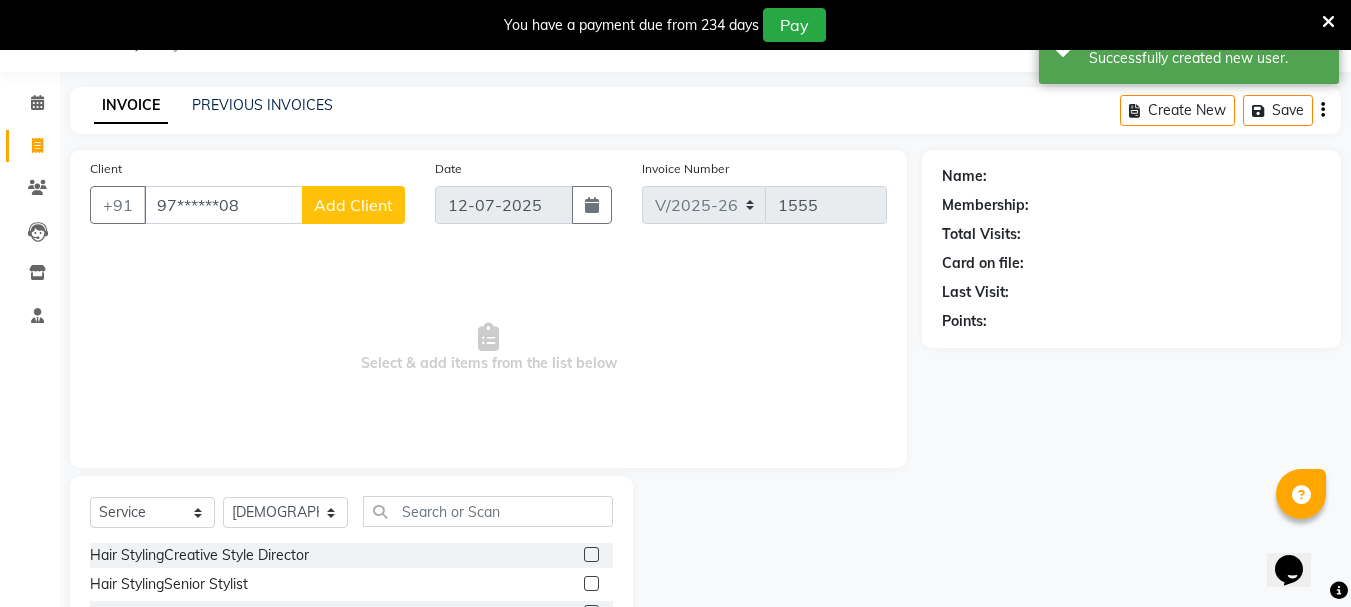 click on "Select  Service  Product  Membership  Package Voucher Prepaid Gift Card  Select Stylist Bhavani Buati Deepa [PERSON_NAME] Hriatpuii [PERSON_NAME] Kimi [PERSON_NAME] Salon Manager [PERSON_NAME] [PERSON_NAME] Ncy [PERSON_NAME] Zovi Hair StylingCreative Style Director  Hair StylingSenior Stylist  Hair StylingStylist  Hair StylingBlunt Hair Cut  Hair StylingFringe  Hair StylingKids Hair Cut (below 6 years)  Hair StylingShampoo & Conditioning  Hair StylingBlow-dry  Hair StylingIroning  Hair StylingTong Curls  Hair Accessories  Hair ColorRoot Touch-Up Vegan  Hair ColorRoot Touch-Up PPD Free  Hair ColorRoot Touch-Up [MEDICAL_DATA] Free  Hair ColorHighlights (Per Foil)  Hair ColorHighlights with pre lightener (Per Foil)  Hair ColorCrazy Hair Color (Per Foil)  Hair ColorGlobal Hair Color  Hair ColorBalayage/Ombre  Henna  Hair Toning  Hair & Scalp TreatmentHair Spa - [PERSON_NAME] Butter  Hair & Scalp TreatmentHair Spa - Nashi  Hair & Scalp TreatmentRisana  Hair & Scalp TreatmentQOD F4st  Hair & Scalp TreatmentHair Spa - Wella" 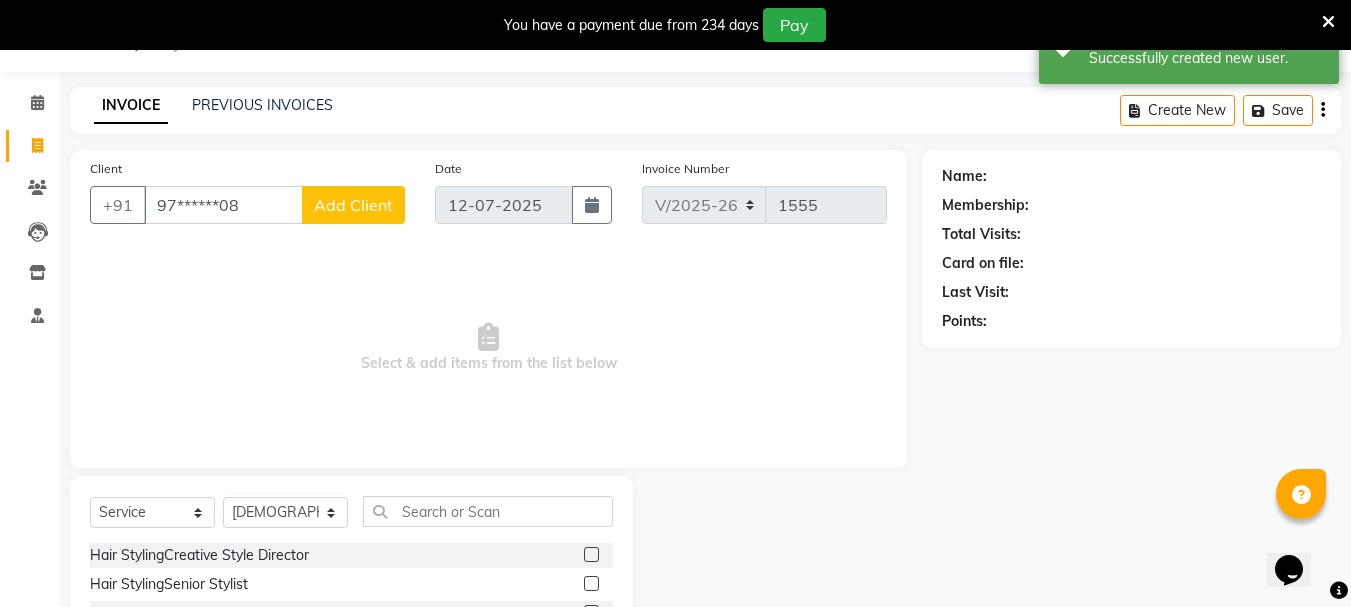 click on "Select  Service  Product  Membership  Package Voucher Prepaid Gift Card  Select Stylist Bhavani Buati Deepa [PERSON_NAME] Hriatpuii [PERSON_NAME] Kimi [PERSON_NAME] Salon Manager [PERSON_NAME] [PERSON_NAME] Ncy [PERSON_NAME] Zovi Hair StylingCreative Style Director  Hair StylingSenior Stylist  Hair StylingStylist  Hair StylingBlunt Hair Cut  Hair StylingFringe  Hair StylingKids Hair Cut (below 6 years)  Hair StylingShampoo & Conditioning  Hair StylingBlow-dry  Hair StylingIroning  Hair StylingTong Curls  Hair Accessories  Hair ColorRoot Touch-Up Vegan  Hair ColorRoot Touch-Up PPD Free  Hair ColorRoot Touch-Up [MEDICAL_DATA] Free  Hair ColorHighlights (Per Foil)  Hair ColorHighlights with pre lightener (Per Foil)  Hair ColorCrazy Hair Color (Per Foil)  Hair ColorGlobal Hair Color  Hair ColorBalayage/Ombre  Henna  Hair Toning  Hair & Scalp TreatmentHair Spa - [PERSON_NAME] Butter  Hair & Scalp TreatmentHair Spa - Nashi  Hair & Scalp TreatmentRisana  Hair & Scalp TreatmentQOD F4st  Hair & Scalp TreatmentHair Spa - Wella" 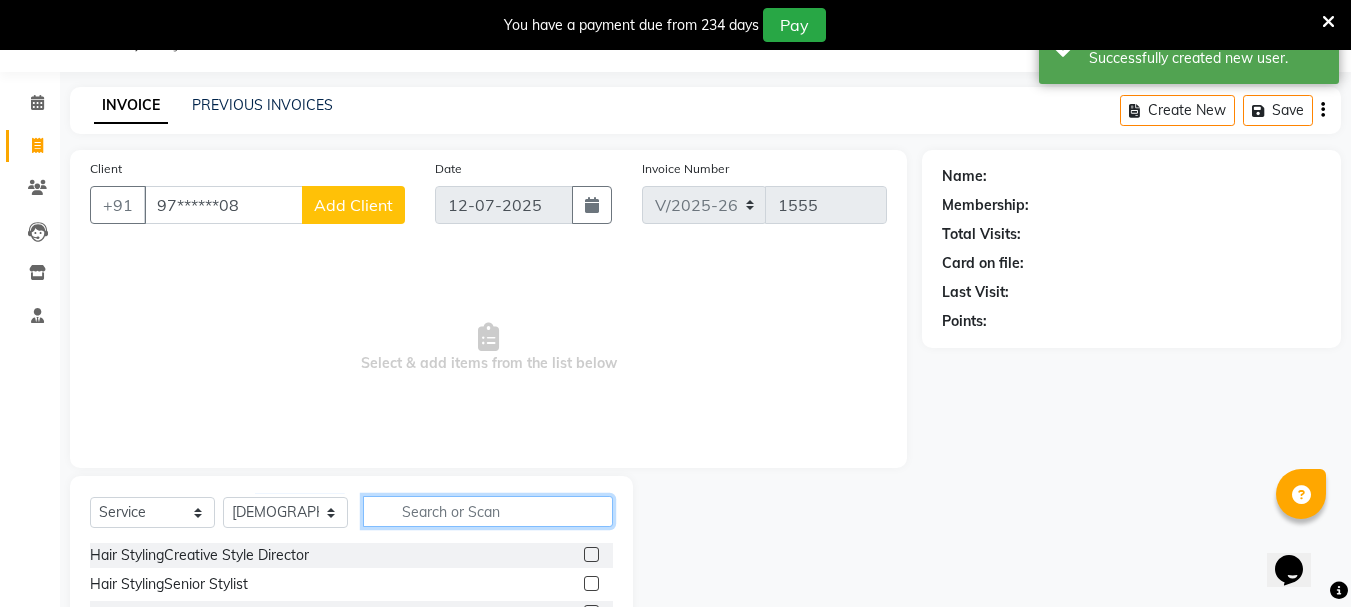 click 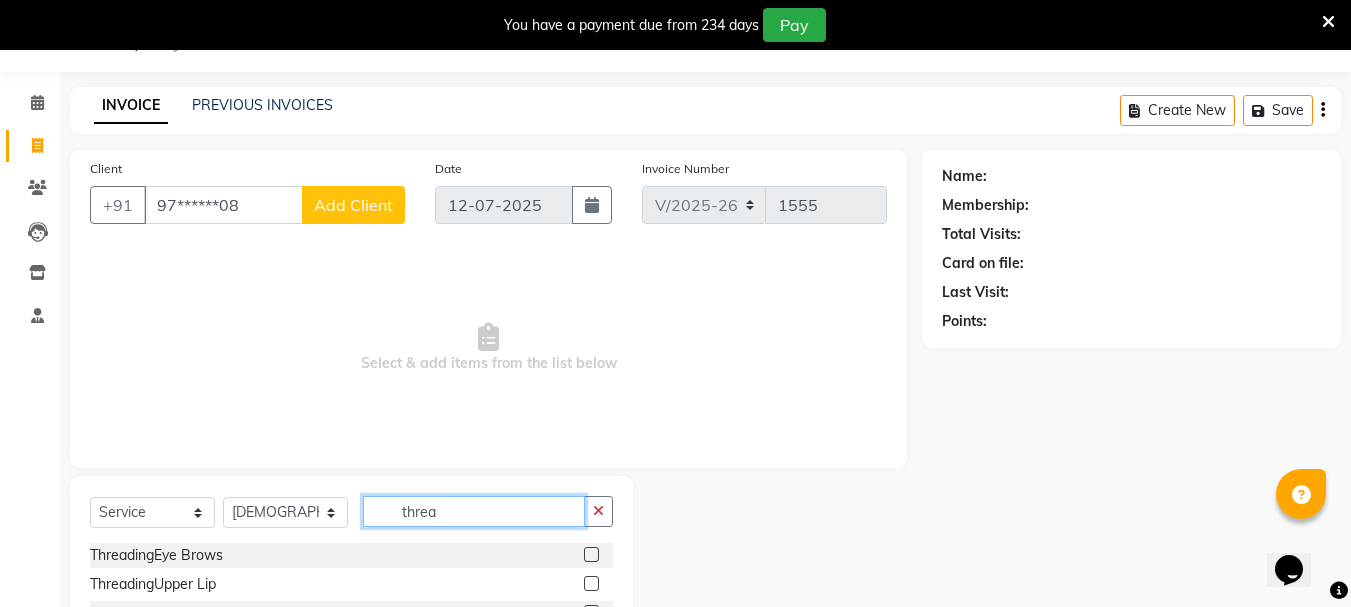type on "threa" 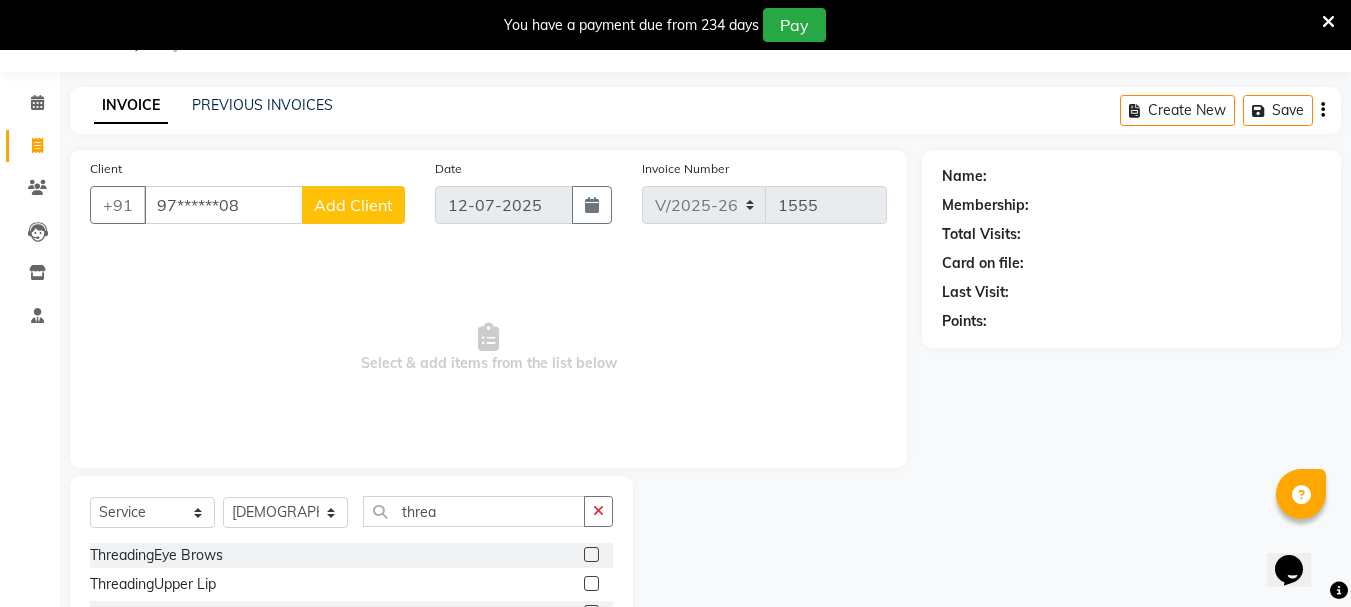 click 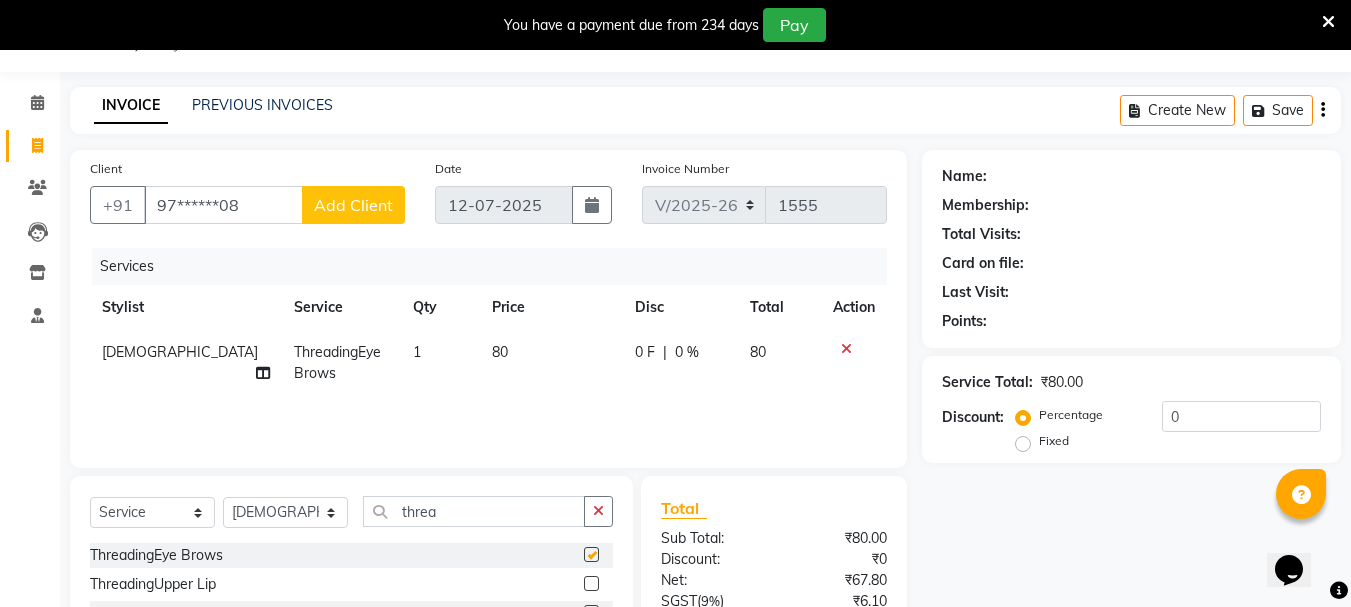 checkbox on "false" 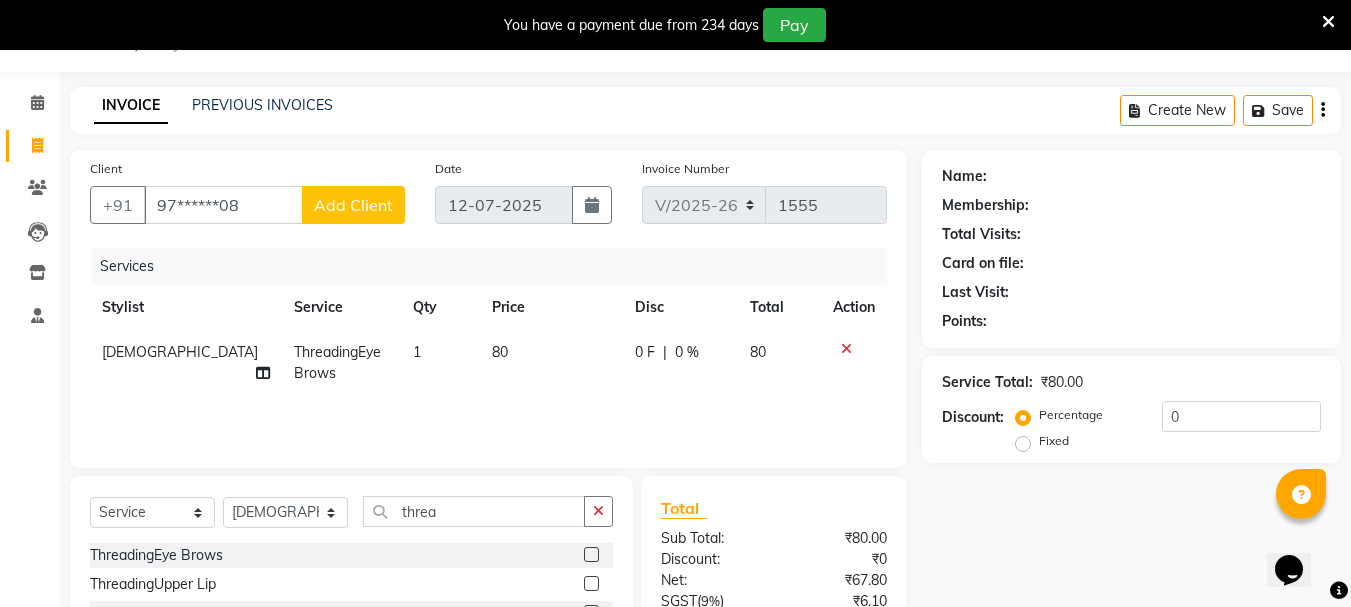 click 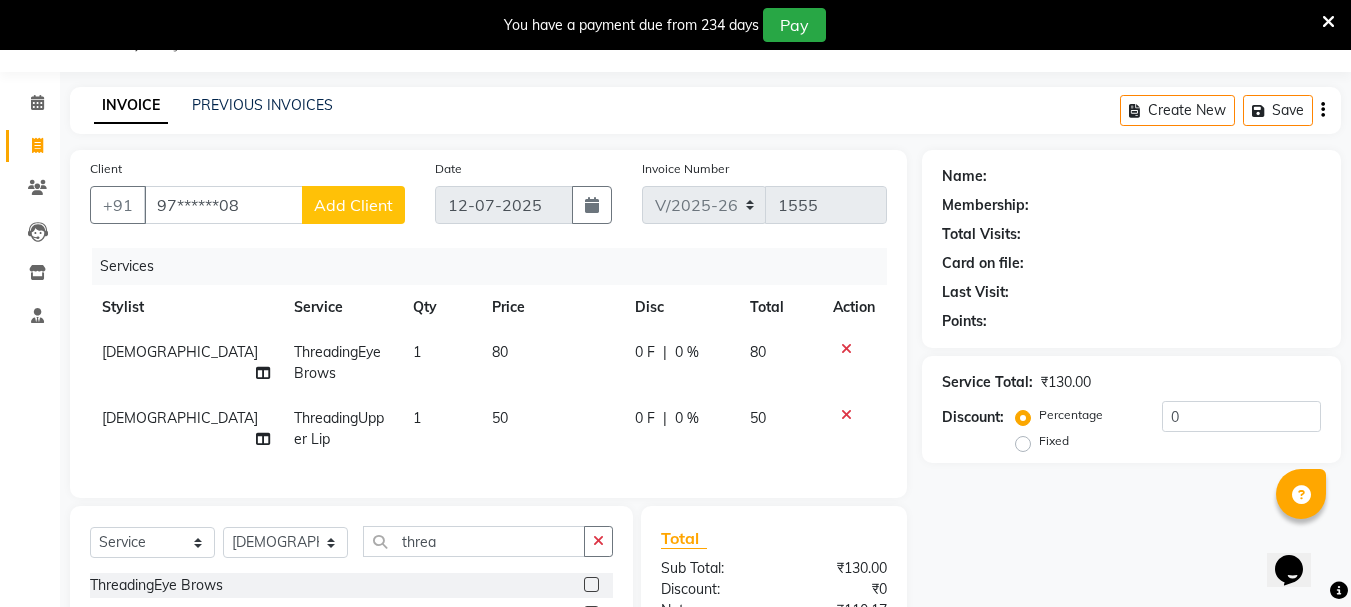 checkbox on "false" 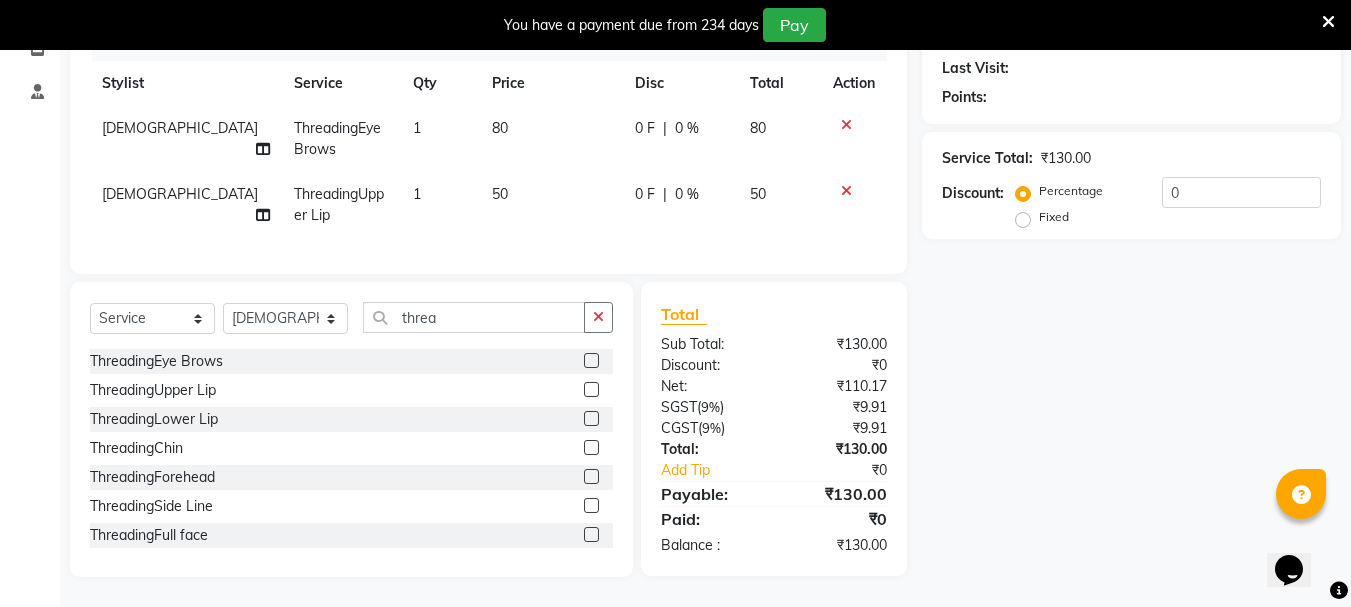 scroll, scrollTop: 0, scrollLeft: 0, axis: both 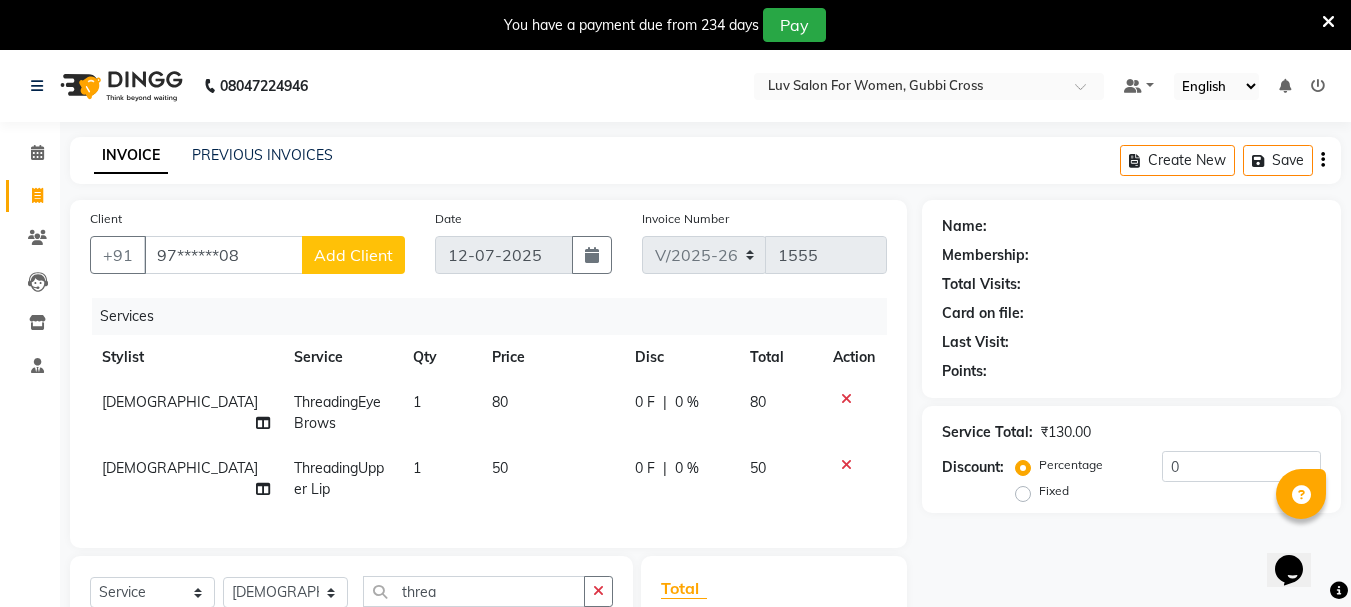 click 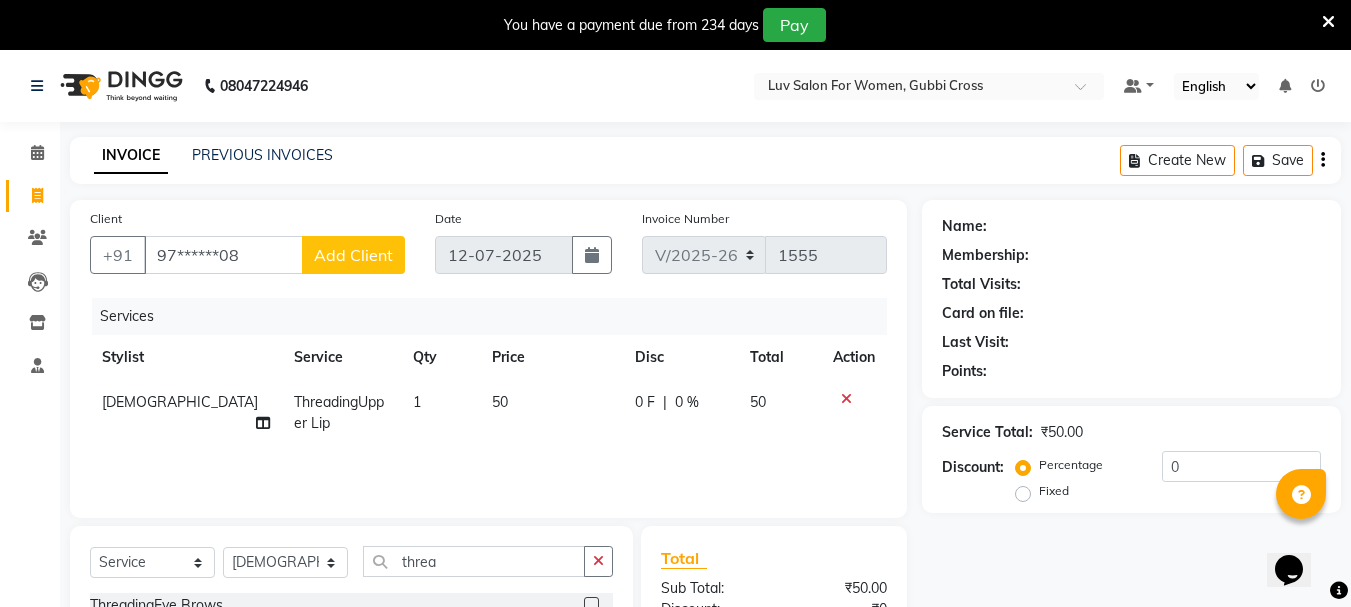 click 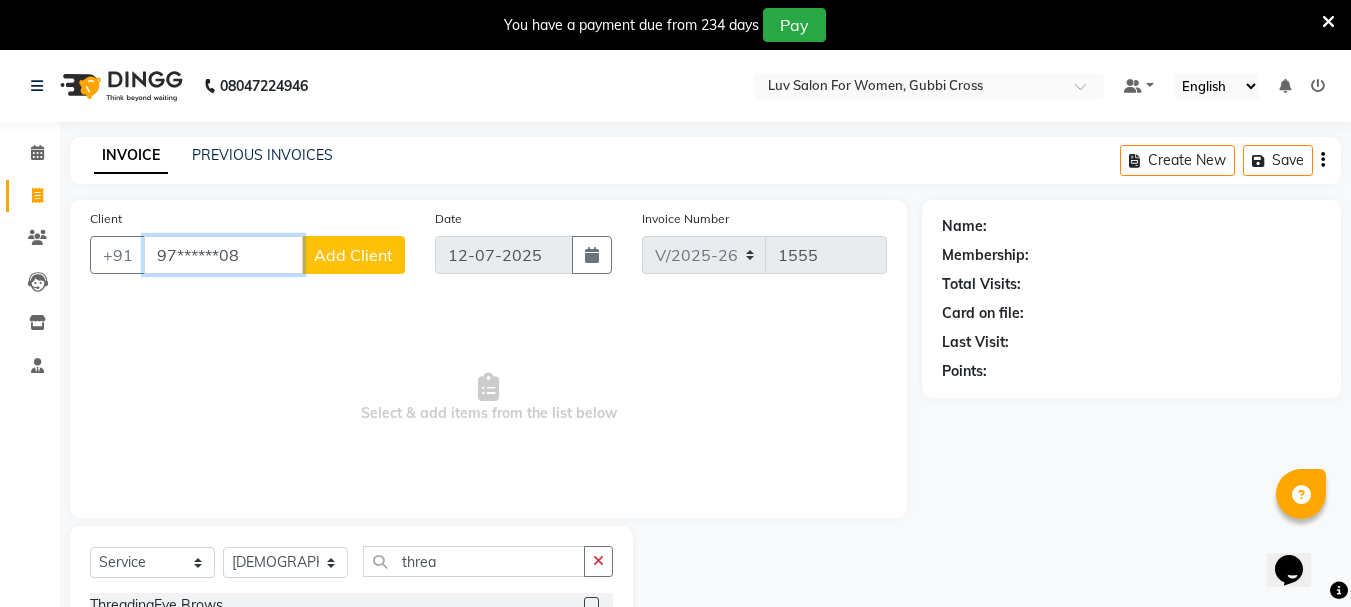drag, startPoint x: 156, startPoint y: 256, endPoint x: 241, endPoint y: 258, distance: 85.02353 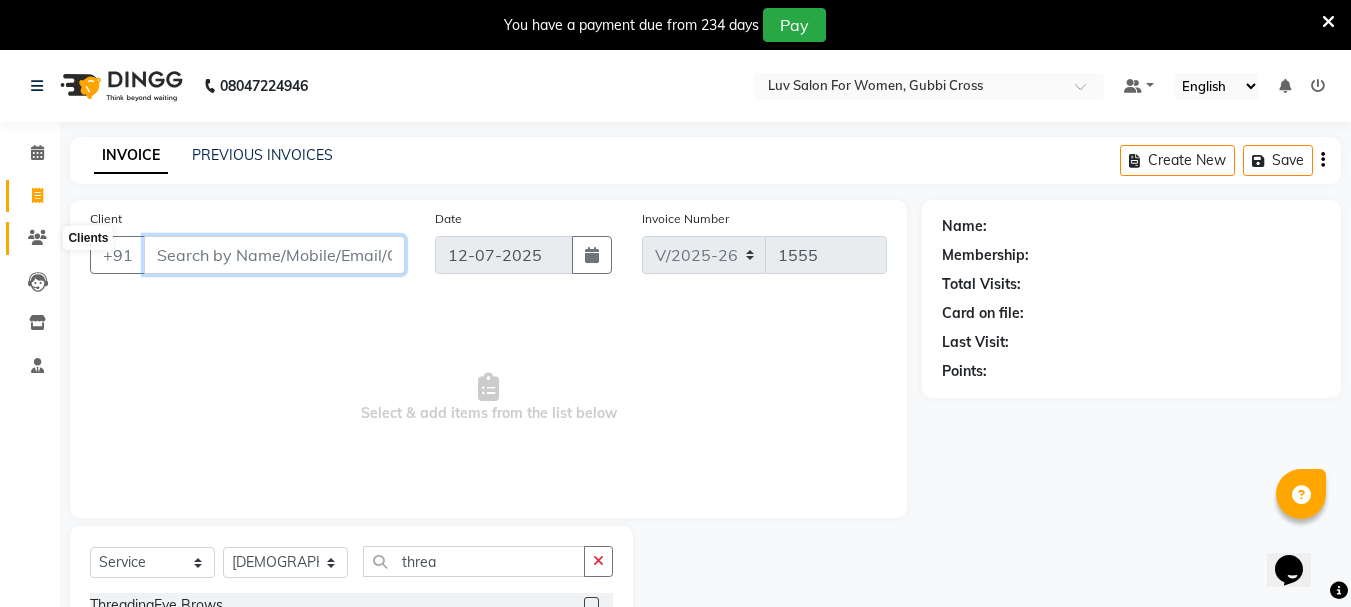 type 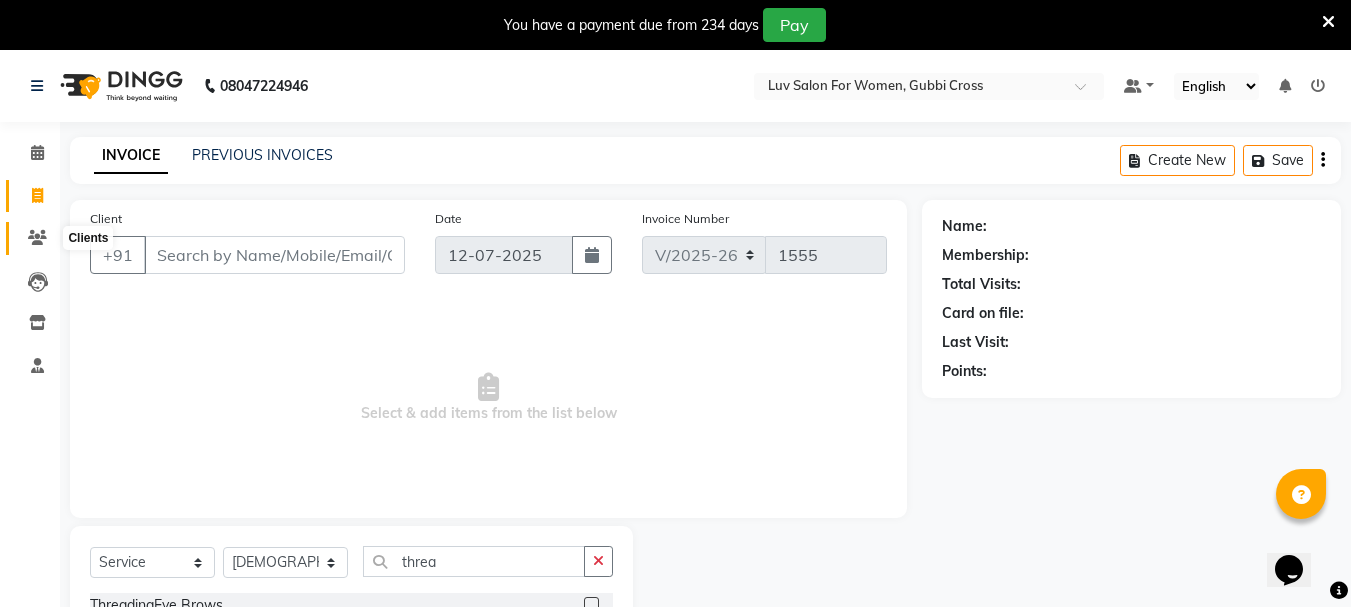 click 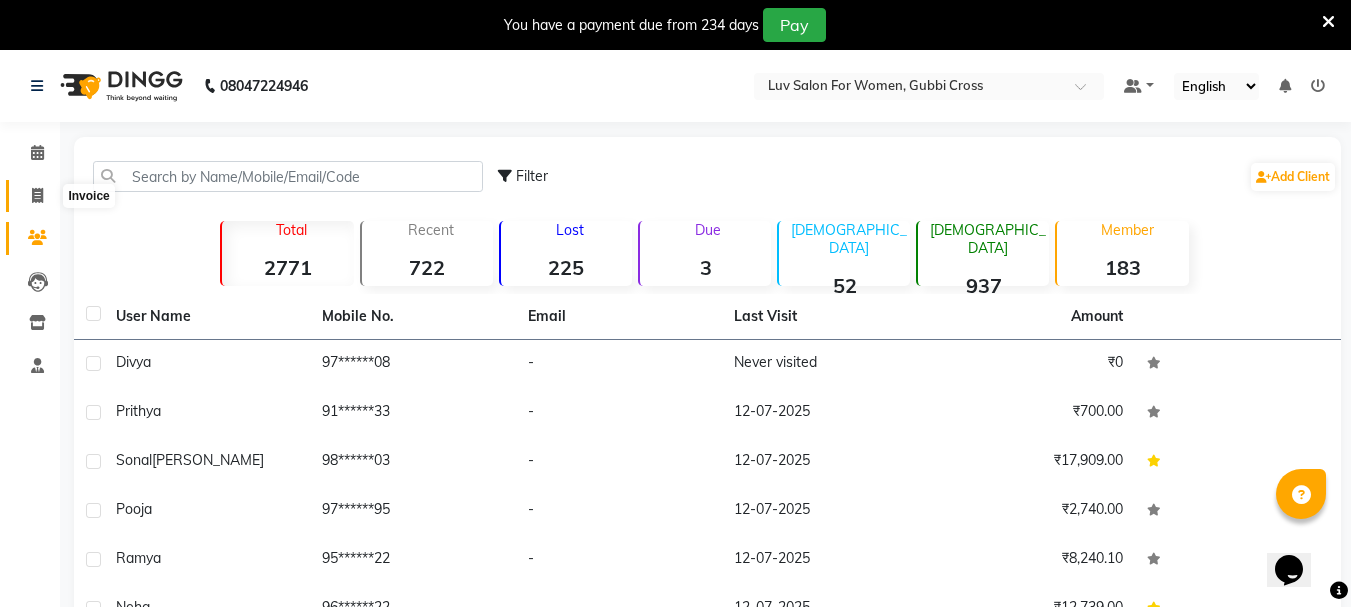 click 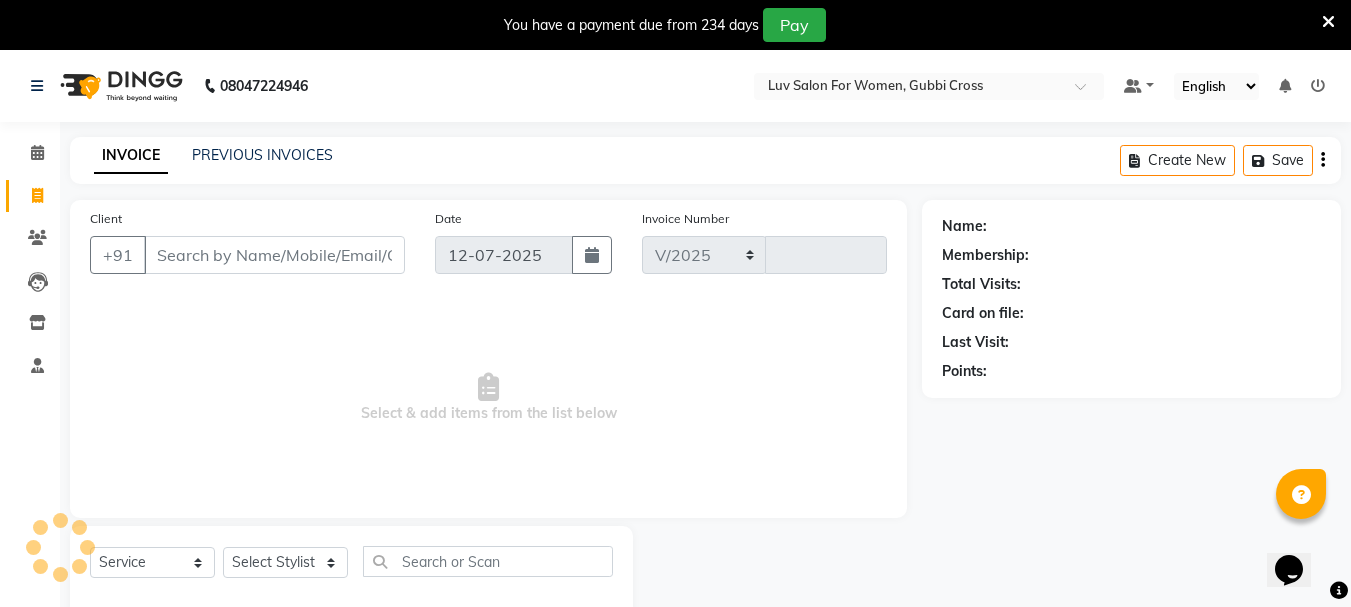 scroll, scrollTop: 50, scrollLeft: 0, axis: vertical 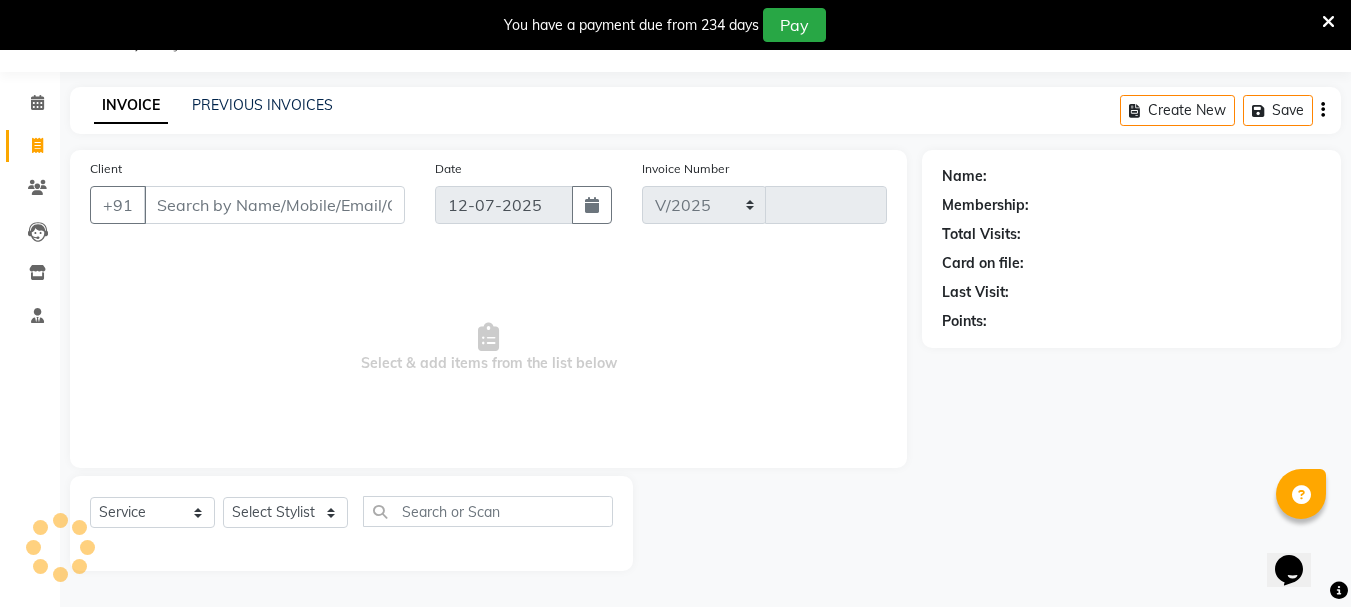 select on "7221" 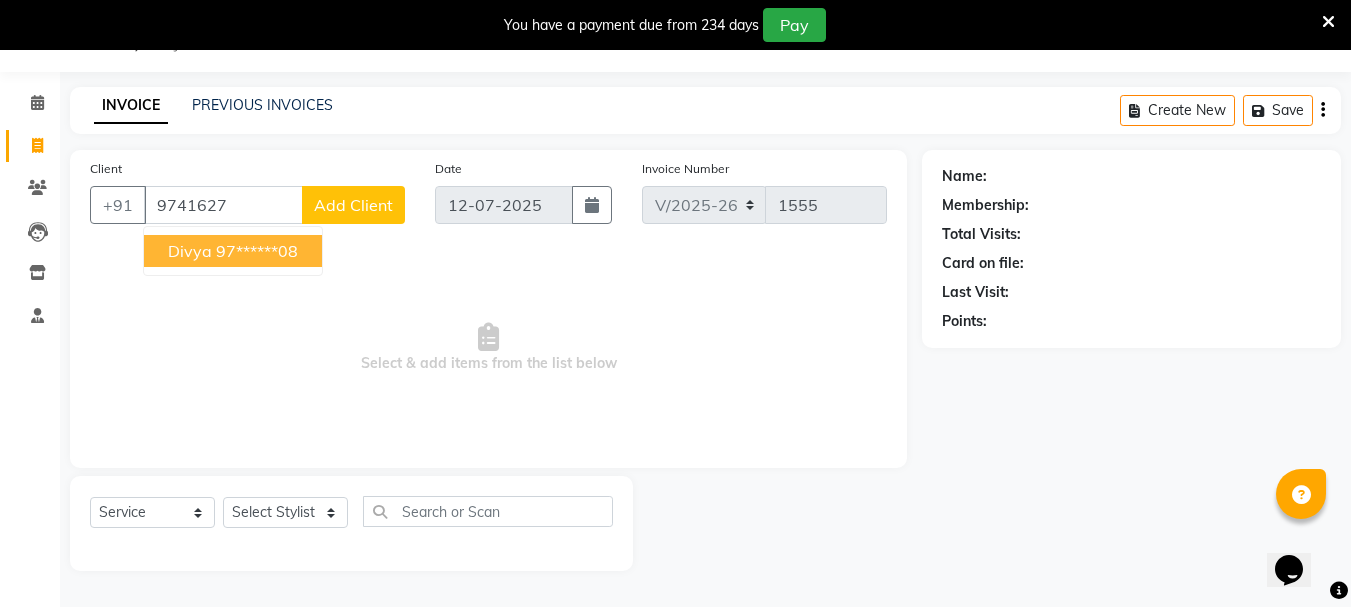 click on "97******08" at bounding box center [257, 251] 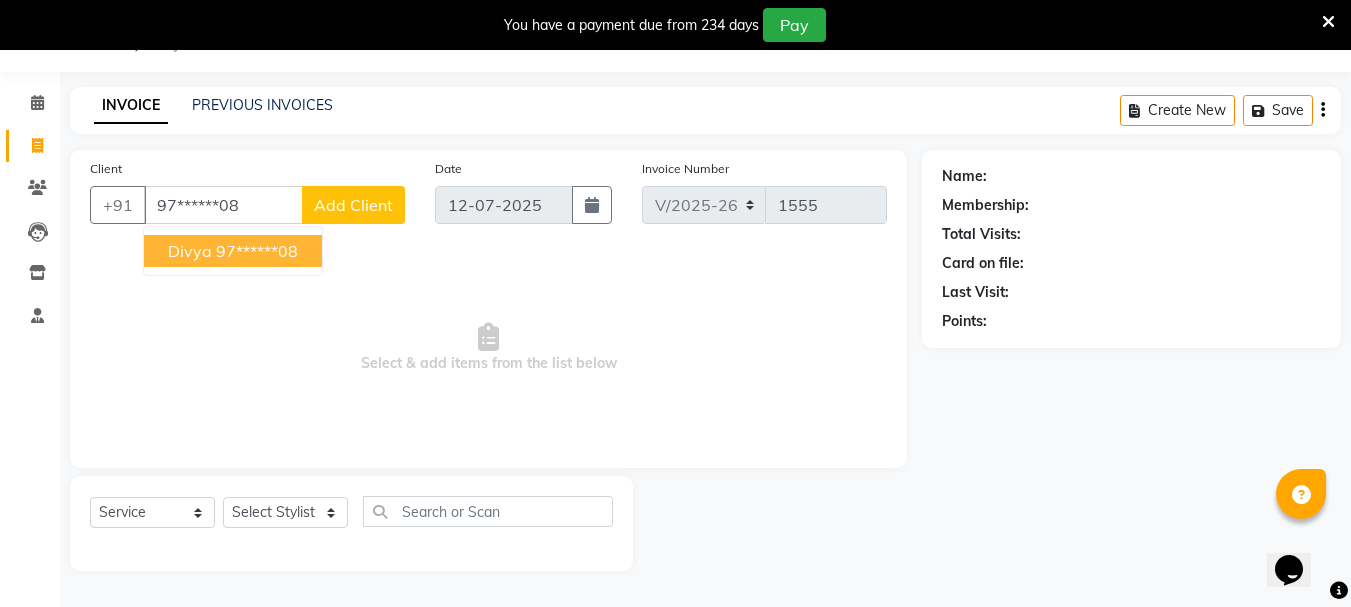 type on "97******08" 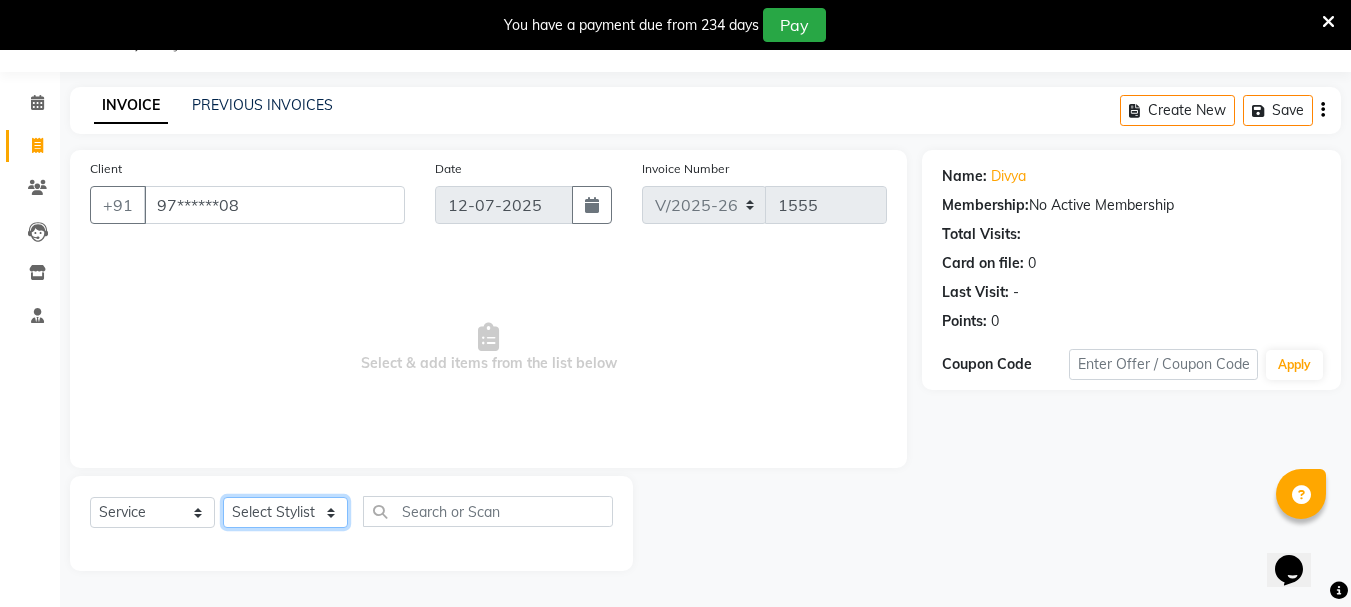click on "Select Stylist Bhavani Buati [PERSON_NAME] Hriatpuii [PERSON_NAME] [PERSON_NAME] Salon Manager [PERSON_NAME] [PERSON_NAME] Ncy [PERSON_NAME]" 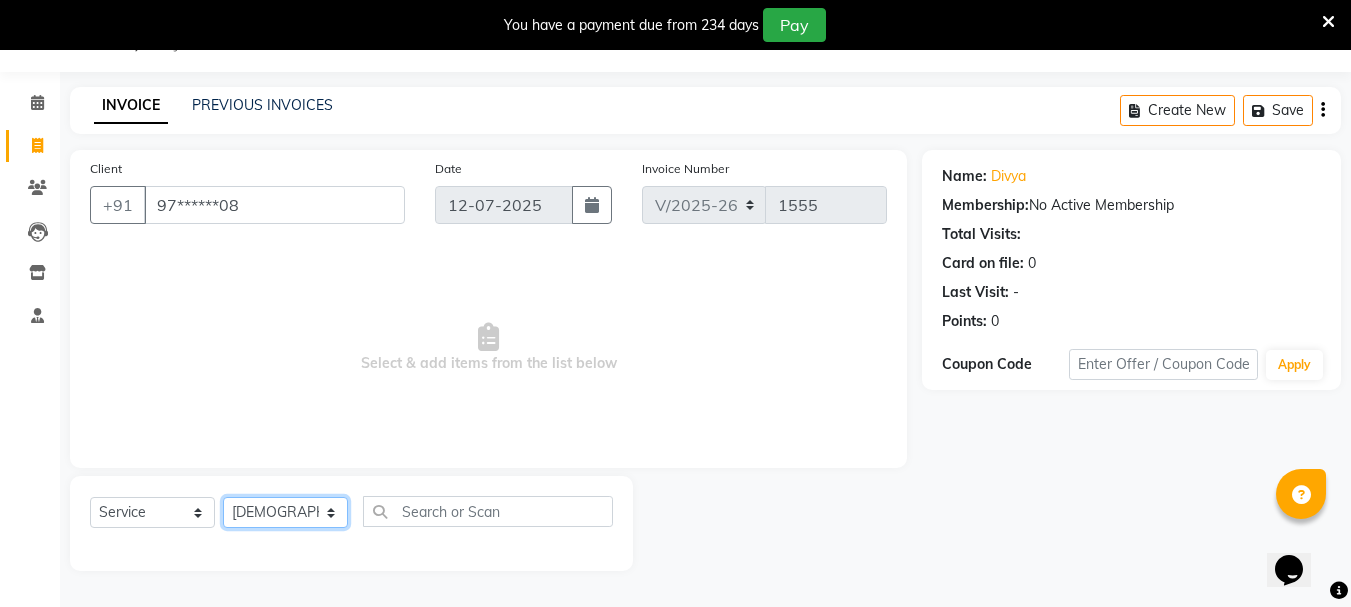 click on "Select Stylist Bhavani Buati [PERSON_NAME] Hriatpuii [PERSON_NAME] [PERSON_NAME] Salon Manager [PERSON_NAME] [PERSON_NAME] Ncy [PERSON_NAME]" 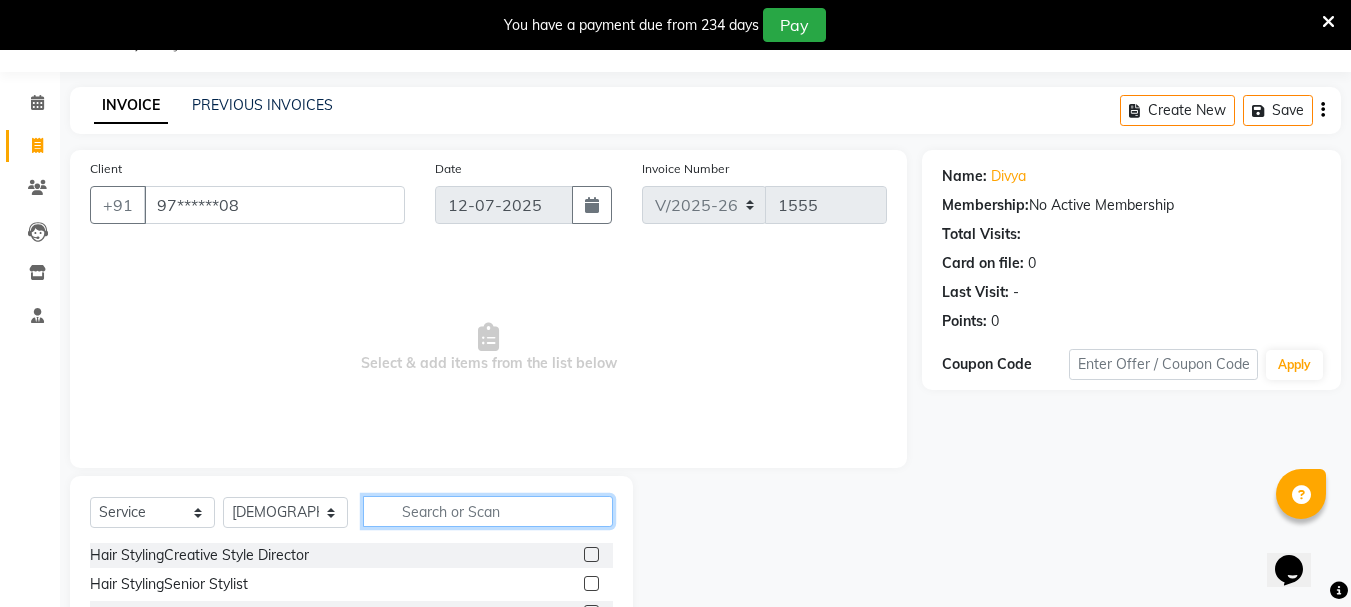 click 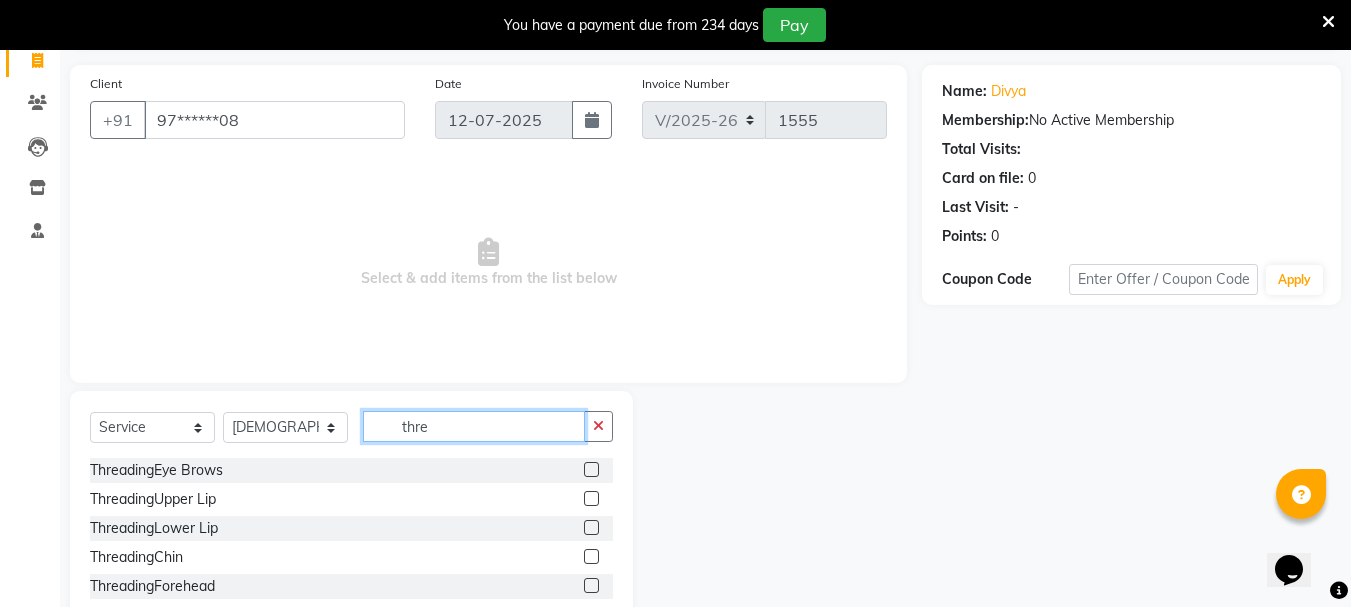 scroll, scrollTop: 244, scrollLeft: 0, axis: vertical 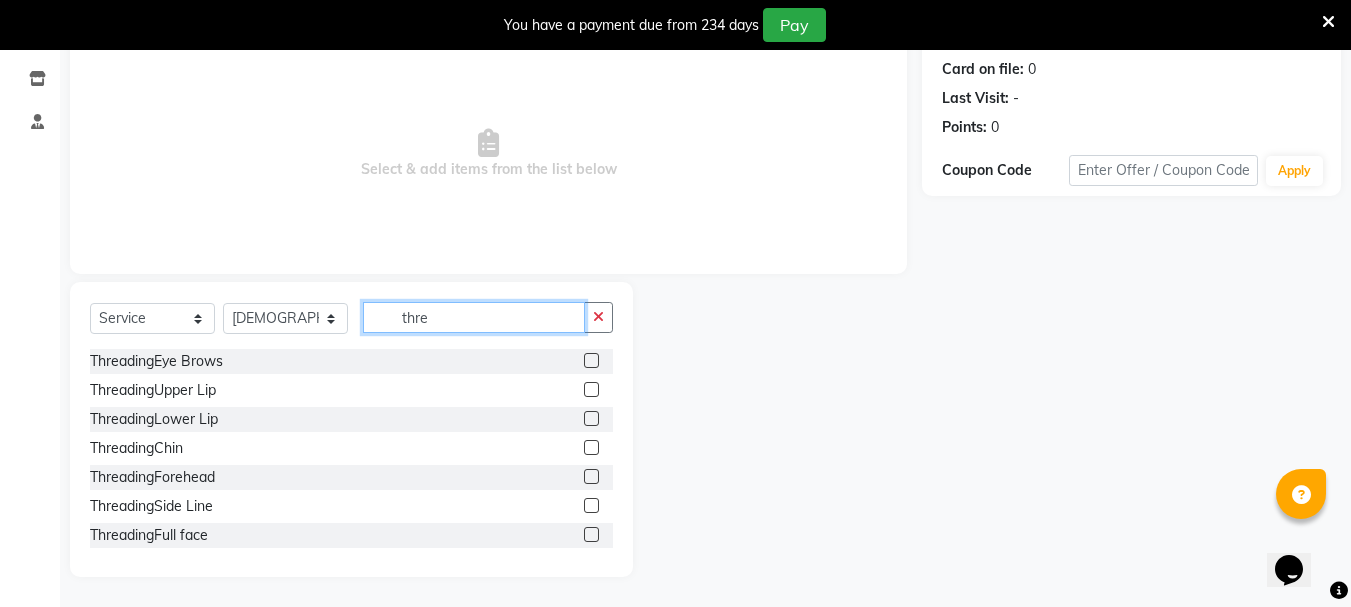 type on "thre" 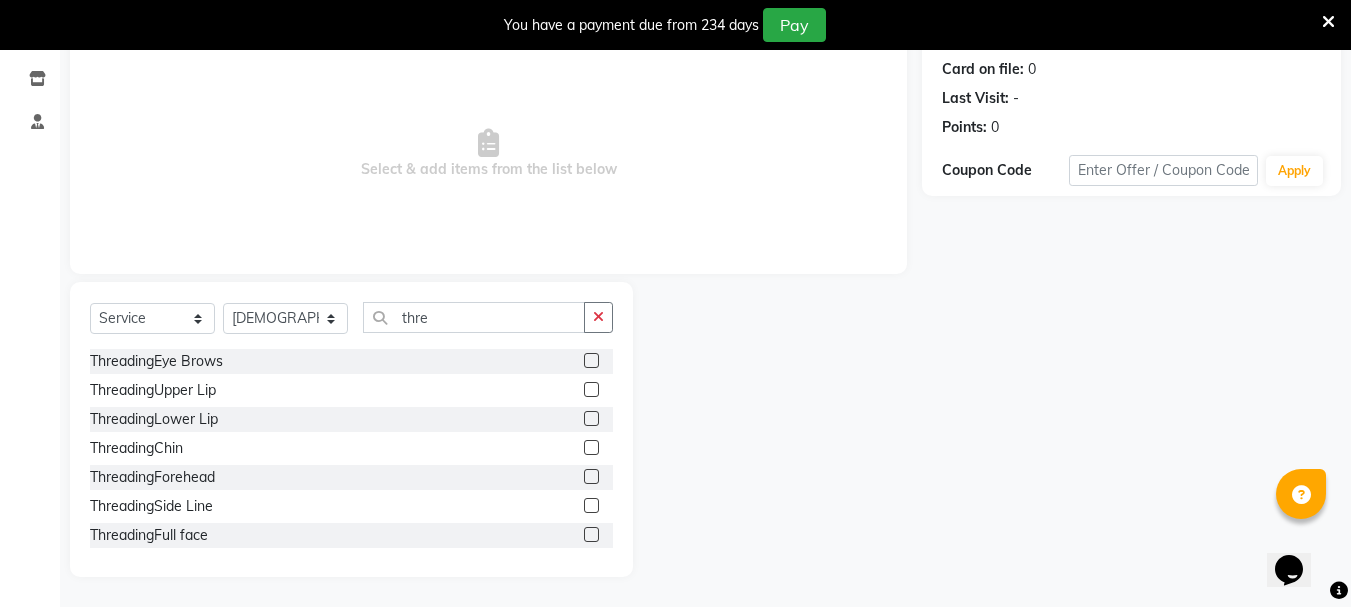 click 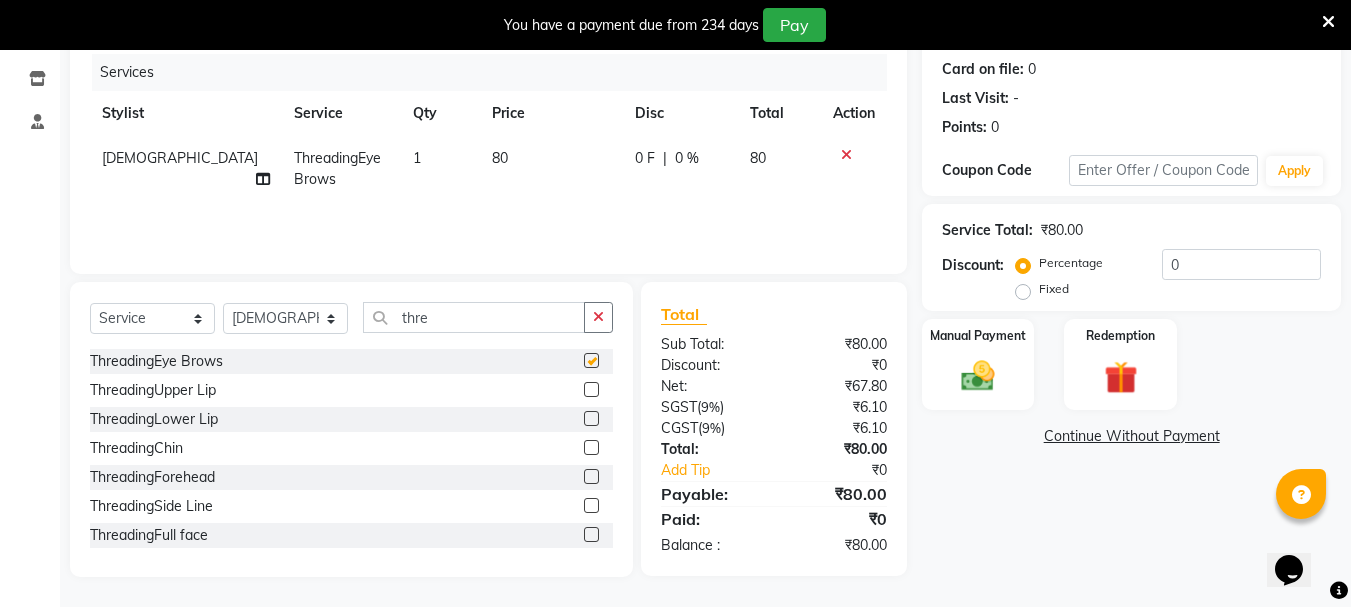 checkbox on "false" 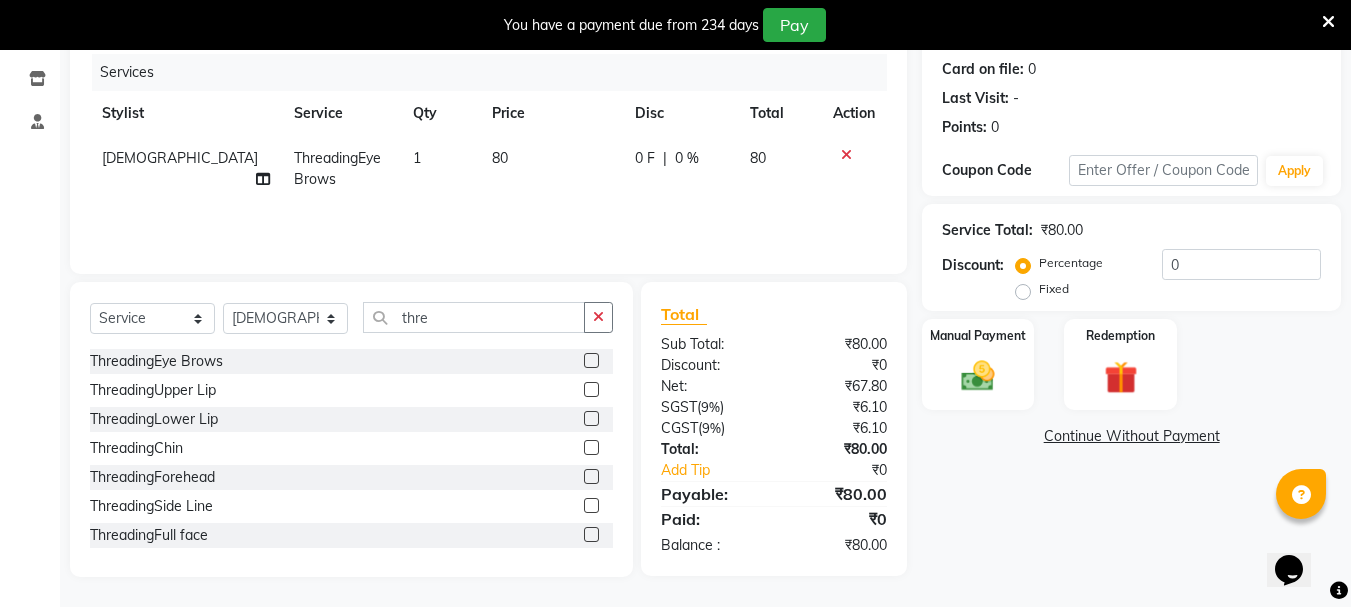 click 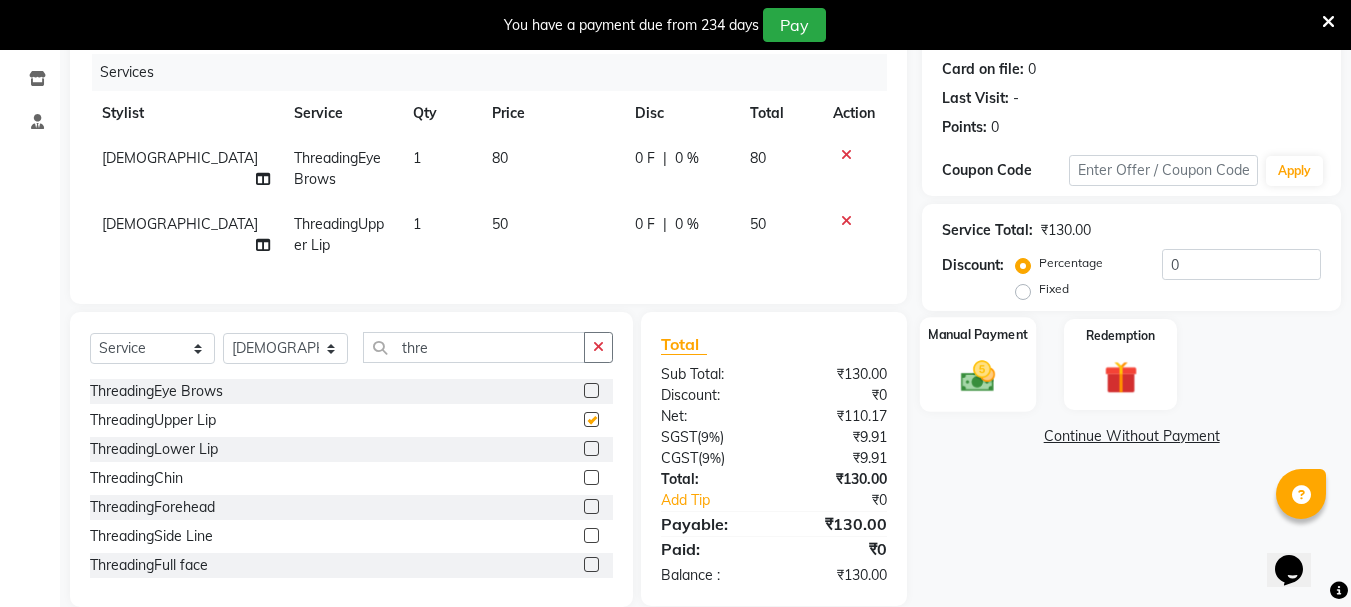 checkbox on "false" 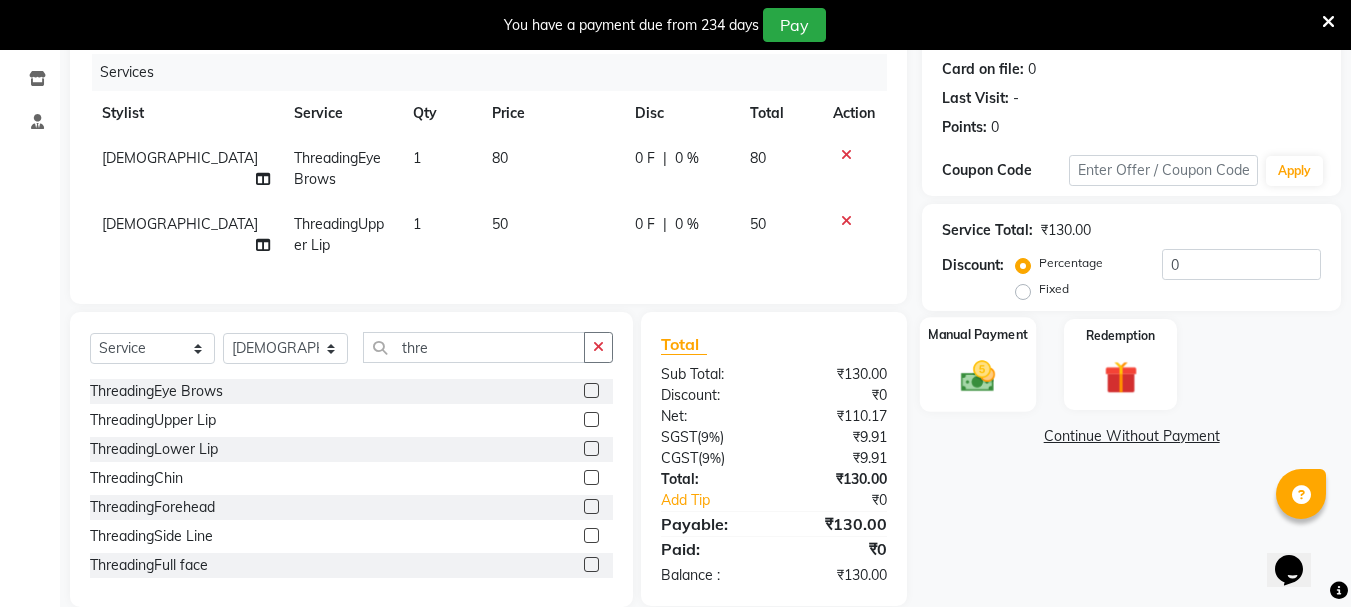 click 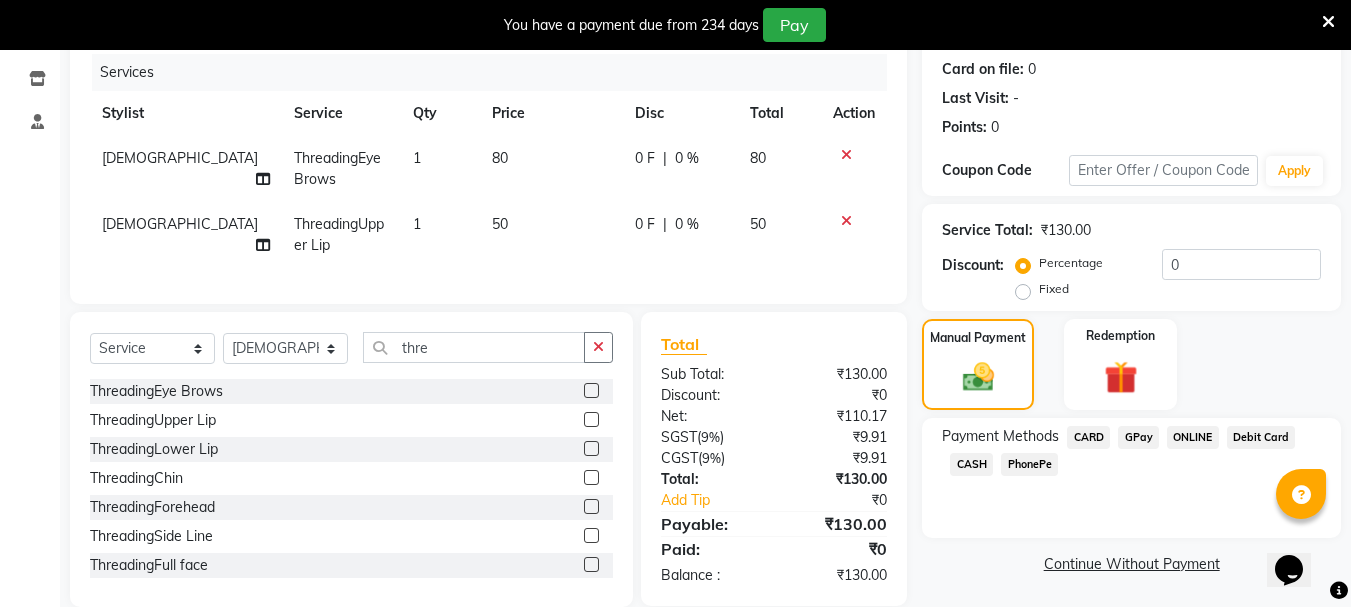 click on "GPay" 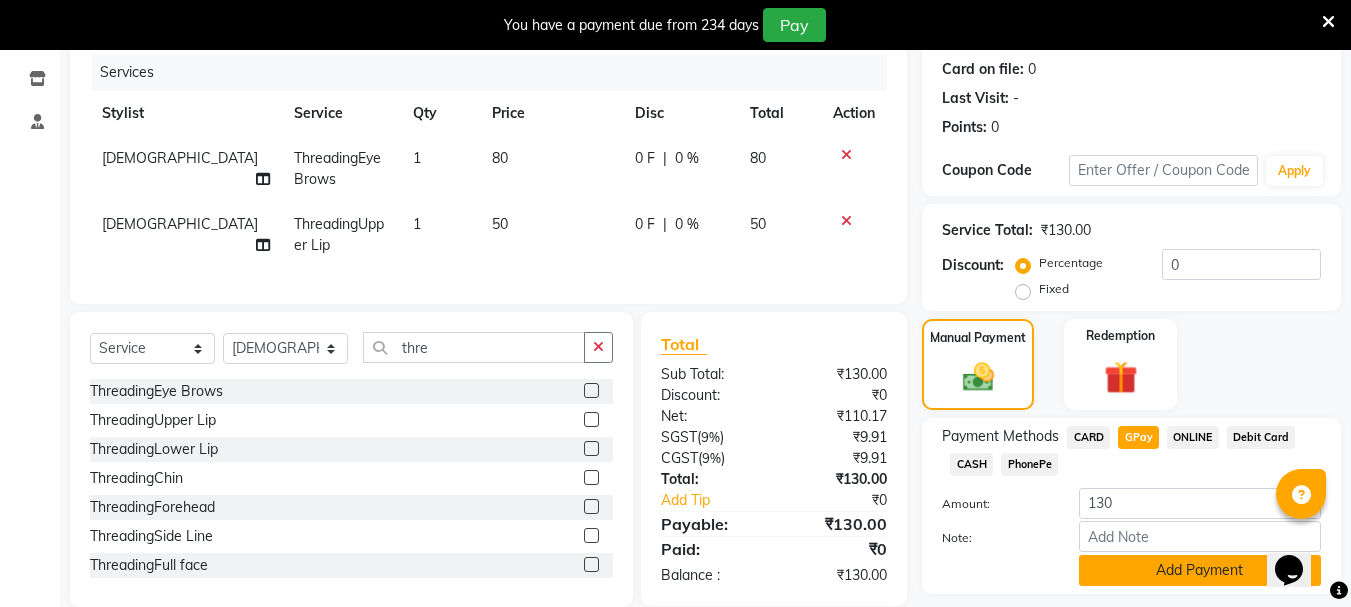 click on "Add Payment" 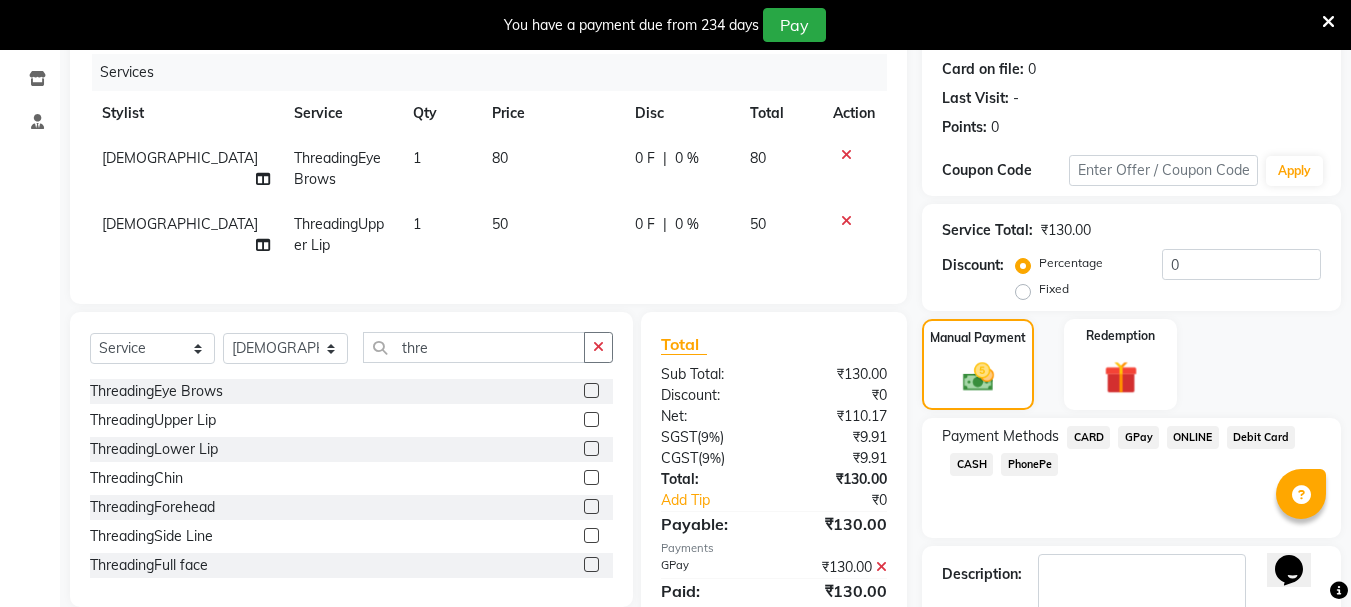 scroll, scrollTop: 359, scrollLeft: 0, axis: vertical 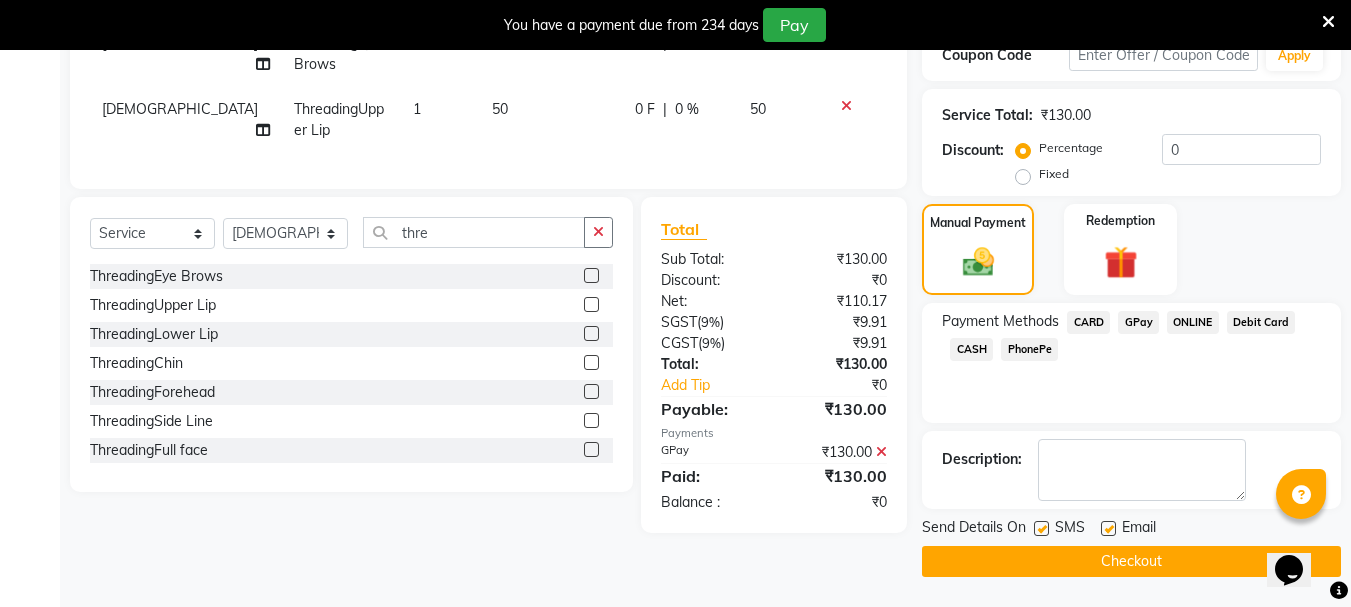 click on "Checkout" 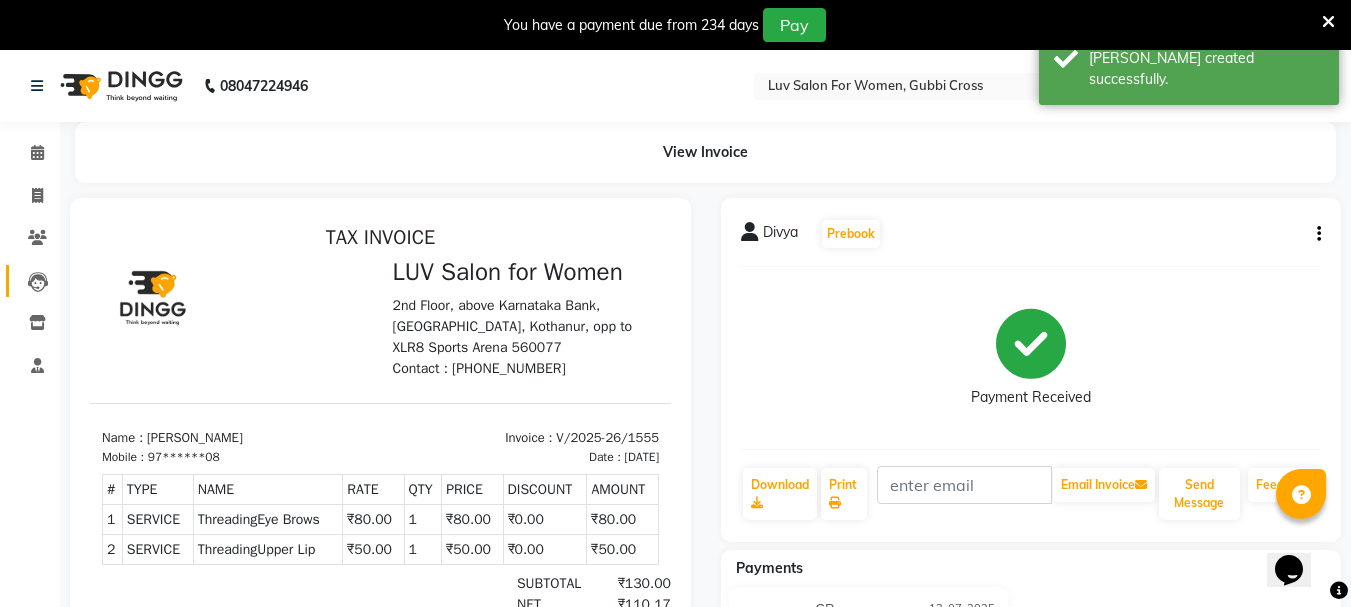 scroll, scrollTop: 0, scrollLeft: 0, axis: both 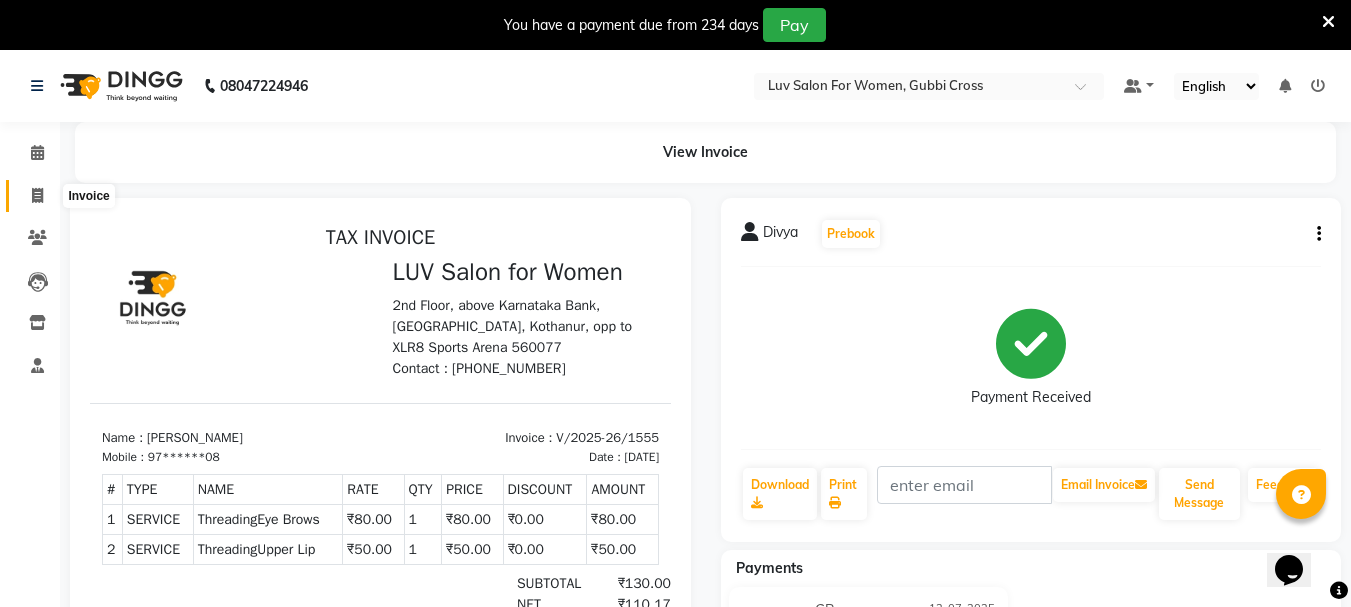 click 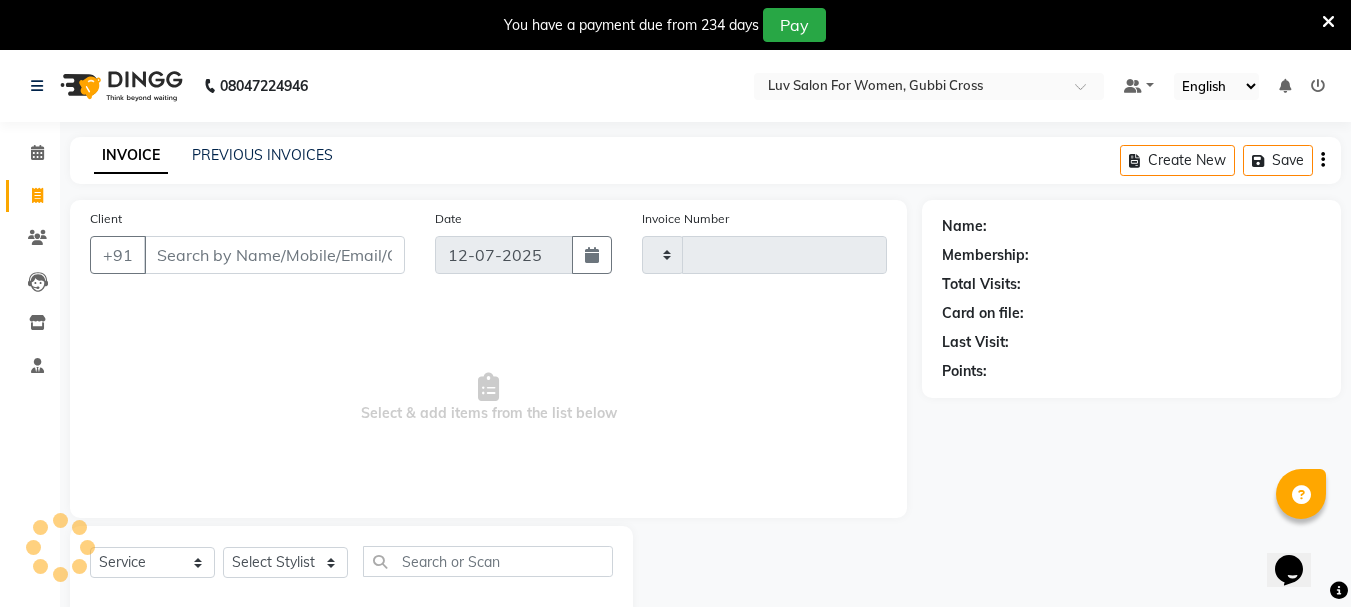 scroll, scrollTop: 50, scrollLeft: 0, axis: vertical 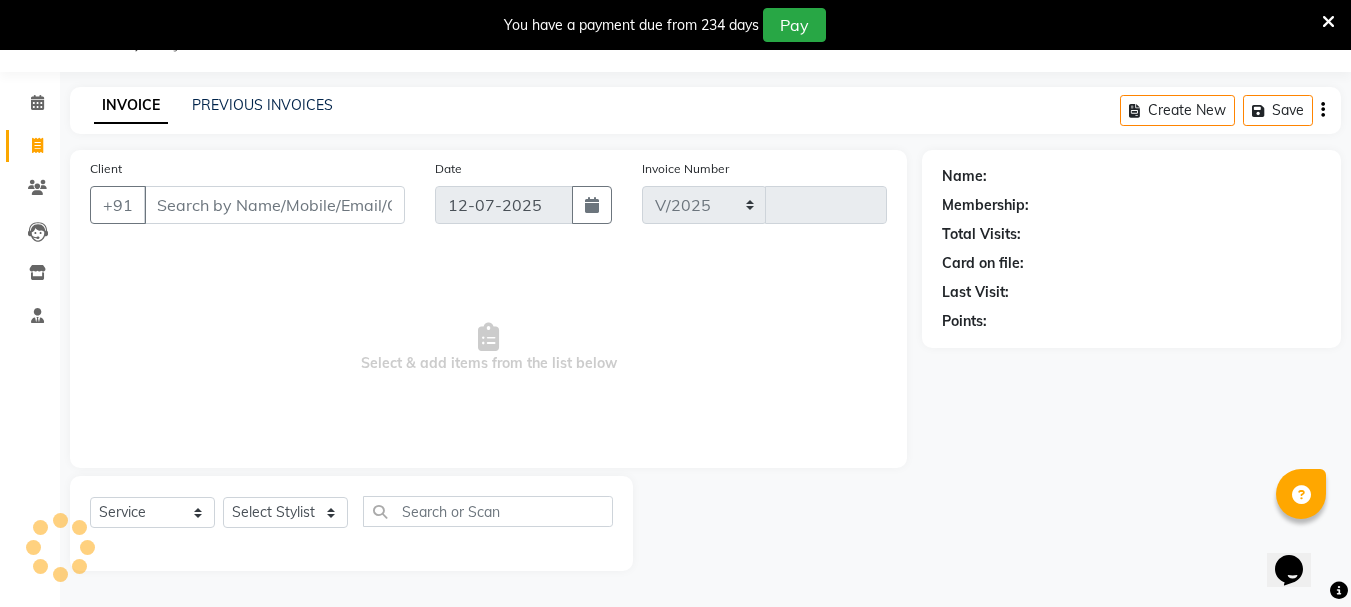 select on "7221" 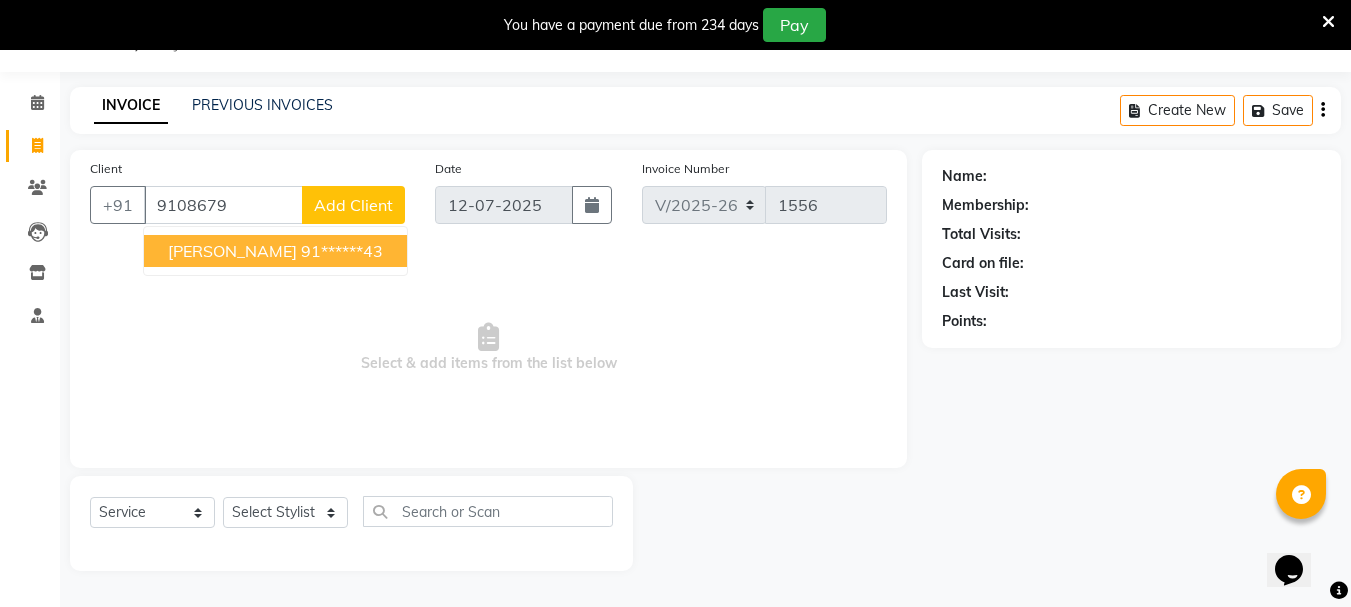 click on "91******43" at bounding box center [342, 251] 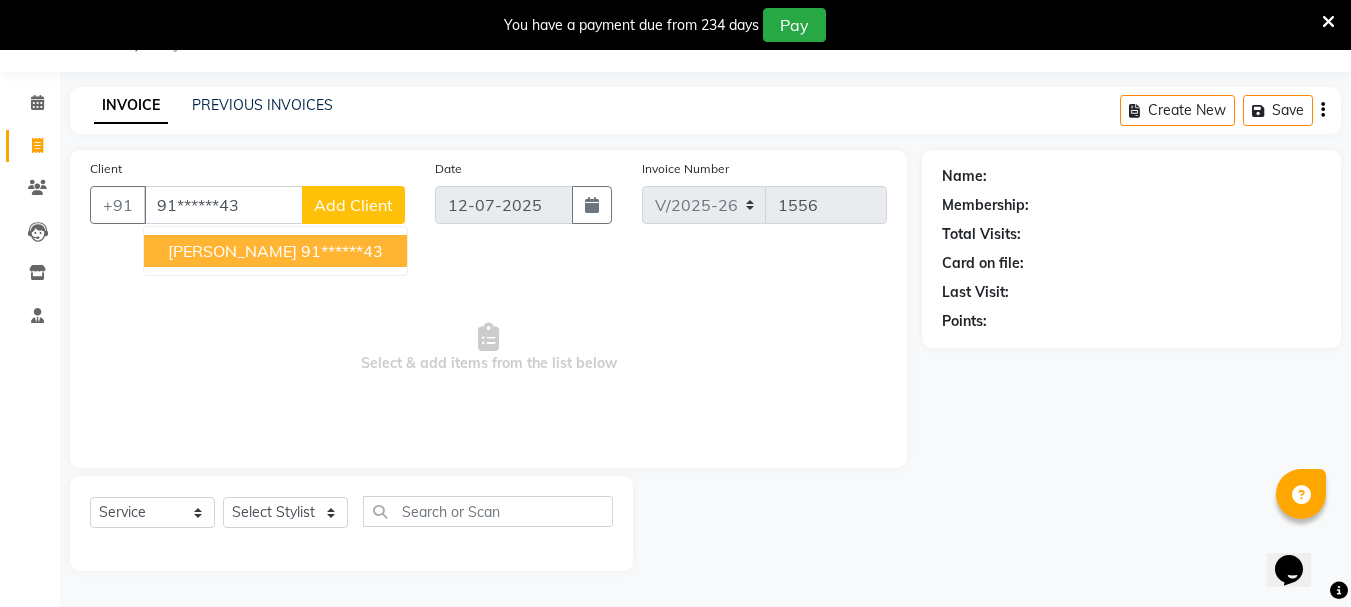 type on "91******43" 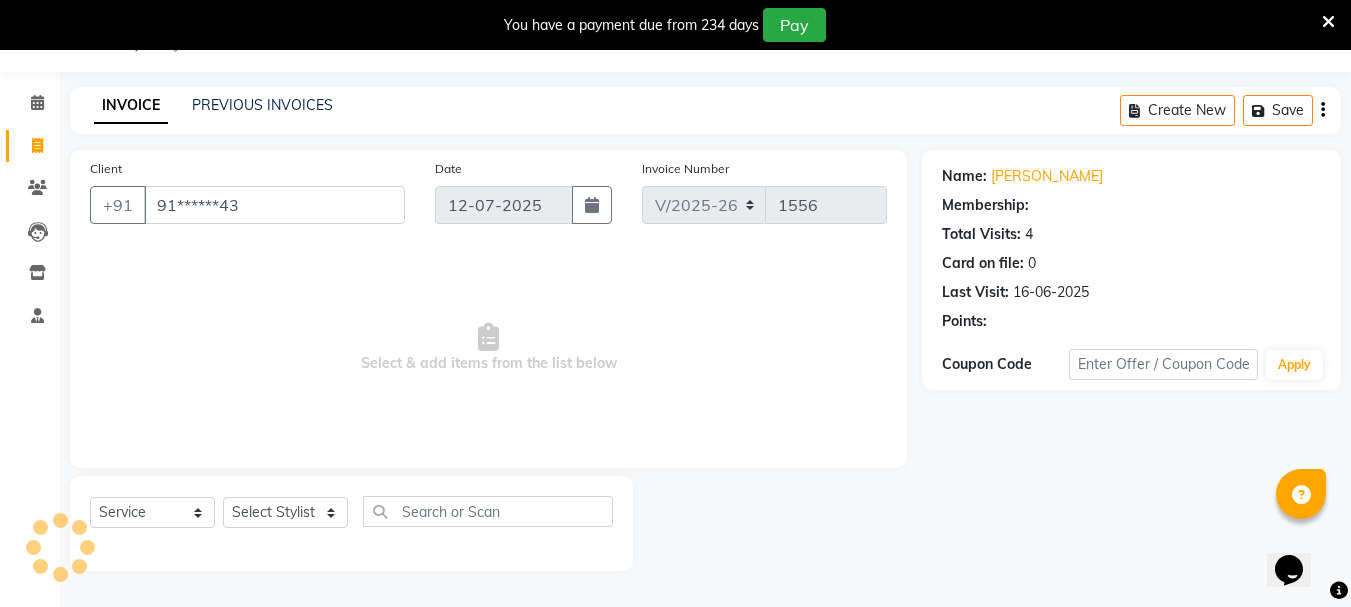 select on "1: Object" 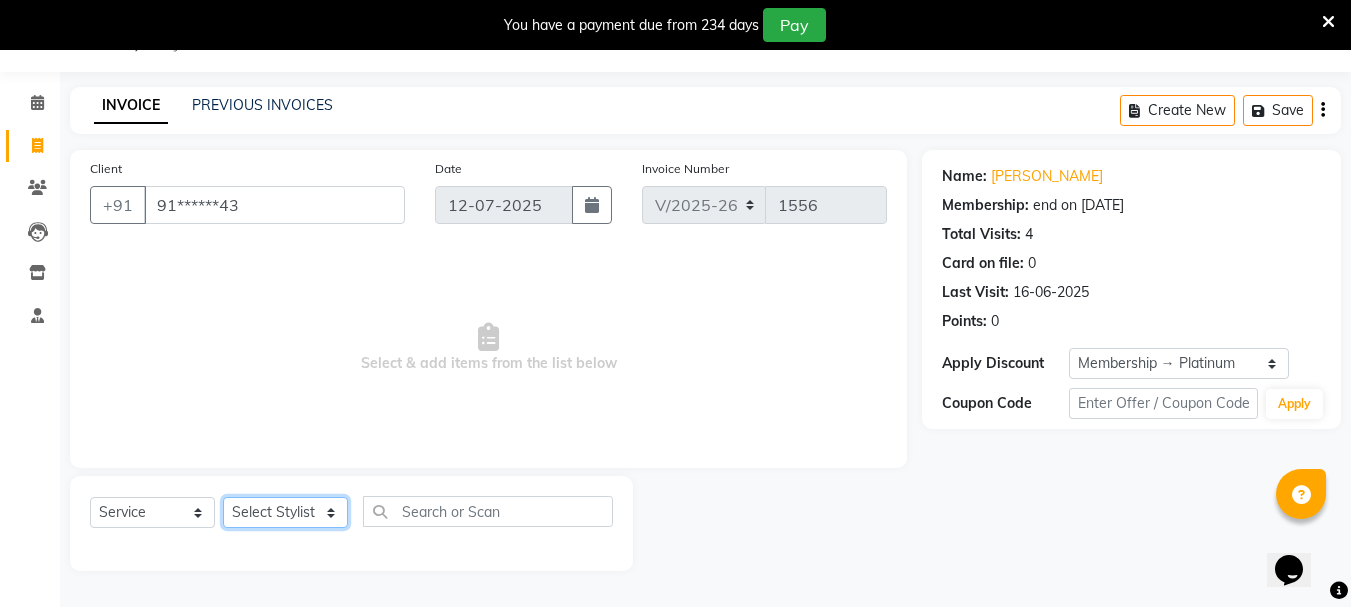 click on "Select Stylist Bhavani Buati [PERSON_NAME] Hriatpuii [PERSON_NAME] [PERSON_NAME] Salon Manager [PERSON_NAME] [PERSON_NAME] Ncy [PERSON_NAME]" 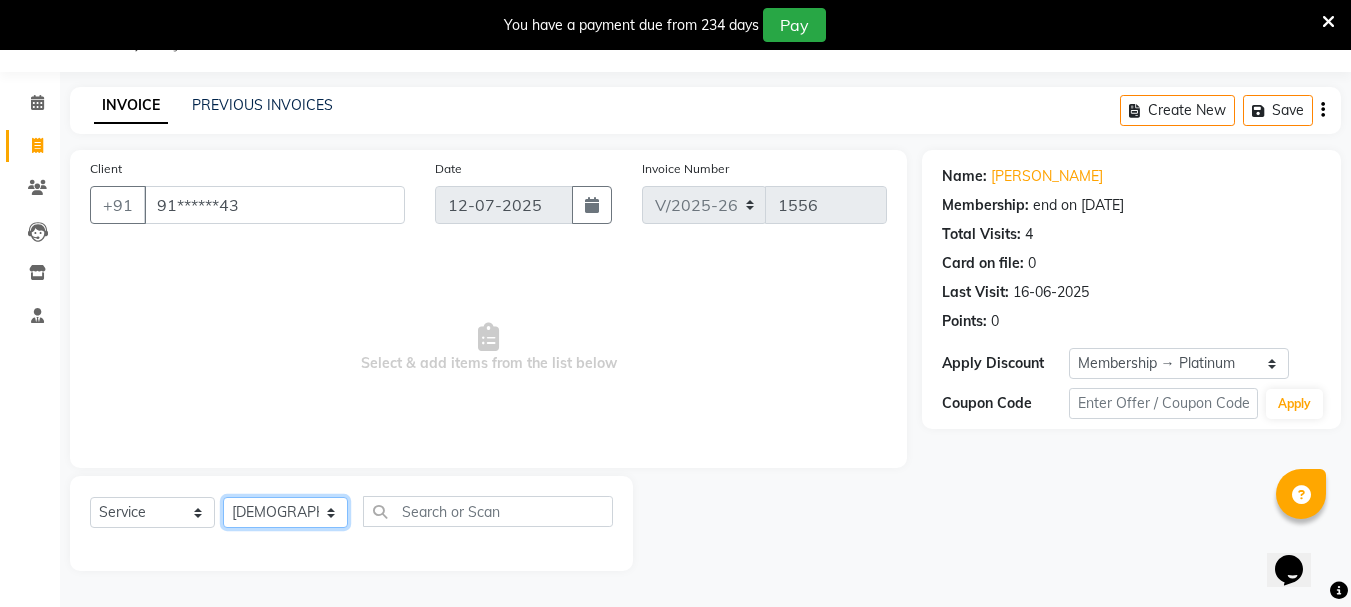 click on "Select Stylist Bhavani Buati [PERSON_NAME] Hriatpuii [PERSON_NAME] [PERSON_NAME] Salon Manager [PERSON_NAME] [PERSON_NAME] Ncy [PERSON_NAME]" 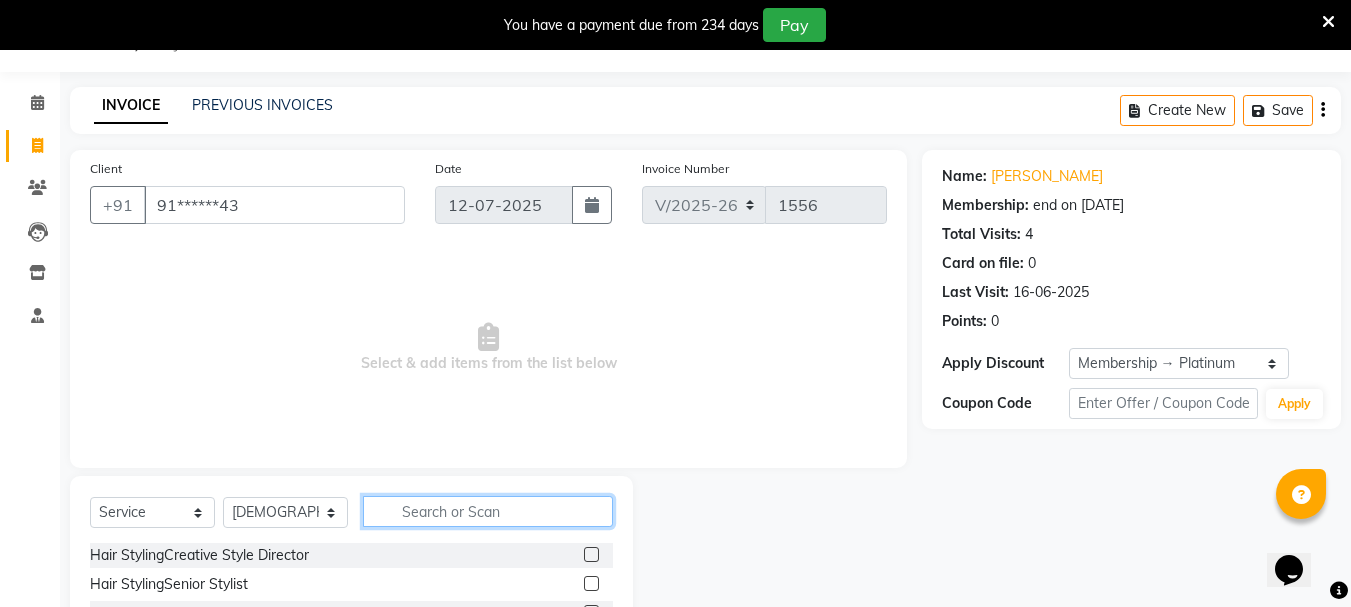 click 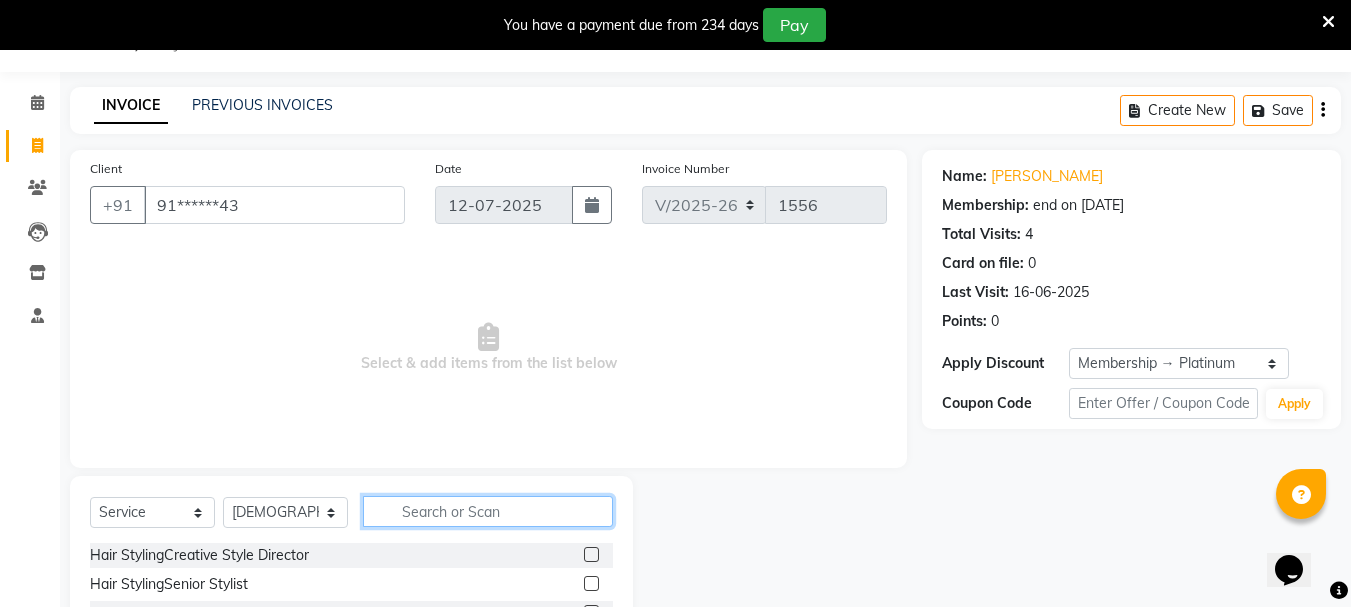 type on "y" 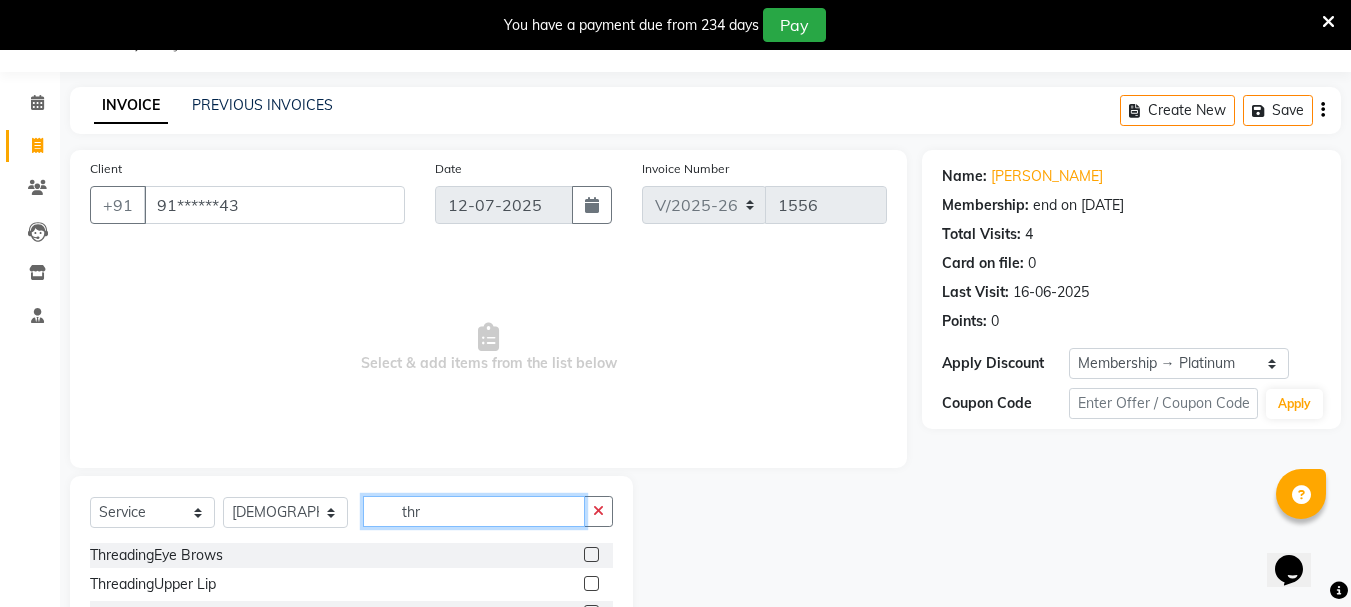 type on "thr" 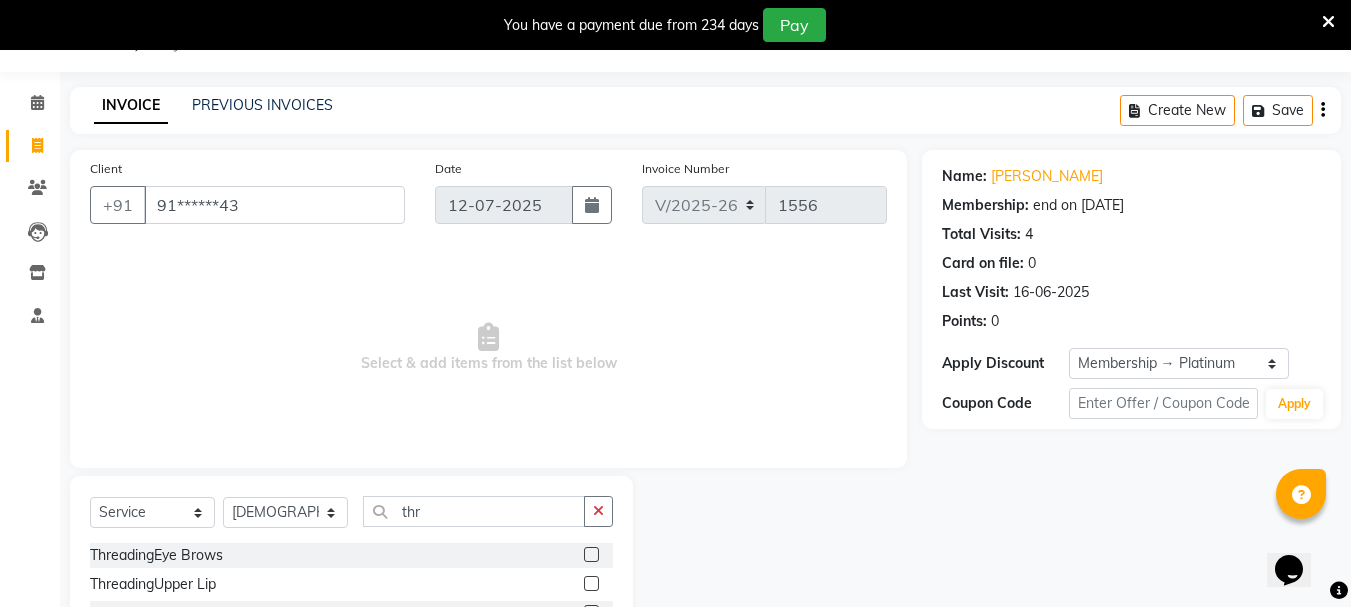 click 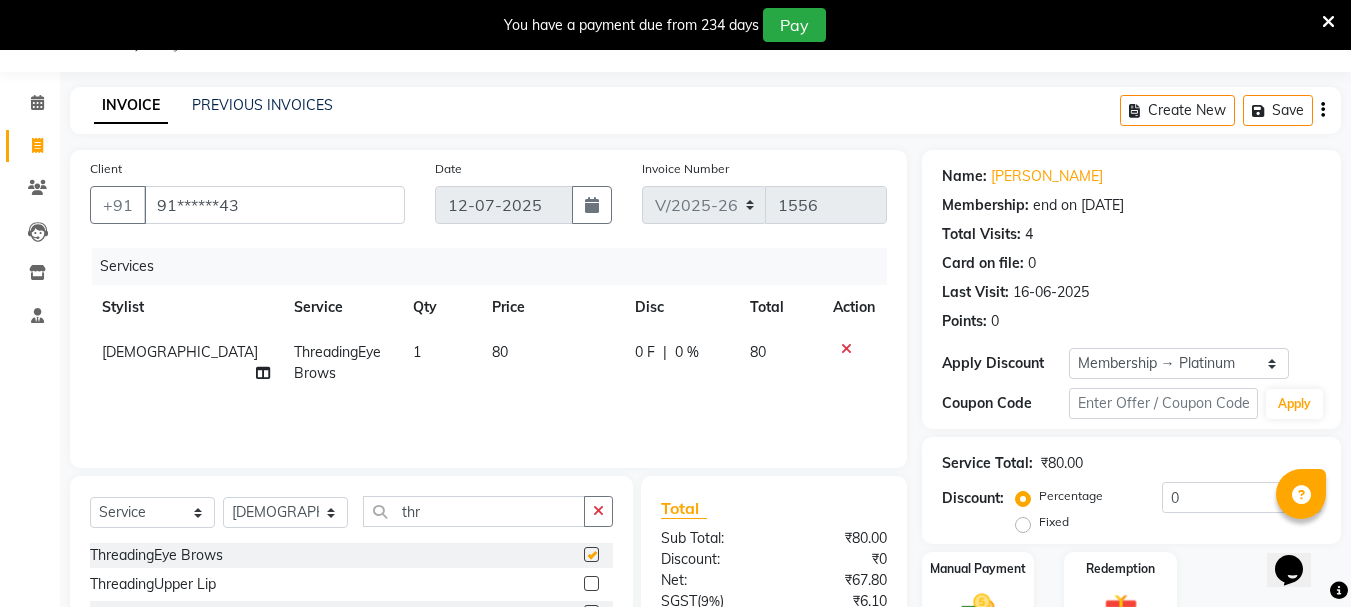 checkbox on "false" 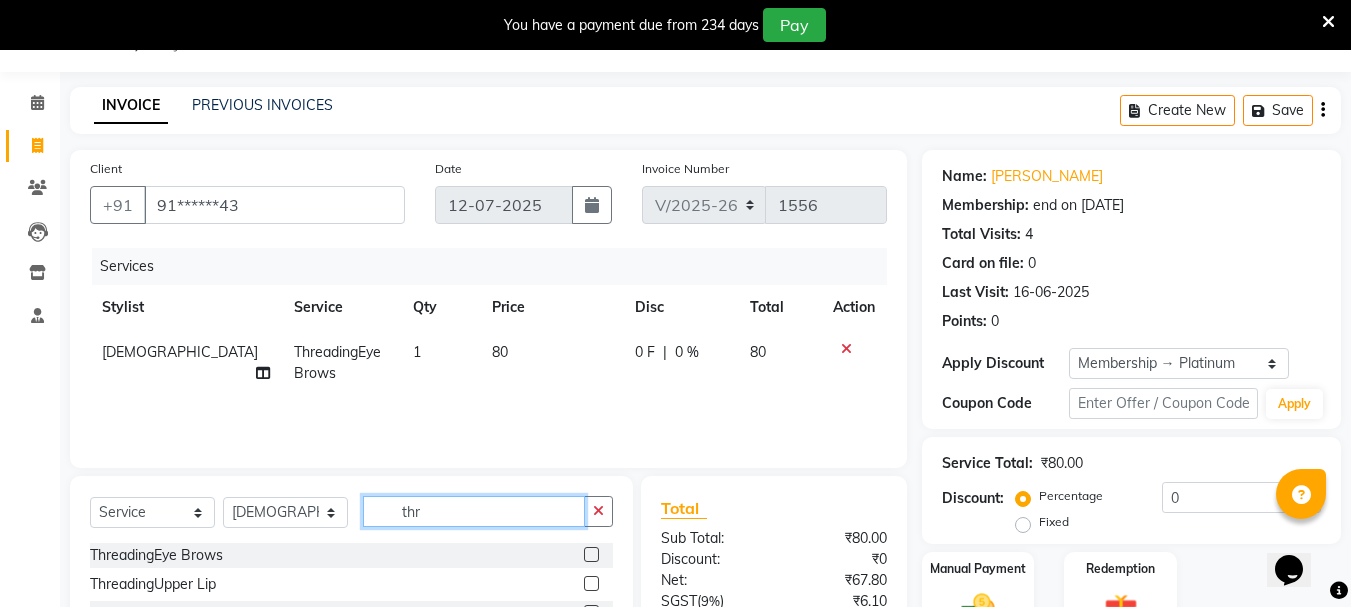 click on "thr" 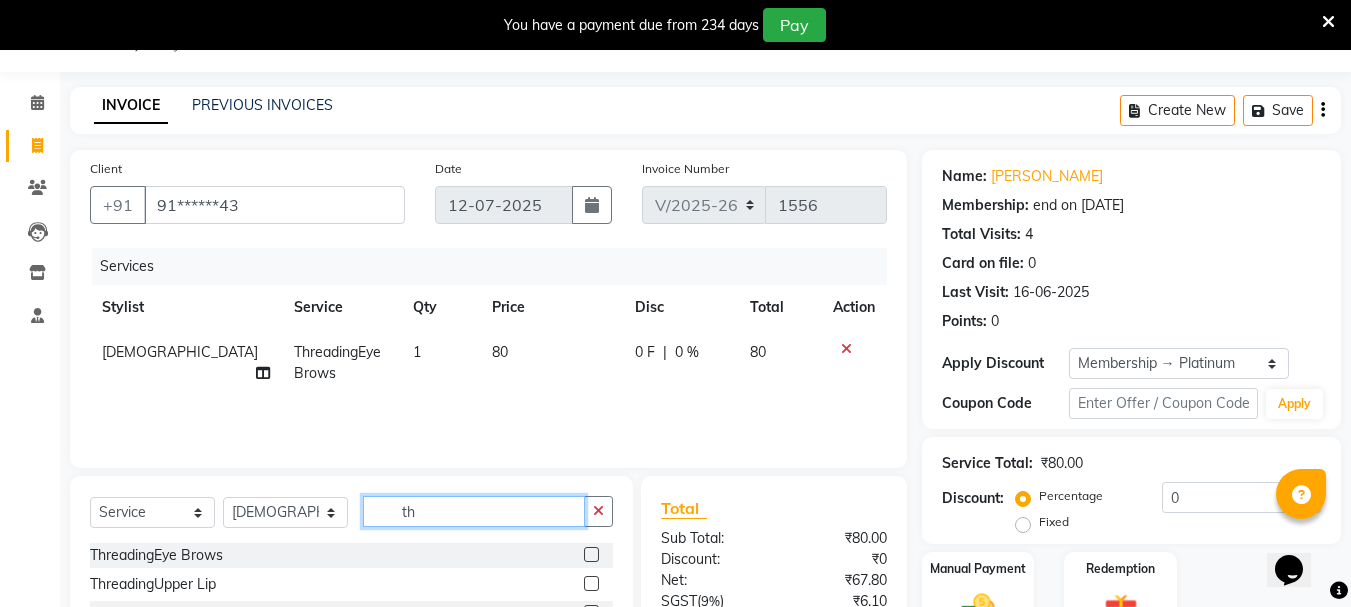 type on "t" 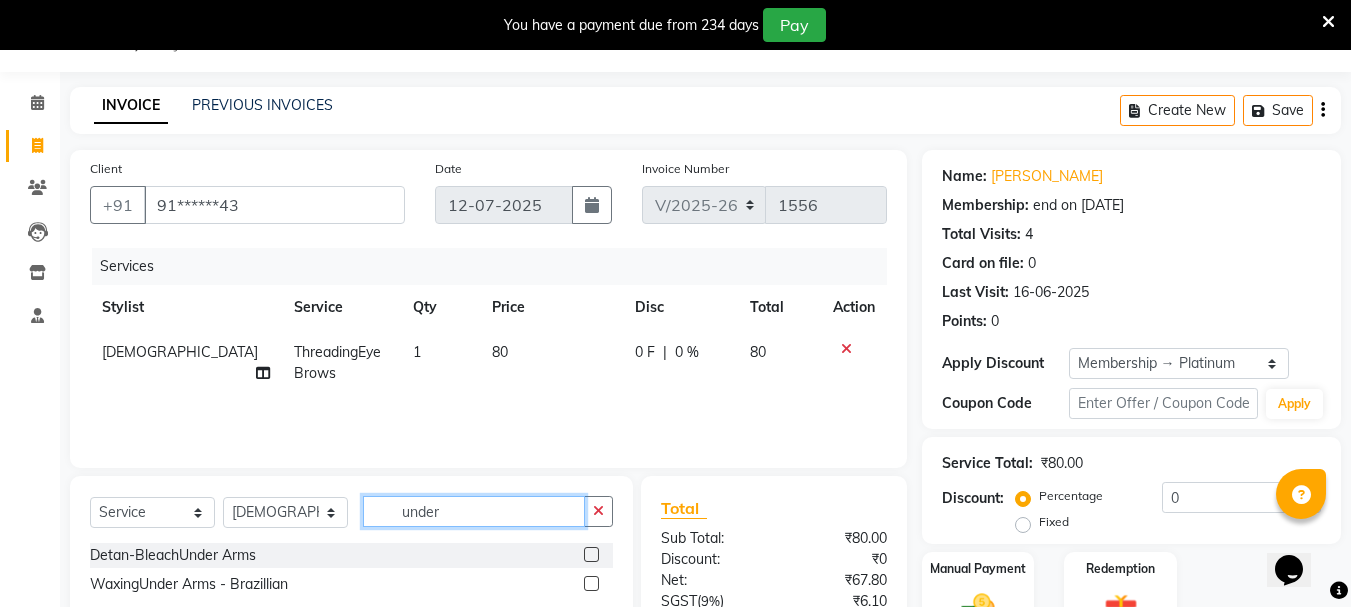 type on "under" 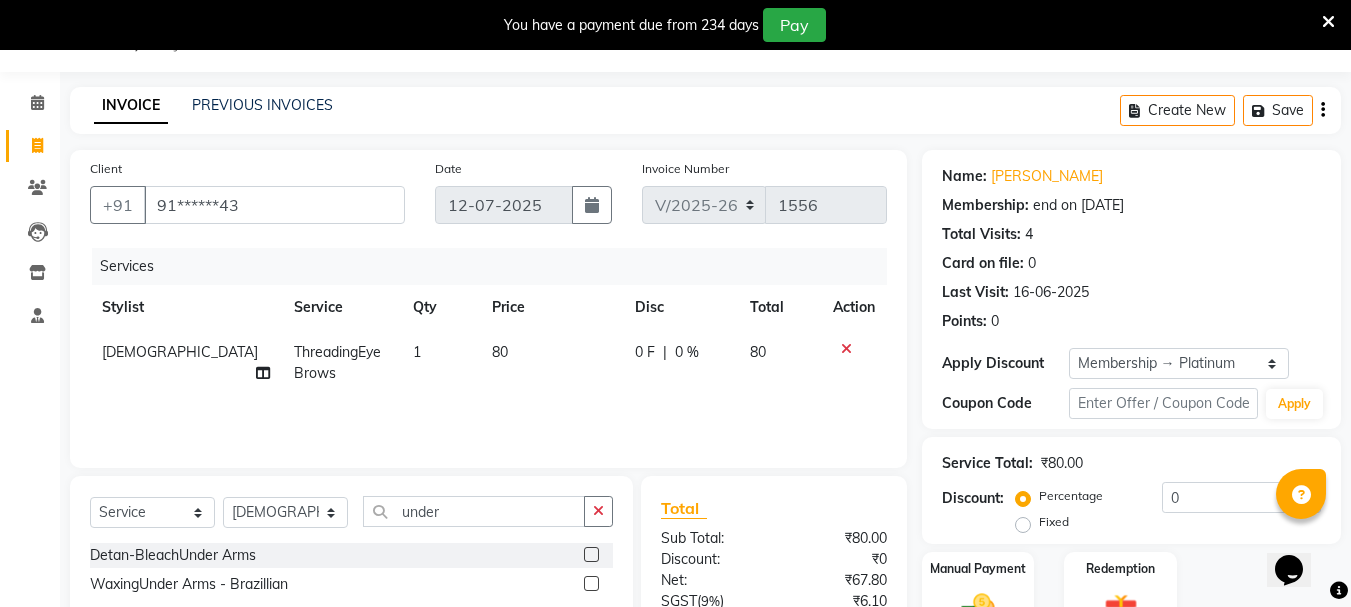 click 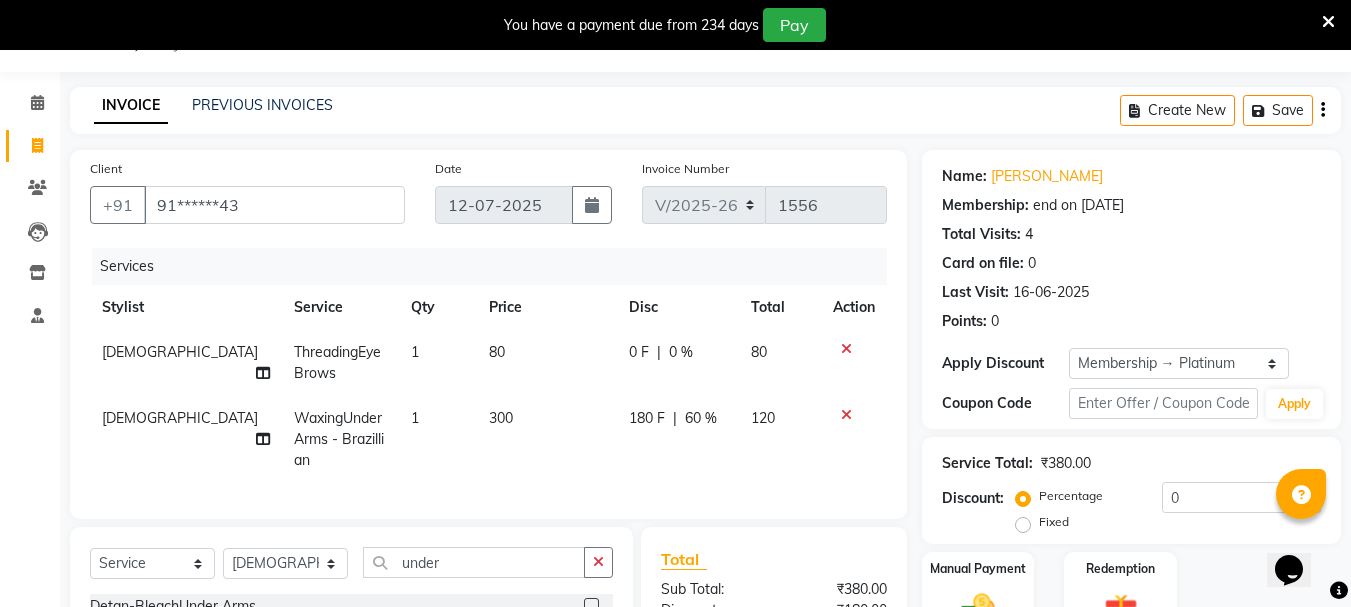 checkbox on "false" 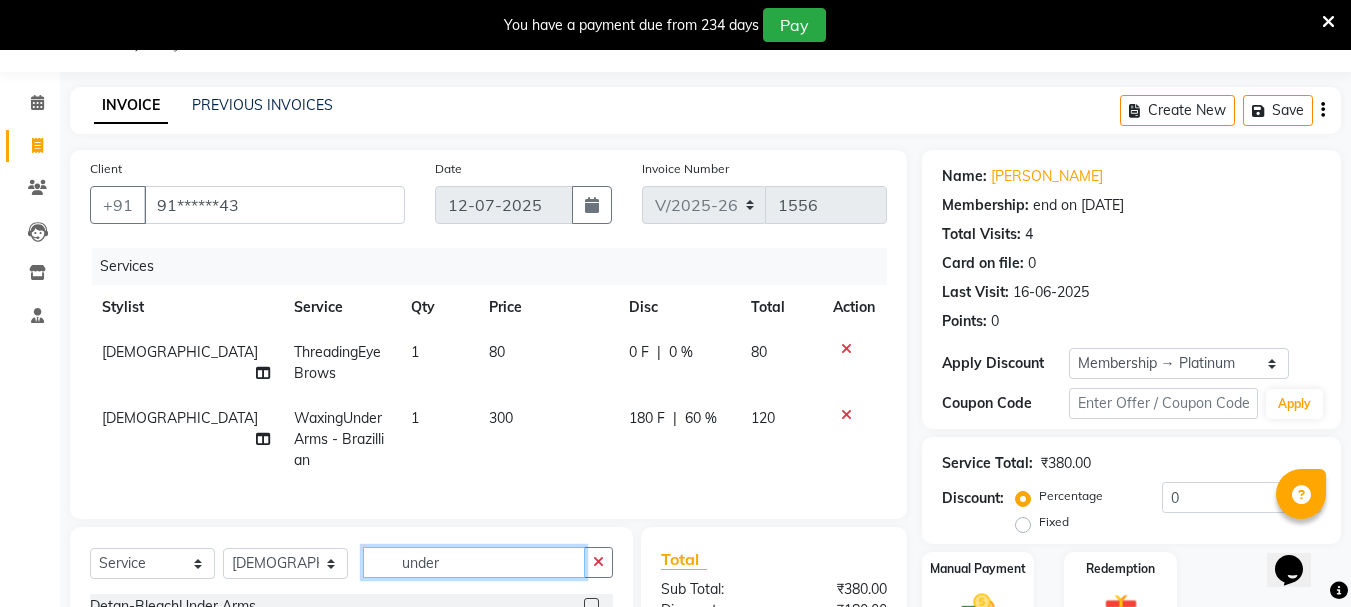 click on "under" 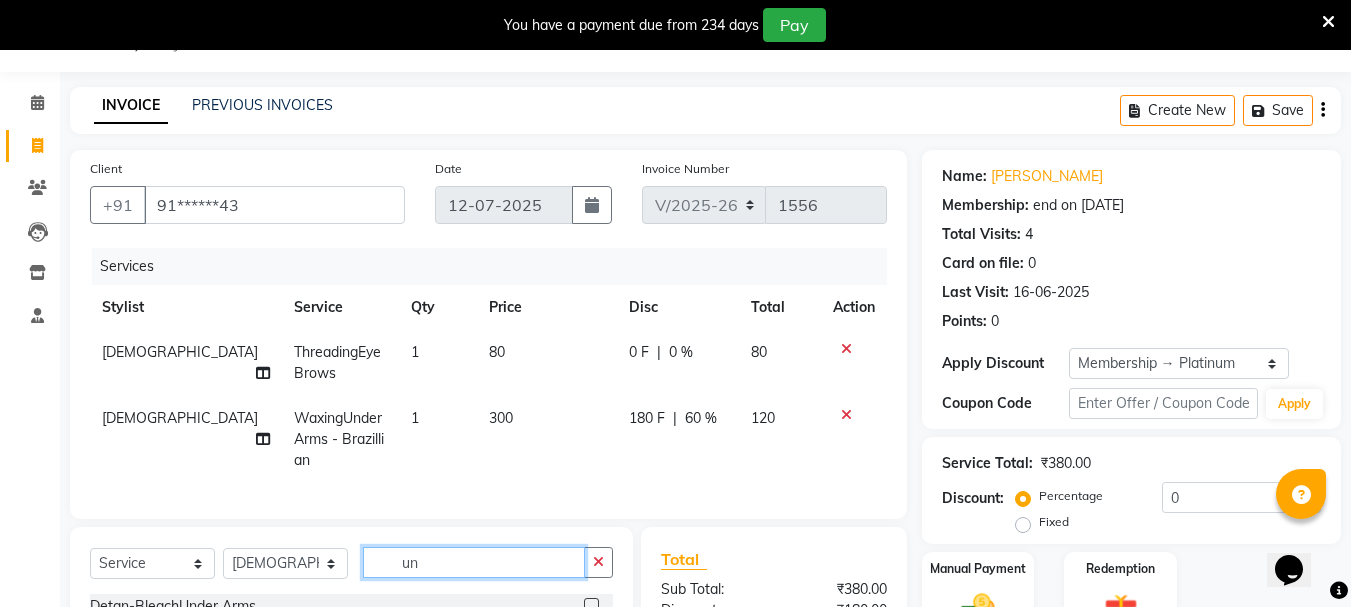 type on "u" 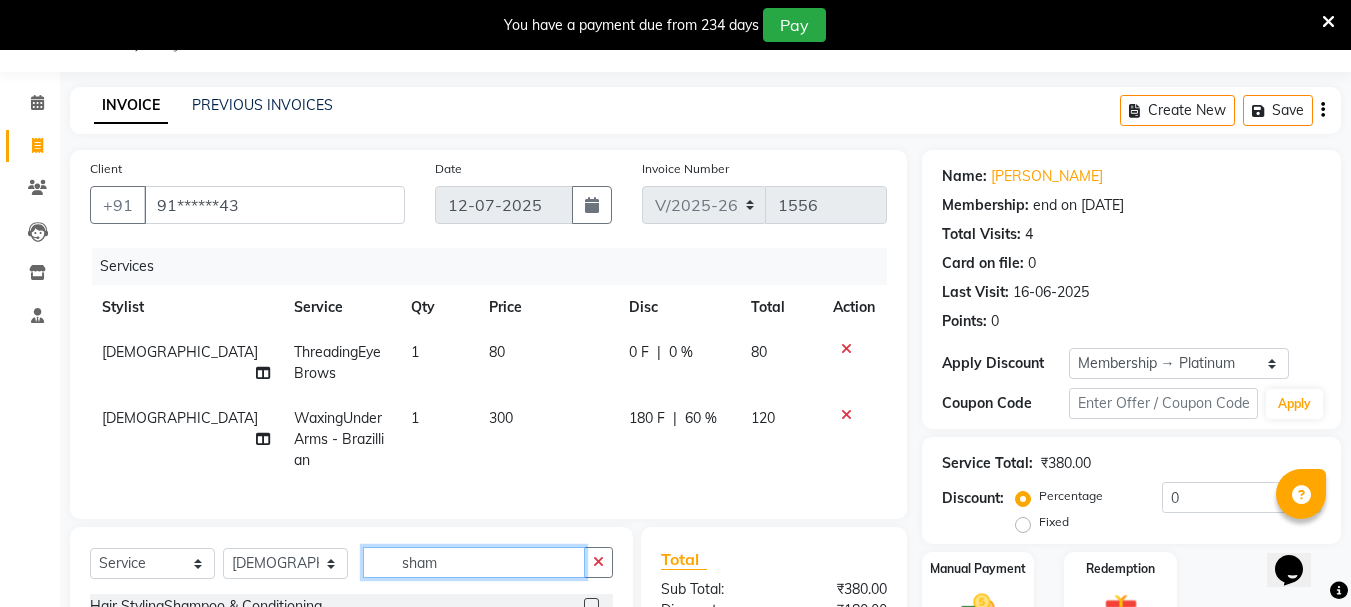 scroll, scrollTop: 309, scrollLeft: 0, axis: vertical 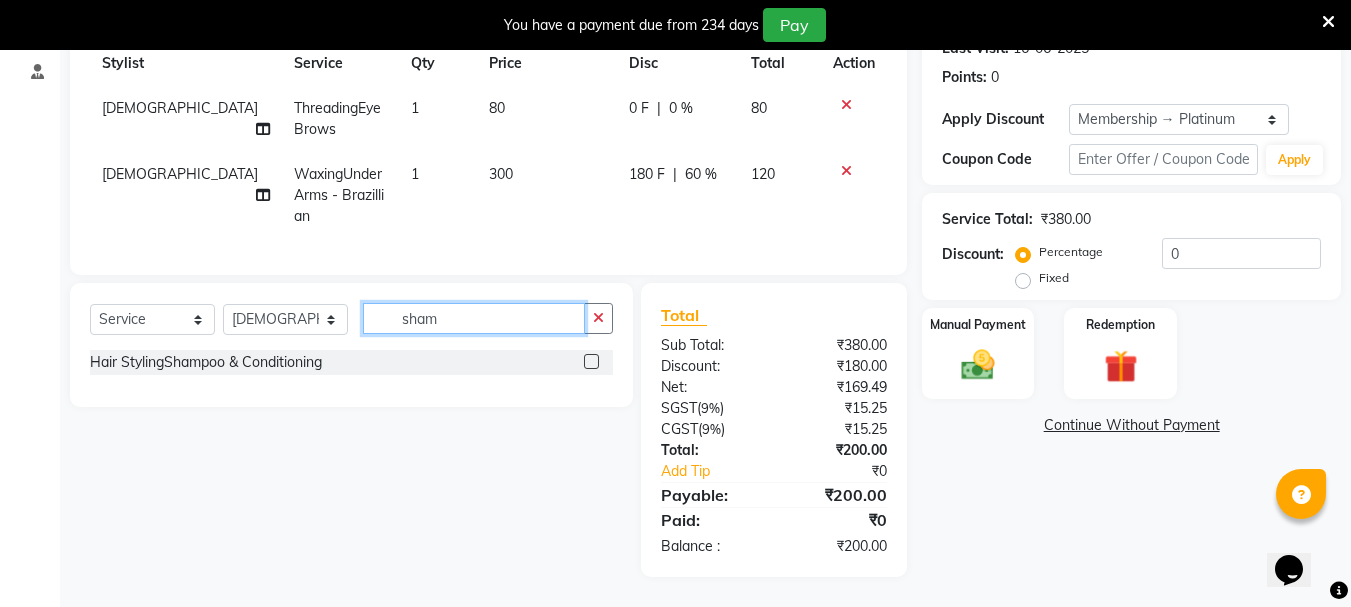 type on "sham" 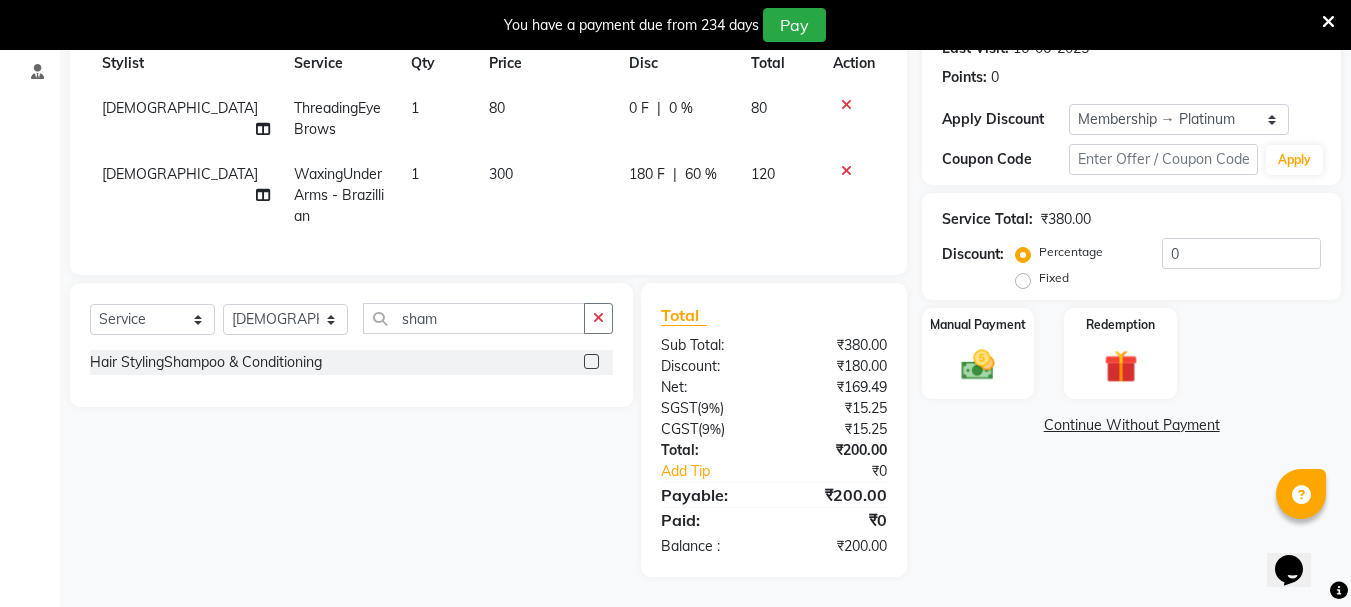 click 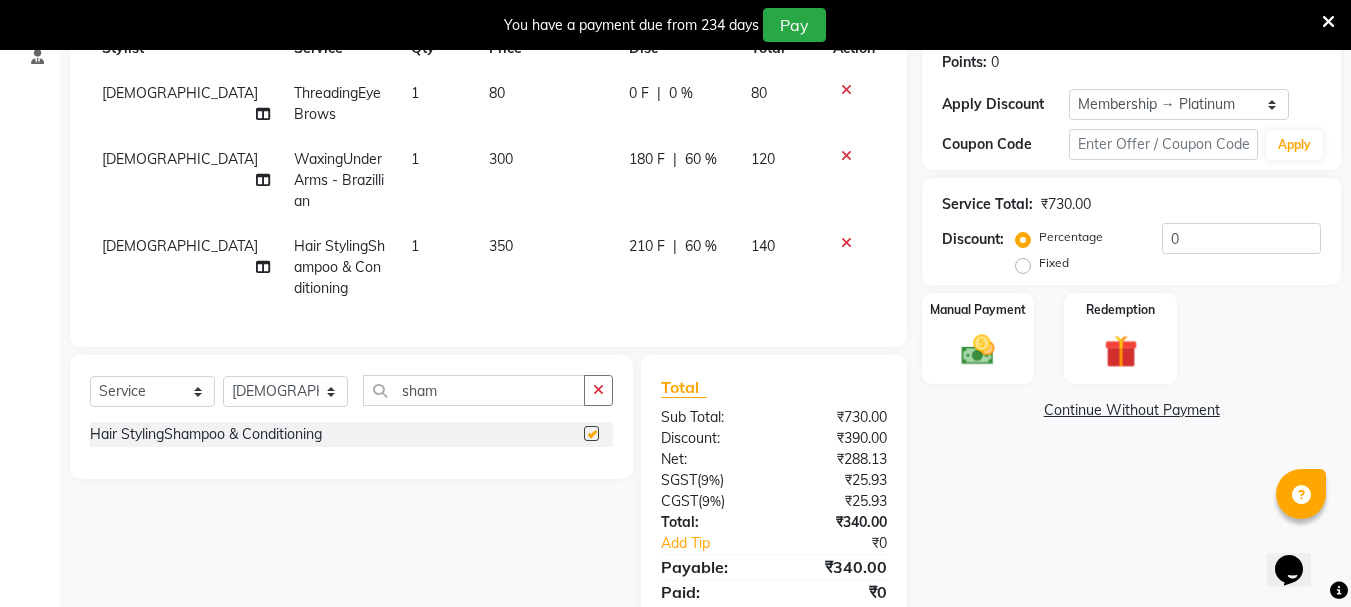checkbox on "false" 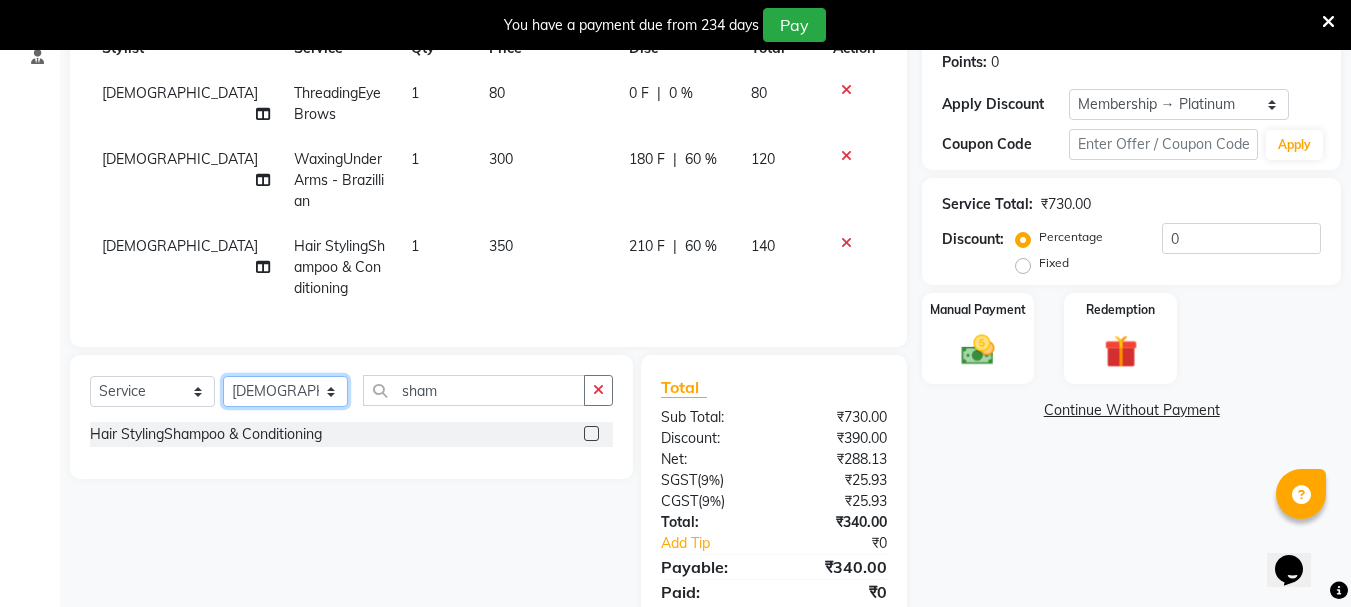 click on "Select Stylist Bhavani Buati [PERSON_NAME] Hriatpuii [PERSON_NAME] [PERSON_NAME] Salon Manager [PERSON_NAME] [PERSON_NAME] Ncy [PERSON_NAME]" 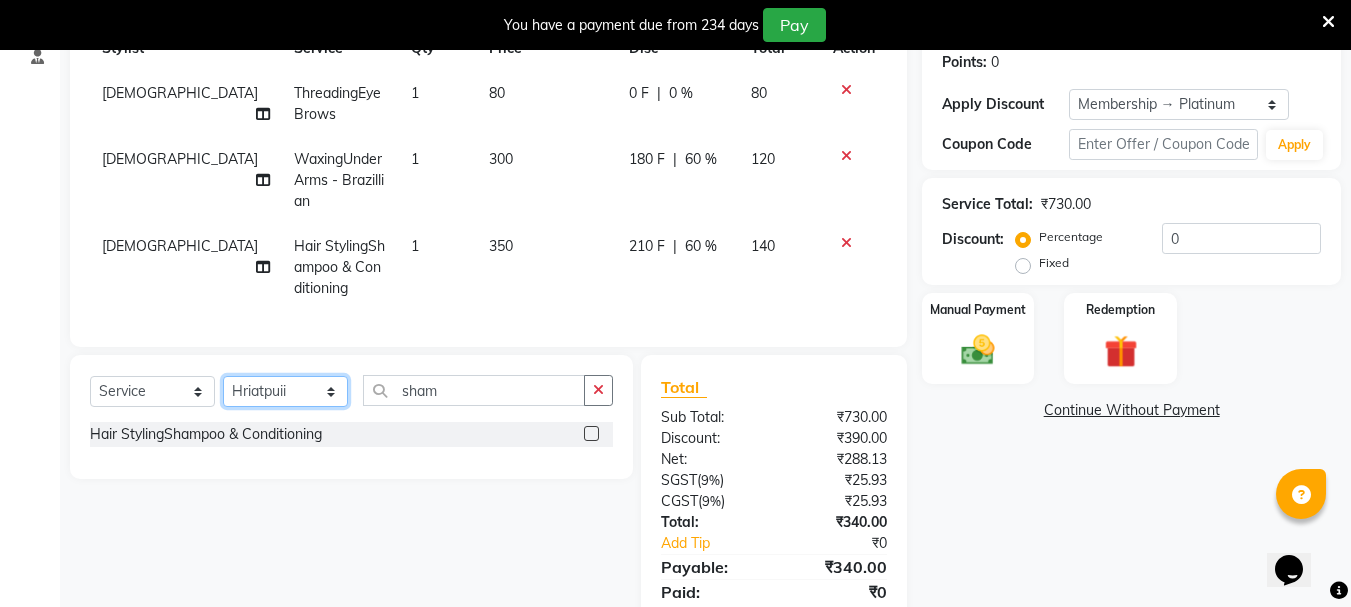 click on "Select Stylist Bhavani Buati [PERSON_NAME] Hriatpuii [PERSON_NAME] [PERSON_NAME] Salon Manager [PERSON_NAME] [PERSON_NAME] Ncy [PERSON_NAME]" 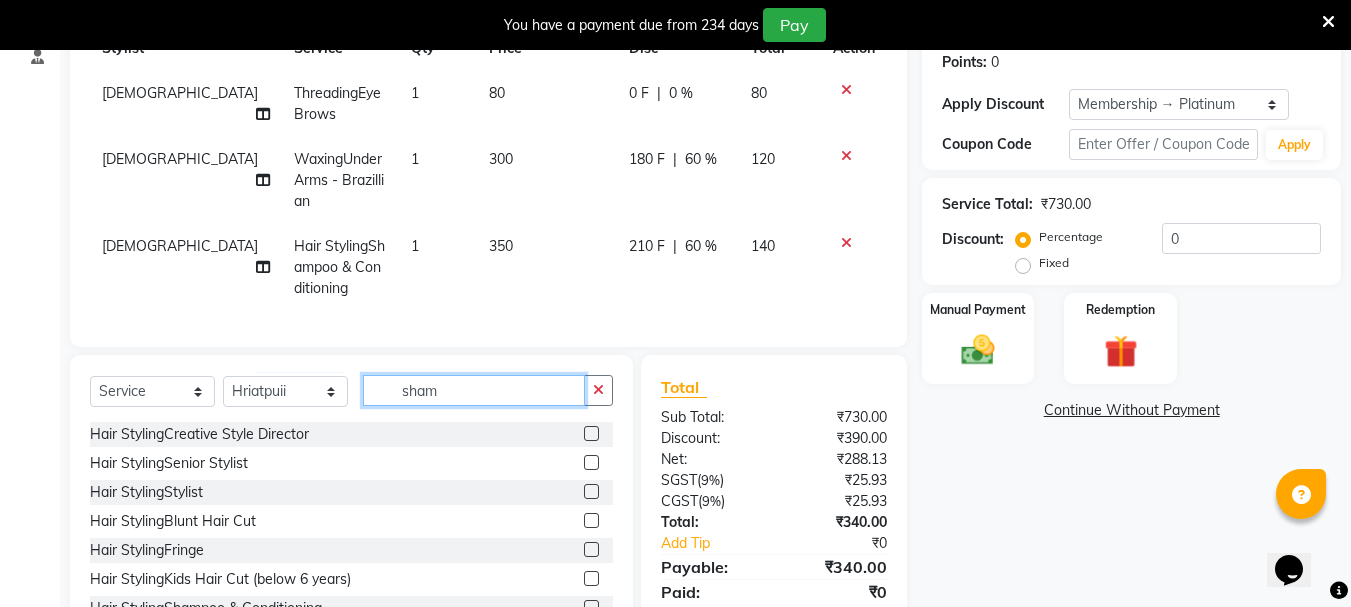 click on "sham" 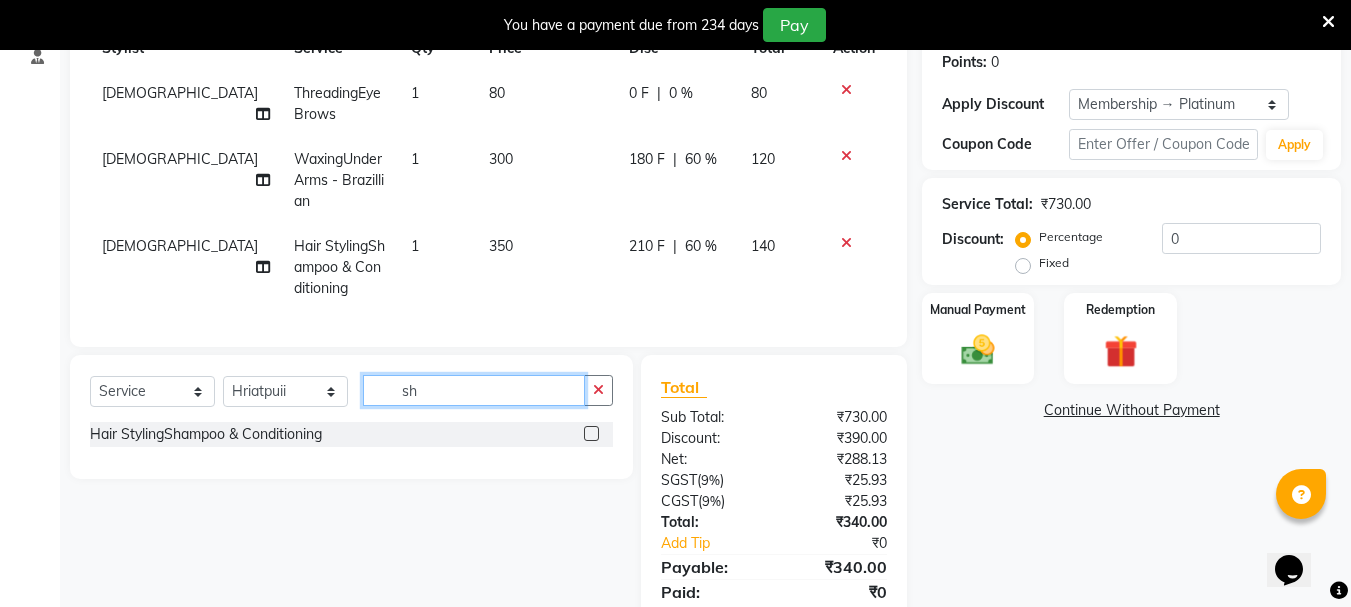 type on "s" 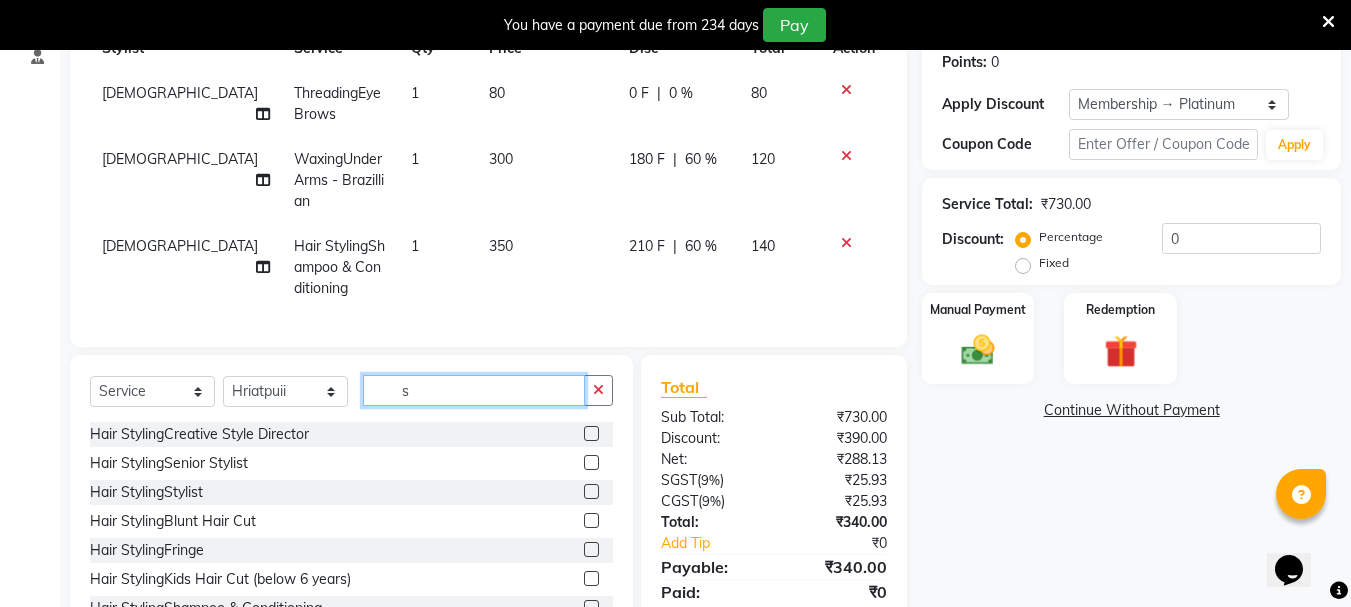 type on "s" 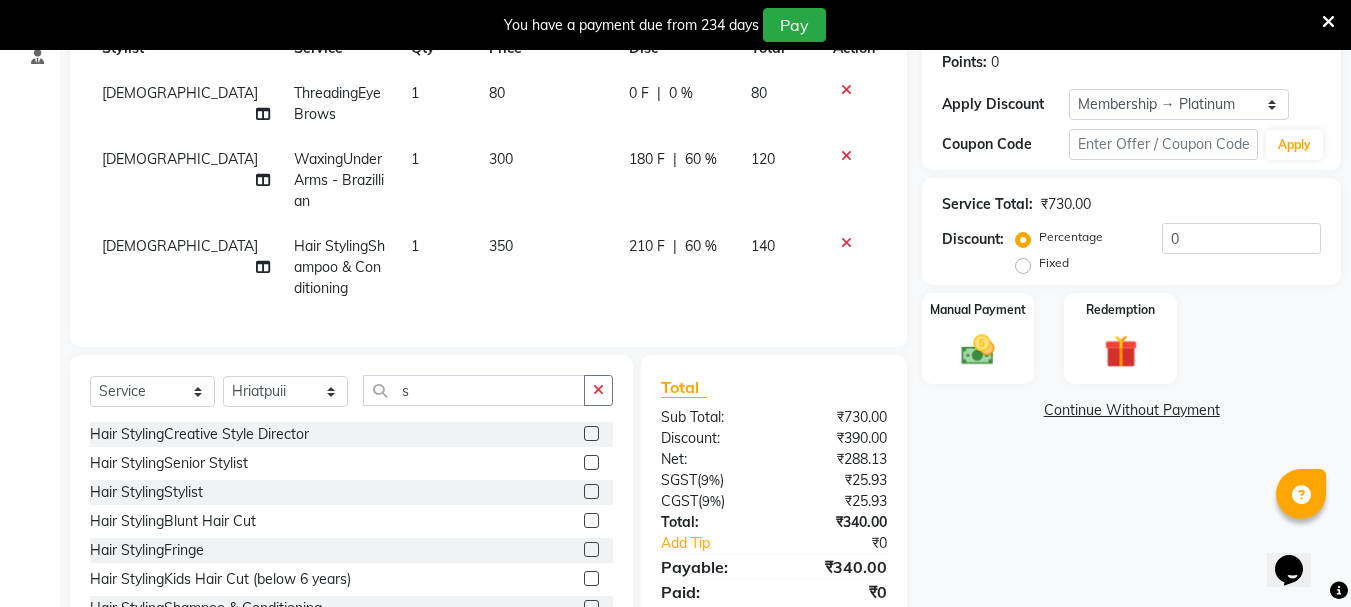 click 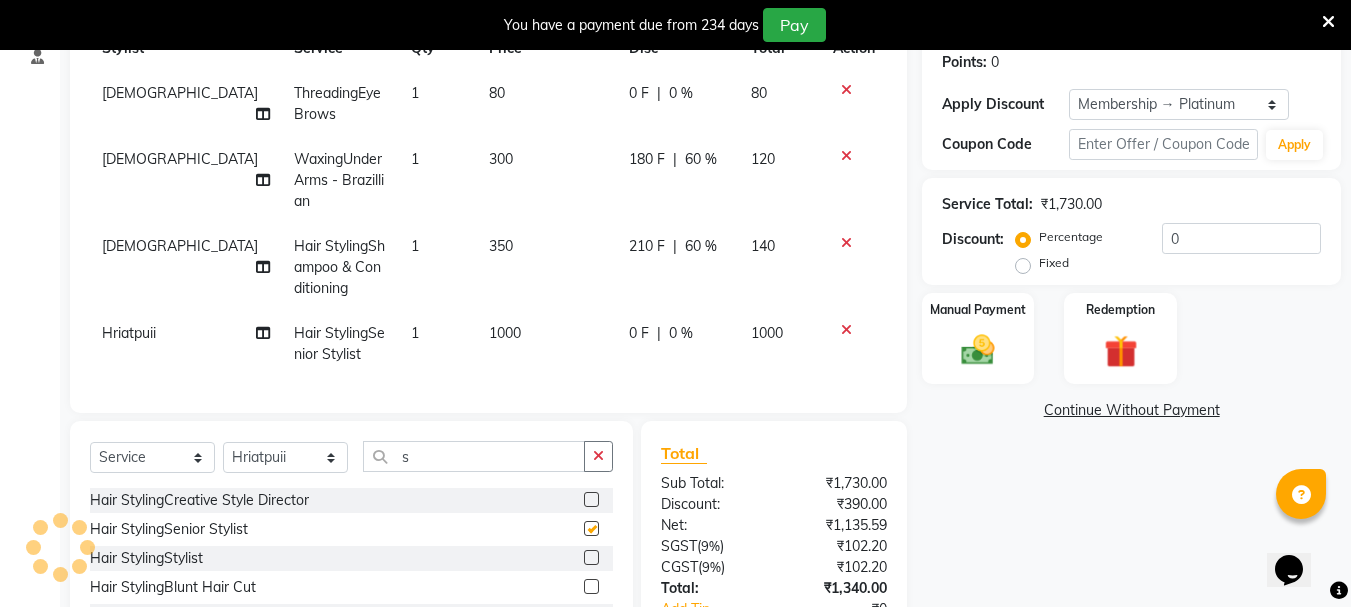 checkbox on "false" 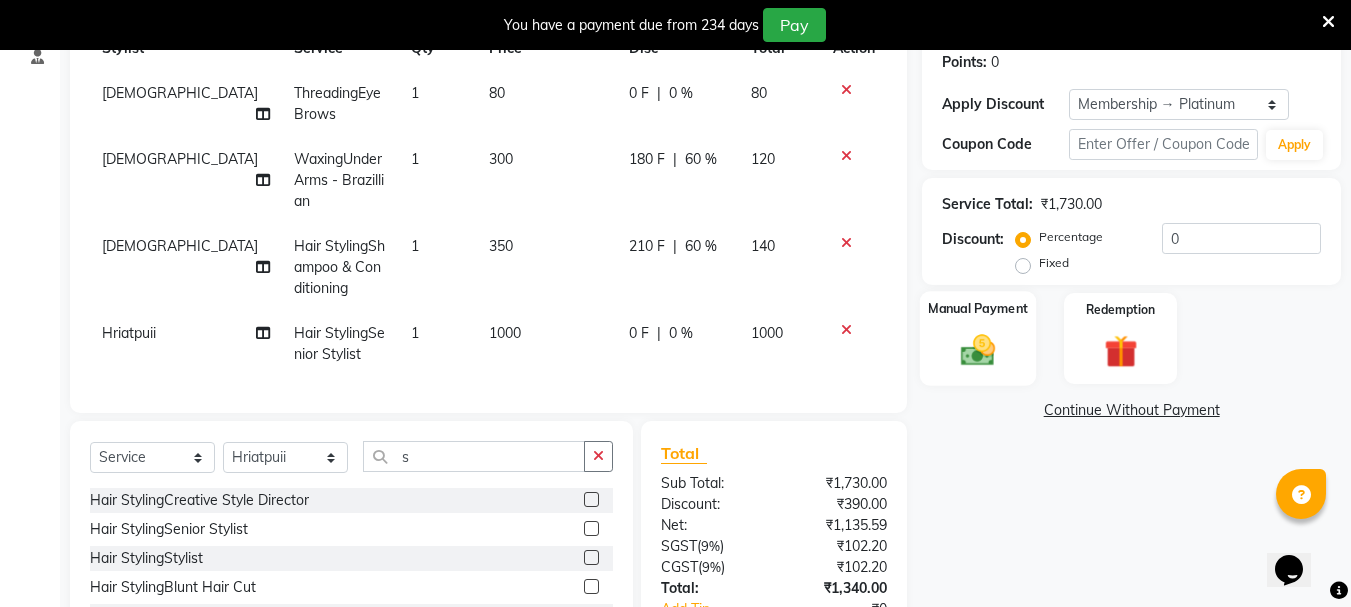click 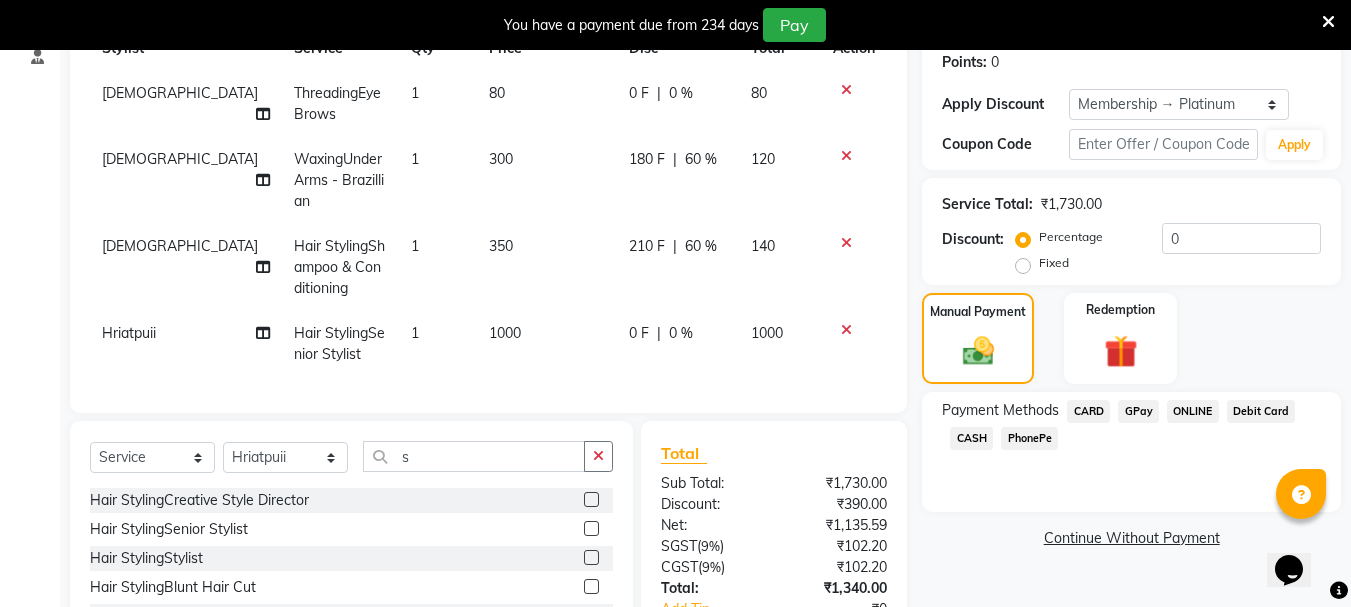 click on "GPay" 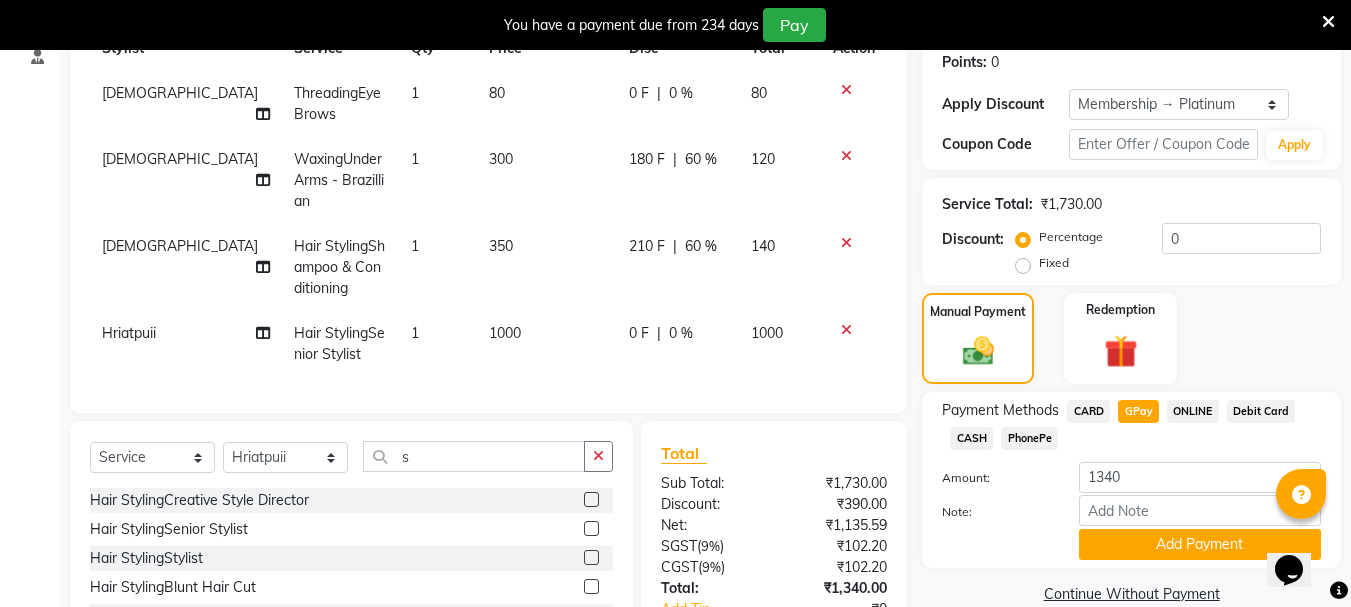 click on "180 F | 60 %" 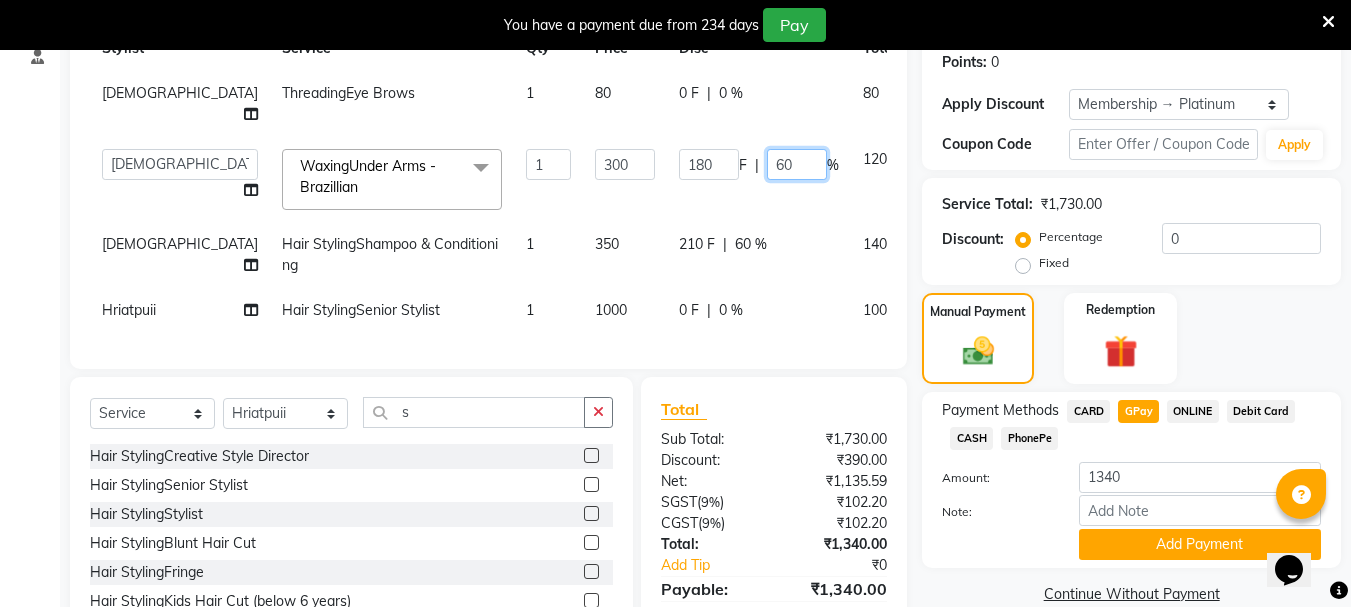 click on "60" 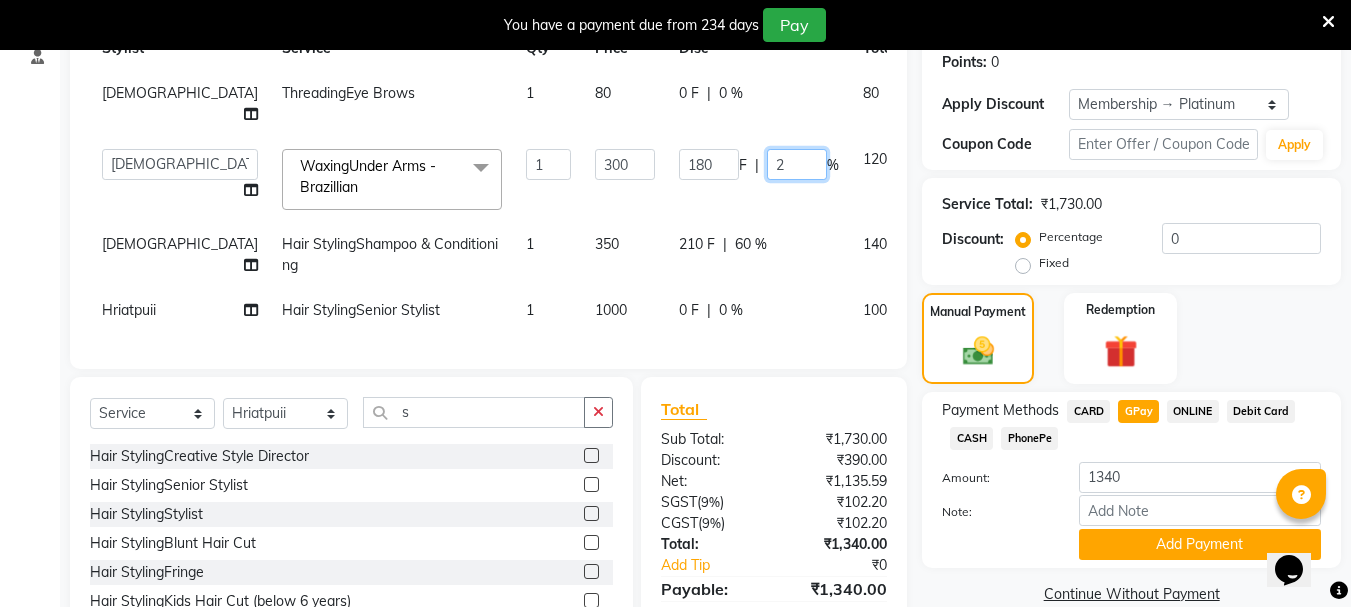type on "20" 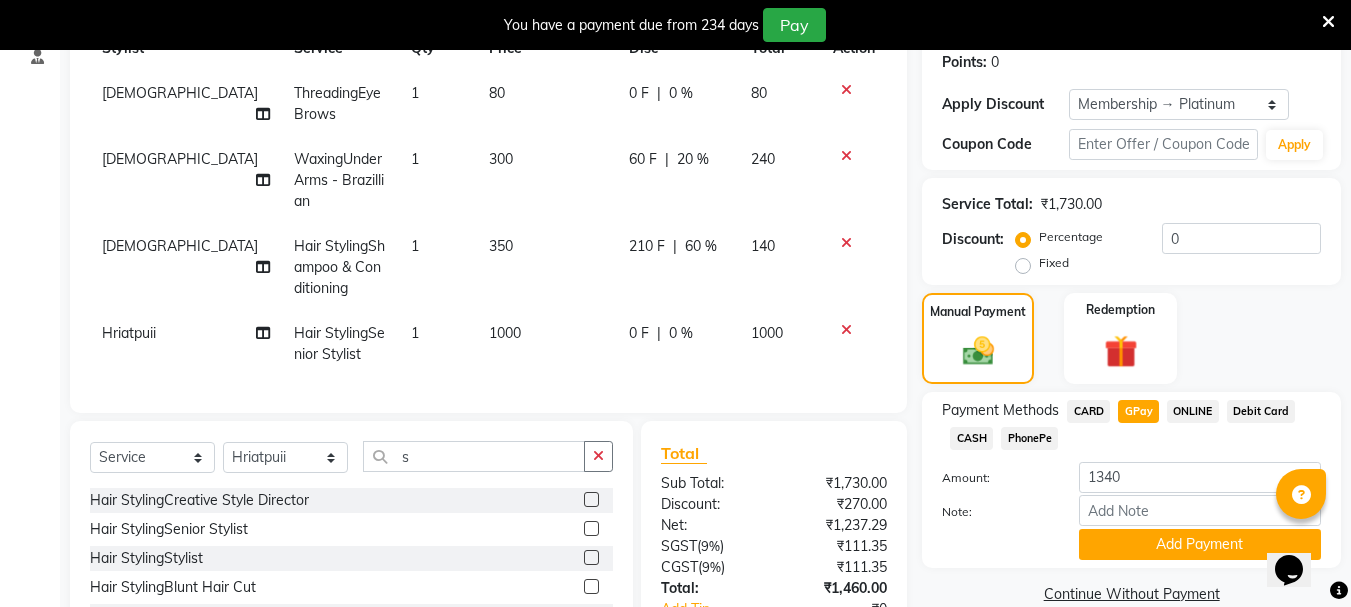click on "Zovi ThreadingEye Brows 1 80 0 F | 0 % 80 Zovi WaxingUnder Arms - Brazillian 1 300 60 F | 20 % 240 Zovi Hair StylingShampoo & Conditioning 1 350 210 F | 60 % 140 Hriatpuii Hair StylingSenior Stylist 1 1000 0 F | 0 % 1000" 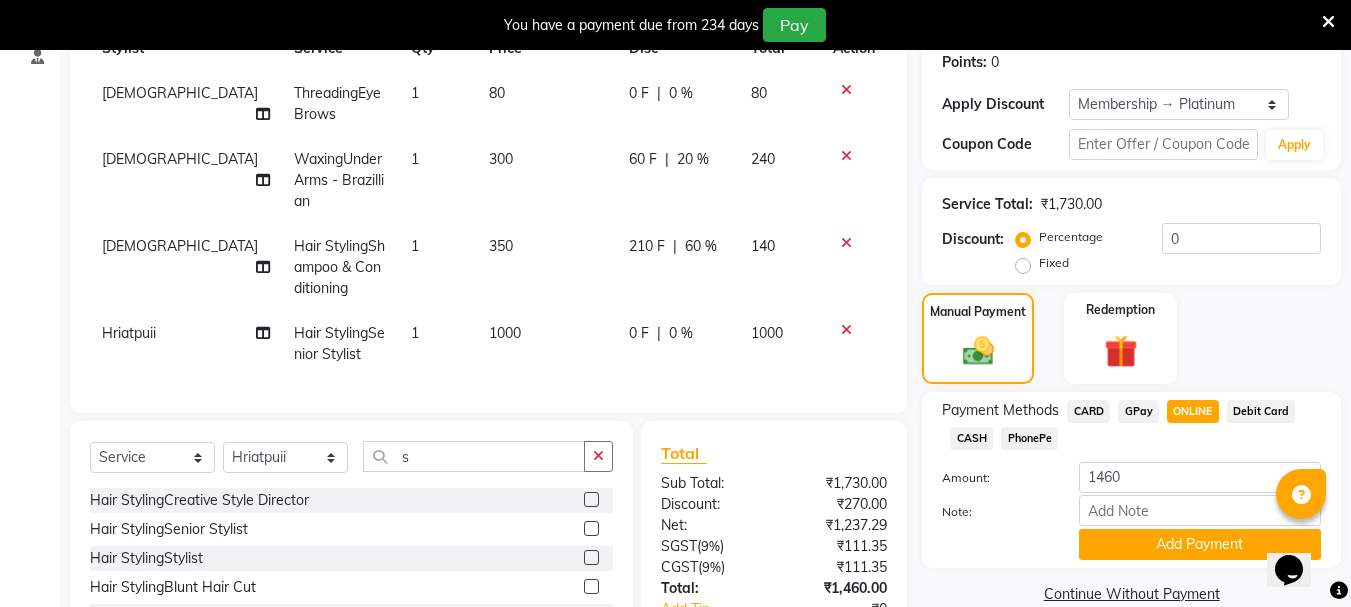 click on "GPay" 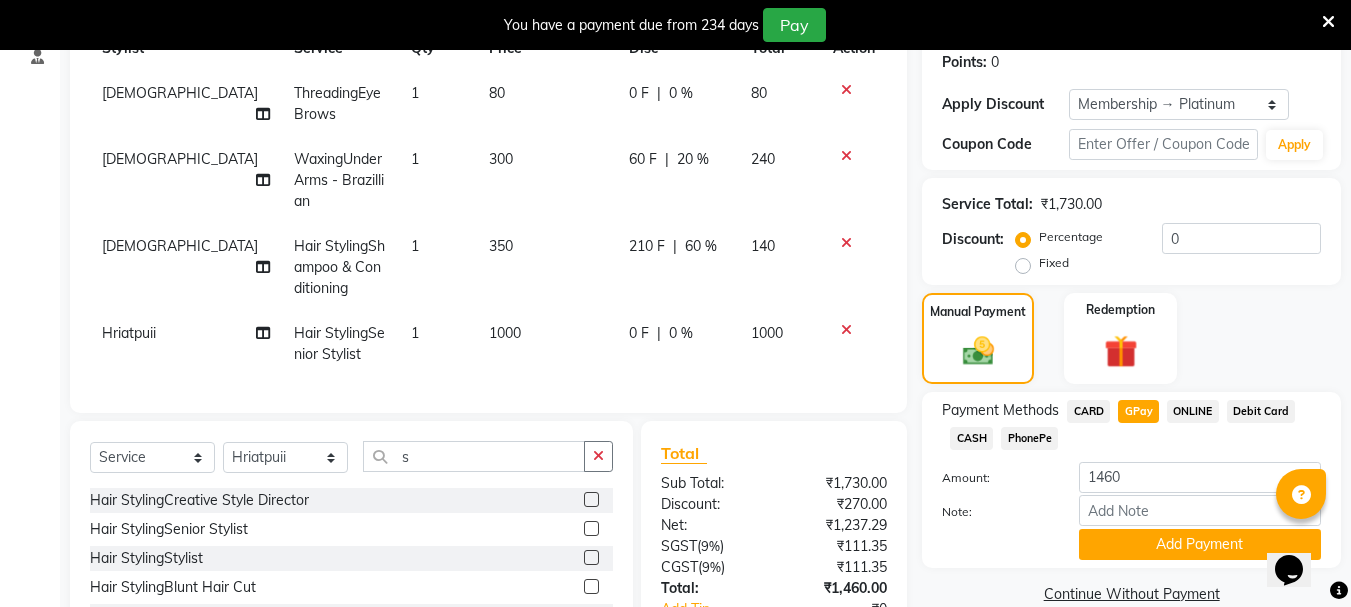 scroll, scrollTop: 209, scrollLeft: 0, axis: vertical 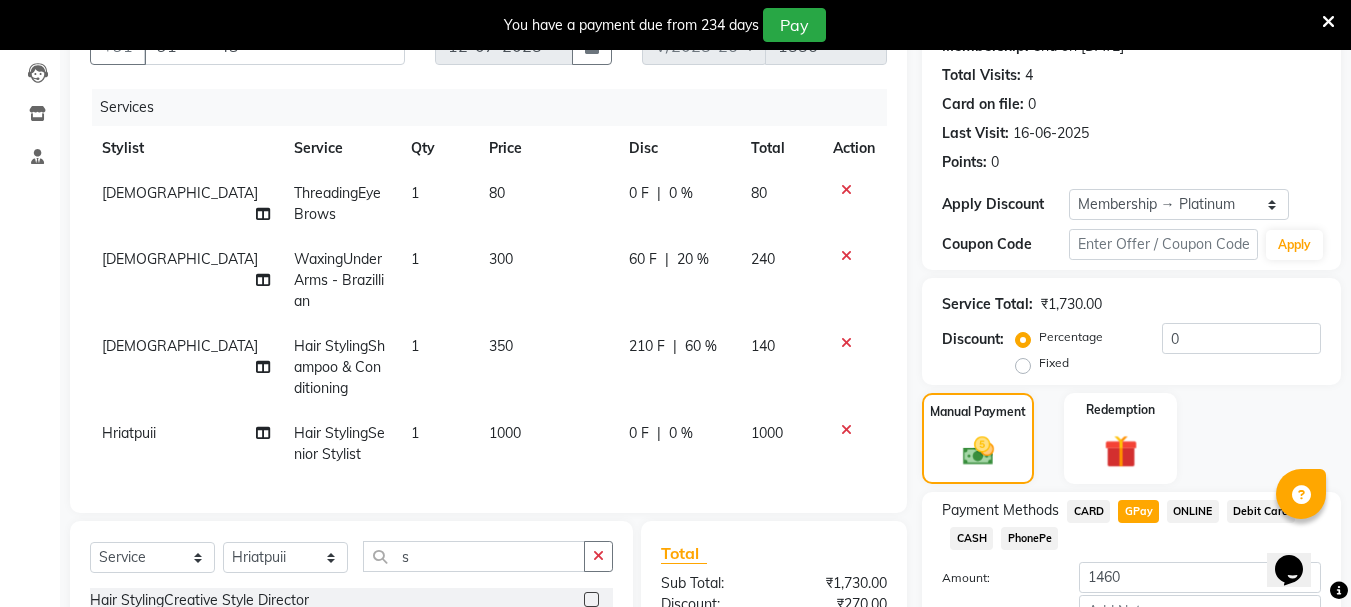 click on "0 %" 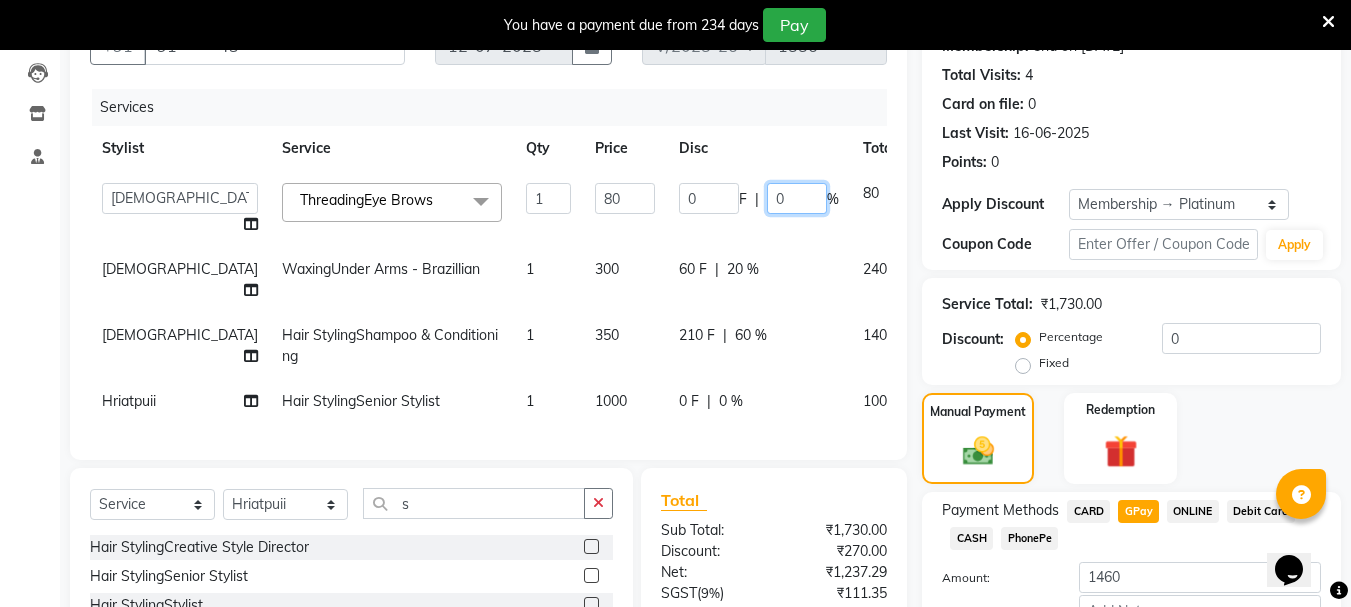 click on "0" 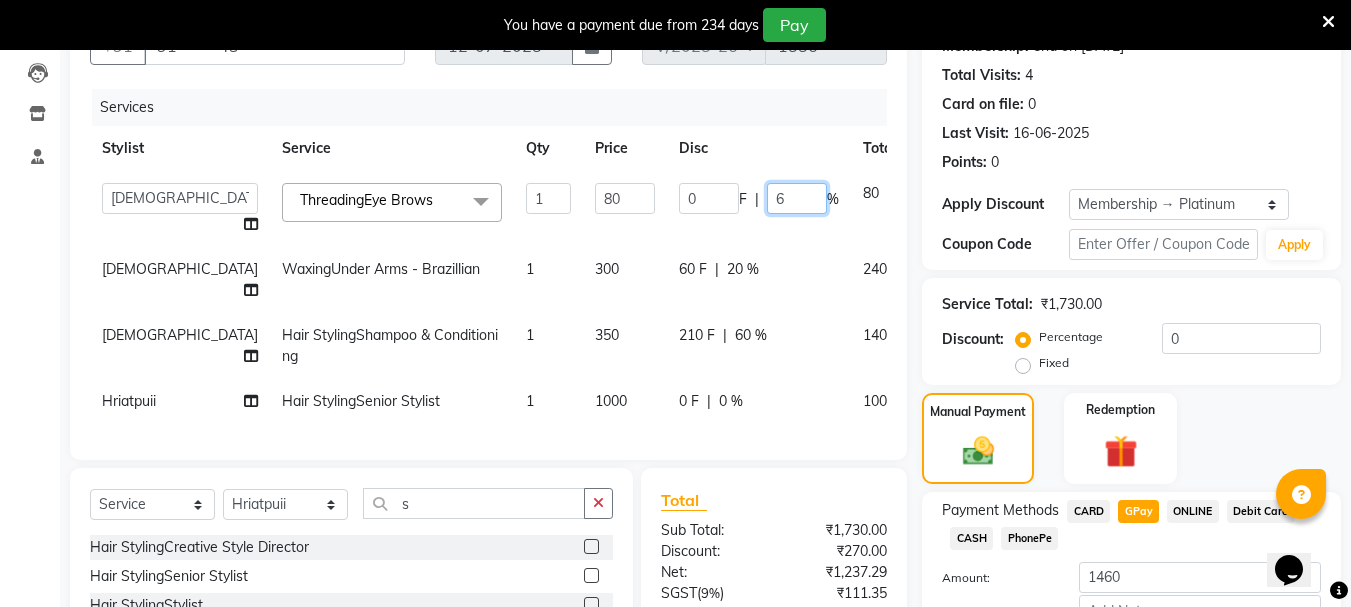 type on "60" 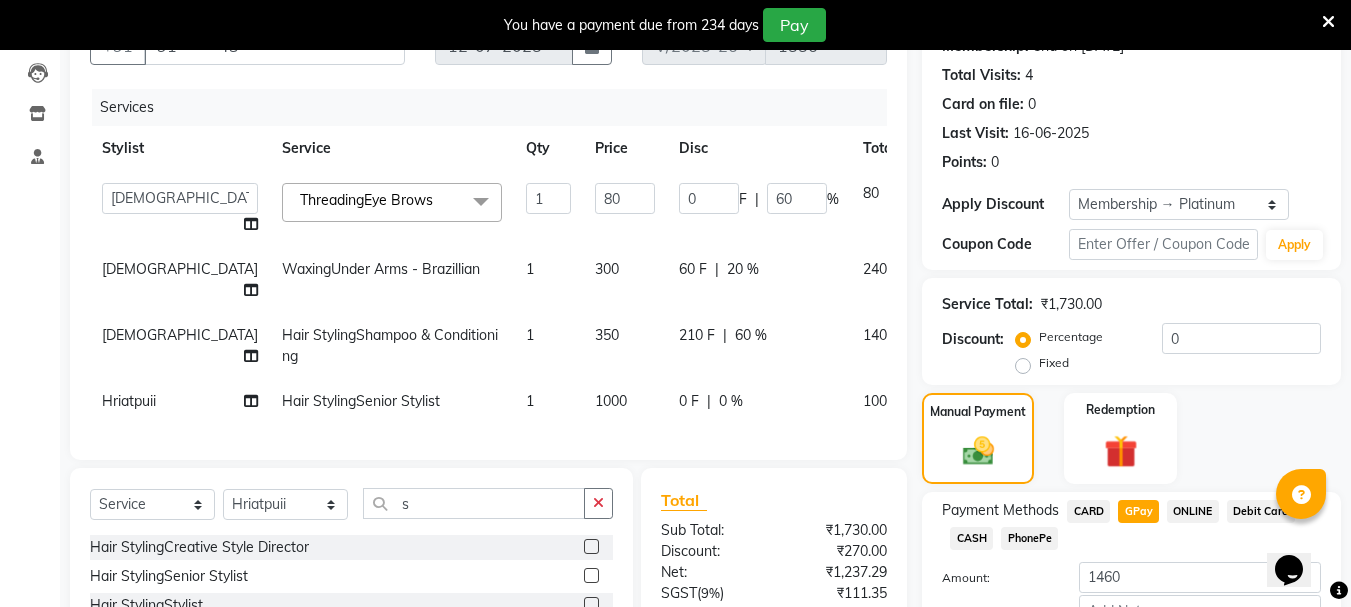 click on "0 F | 60 %" 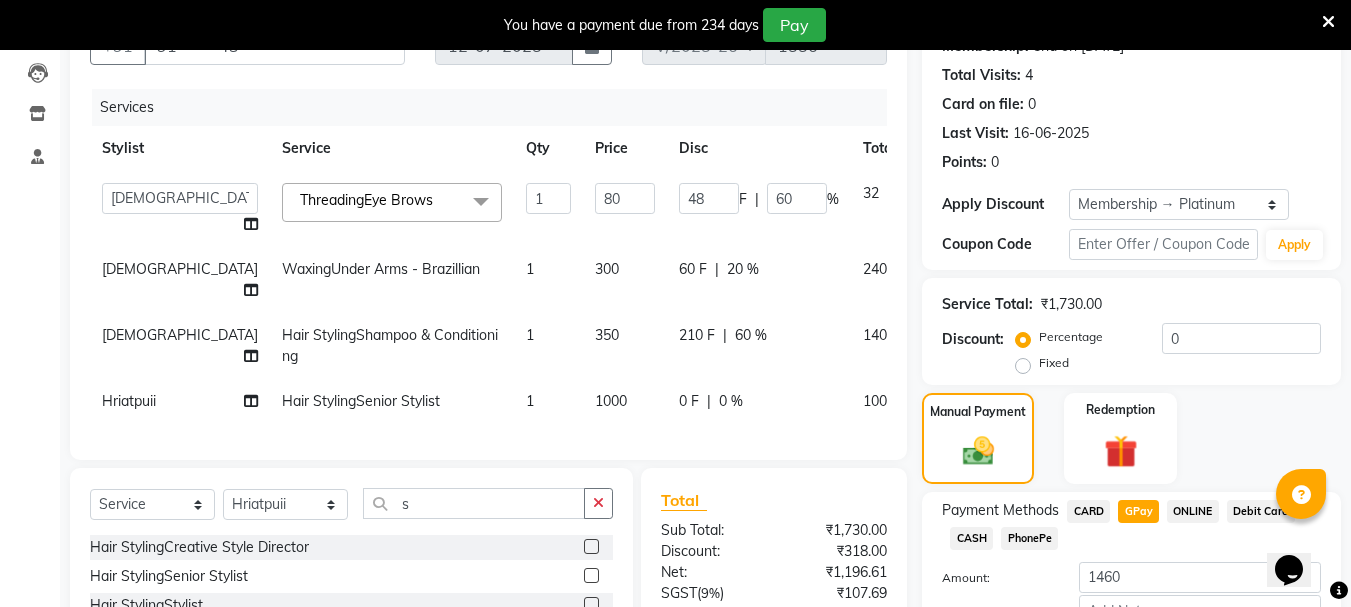 click on "ONLINE" 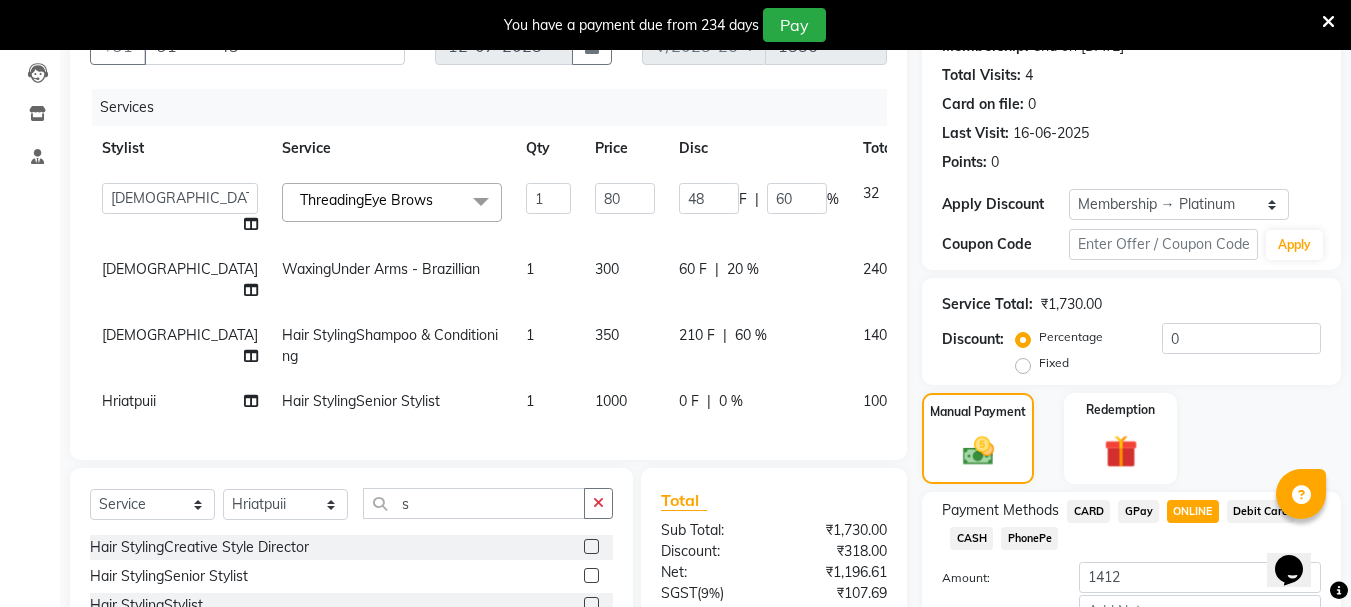 click on "GPay" 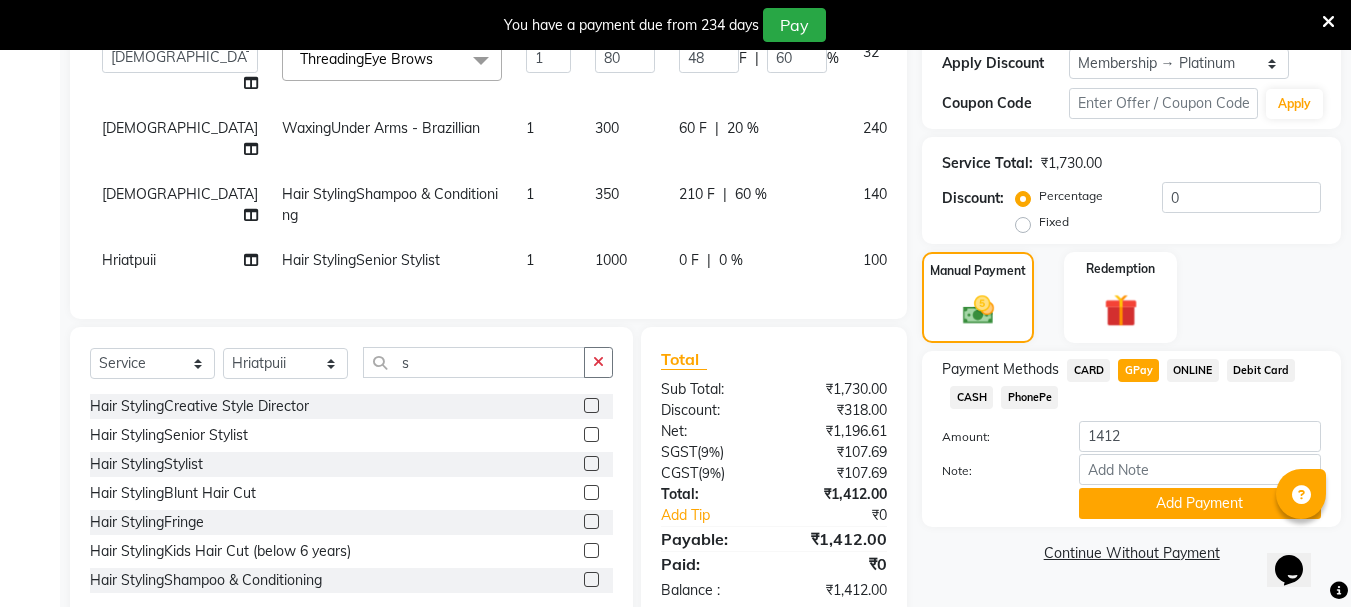 scroll, scrollTop: 410, scrollLeft: 0, axis: vertical 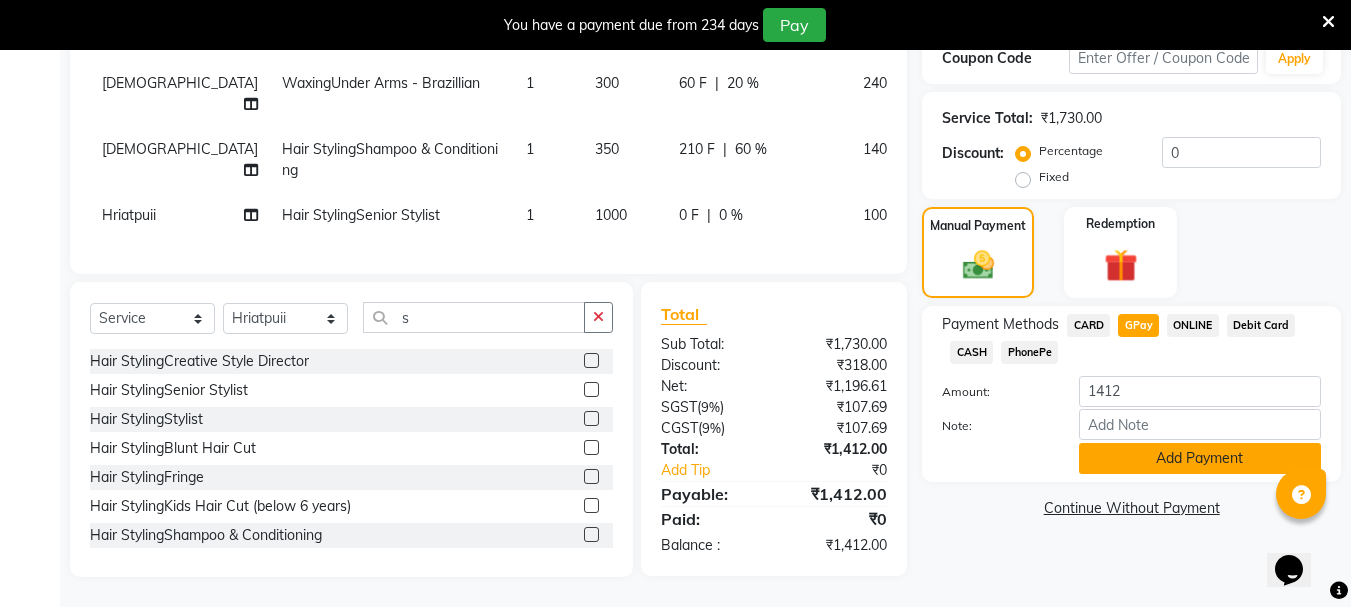 click on "Add Payment" 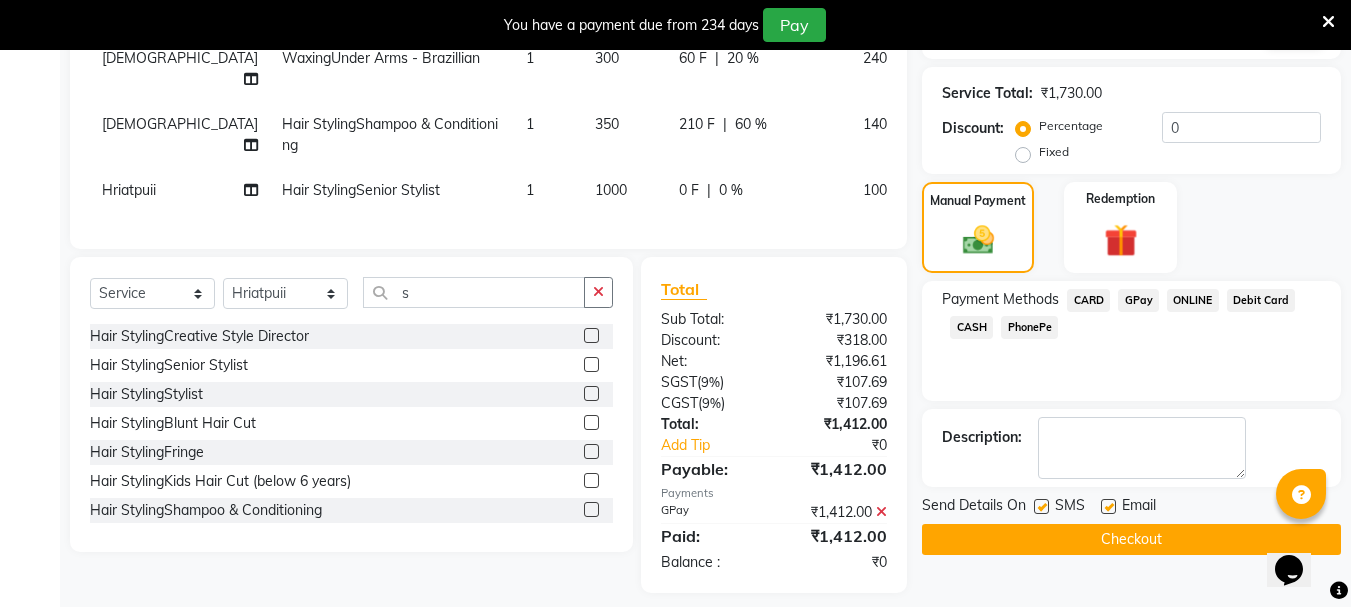 scroll, scrollTop: 451, scrollLeft: 0, axis: vertical 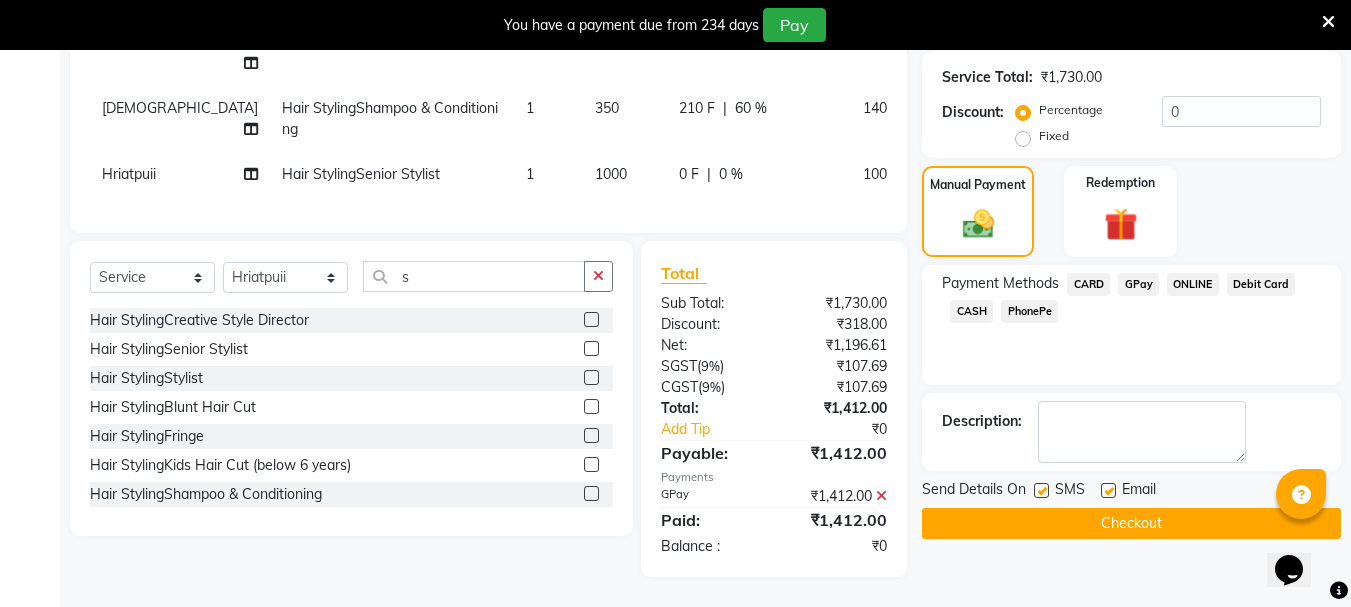 click on "Checkout" 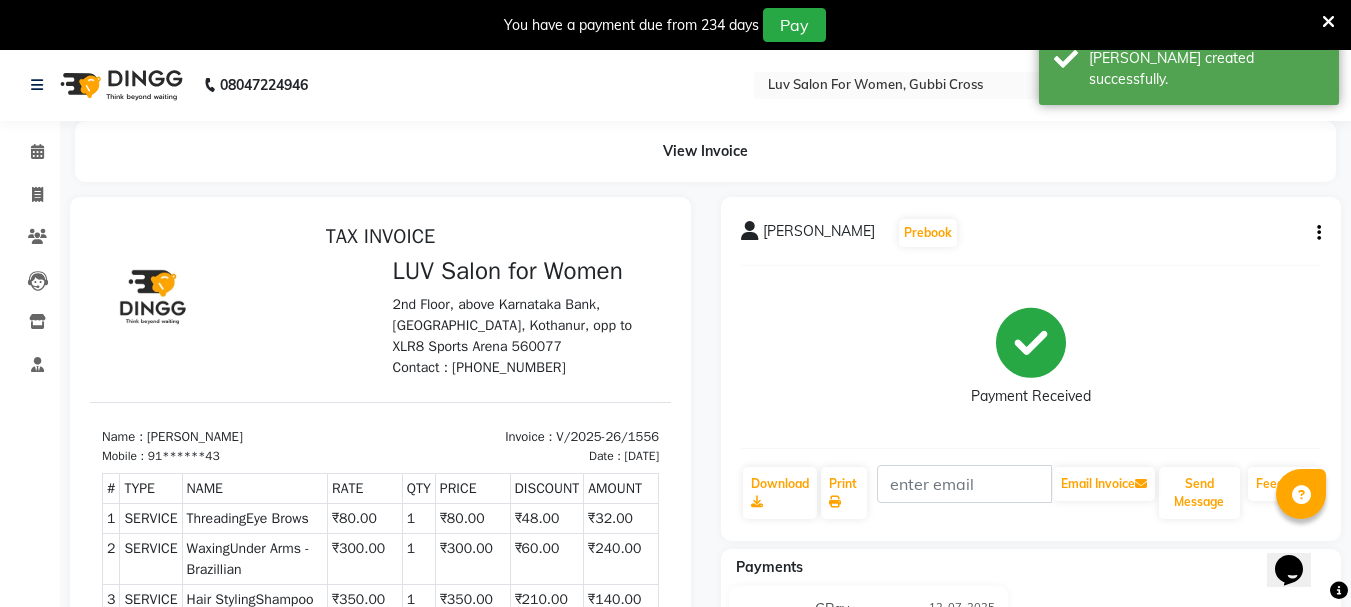 scroll, scrollTop: 0, scrollLeft: 0, axis: both 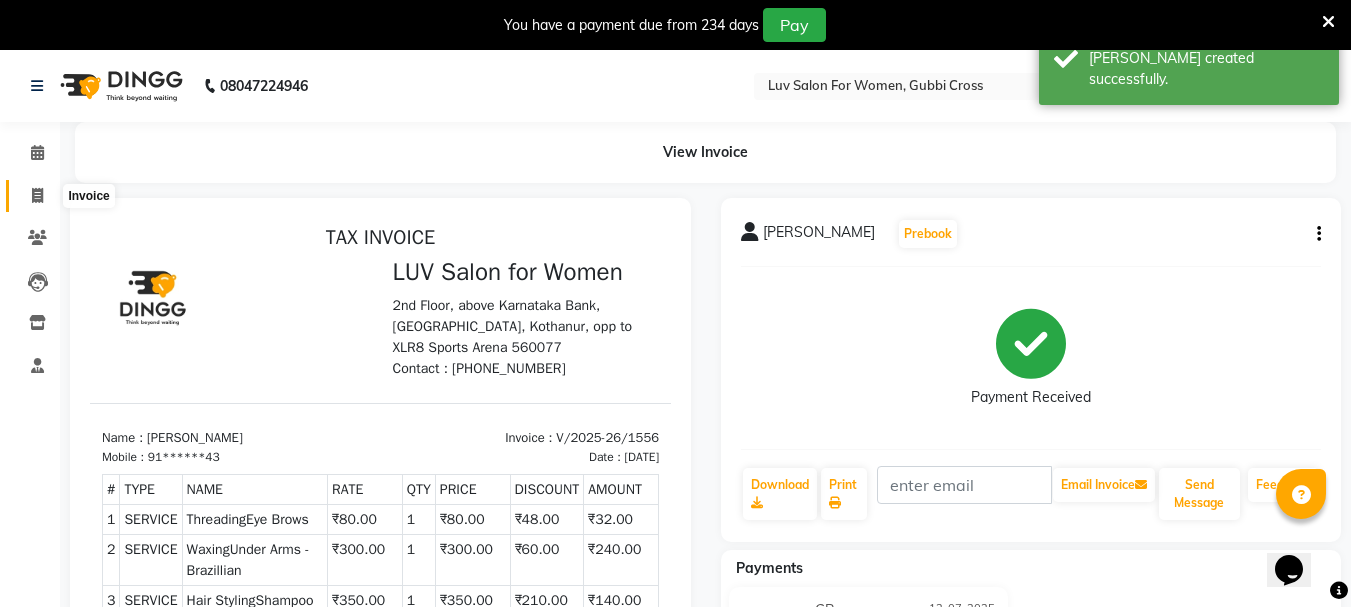 click 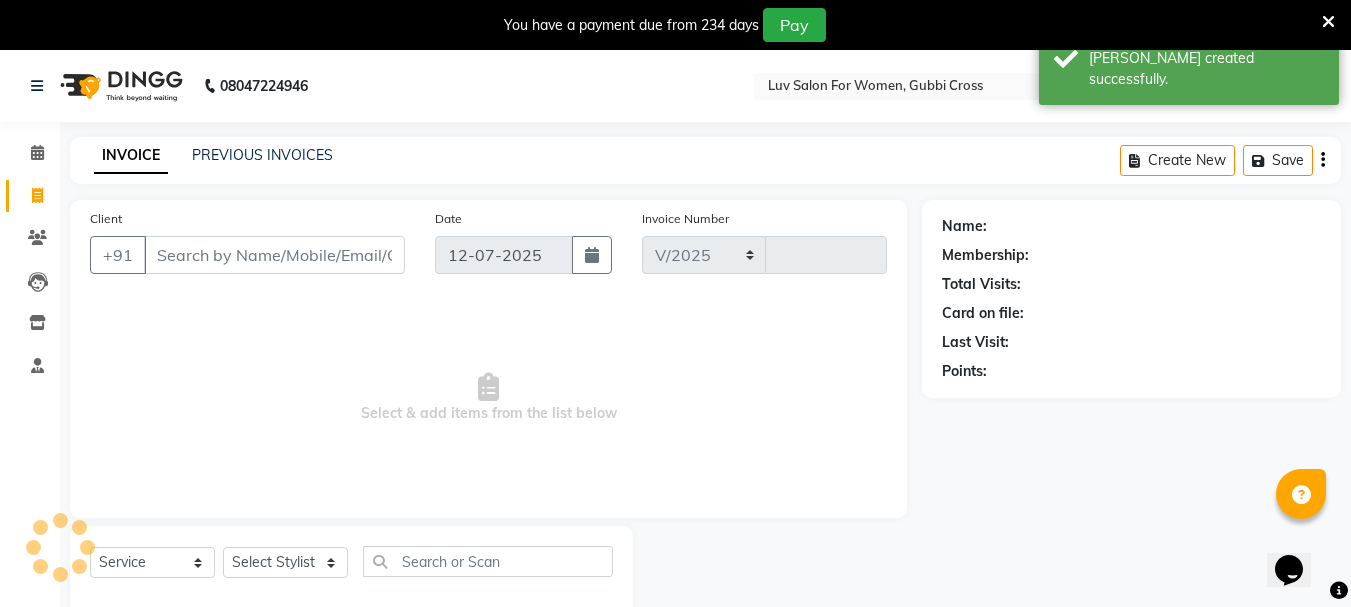 select on "7221" 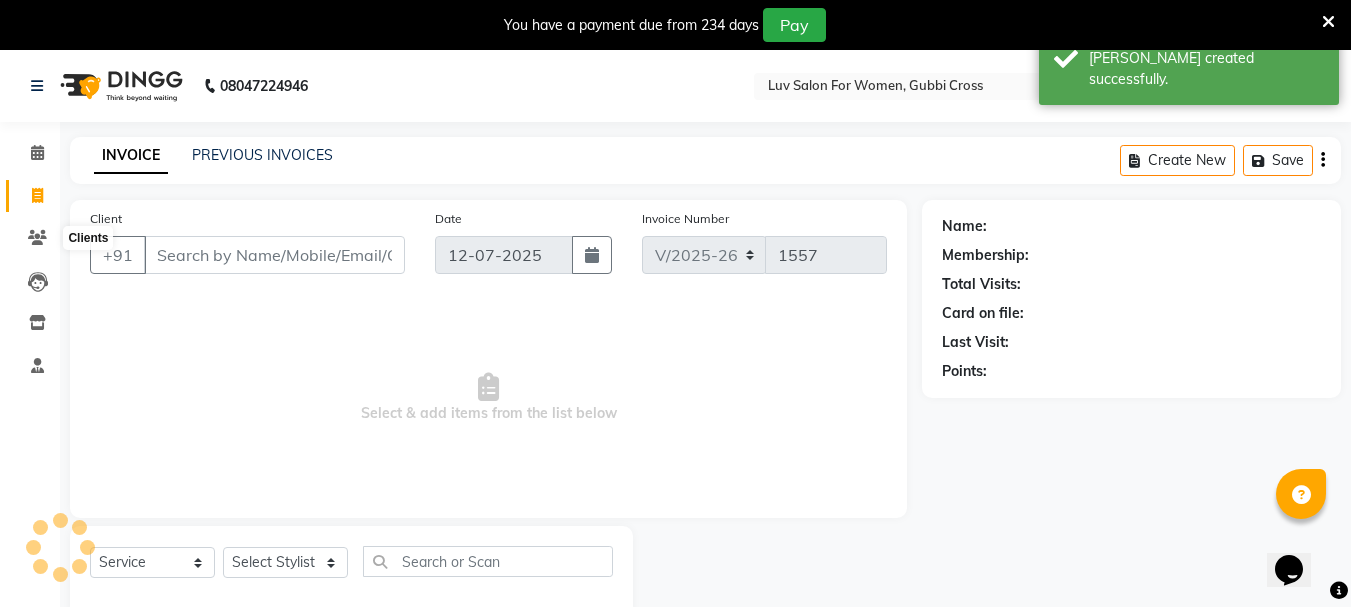 scroll, scrollTop: 50, scrollLeft: 0, axis: vertical 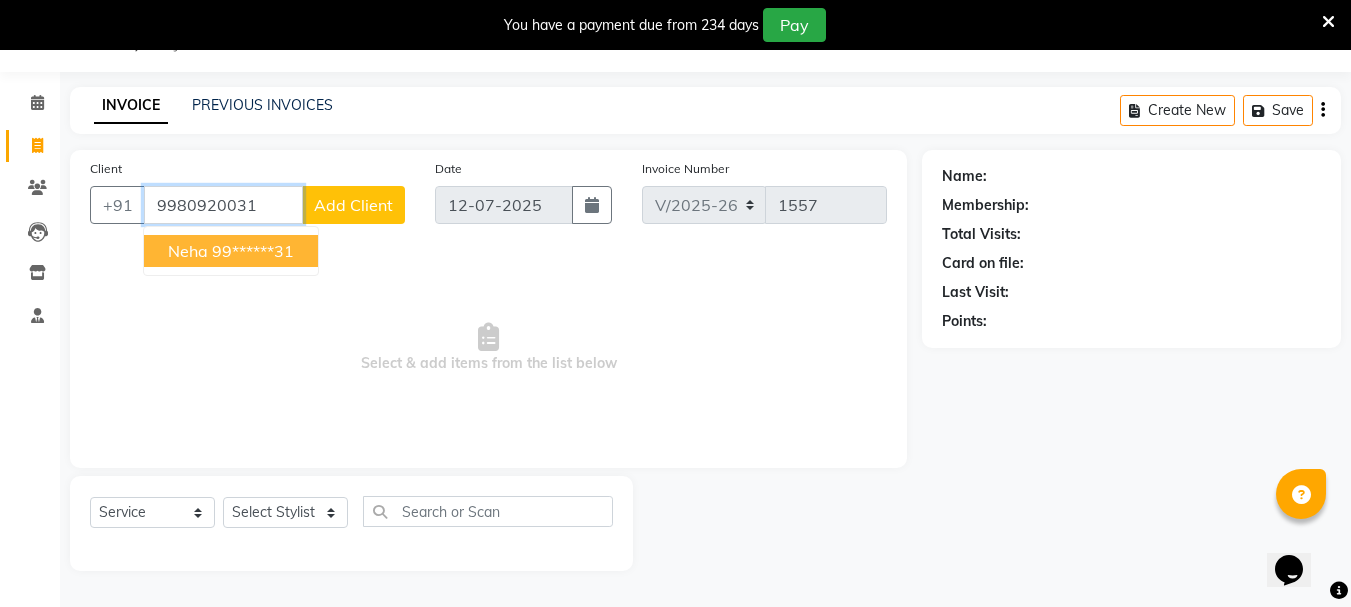 type on "9980920031" 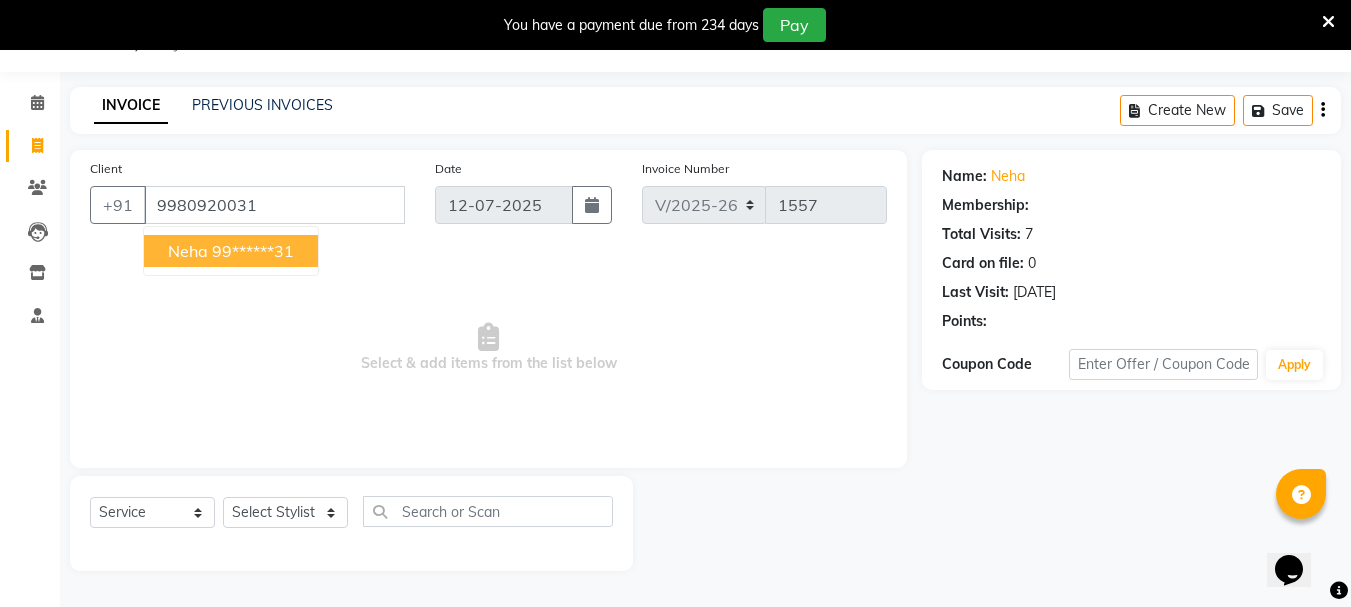 select on "1: Object" 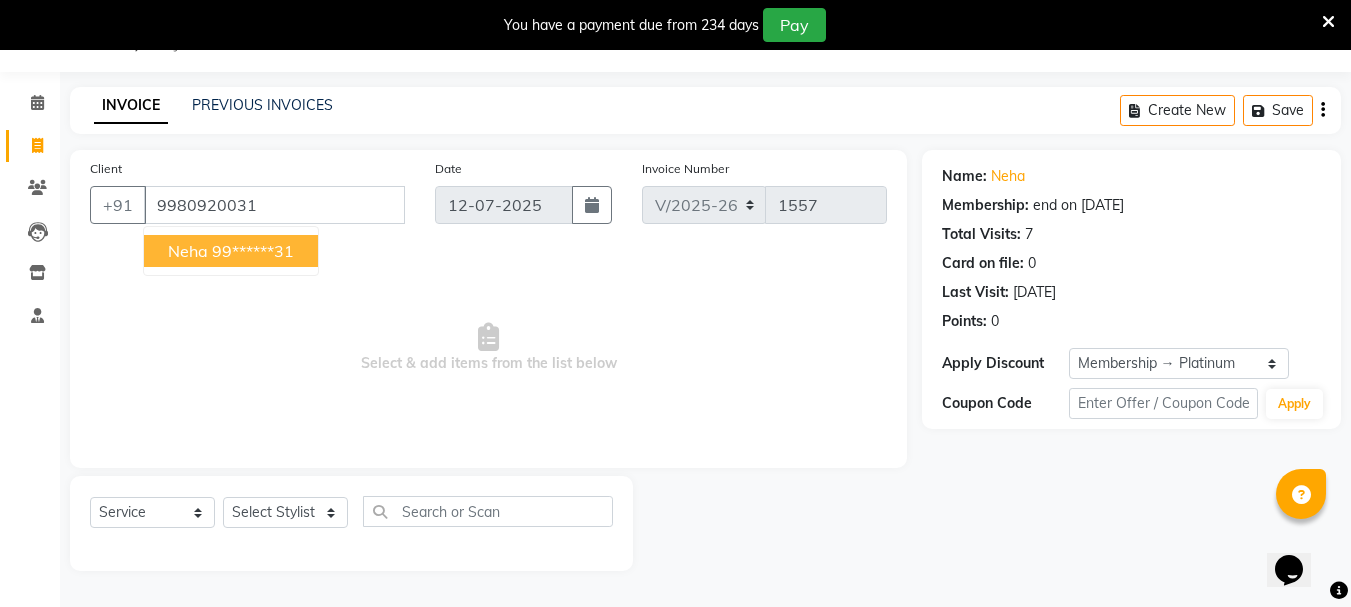 click on "99******31" at bounding box center (253, 251) 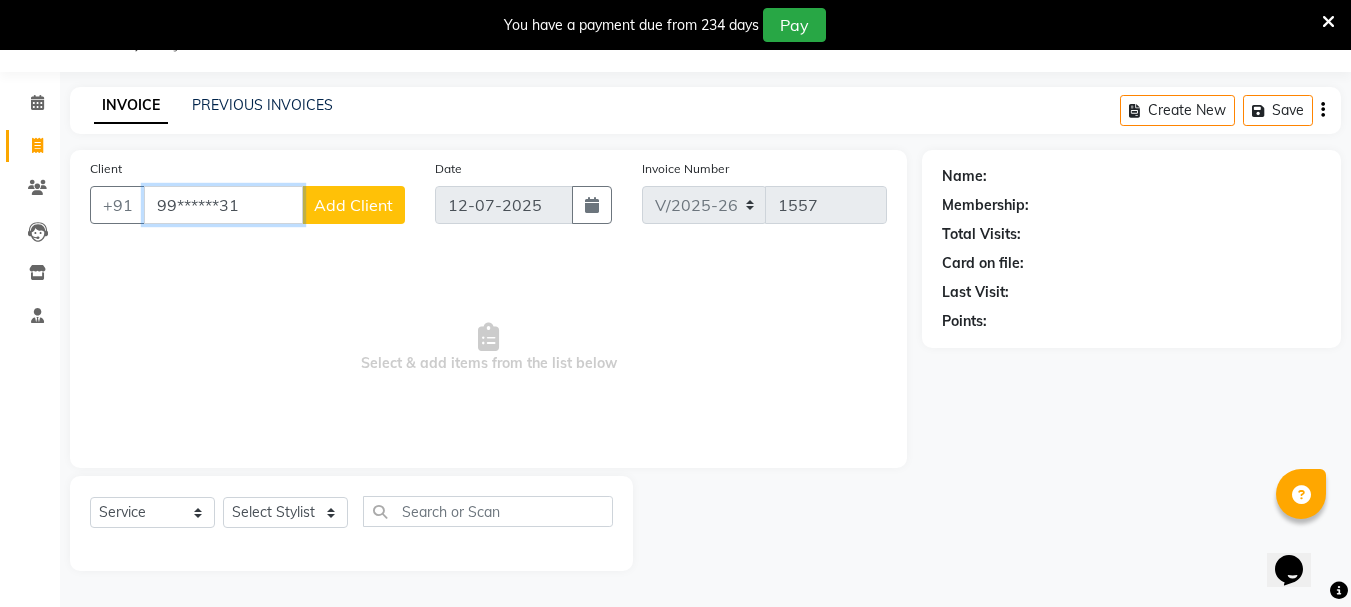 drag, startPoint x: 152, startPoint y: 198, endPoint x: 241, endPoint y: 191, distance: 89.27486 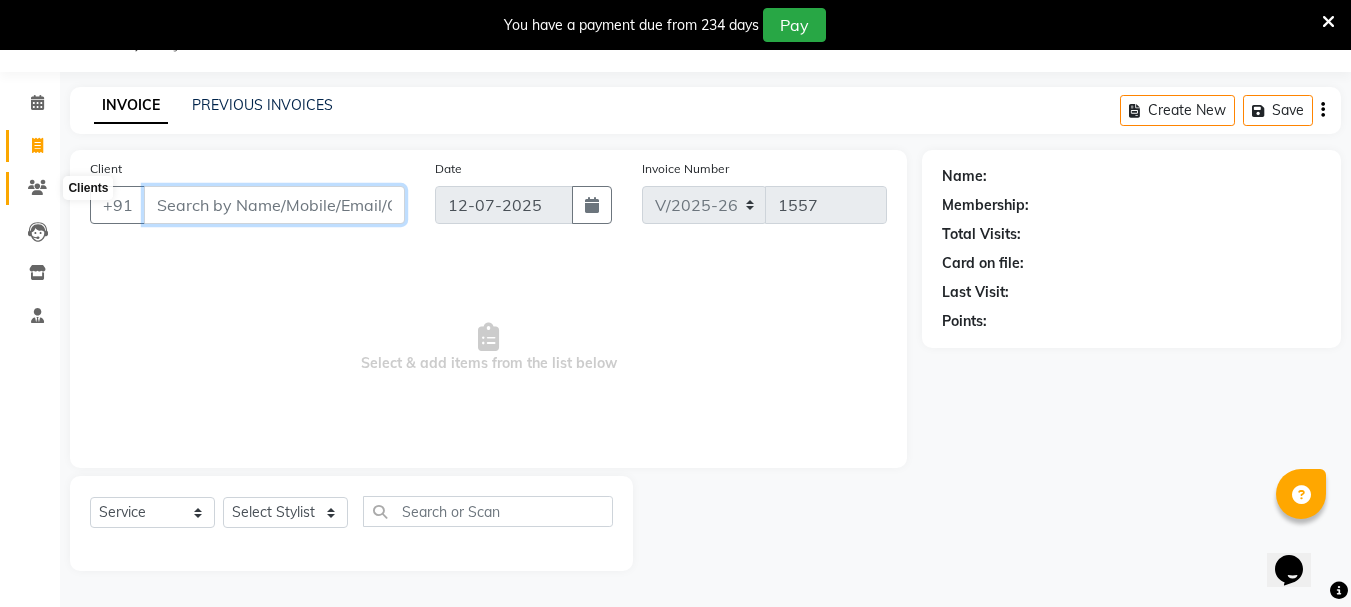 type 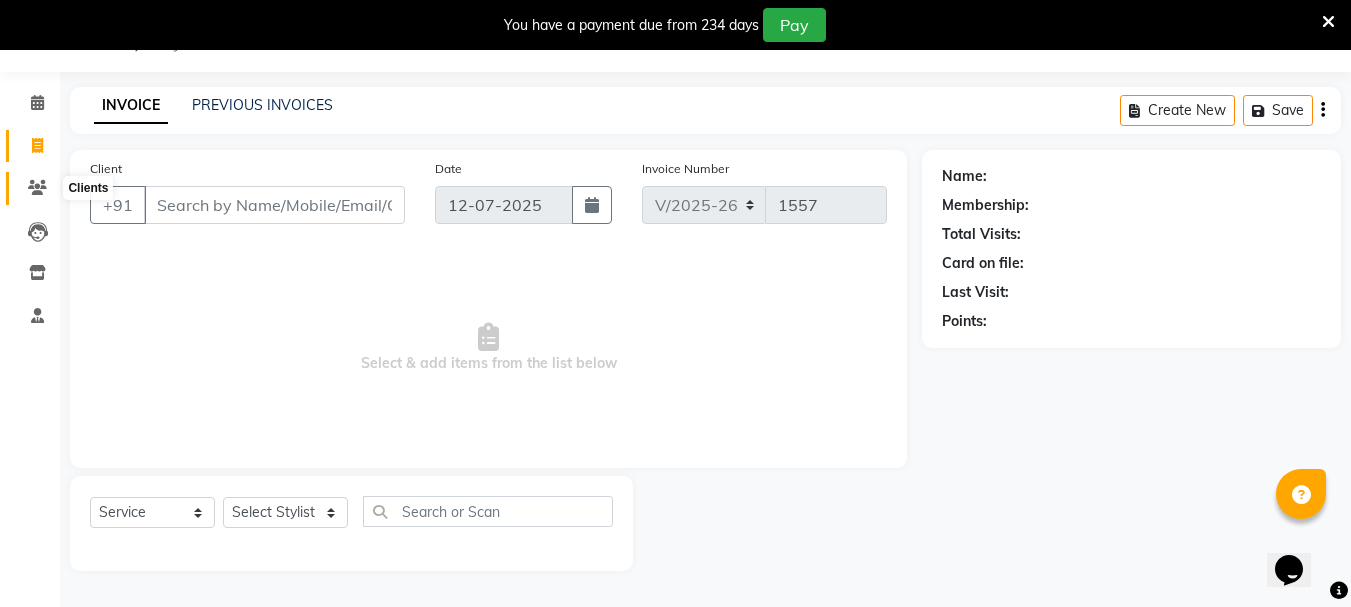 click 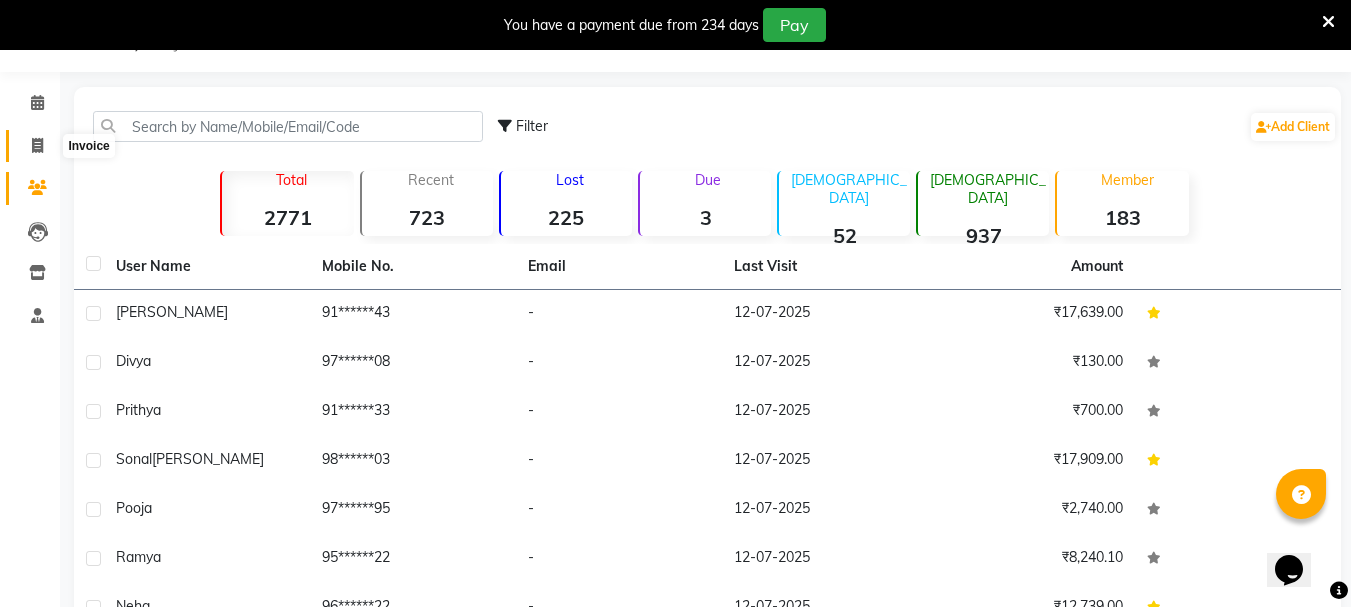 click 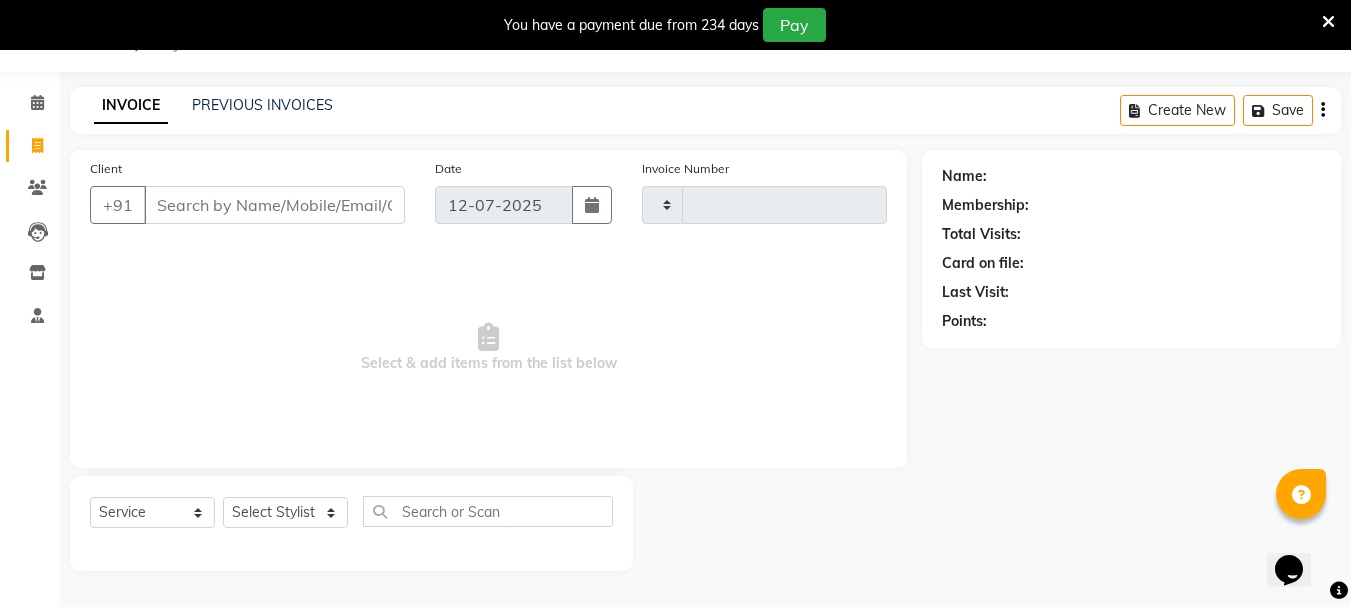 type on "1557" 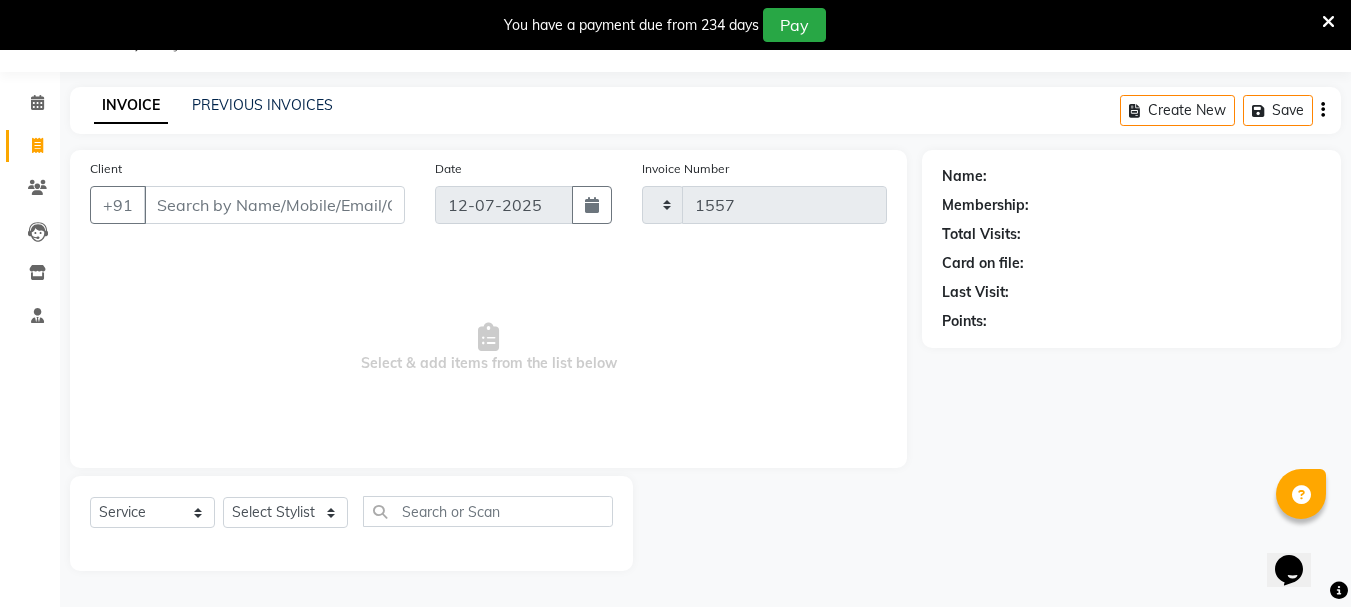 select on "7221" 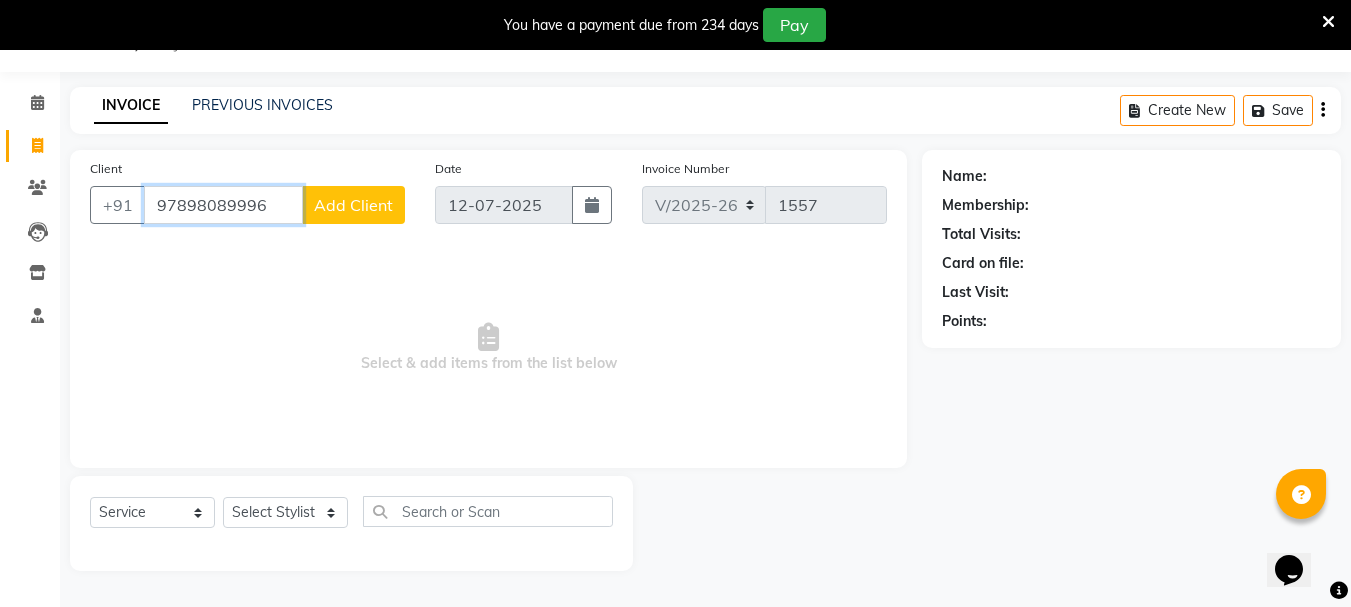 drag, startPoint x: 154, startPoint y: 203, endPoint x: 264, endPoint y: 208, distance: 110.11358 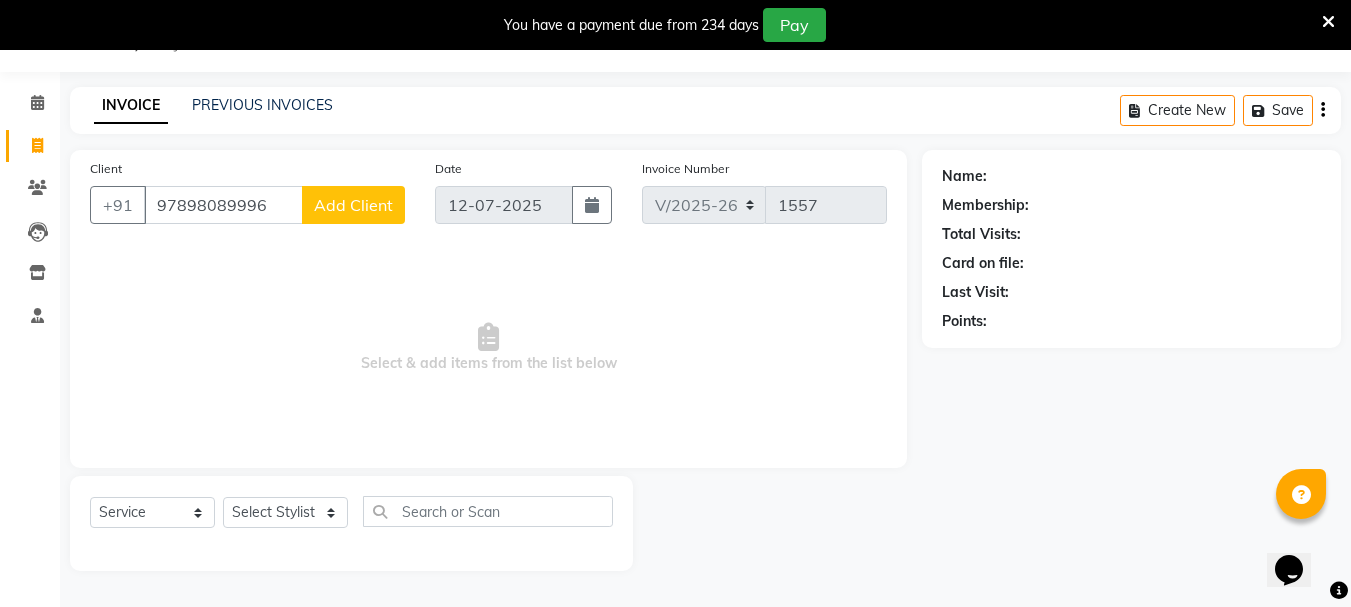 click on "Select & add items from the list below" at bounding box center [488, 348] 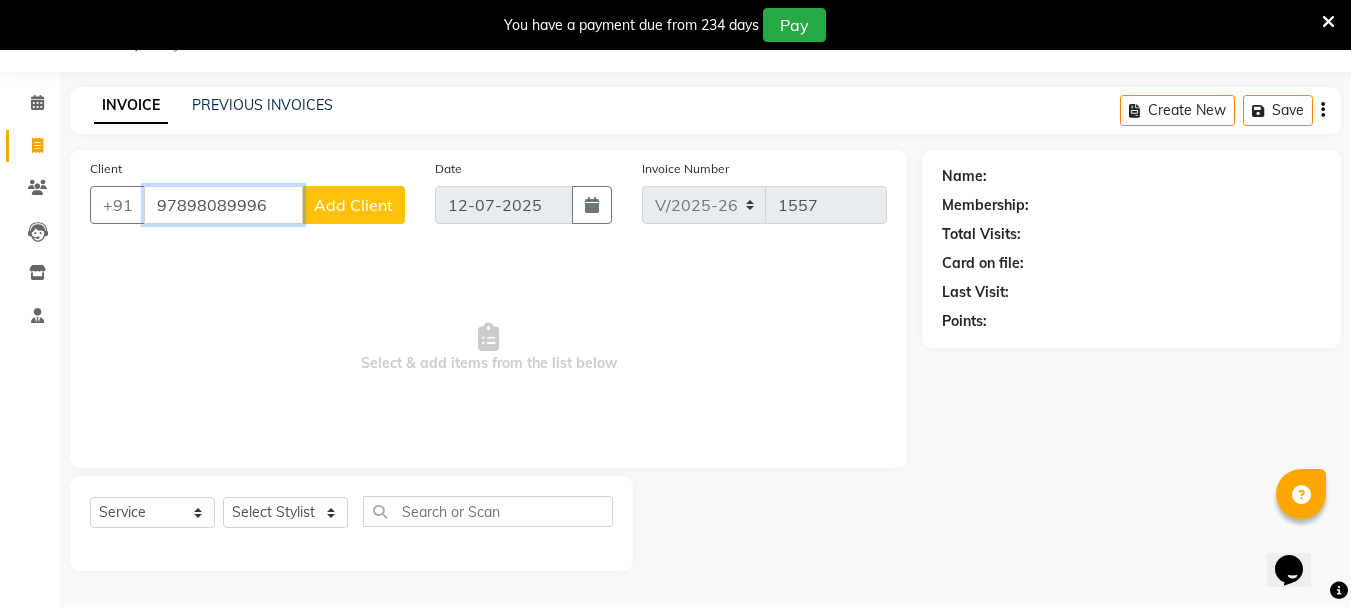 drag, startPoint x: 153, startPoint y: 204, endPoint x: 257, endPoint y: 206, distance: 104.019226 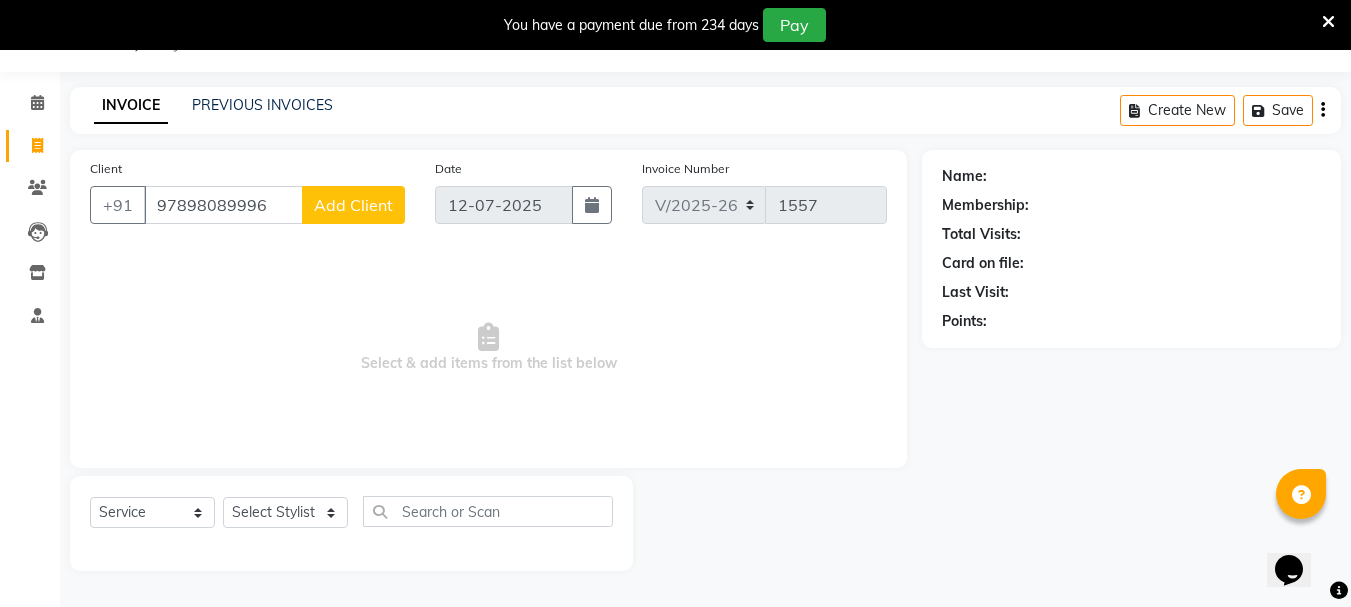 click on "Select & add items from the list below" at bounding box center (488, 348) 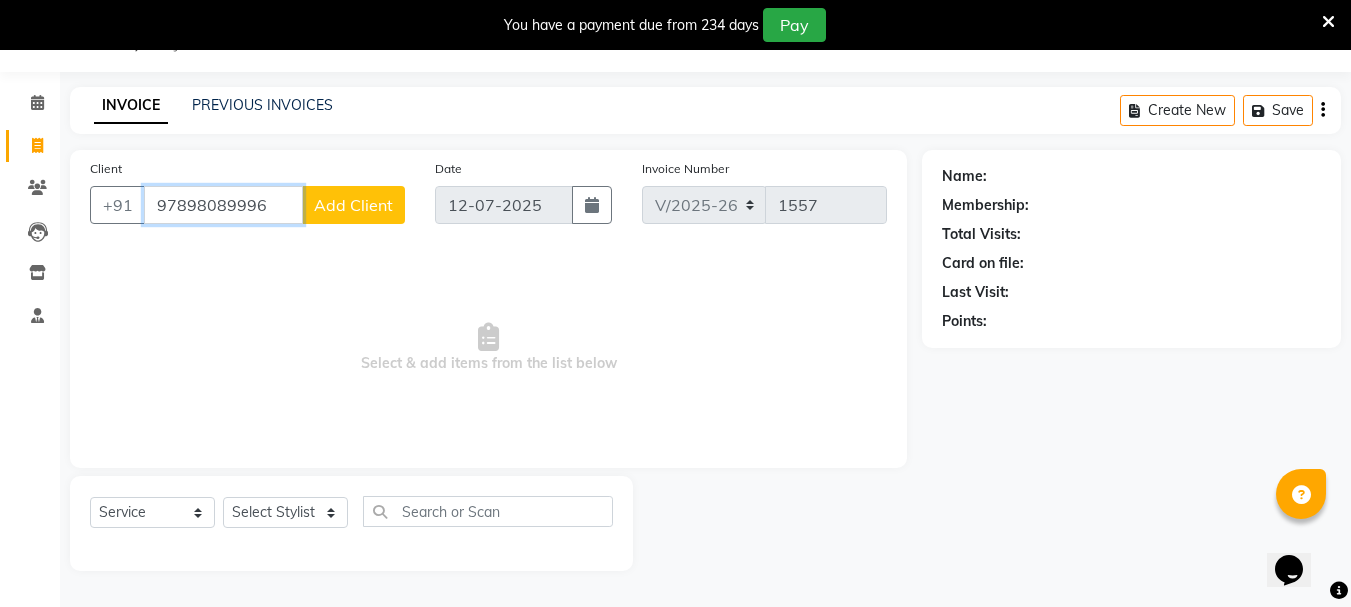click on "97898089996" at bounding box center (223, 205) 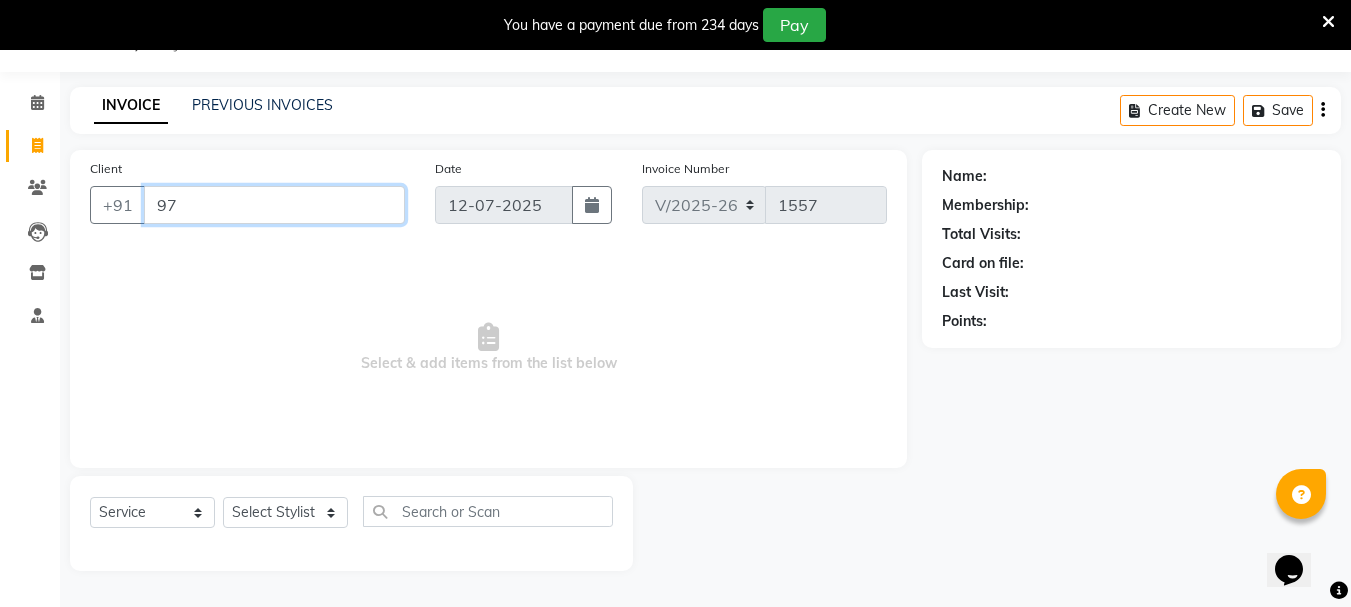 type on "9" 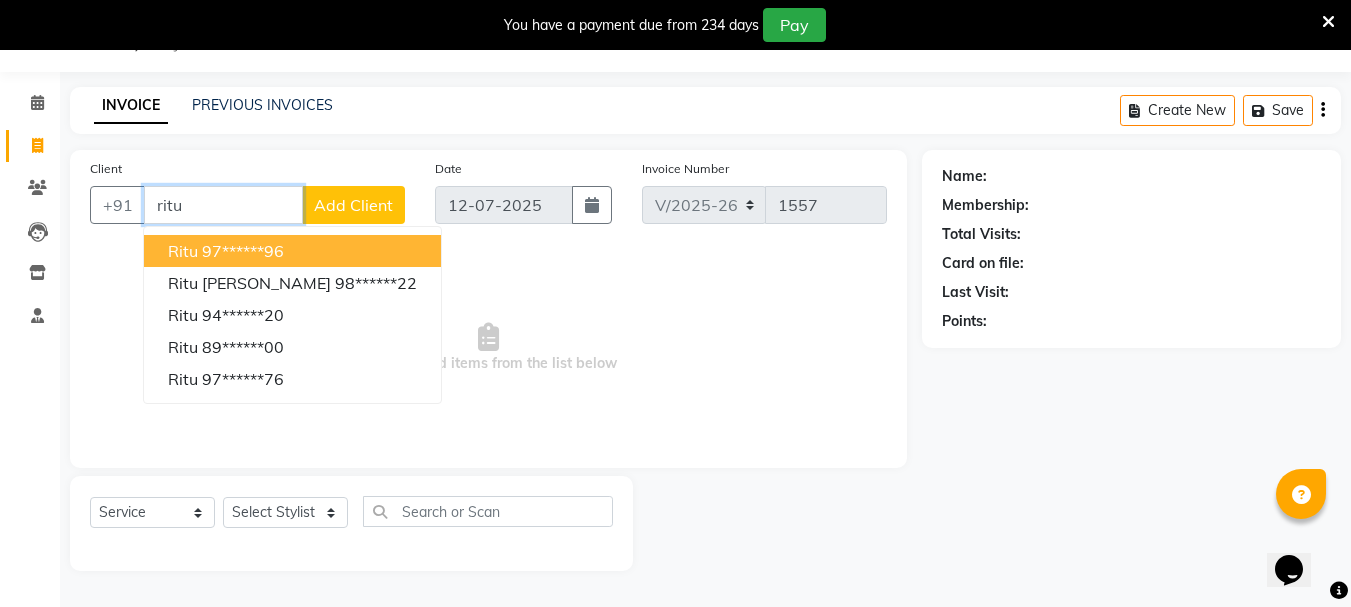 click on "97******96" at bounding box center (243, 251) 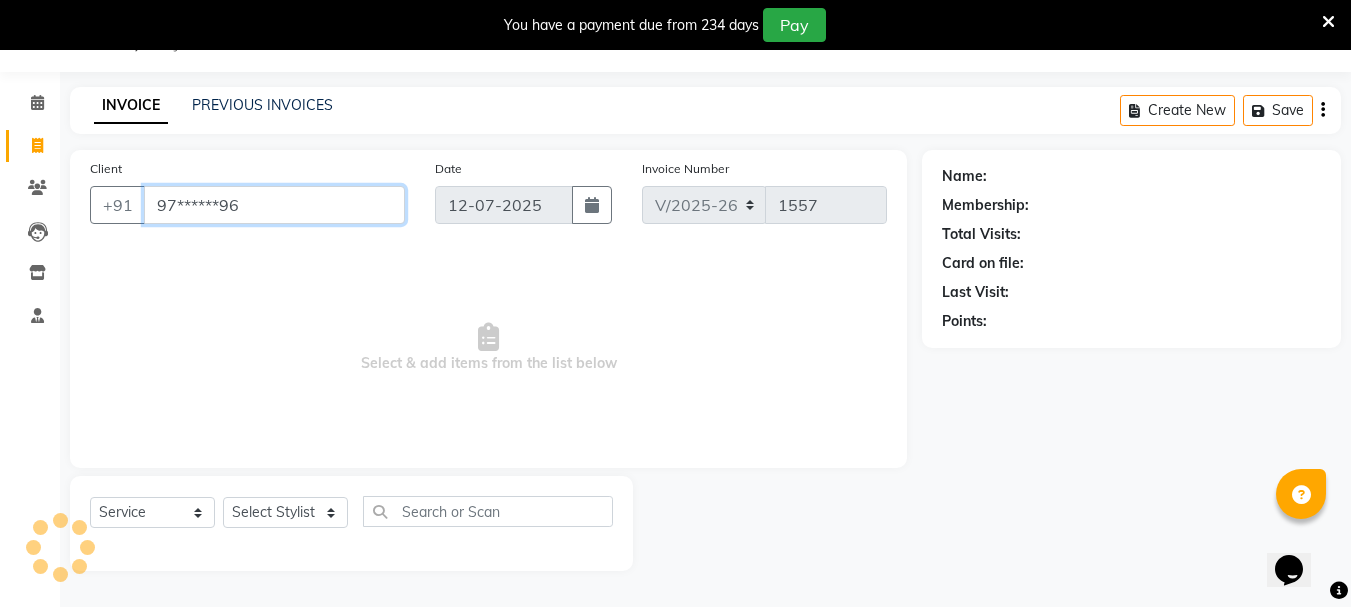 type on "97******96" 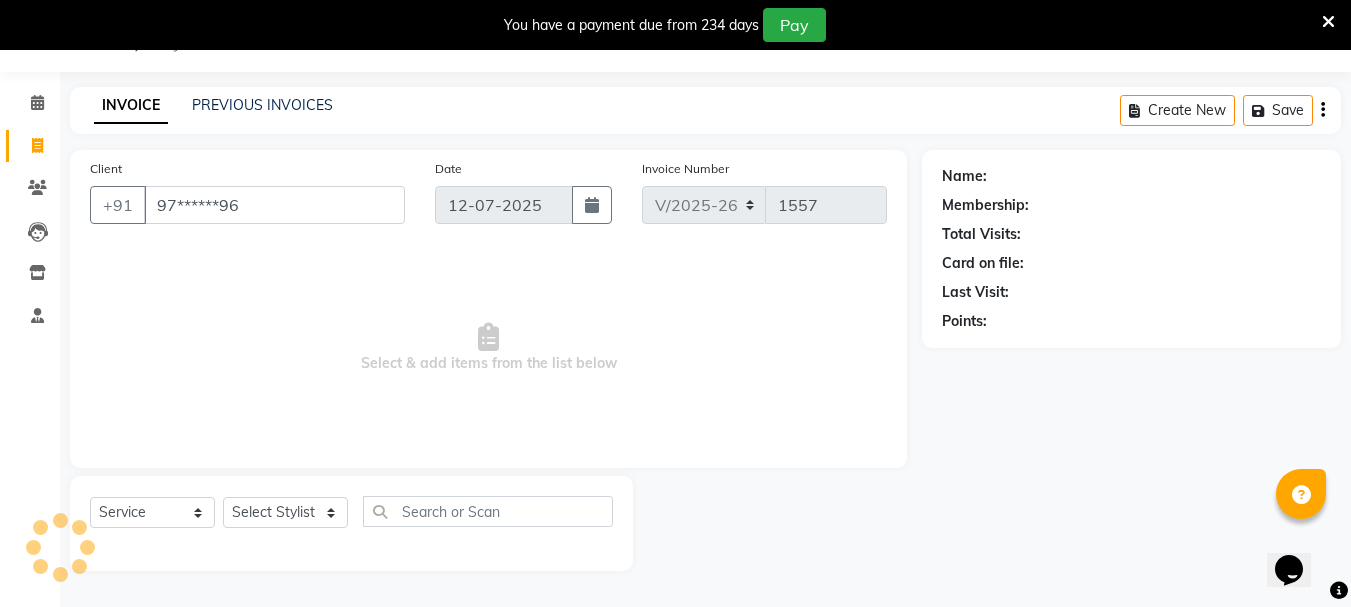 select on "1: Object" 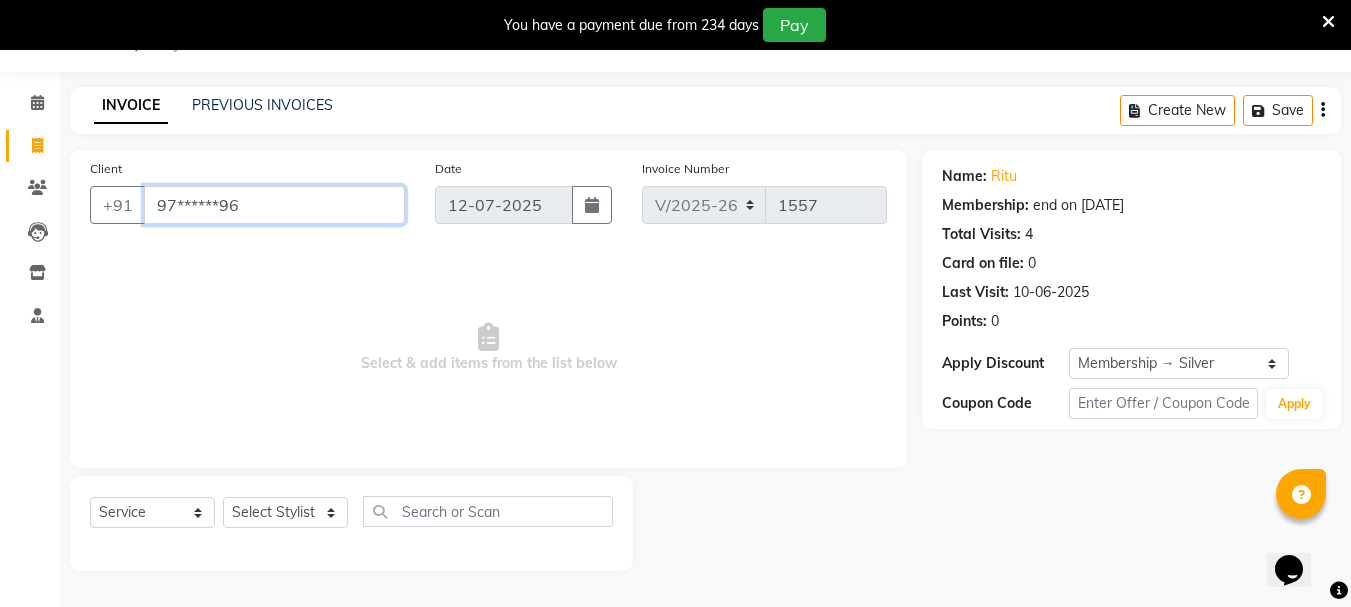 drag, startPoint x: 156, startPoint y: 206, endPoint x: 265, endPoint y: 209, distance: 109.041275 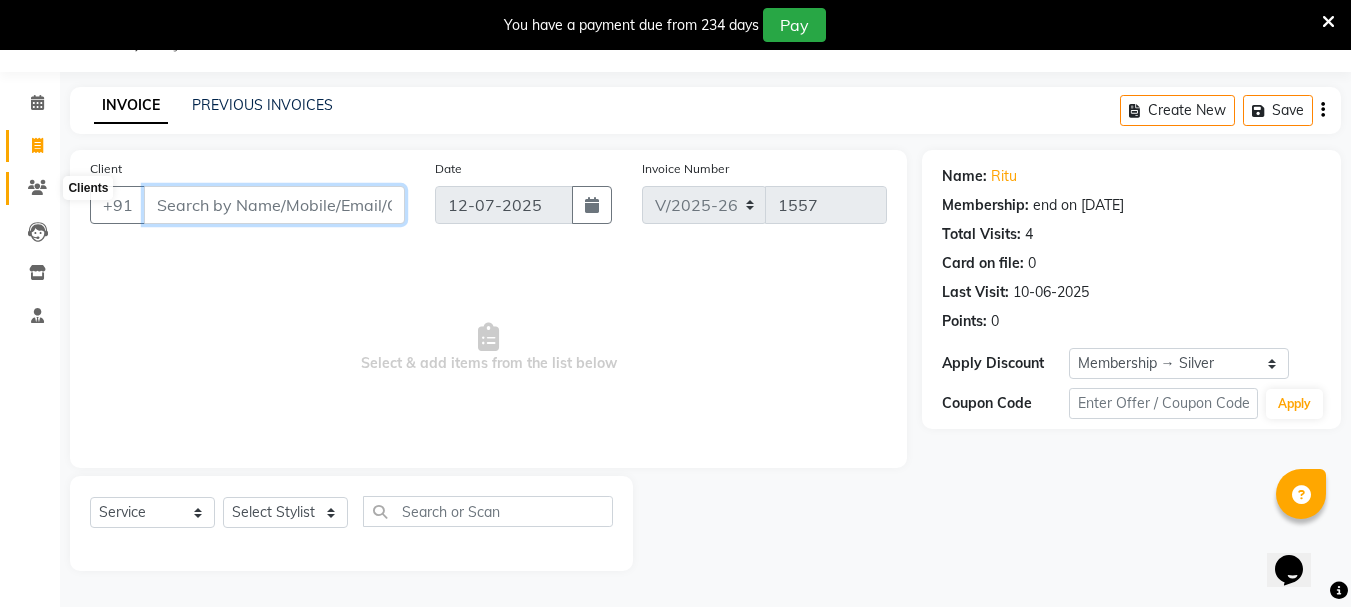 type 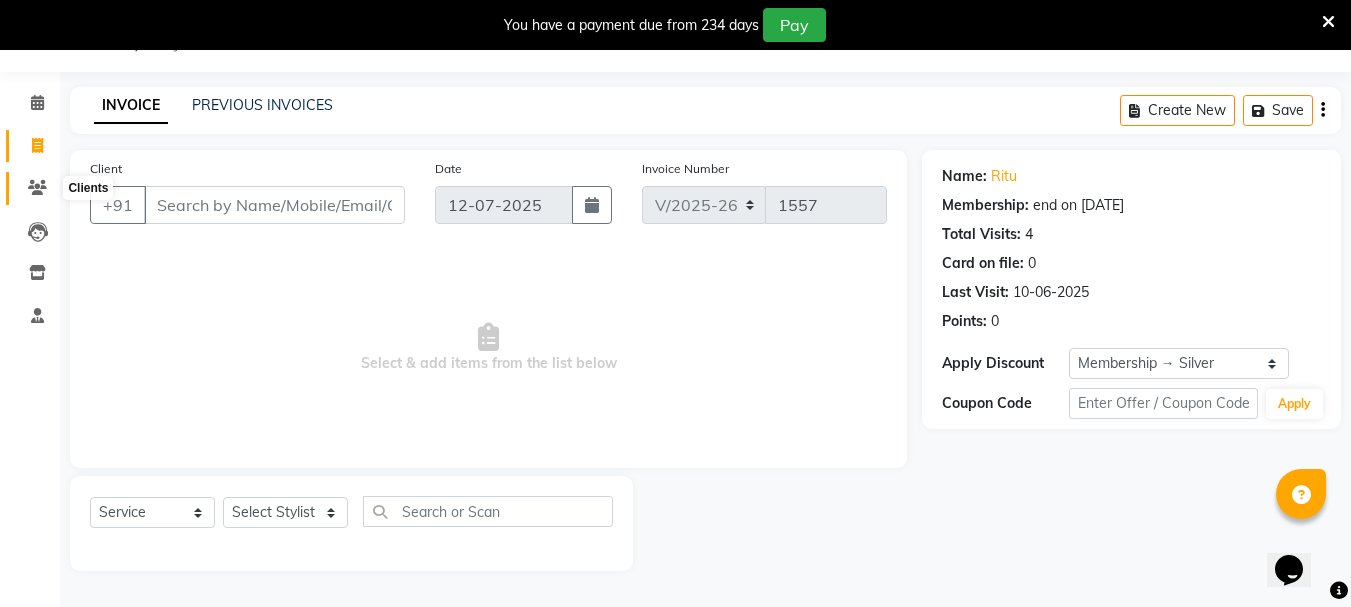 click 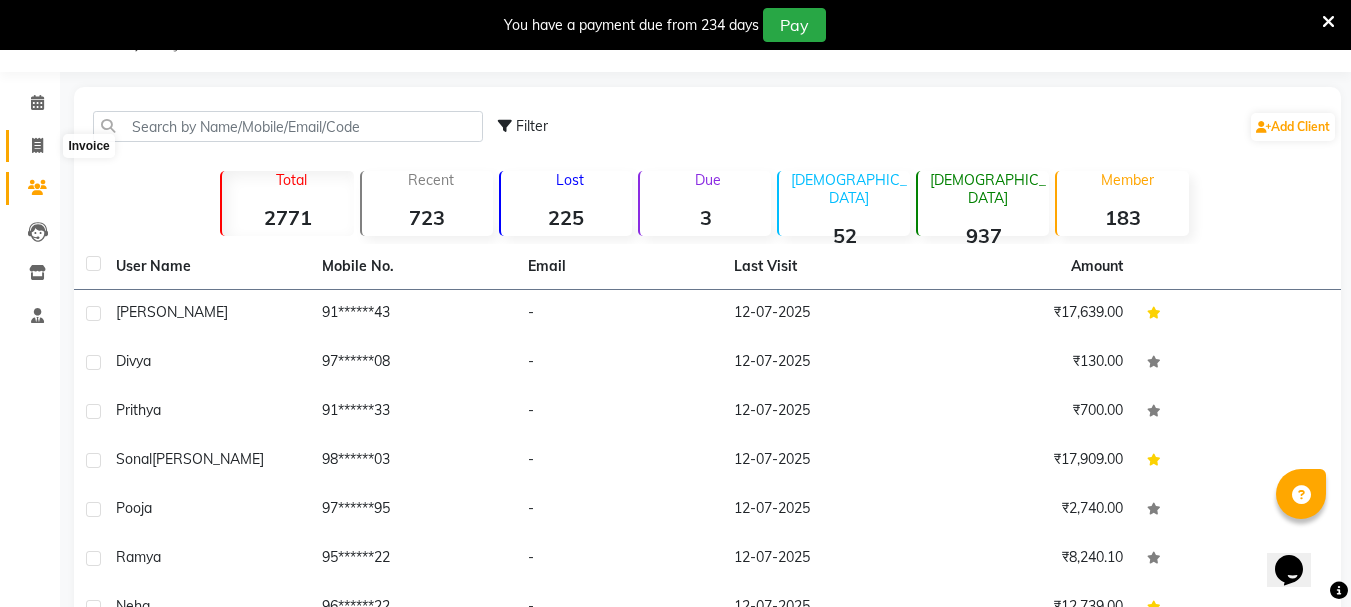 click 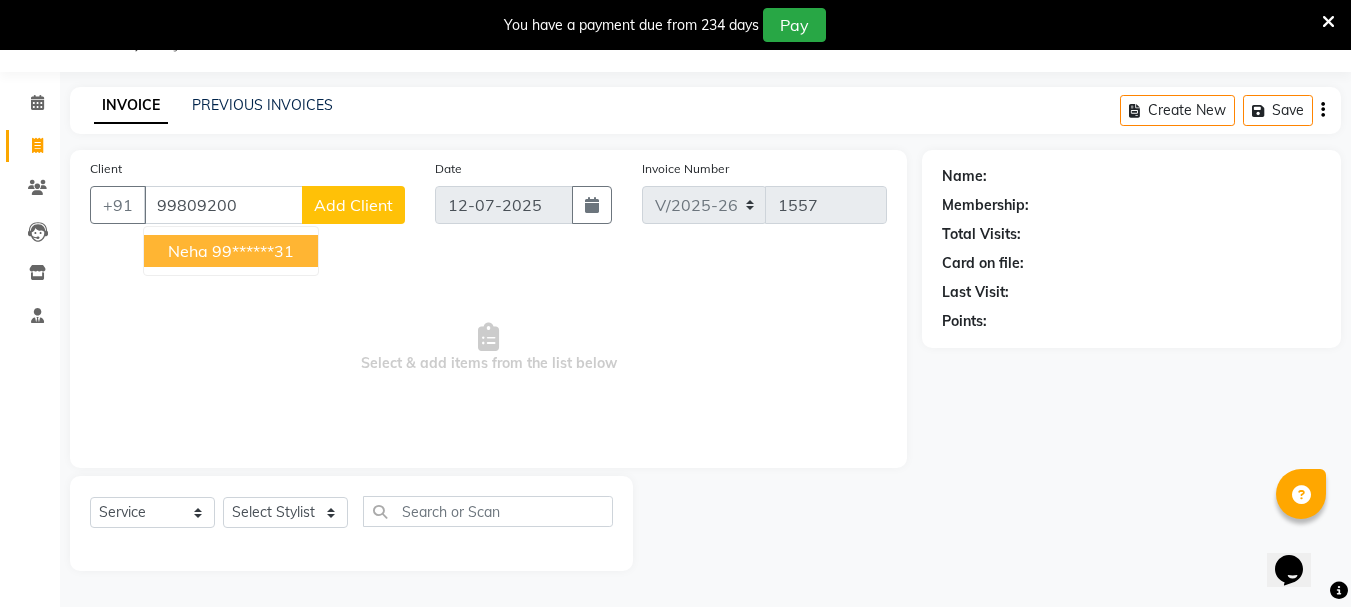click on "99******31" at bounding box center (253, 251) 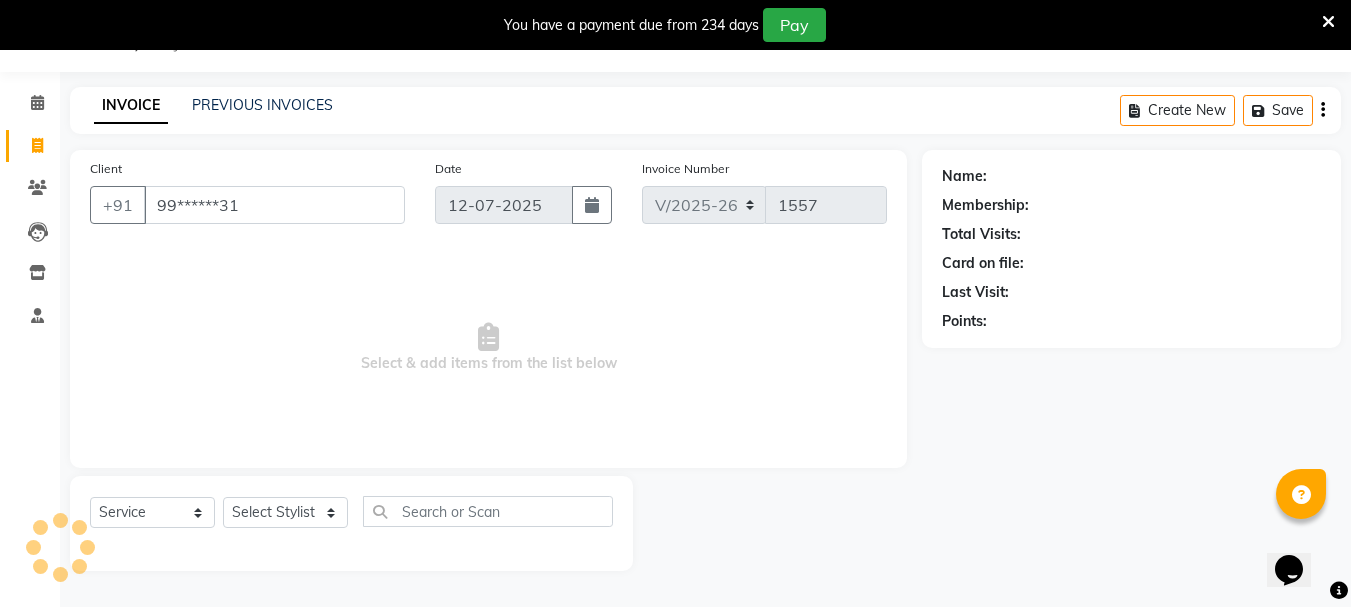 type on "99******31" 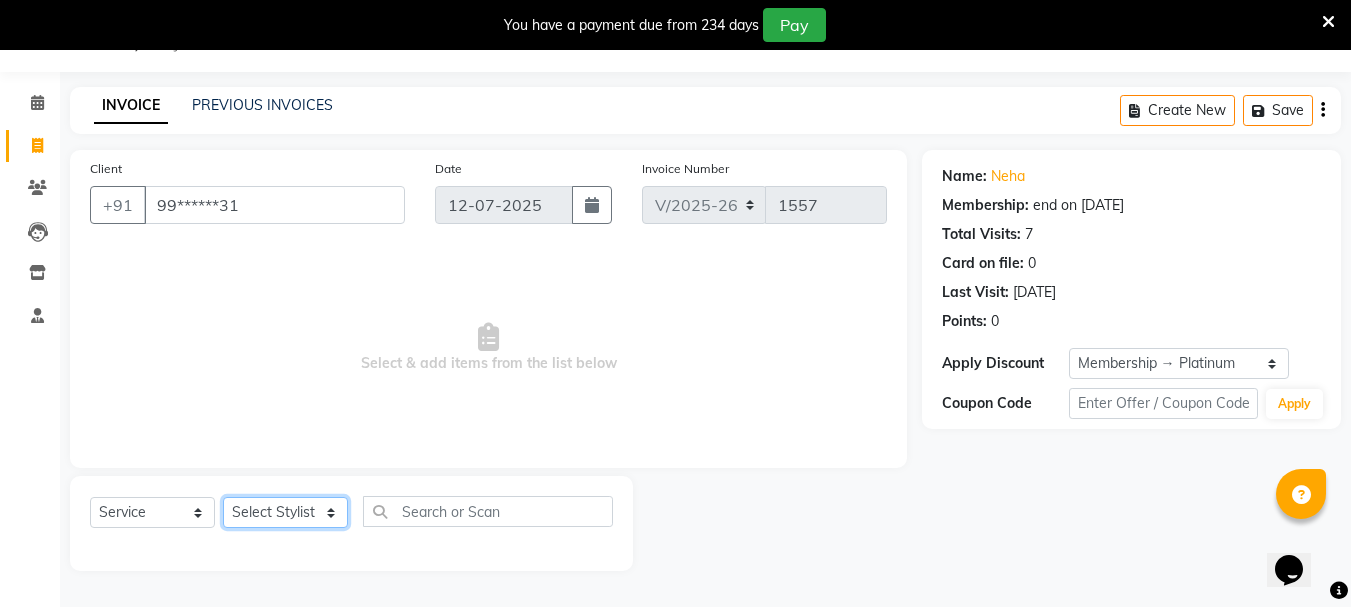 click on "Select Stylist Bhavani Buati [PERSON_NAME] Hriatpuii [PERSON_NAME] [PERSON_NAME] Salon Manager [PERSON_NAME] [PERSON_NAME] Ncy [PERSON_NAME]" 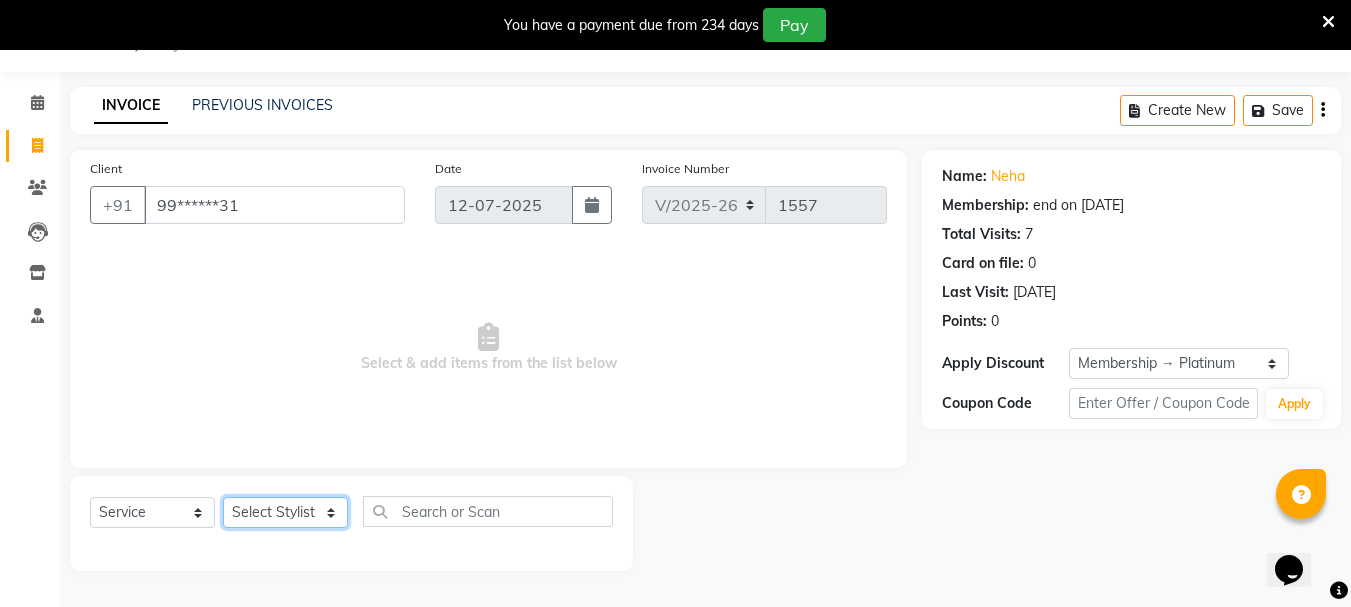 select on "76982" 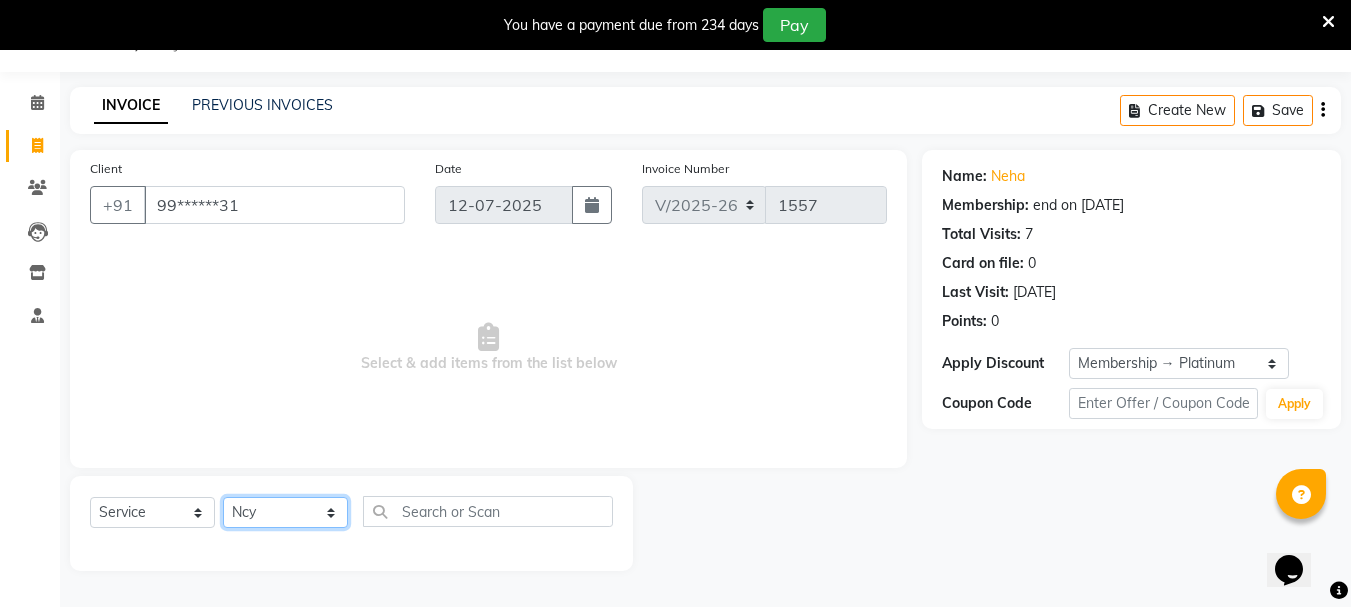 click on "Select Stylist Bhavani Buati [PERSON_NAME] Hriatpuii [PERSON_NAME] [PERSON_NAME] Salon Manager [PERSON_NAME] [PERSON_NAME] Ncy [PERSON_NAME]" 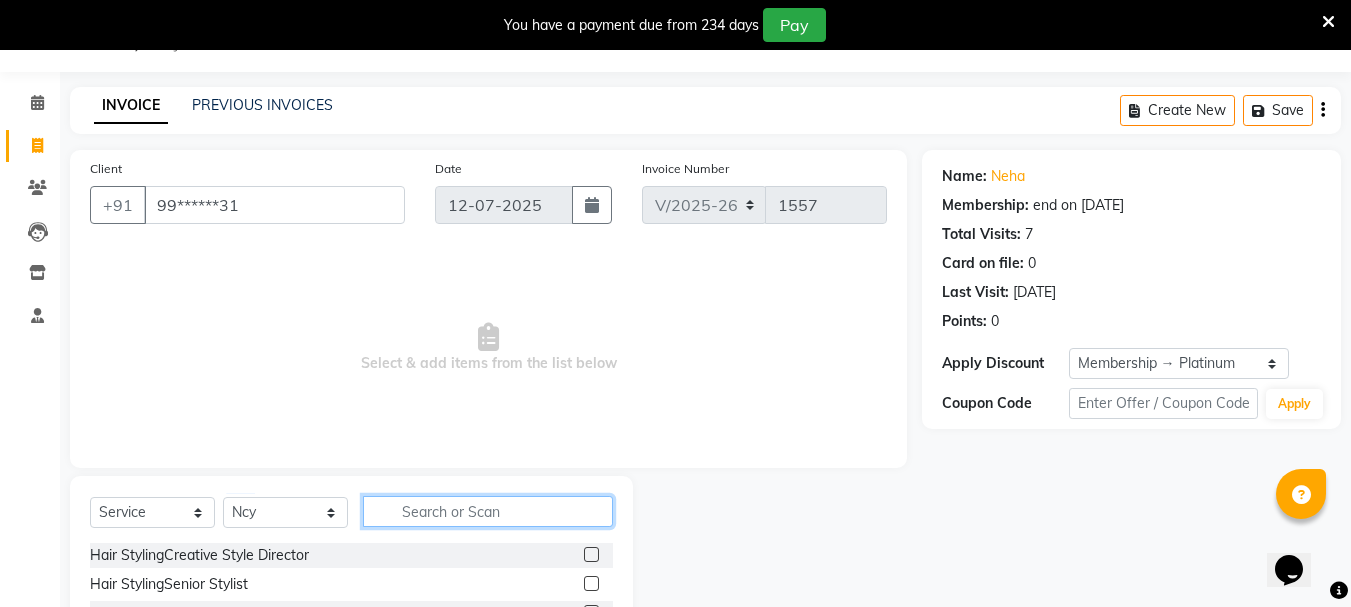 click 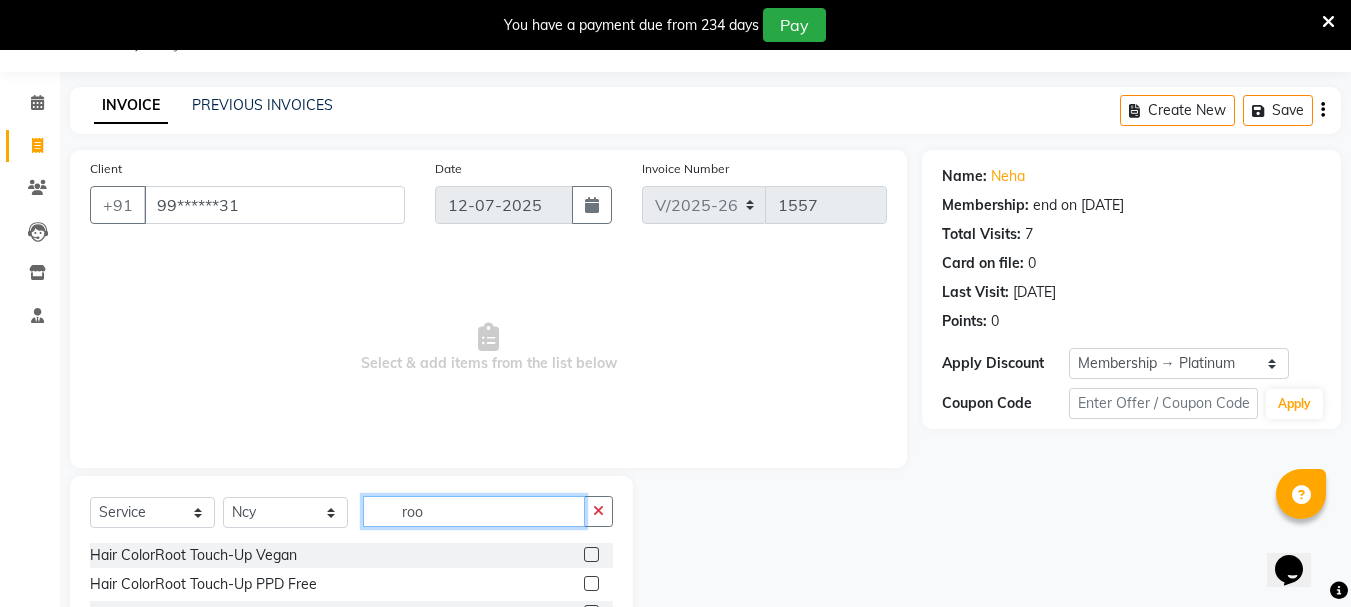 type on "roo" 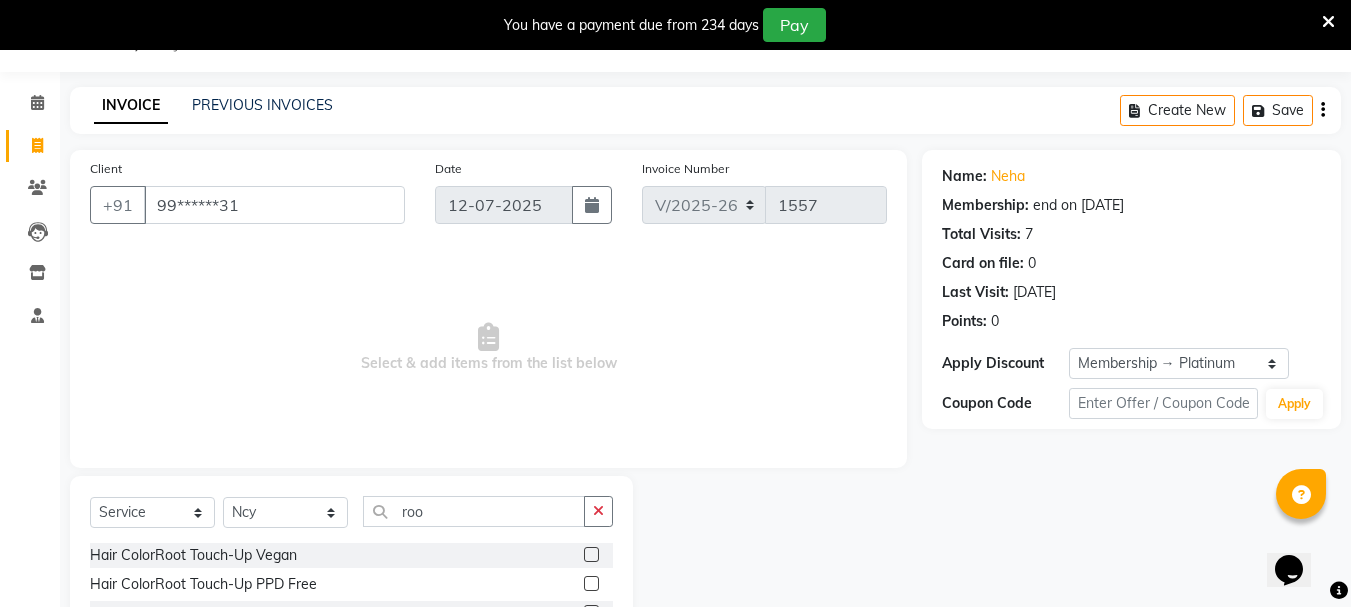 click 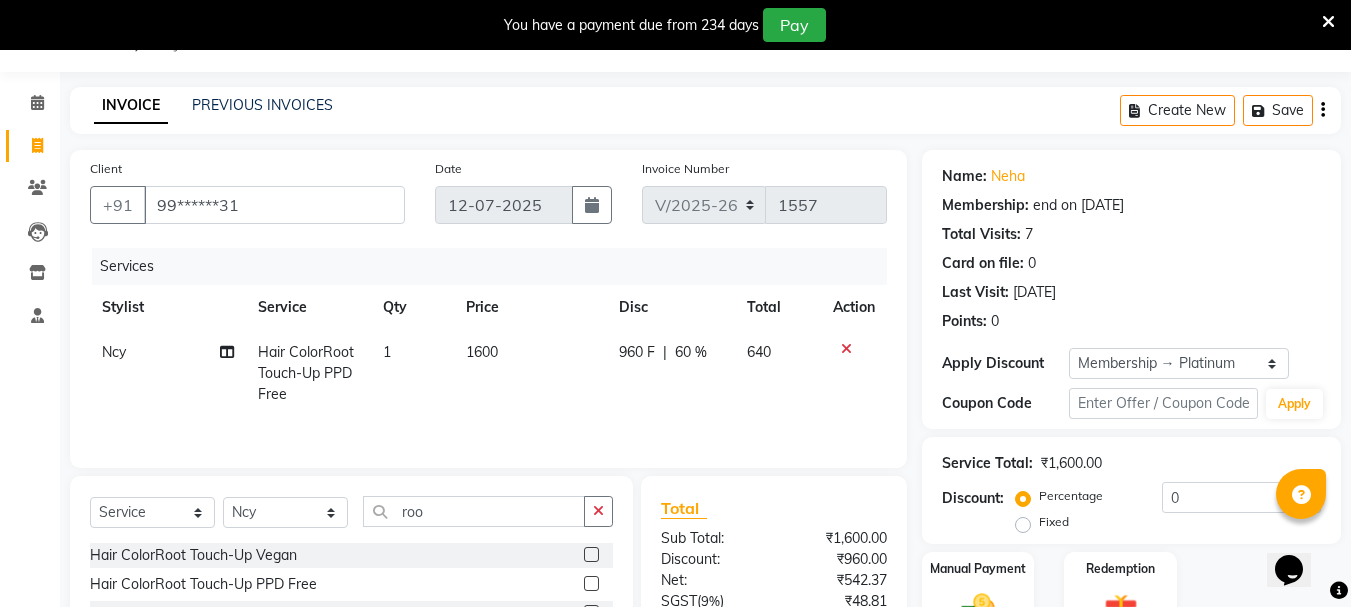 click 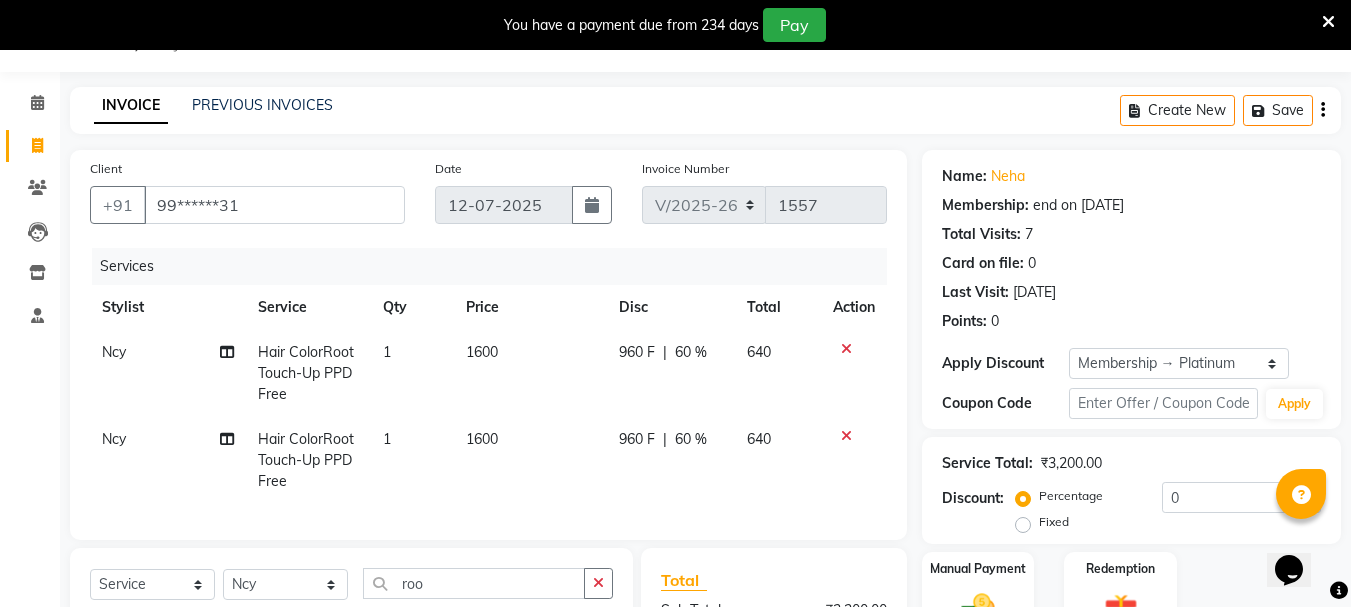 checkbox on "false" 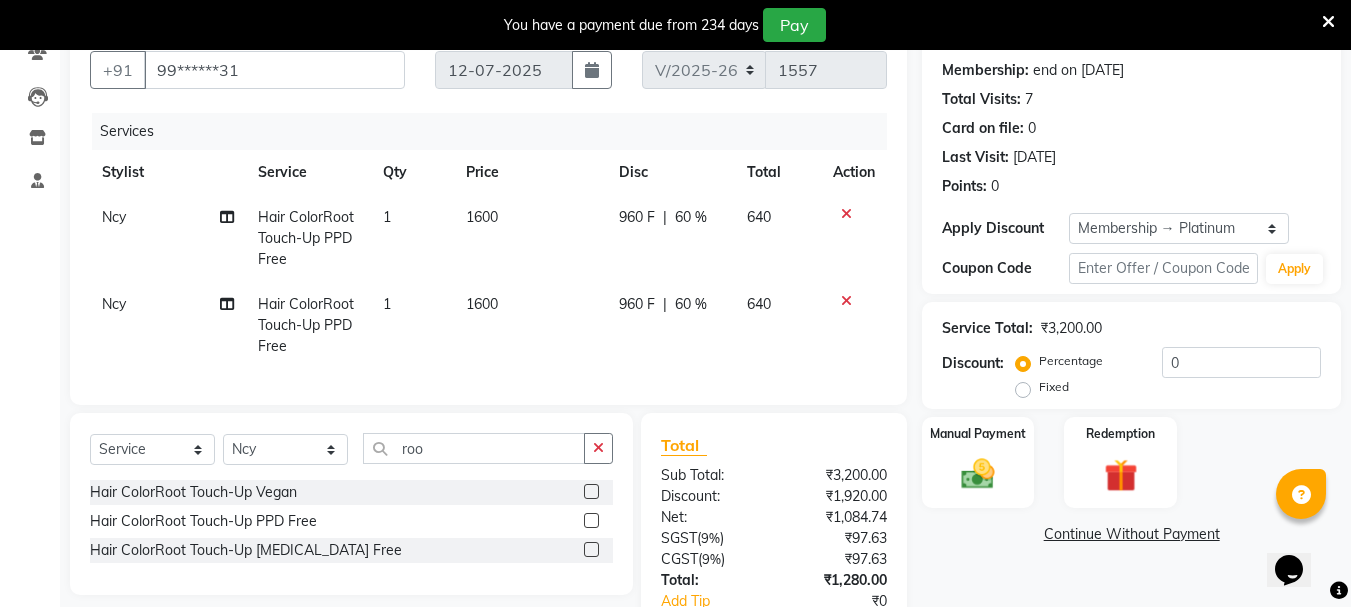 scroll, scrollTop: 330, scrollLeft: 0, axis: vertical 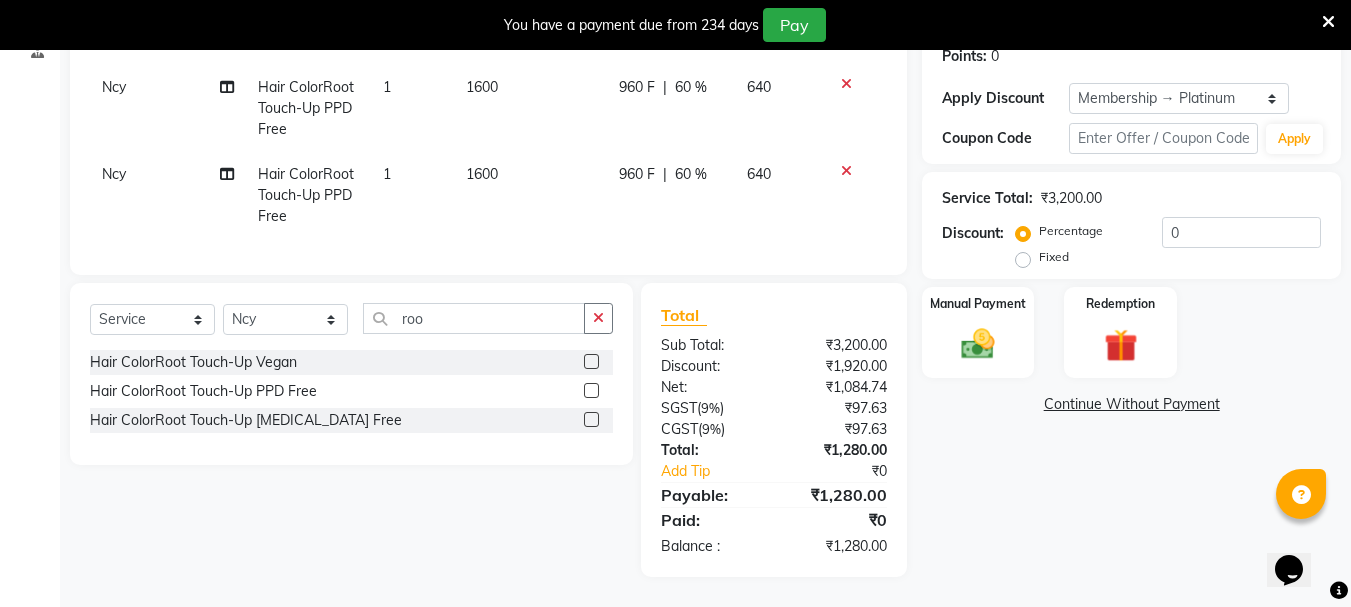 click 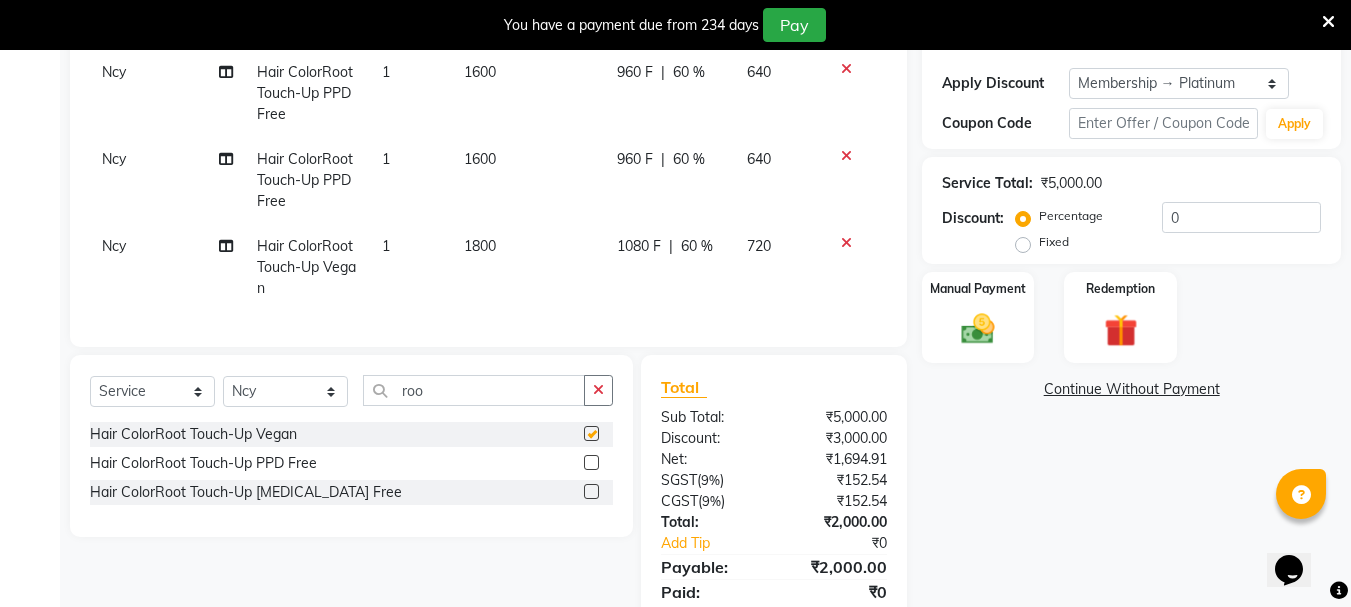 checkbox on "false" 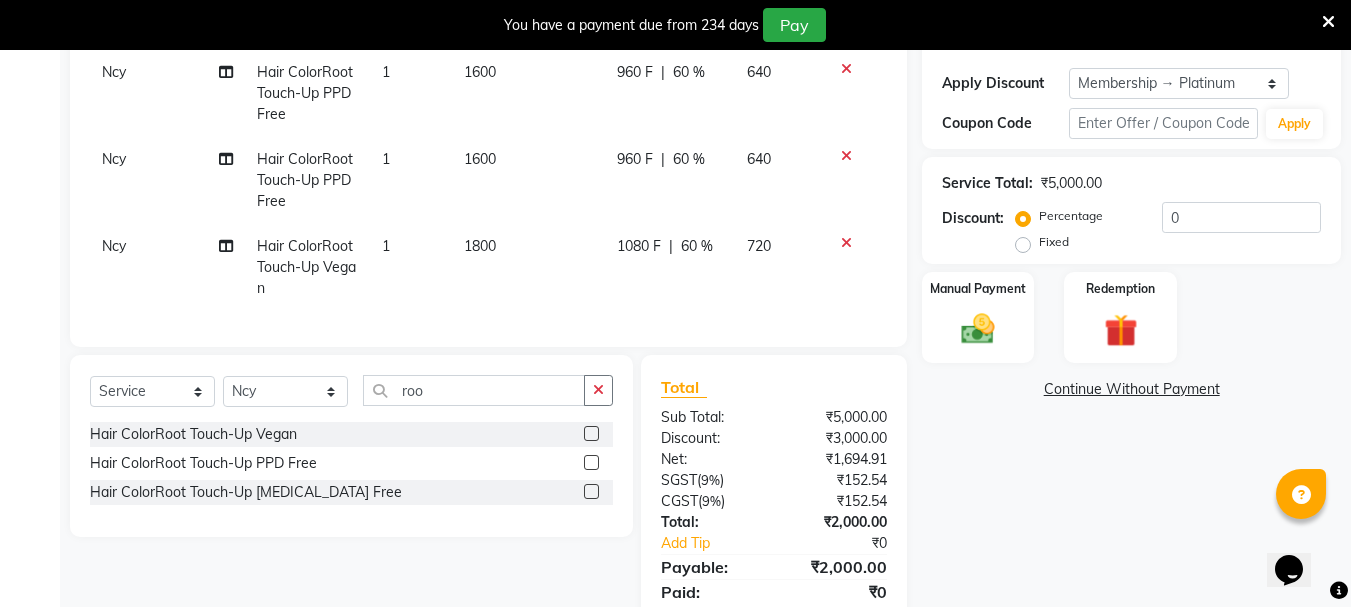 scroll, scrollTop: 30, scrollLeft: 0, axis: vertical 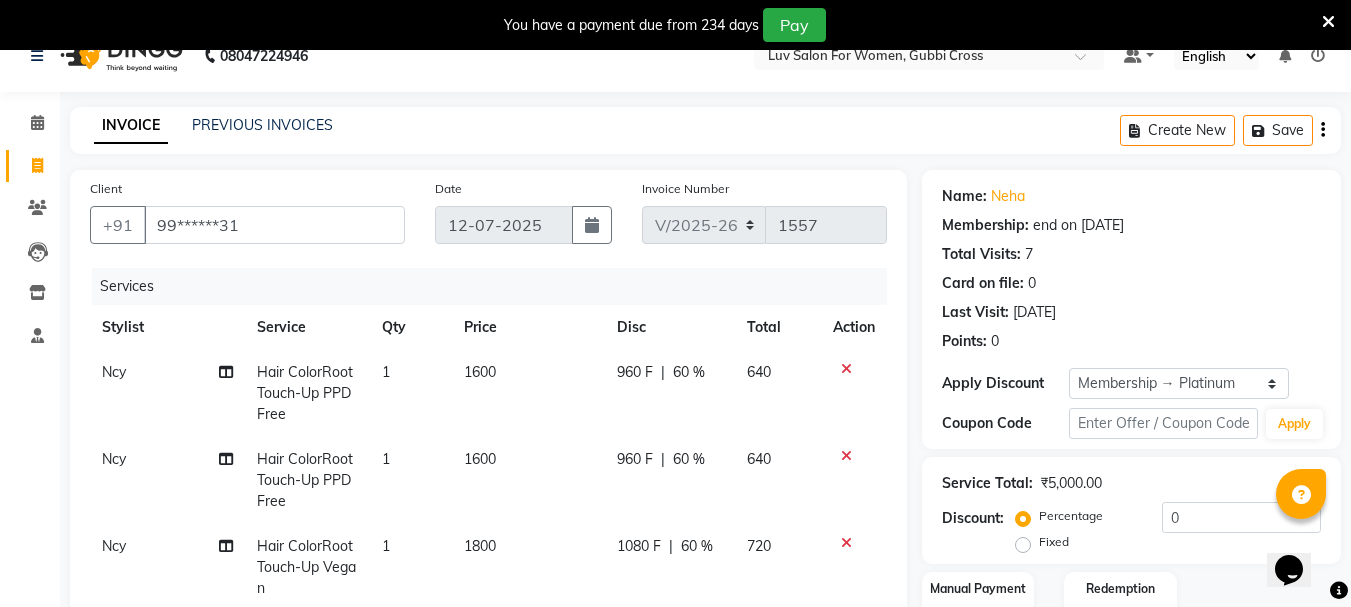 click 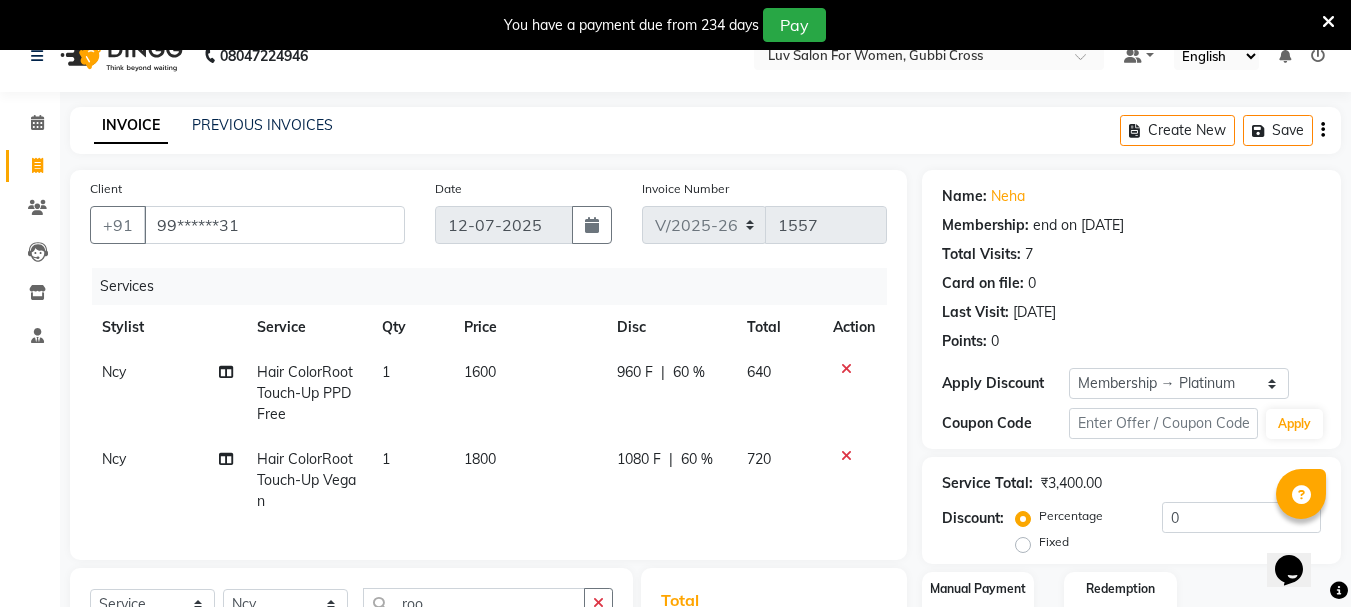 click 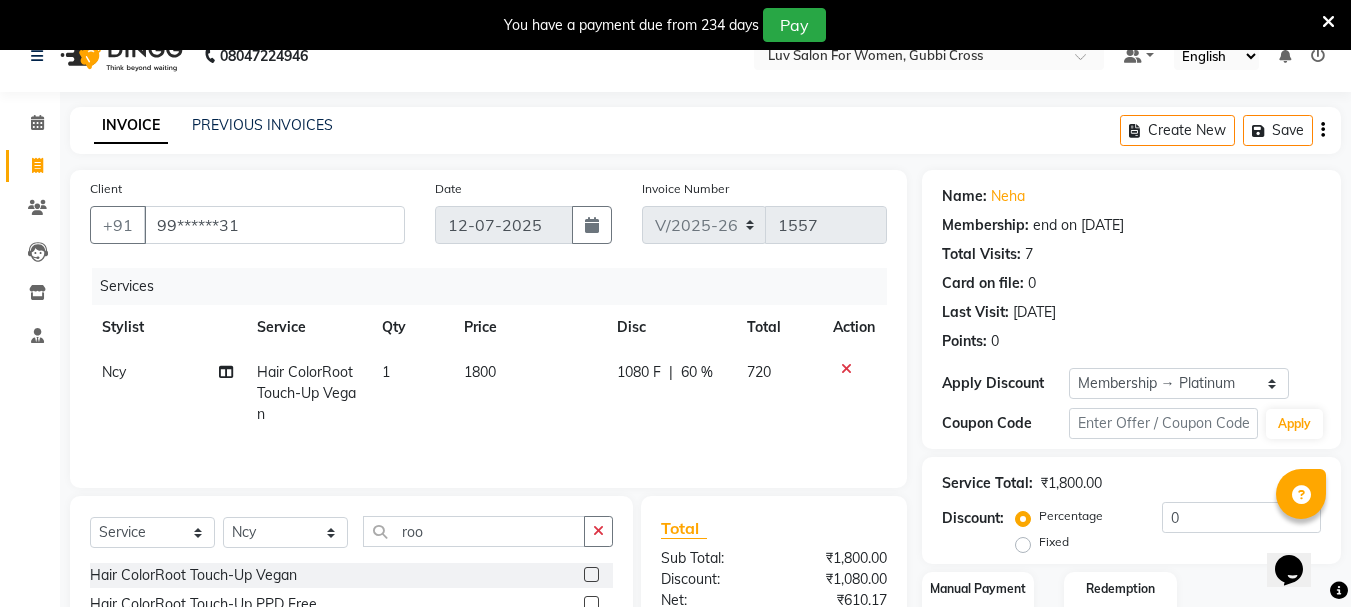 click on "1800" 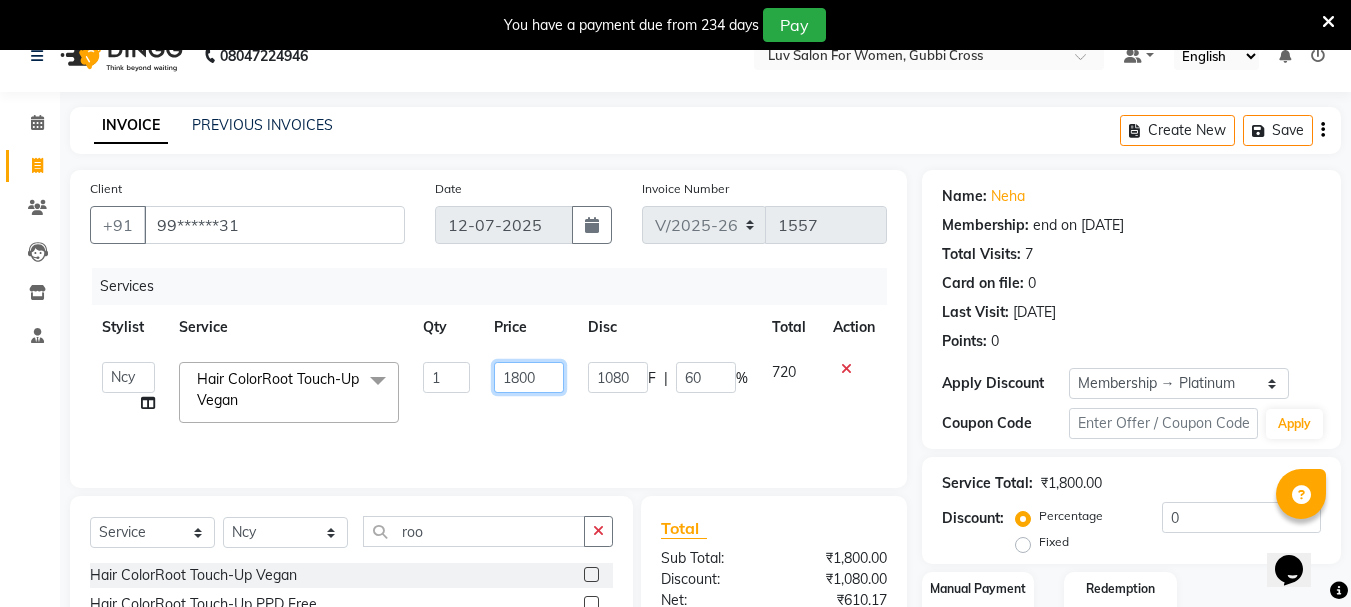 click on "1800" 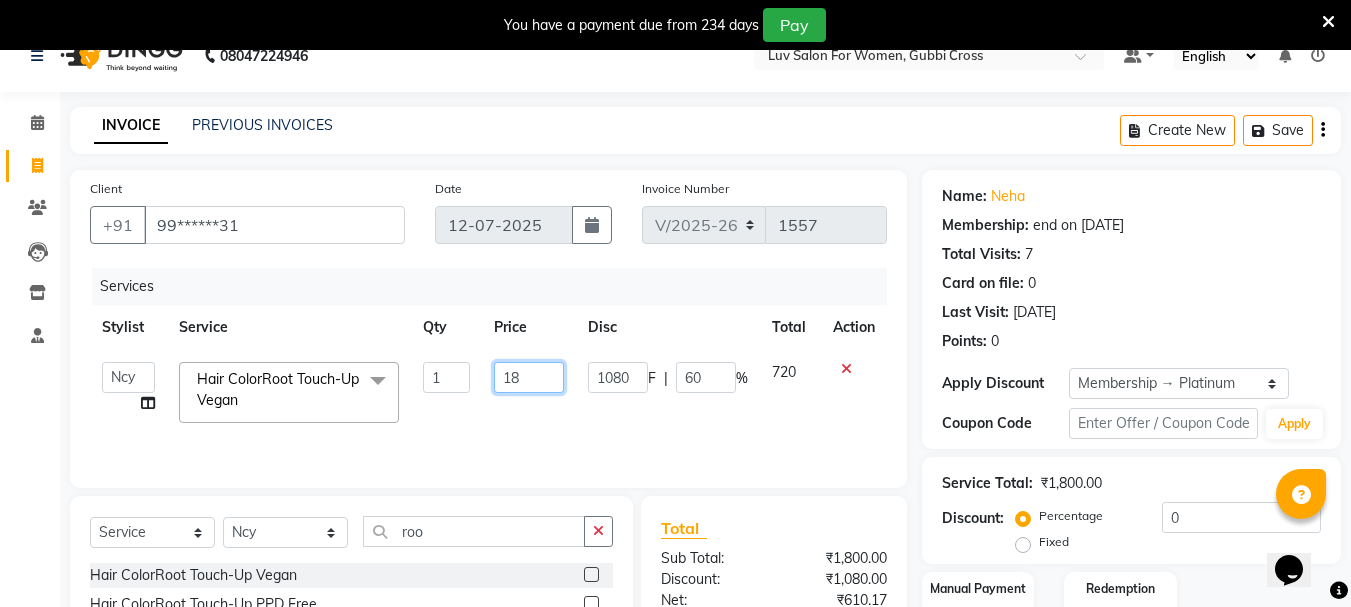 type on "1" 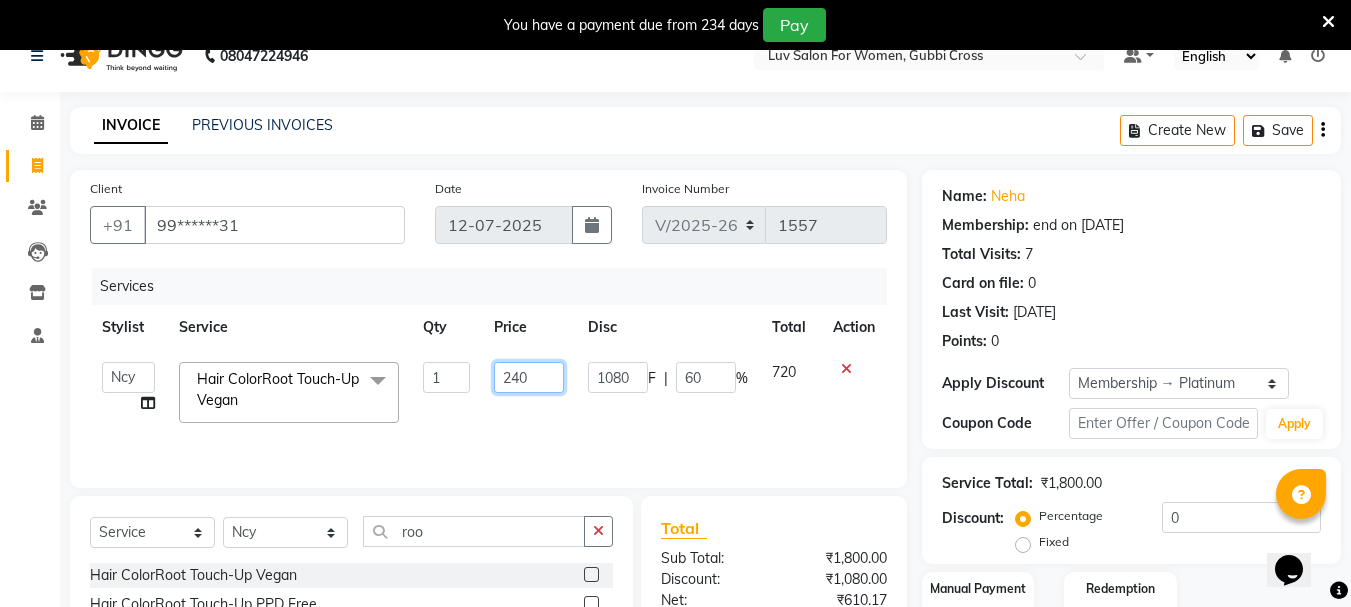 type on "2400" 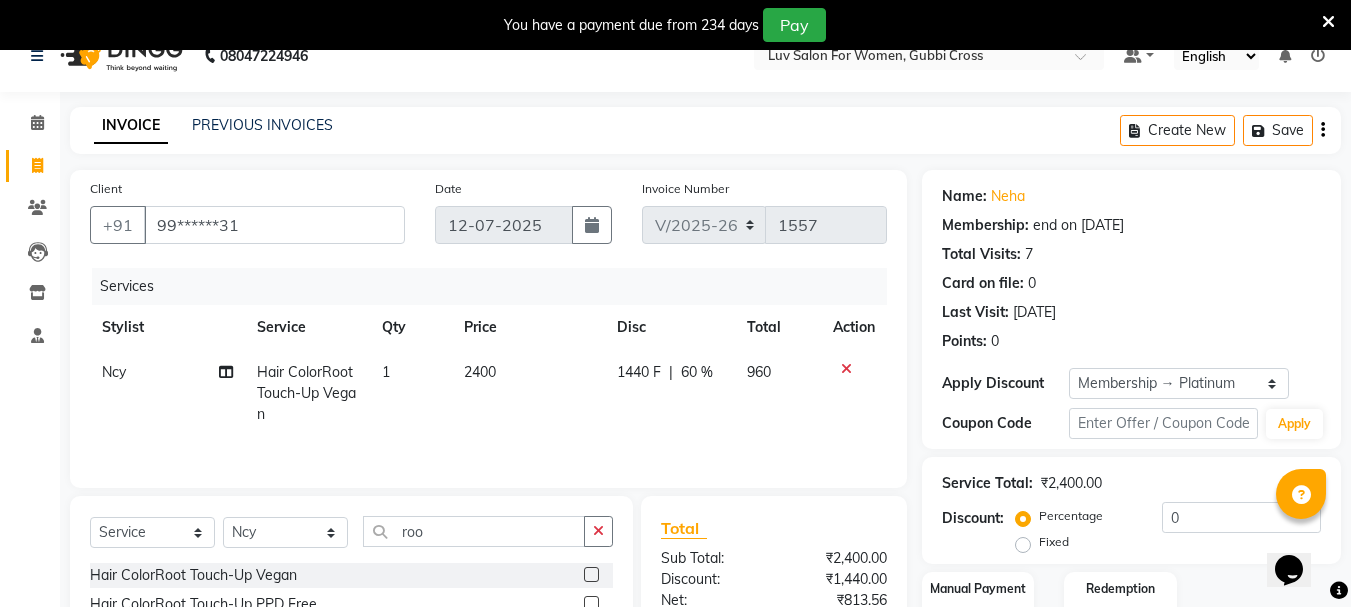 click on "1440 F | 60 %" 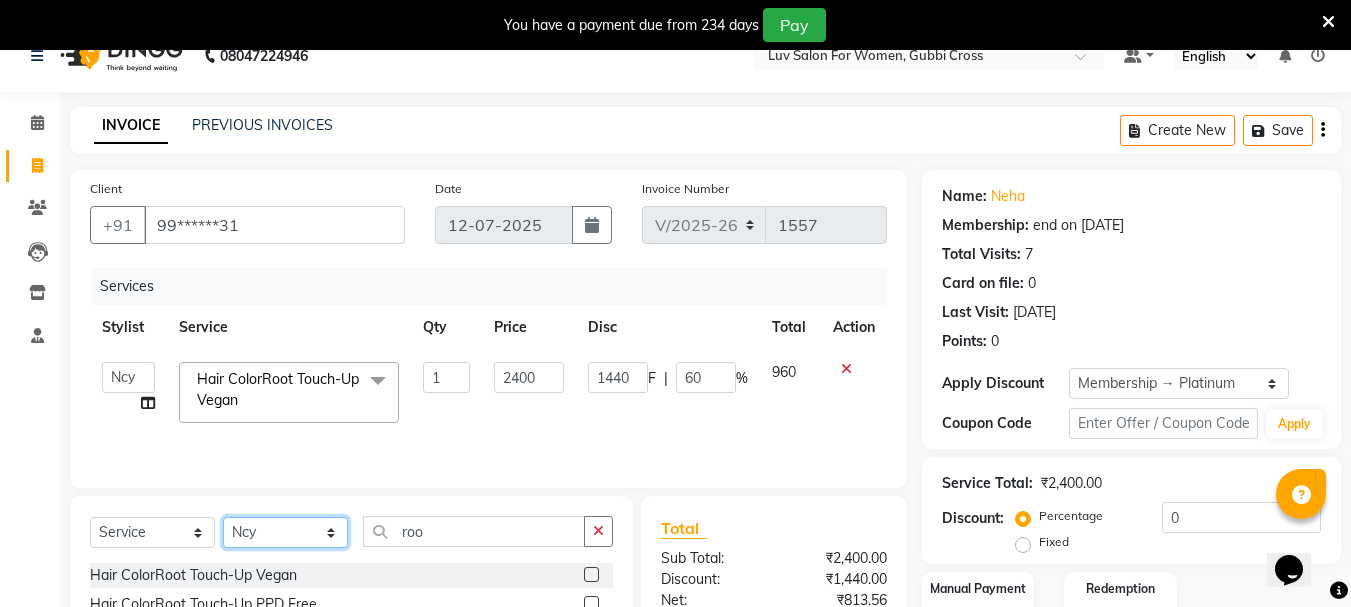 click on "Select Stylist Bhavani Buati [PERSON_NAME] Hriatpuii [PERSON_NAME] [PERSON_NAME] Salon Manager [PERSON_NAME] [PERSON_NAME] Ncy [PERSON_NAME]" 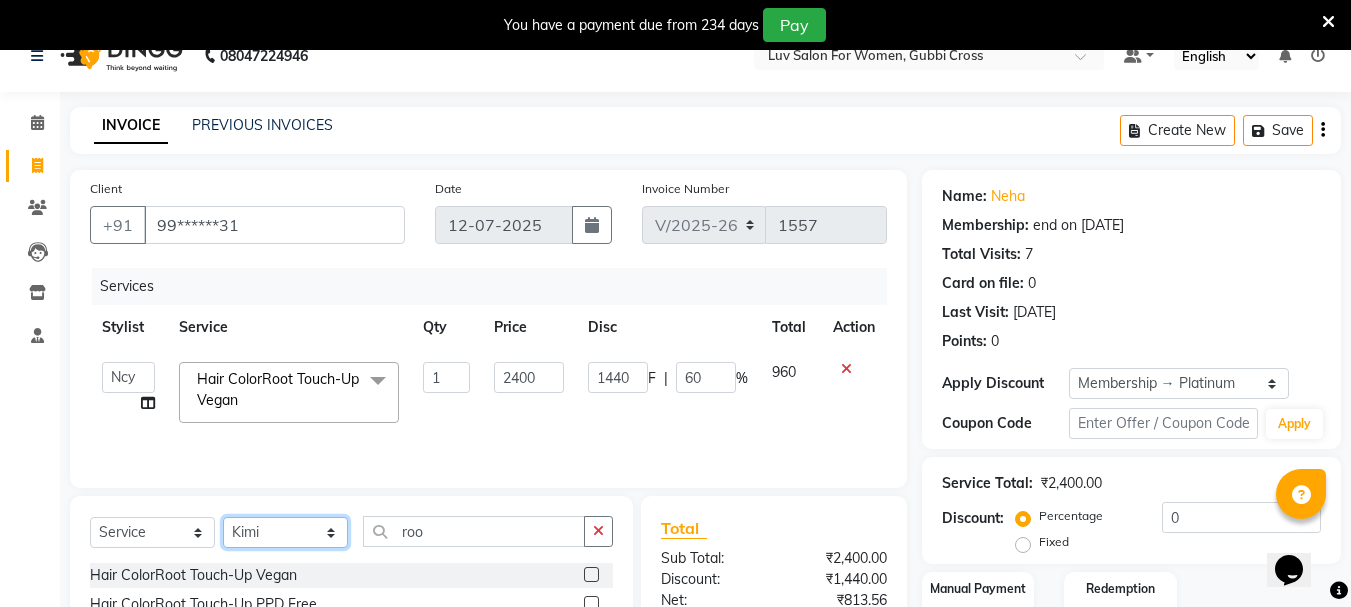 click on "Select Stylist Bhavani Buati [PERSON_NAME] Hriatpuii [PERSON_NAME] [PERSON_NAME] Salon Manager [PERSON_NAME] [PERSON_NAME] Ncy [PERSON_NAME]" 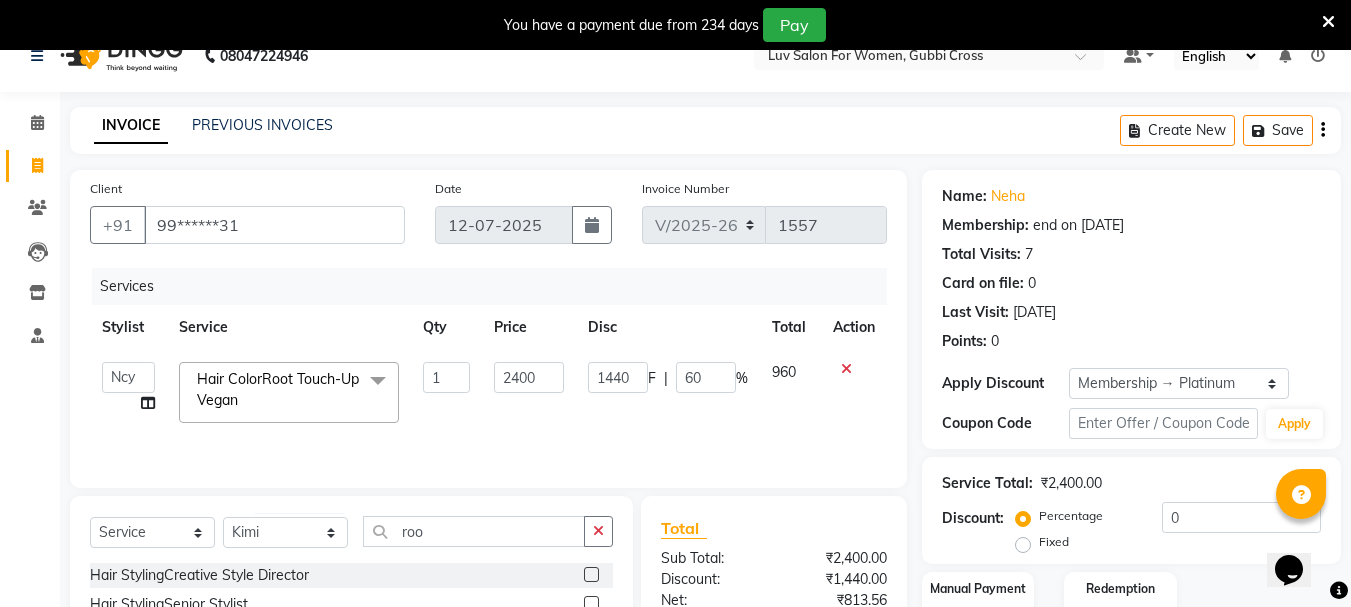 click 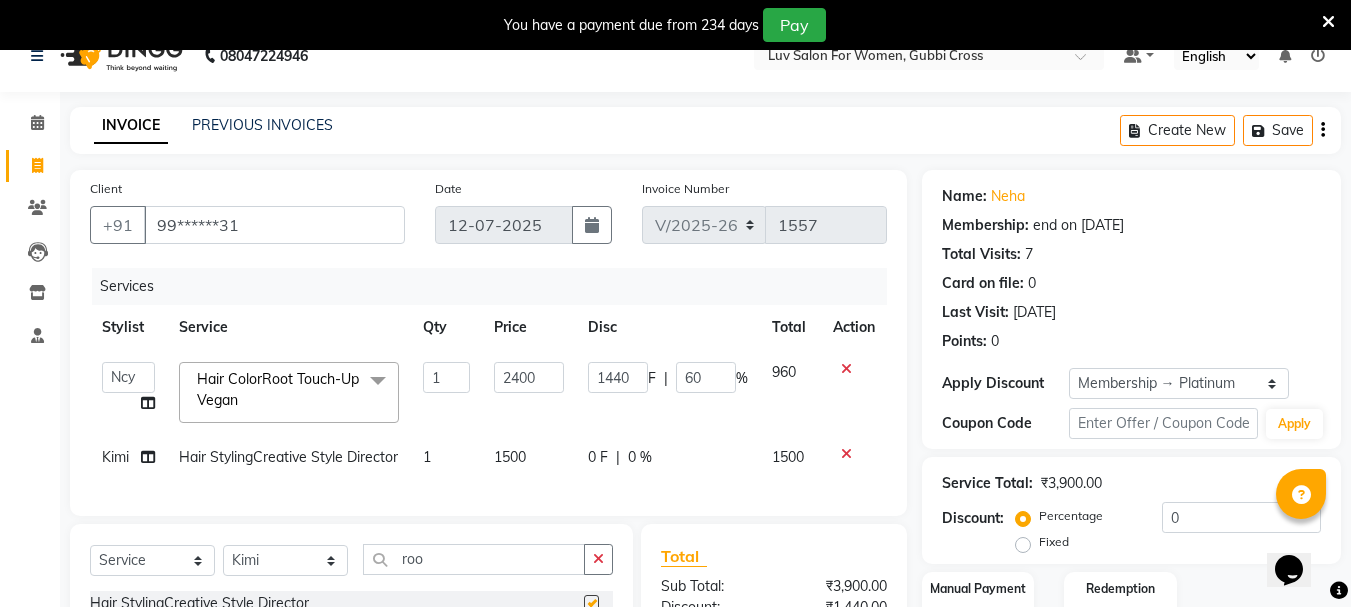 checkbox on "false" 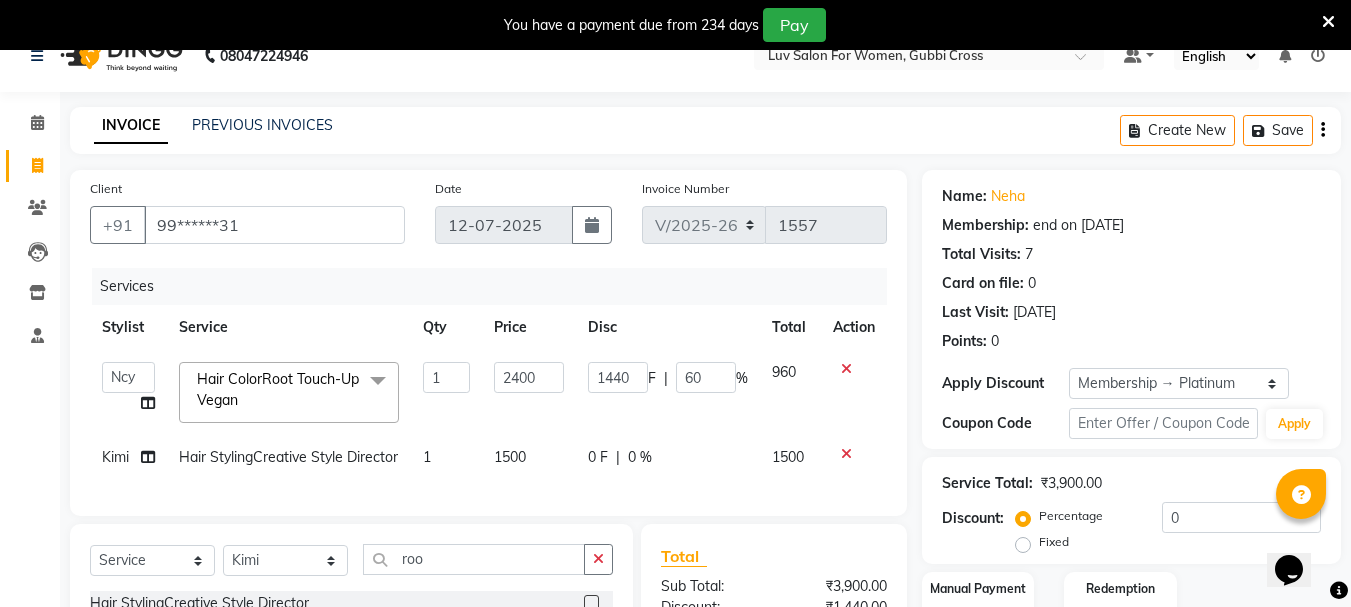 scroll, scrollTop: 287, scrollLeft: 0, axis: vertical 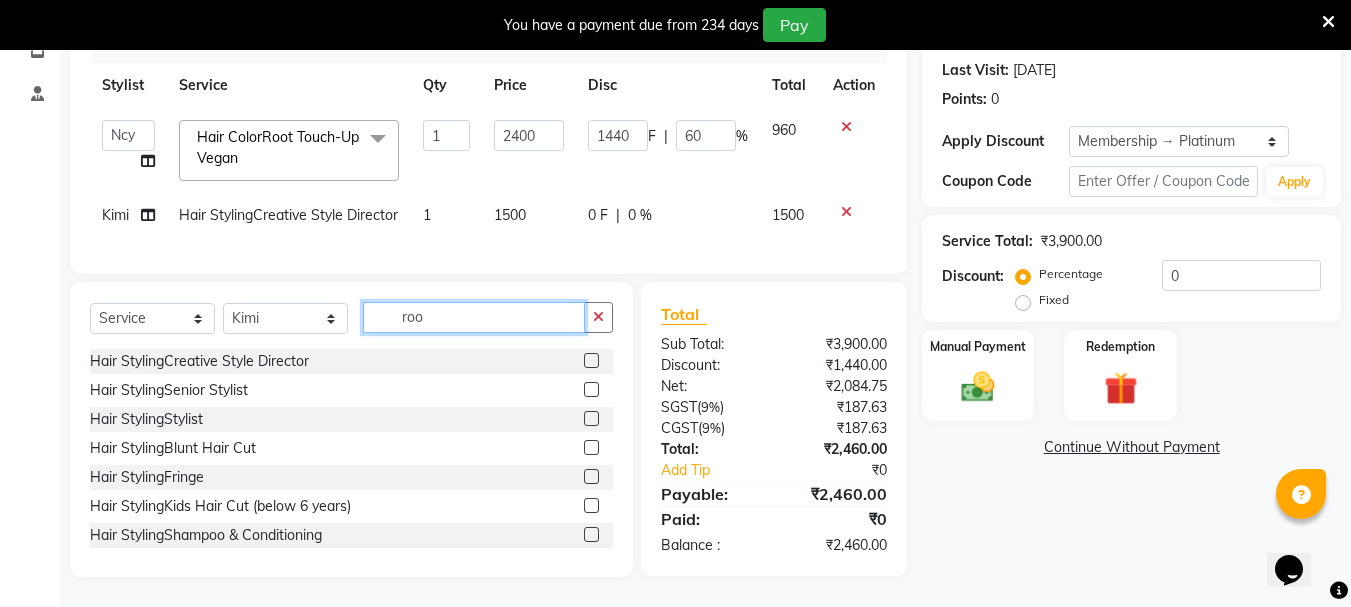 click on "roo" 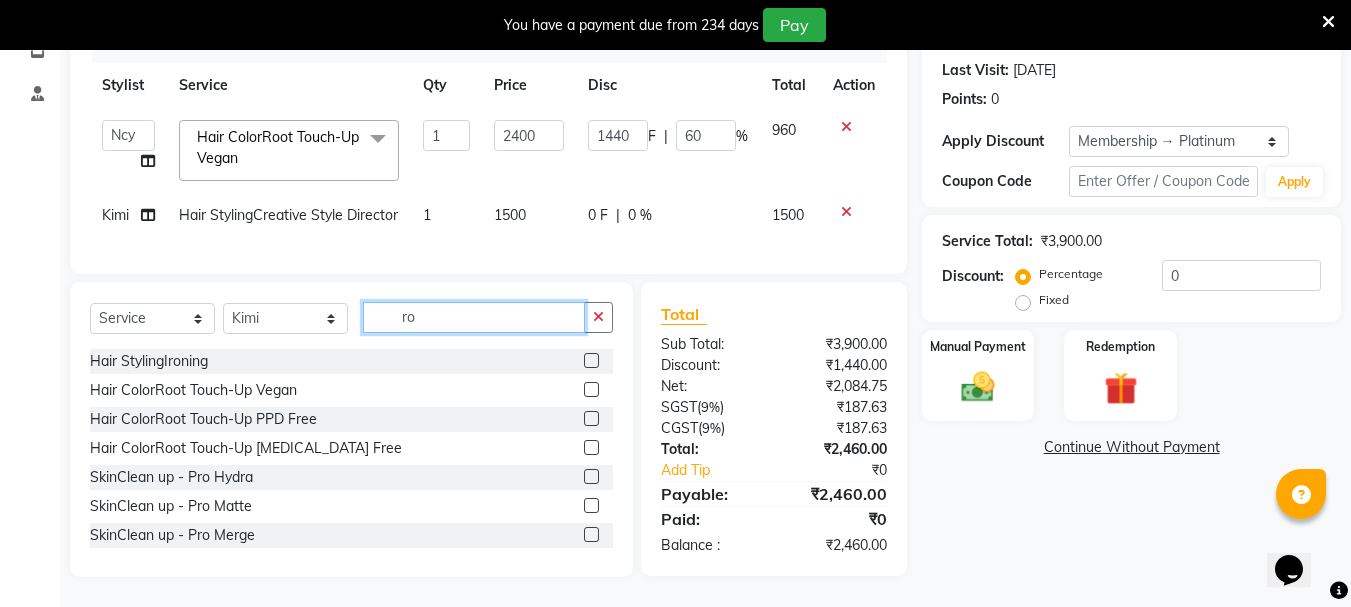 type on "r" 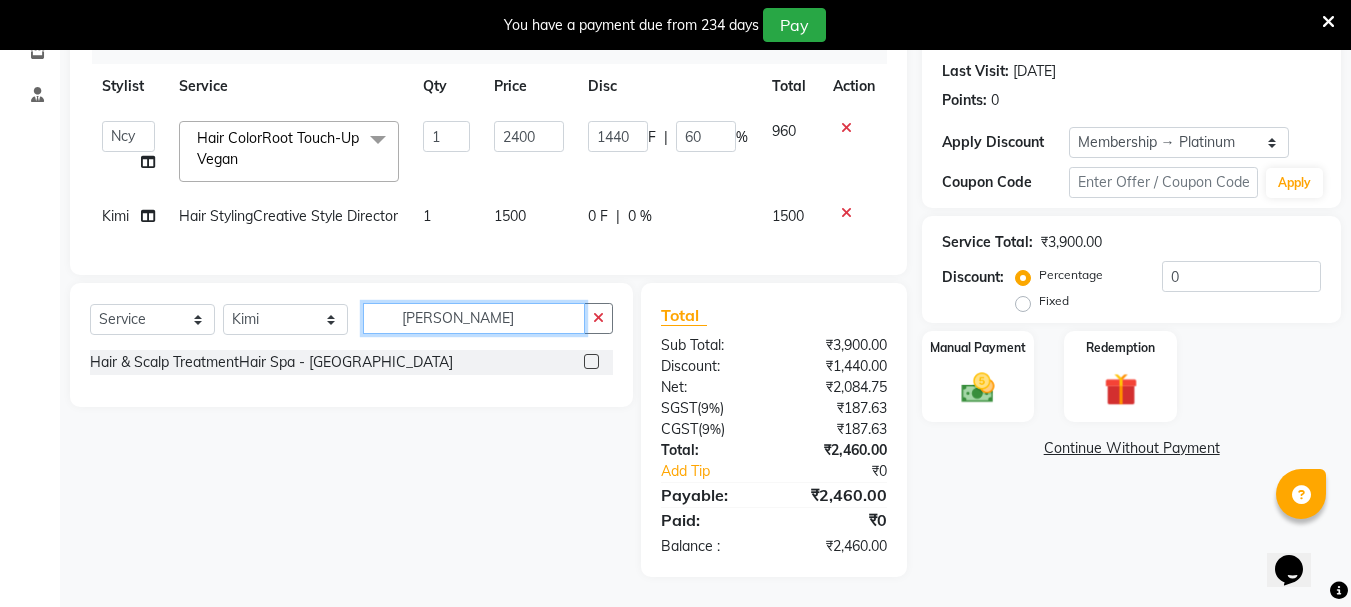 scroll, scrollTop: 286, scrollLeft: 0, axis: vertical 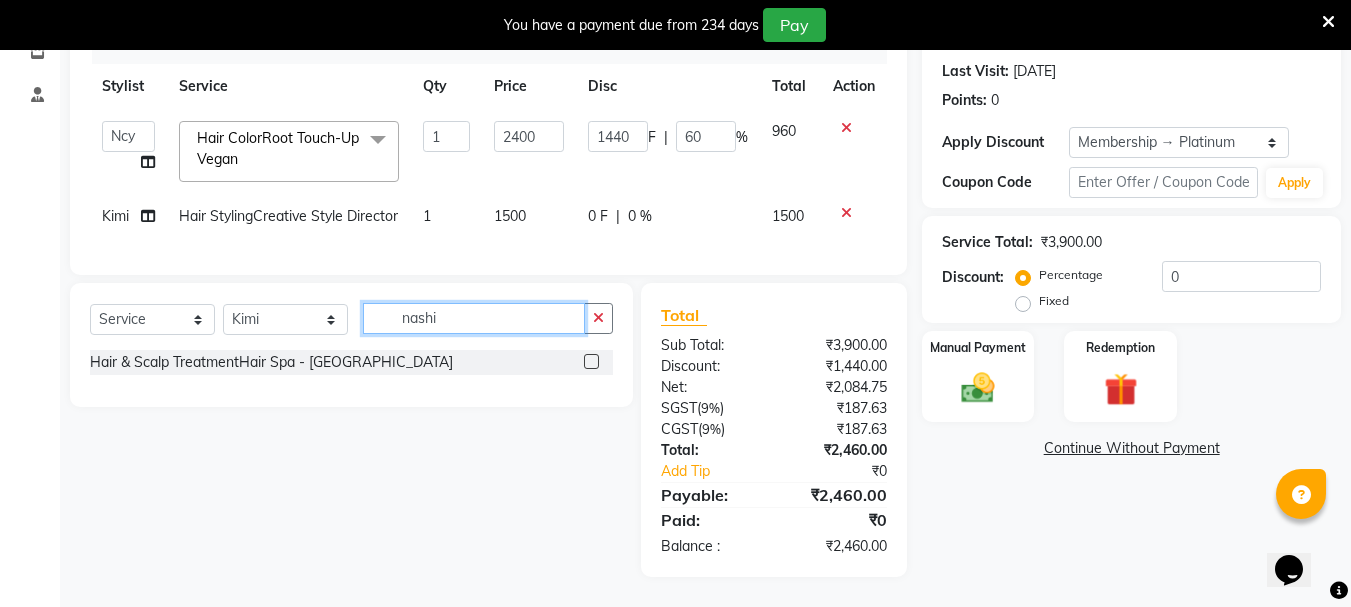 type on "nashi" 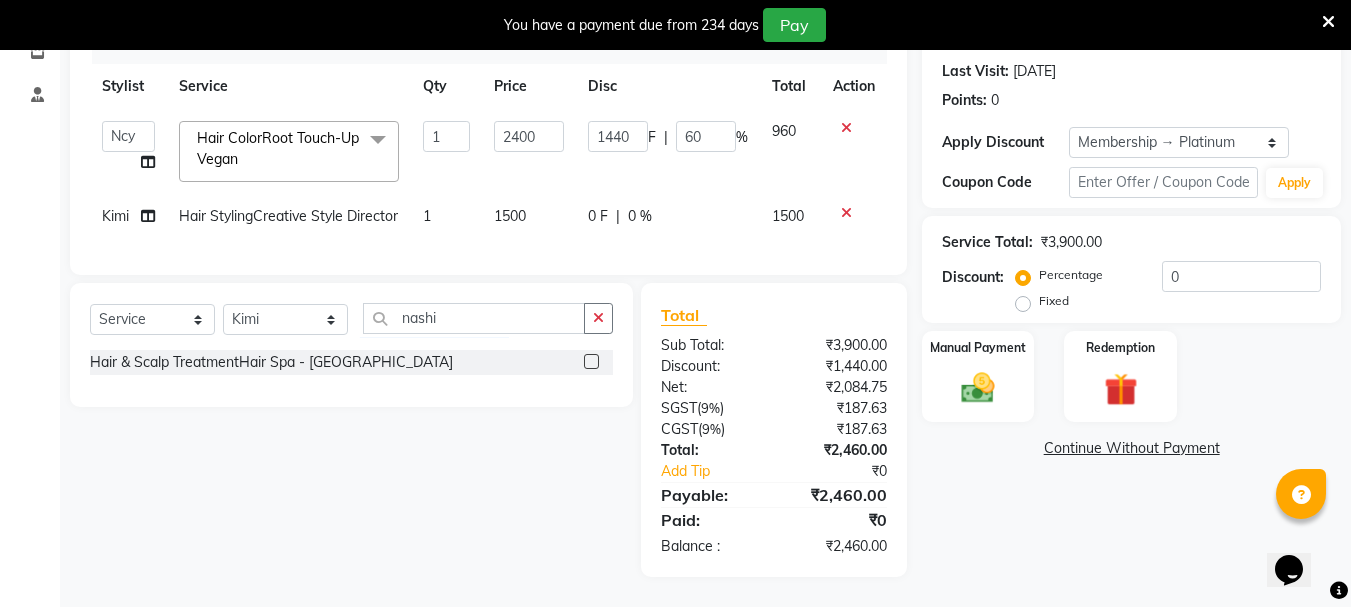 click 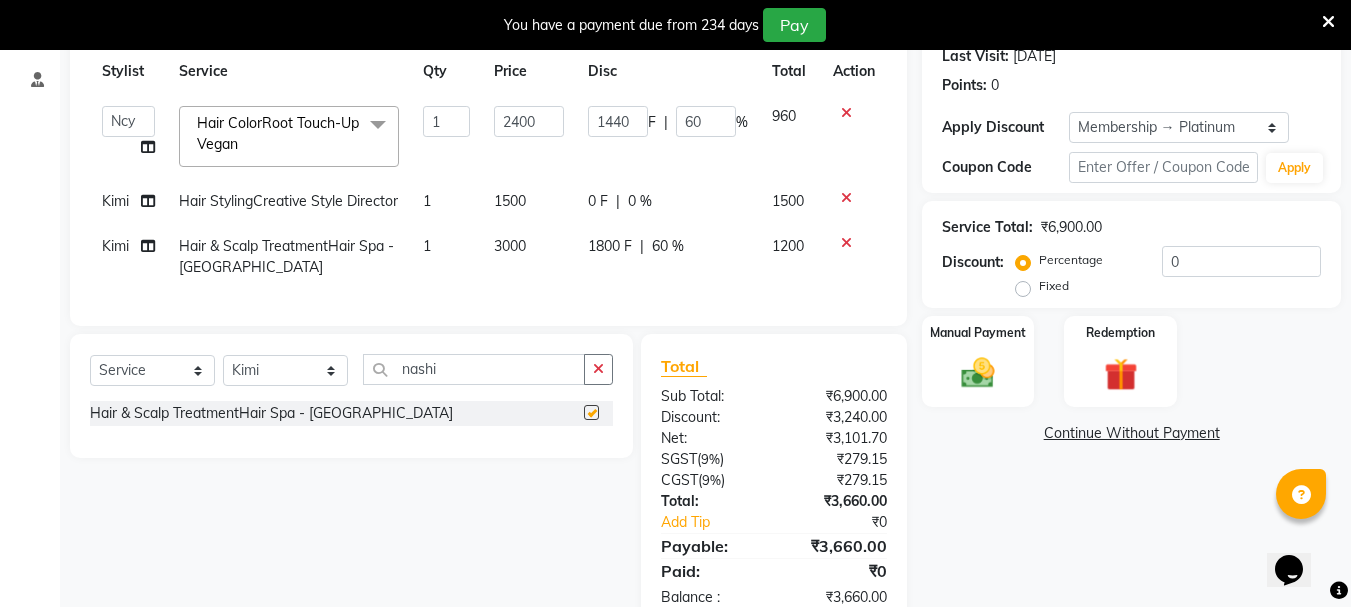 checkbox on "false" 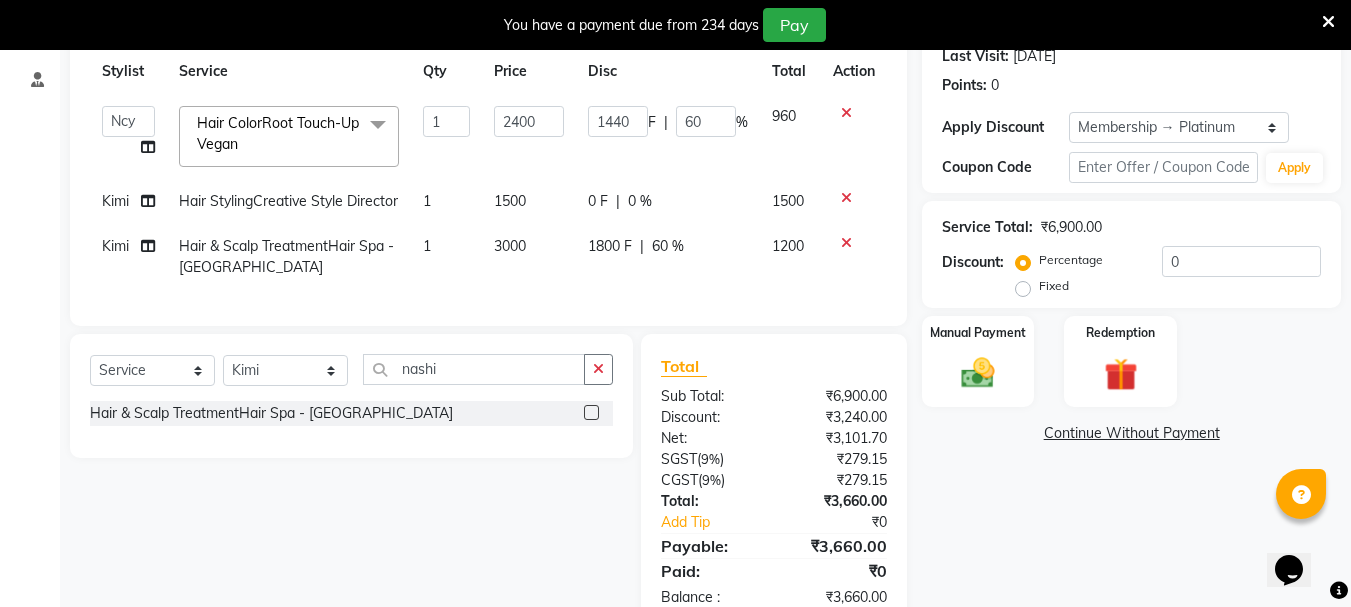 click on "1" 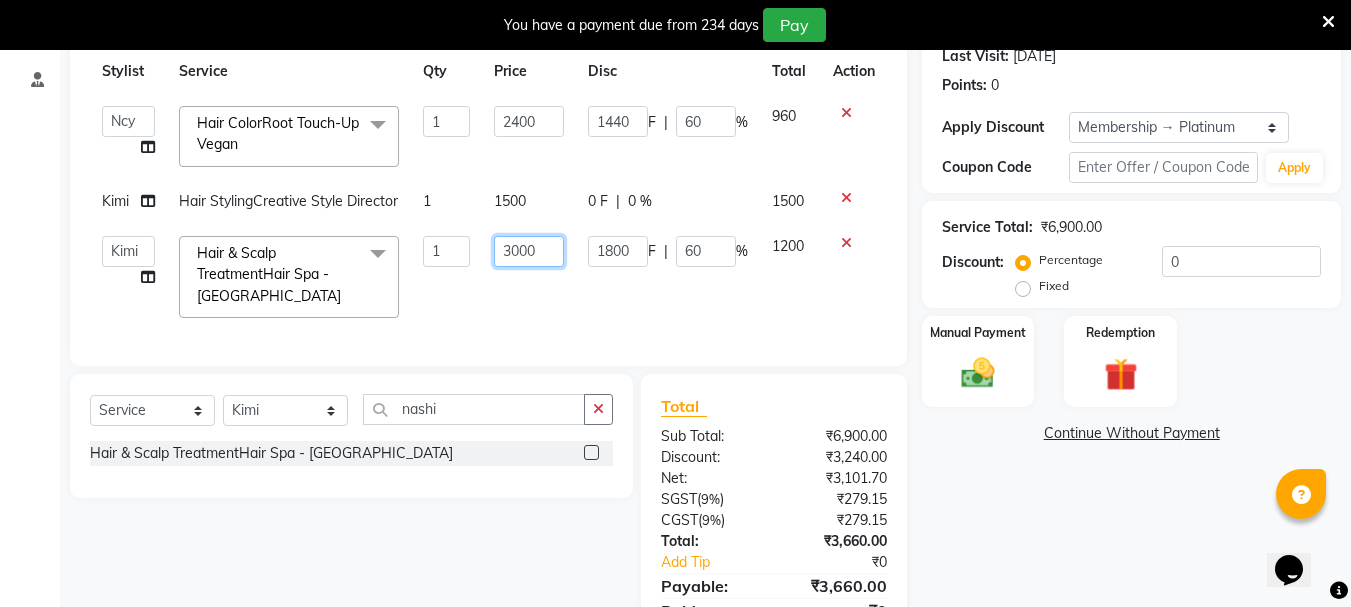 click on "3000" 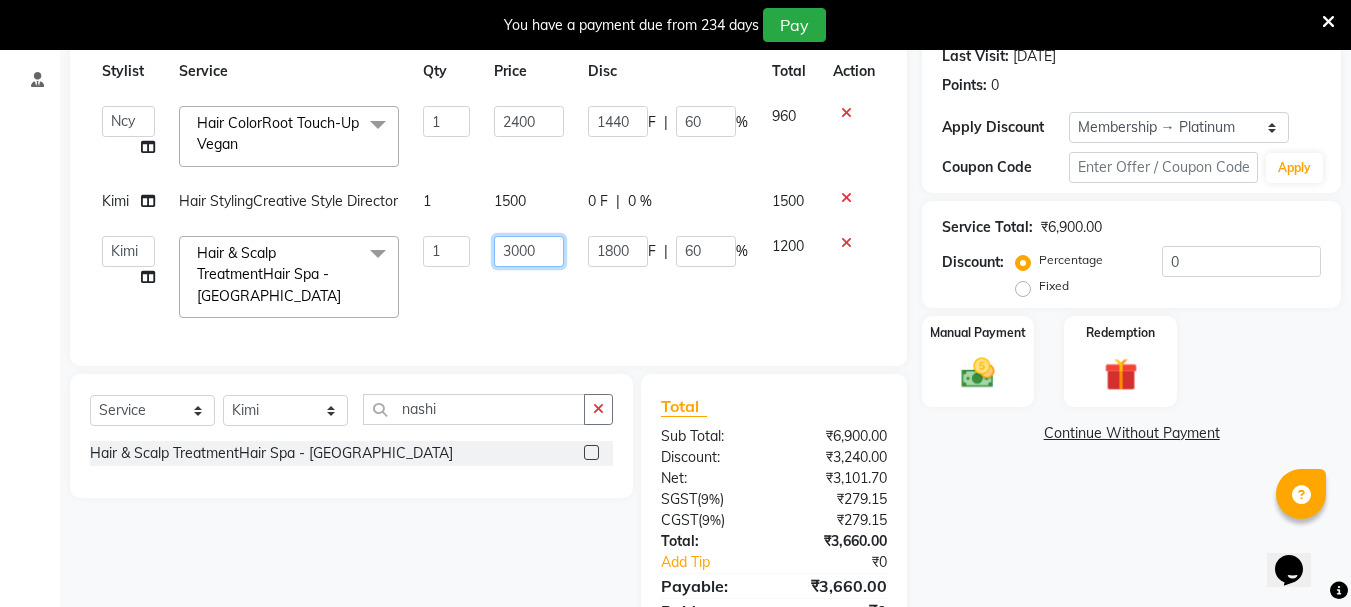 type on "300" 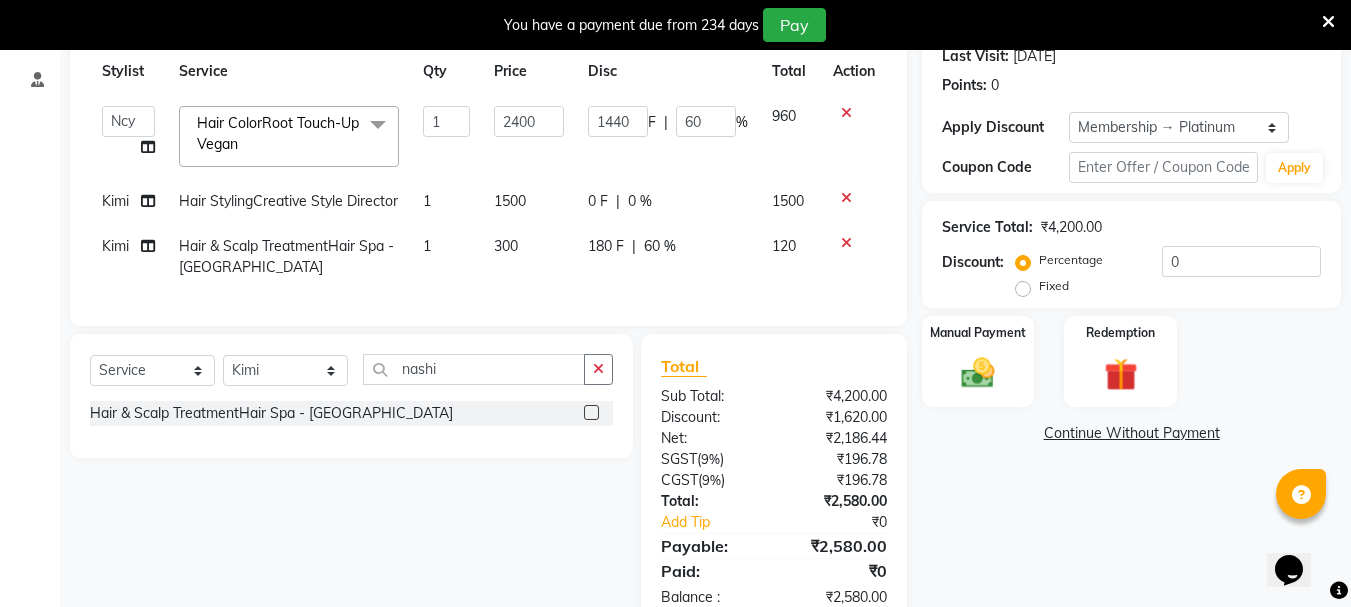 click on "60 %" 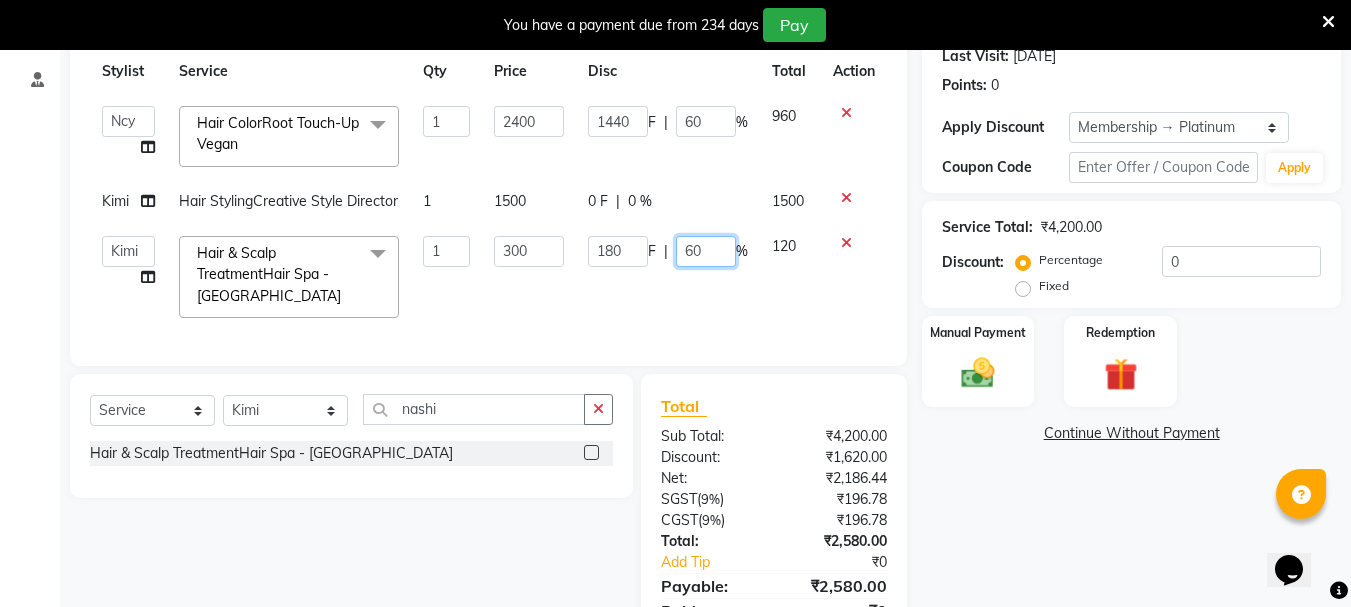 click on "60" 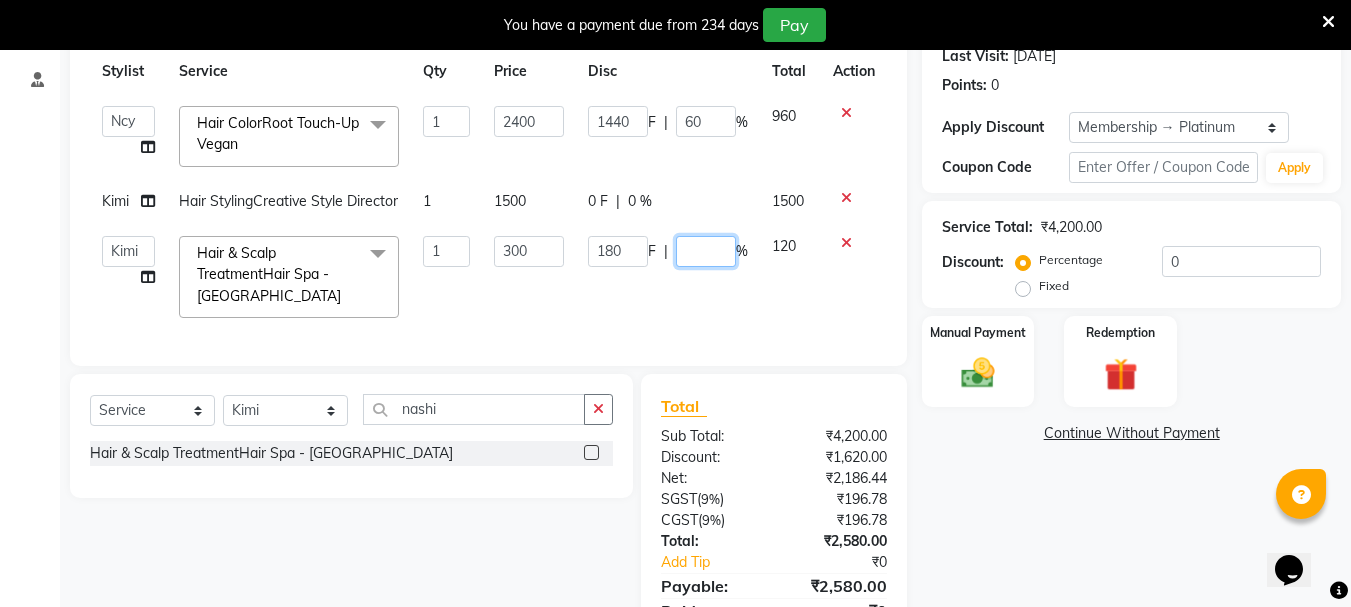 type on "0" 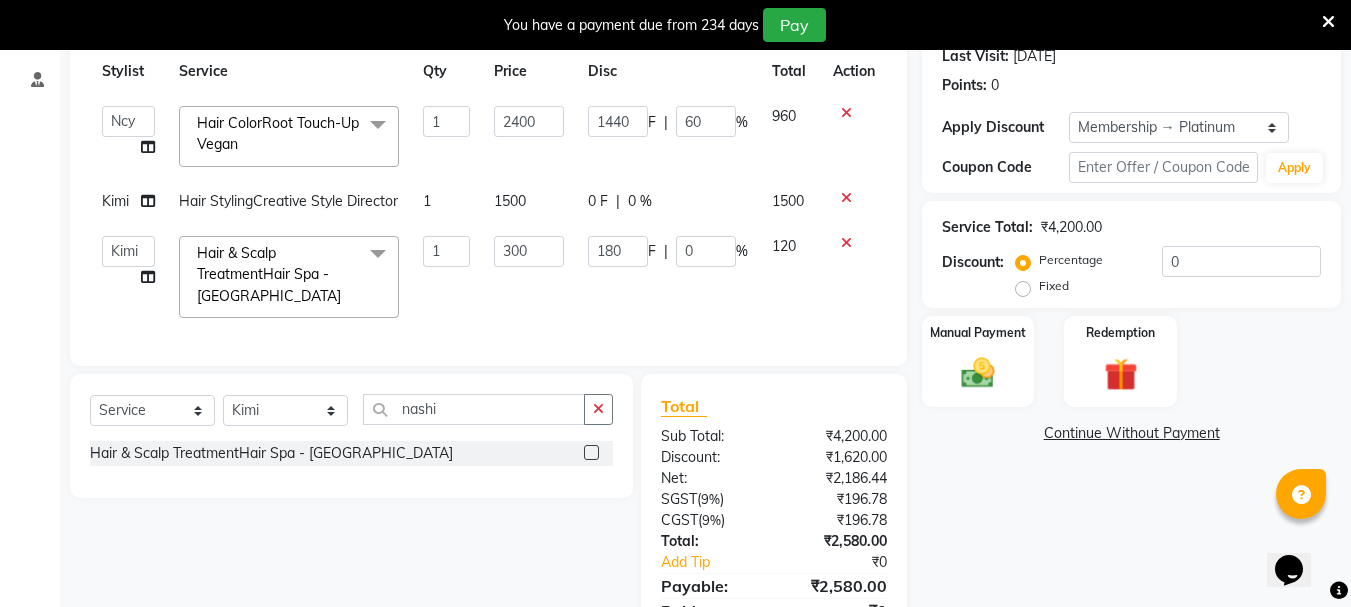 click on "180 F | 0 %" 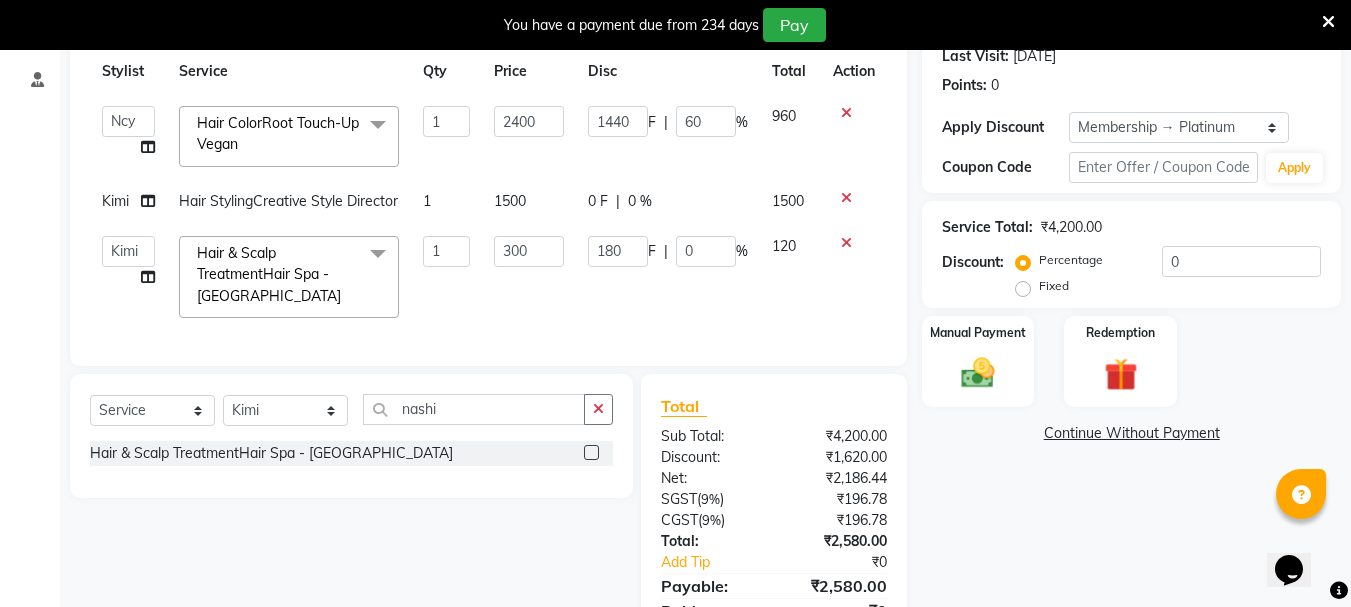select on "64253" 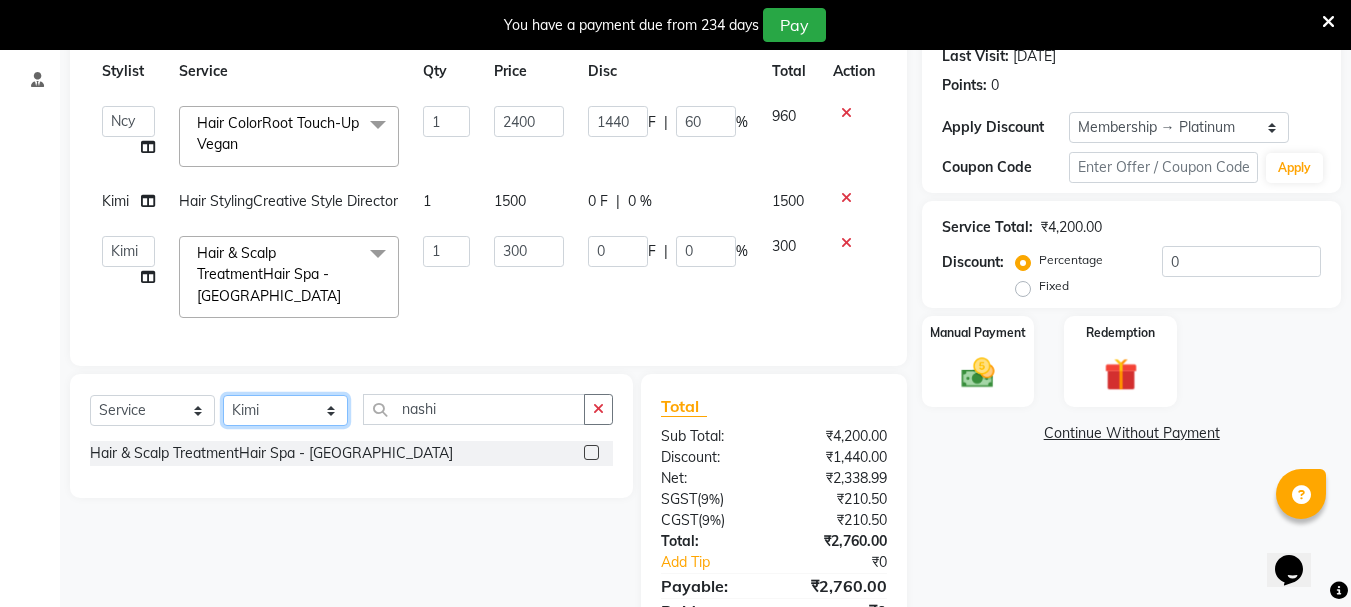 click on "Select Stylist Bhavani Buati [PERSON_NAME] Hriatpuii [PERSON_NAME] [PERSON_NAME] Salon Manager [PERSON_NAME] [PERSON_NAME] Ncy [PERSON_NAME]" 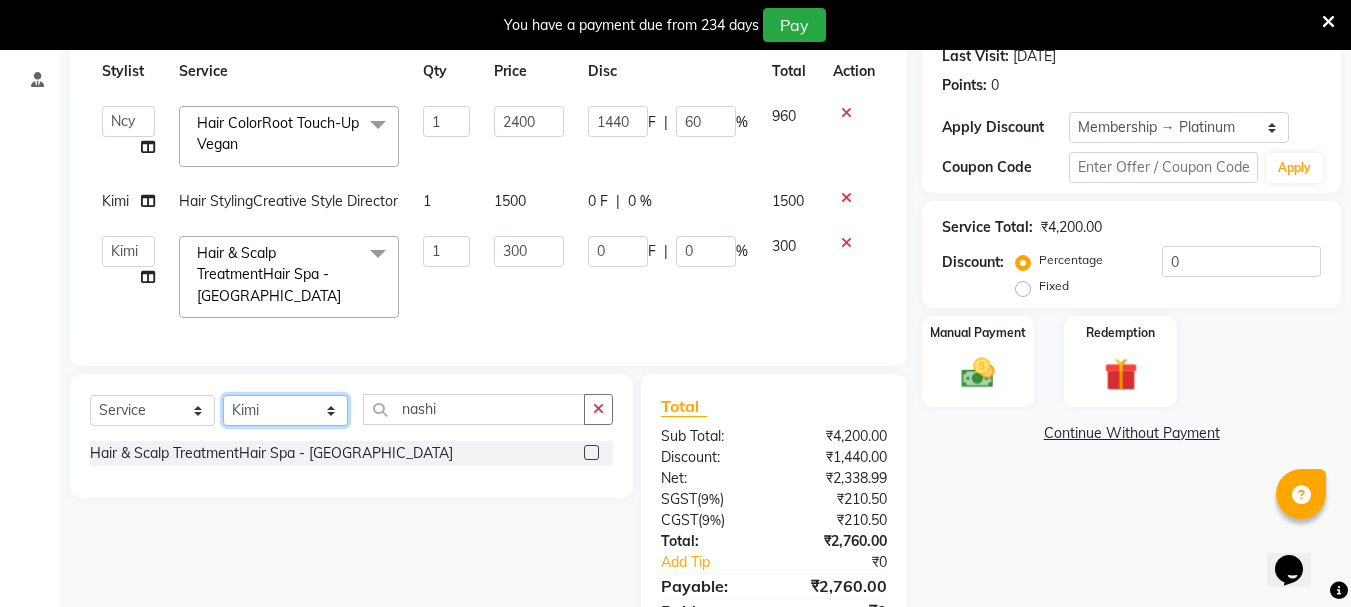 select on "76983" 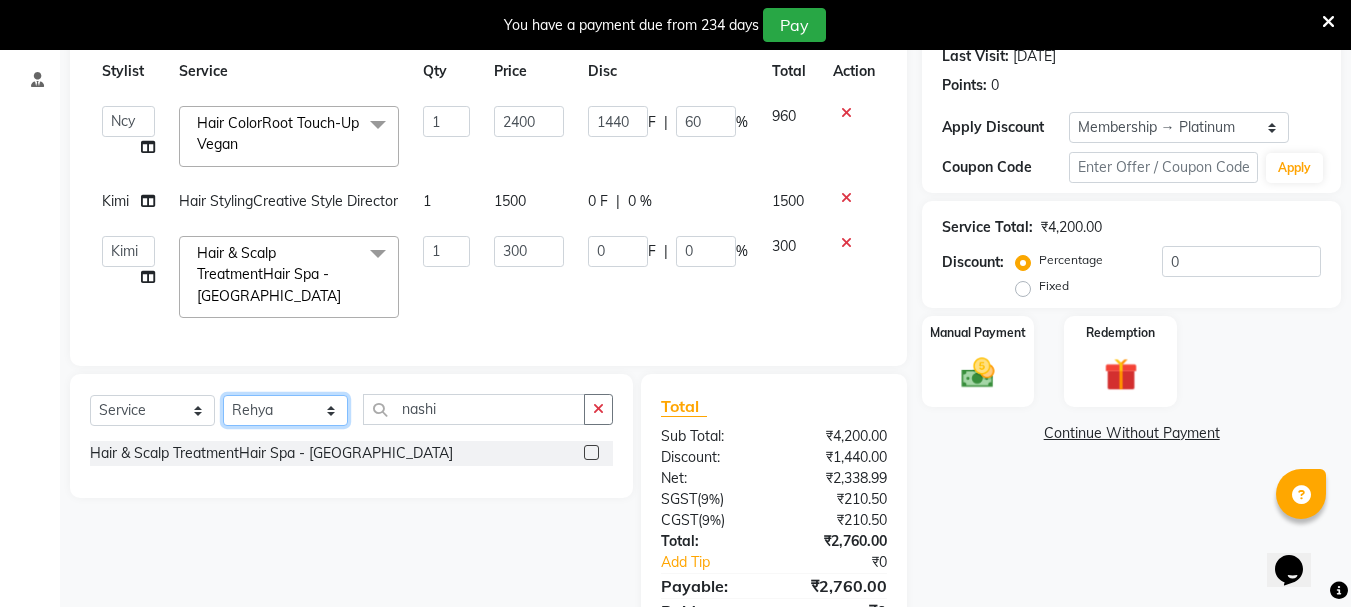 click on "Select Stylist Bhavani Buati [PERSON_NAME] Hriatpuii [PERSON_NAME] [PERSON_NAME] Salon Manager [PERSON_NAME] [PERSON_NAME] Ncy [PERSON_NAME]" 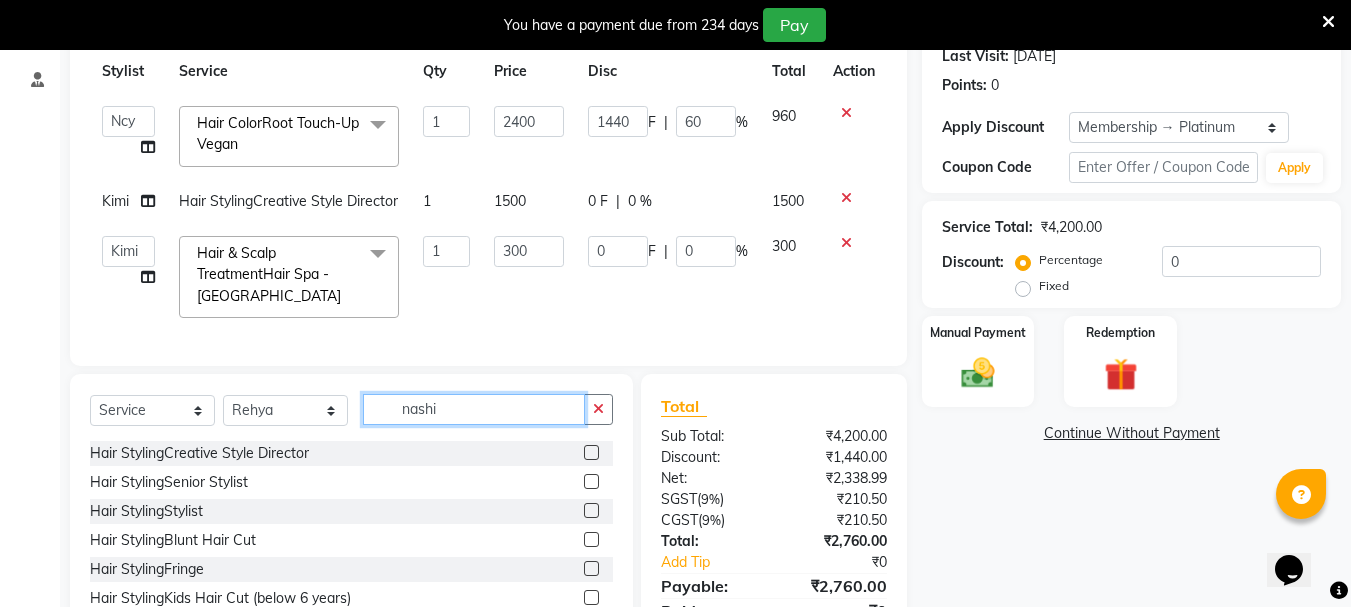click on "nashi" 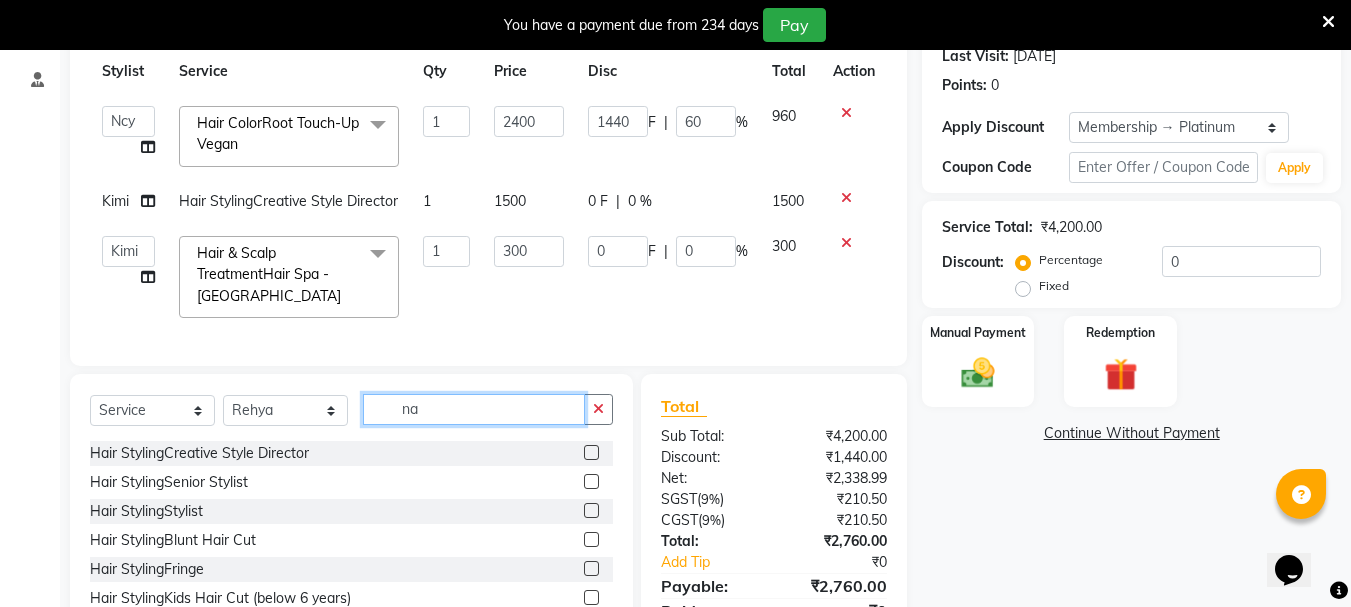 type on "n" 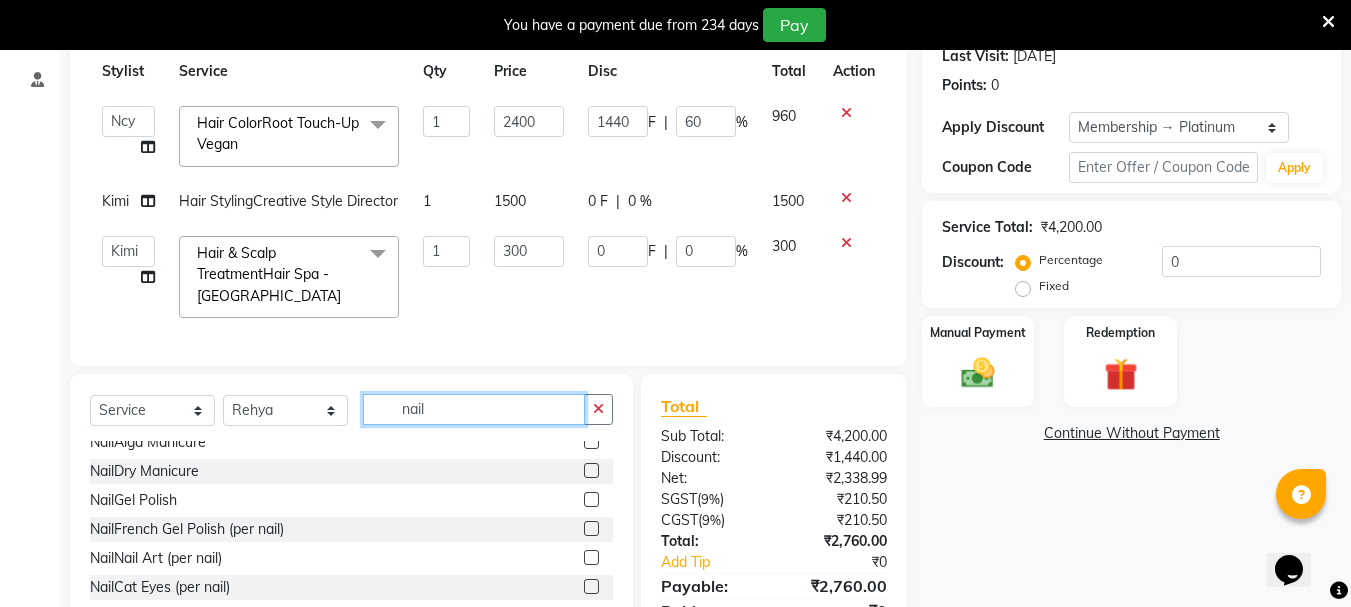 scroll, scrollTop: 496, scrollLeft: 0, axis: vertical 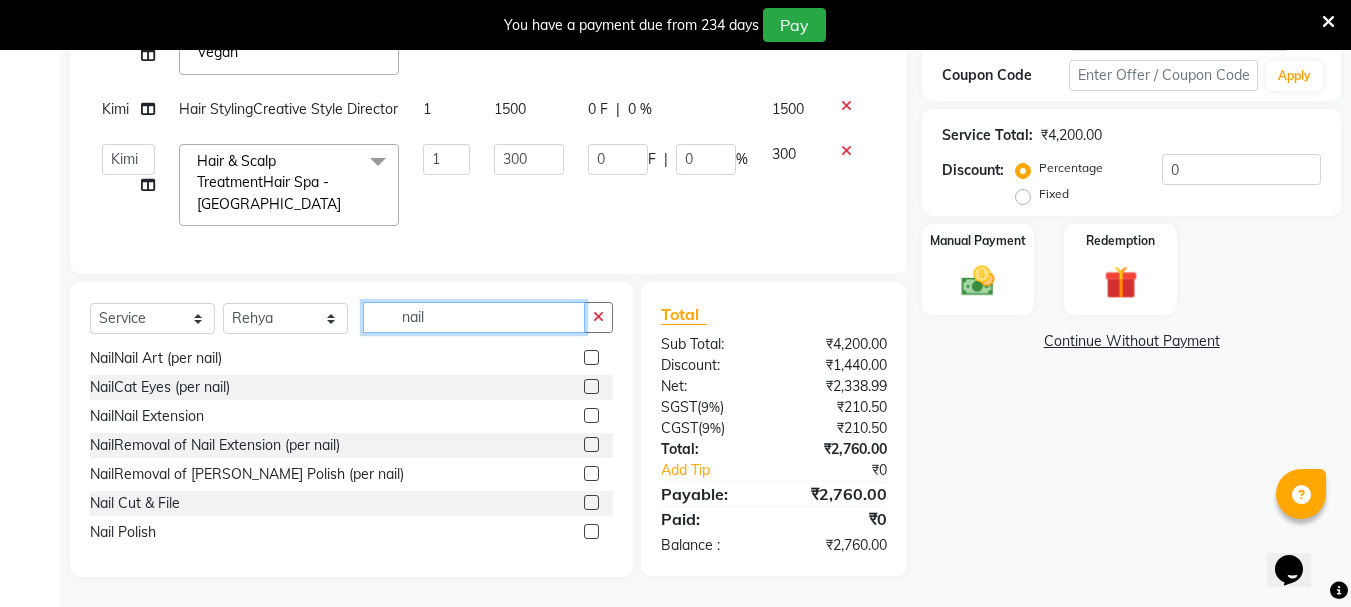type on "nail" 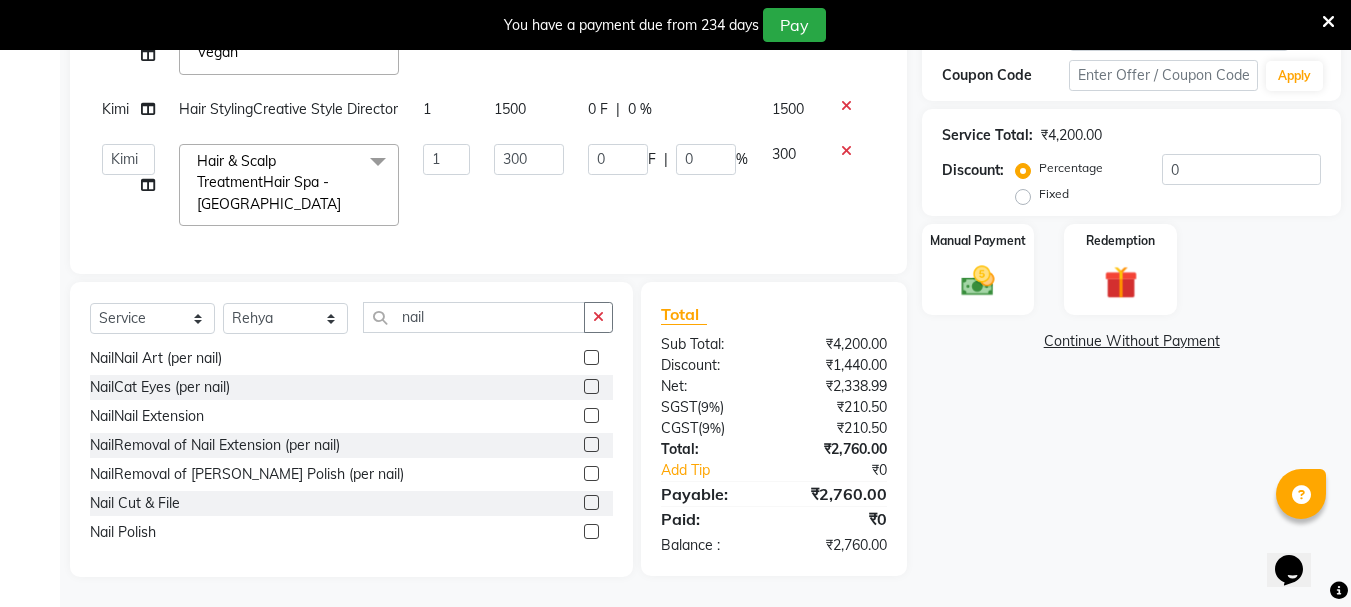 click 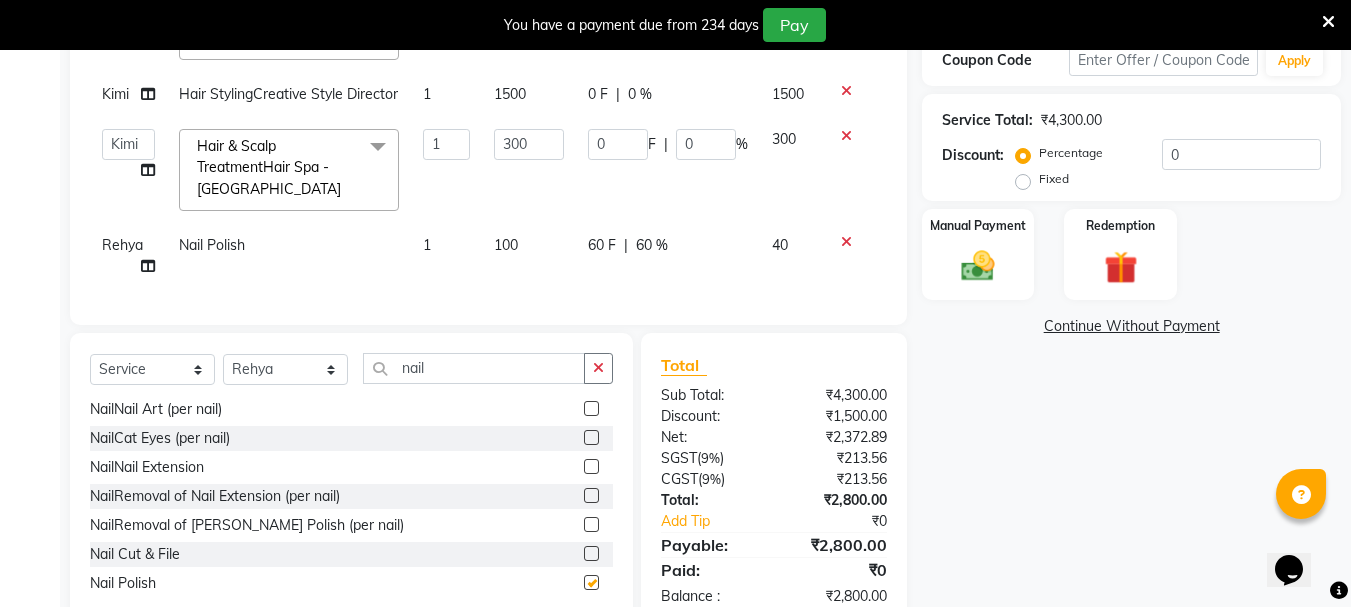 checkbox on "false" 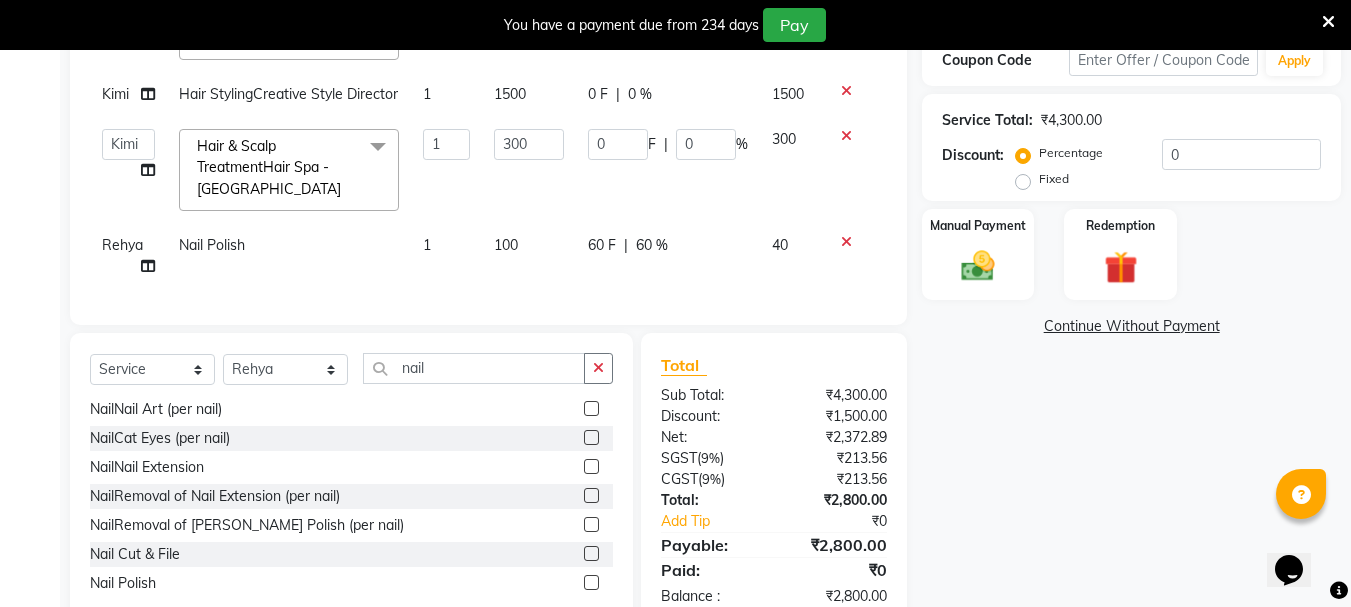 click on "100" 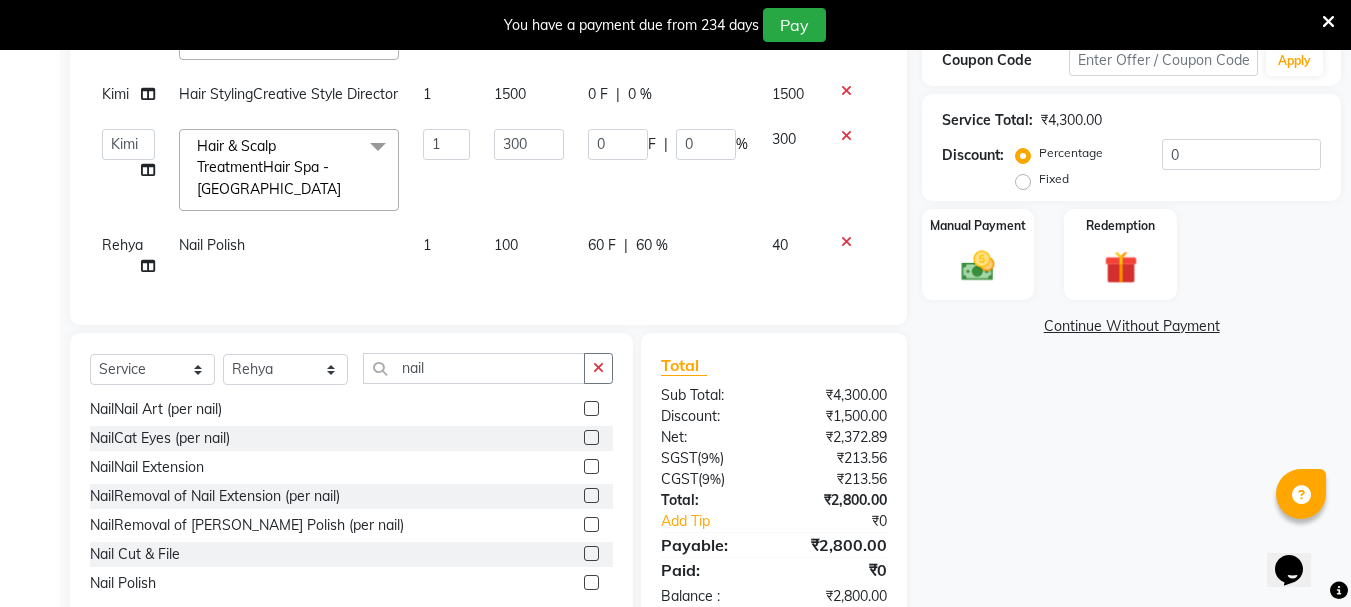 select on "76983" 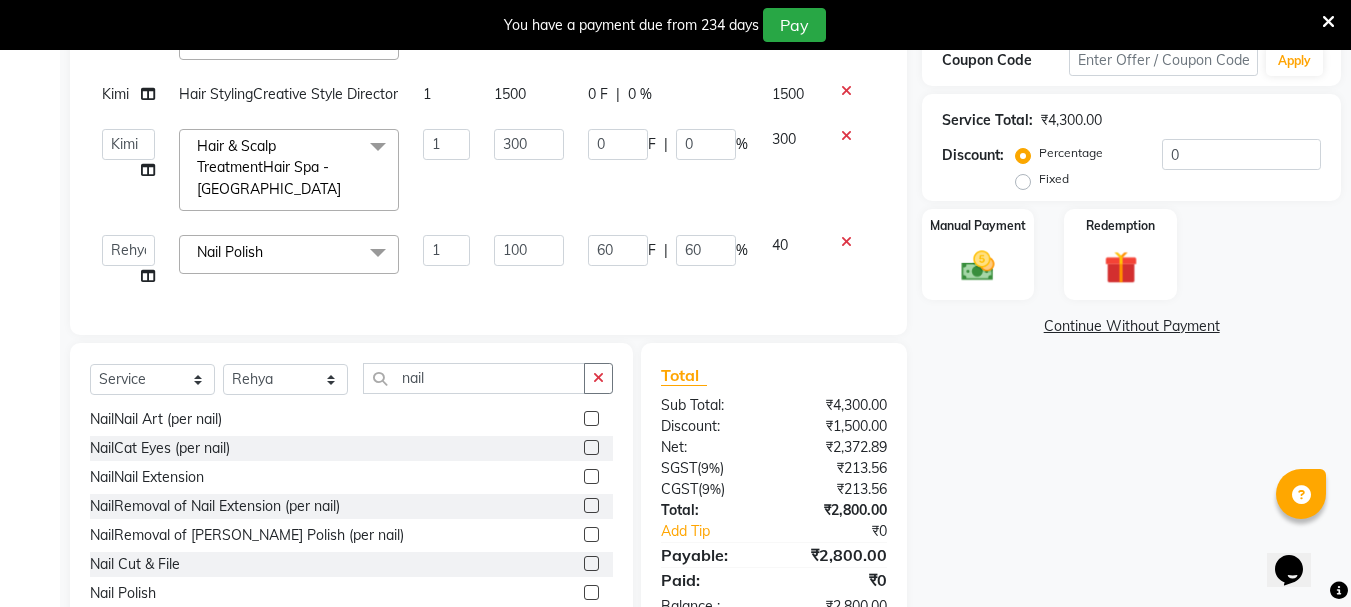scroll, scrollTop: 469, scrollLeft: 0, axis: vertical 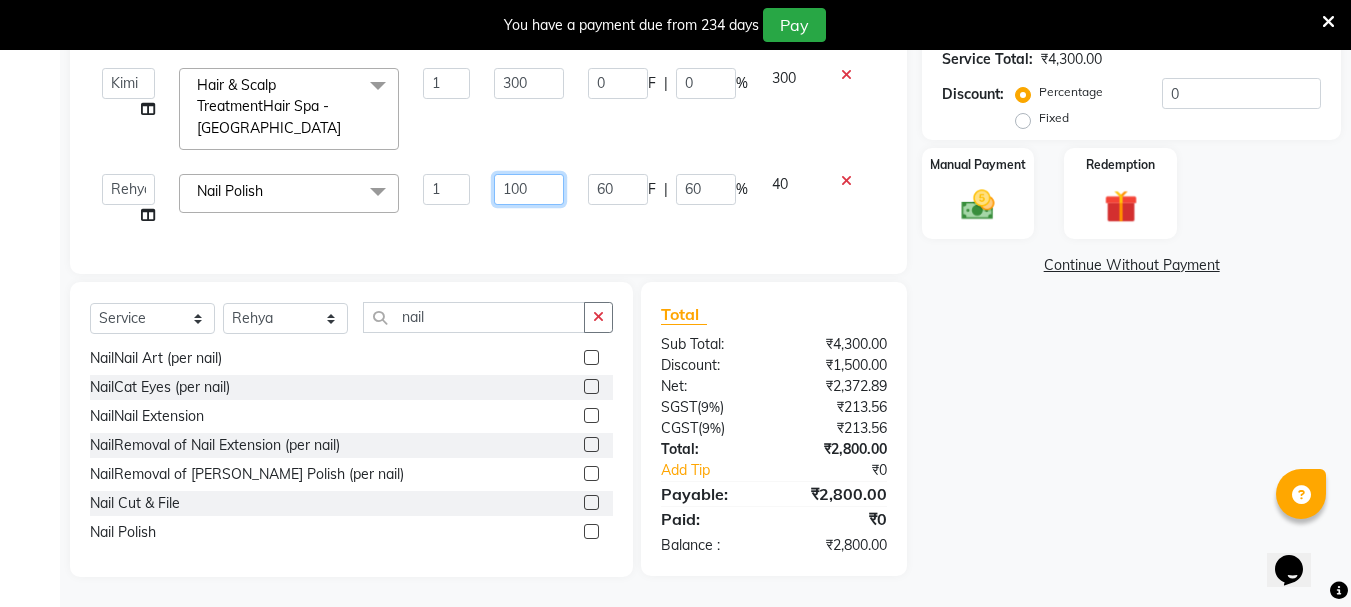 click on "100" 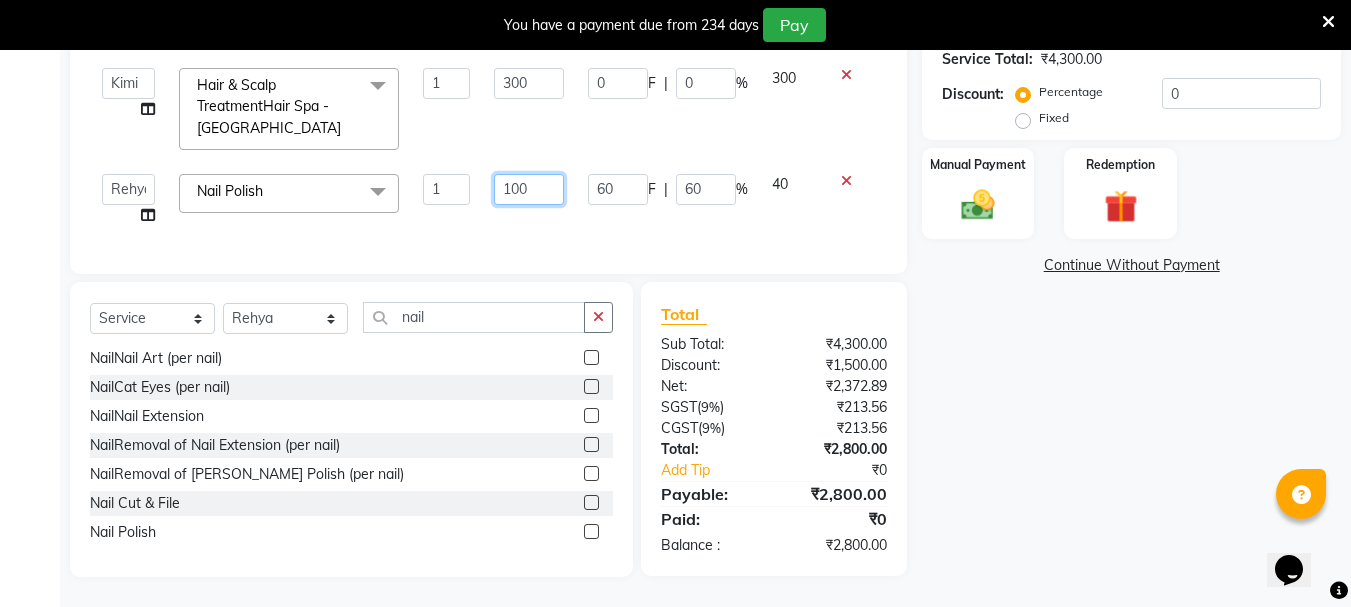 click on "100" 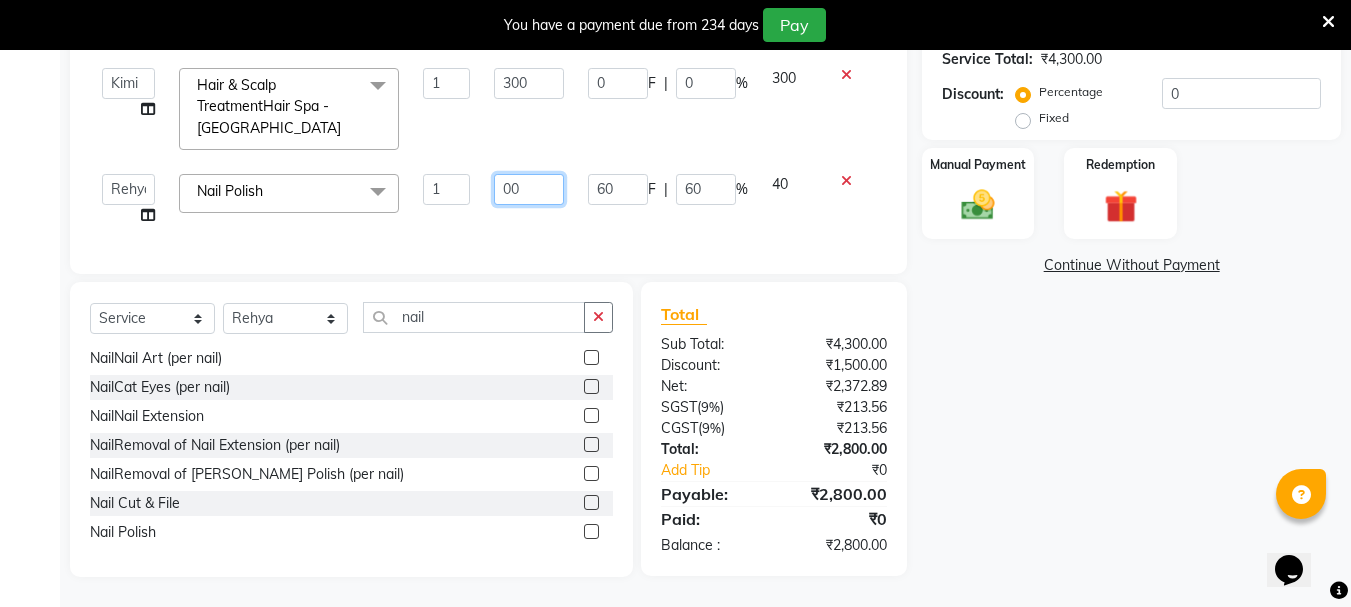 type on "300" 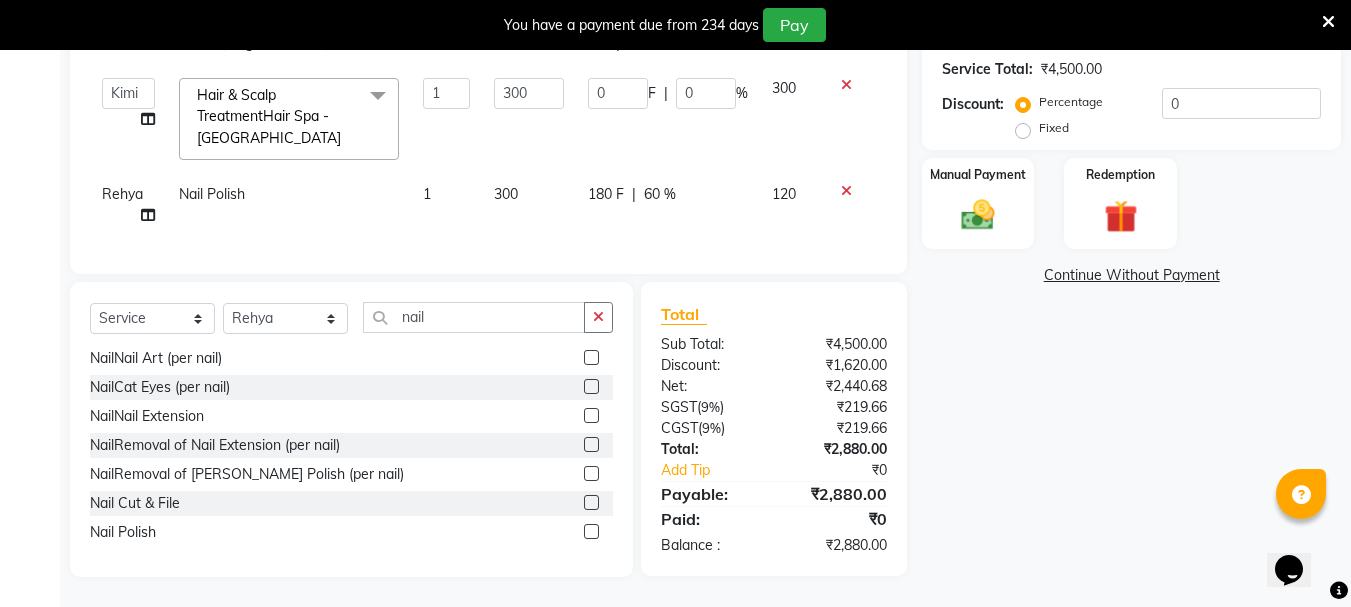 click on "180 F | 60 %" 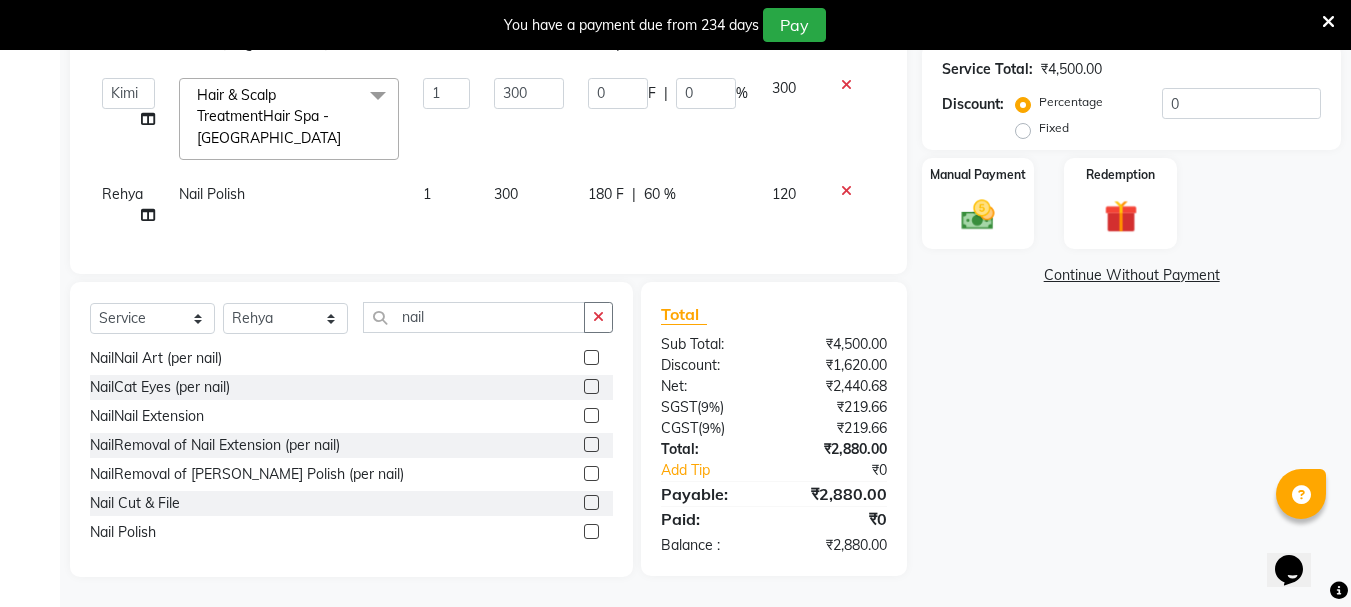select on "76983" 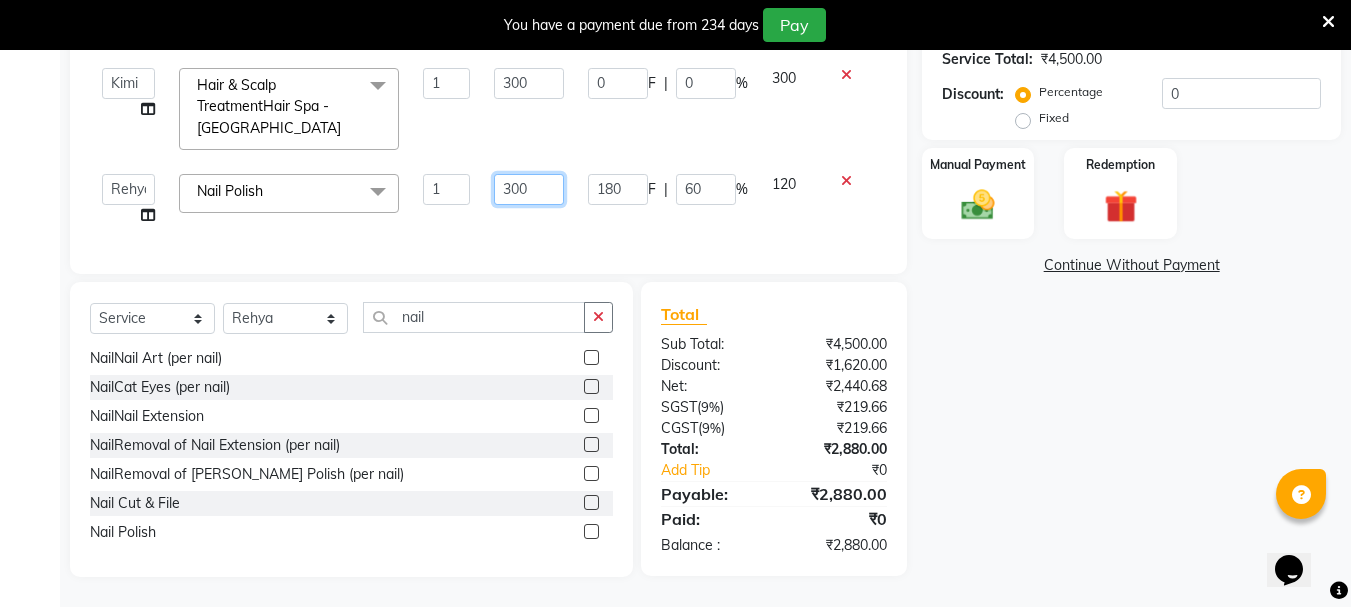 click on "300" 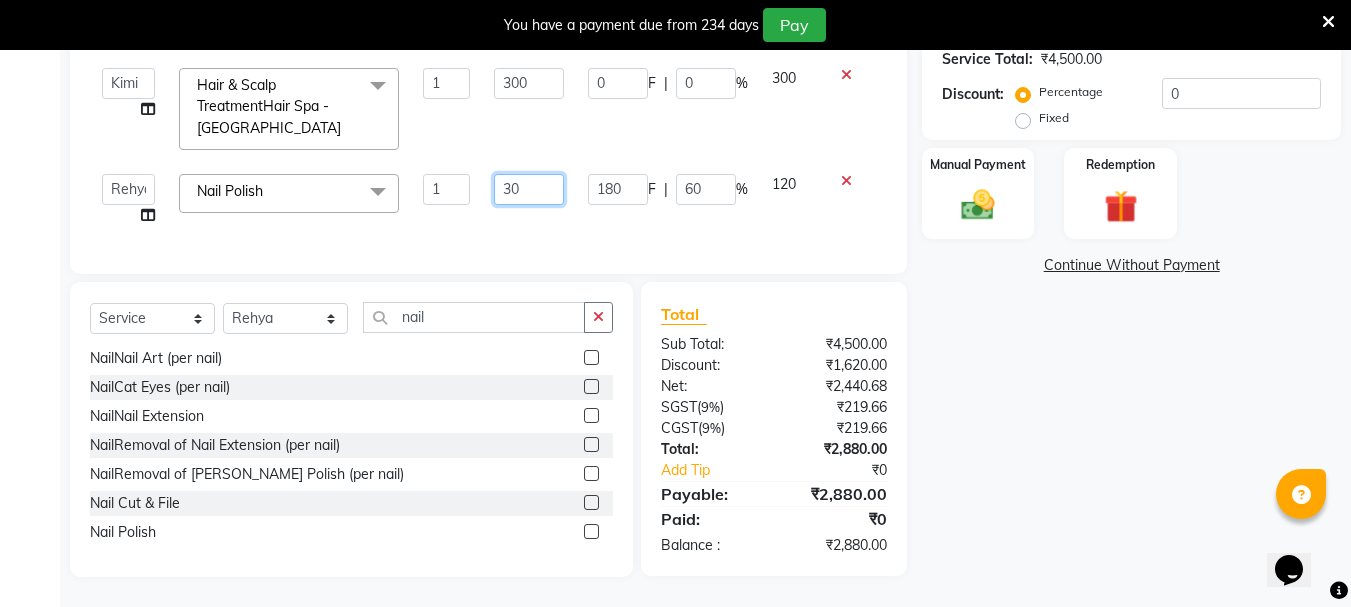 type on "350" 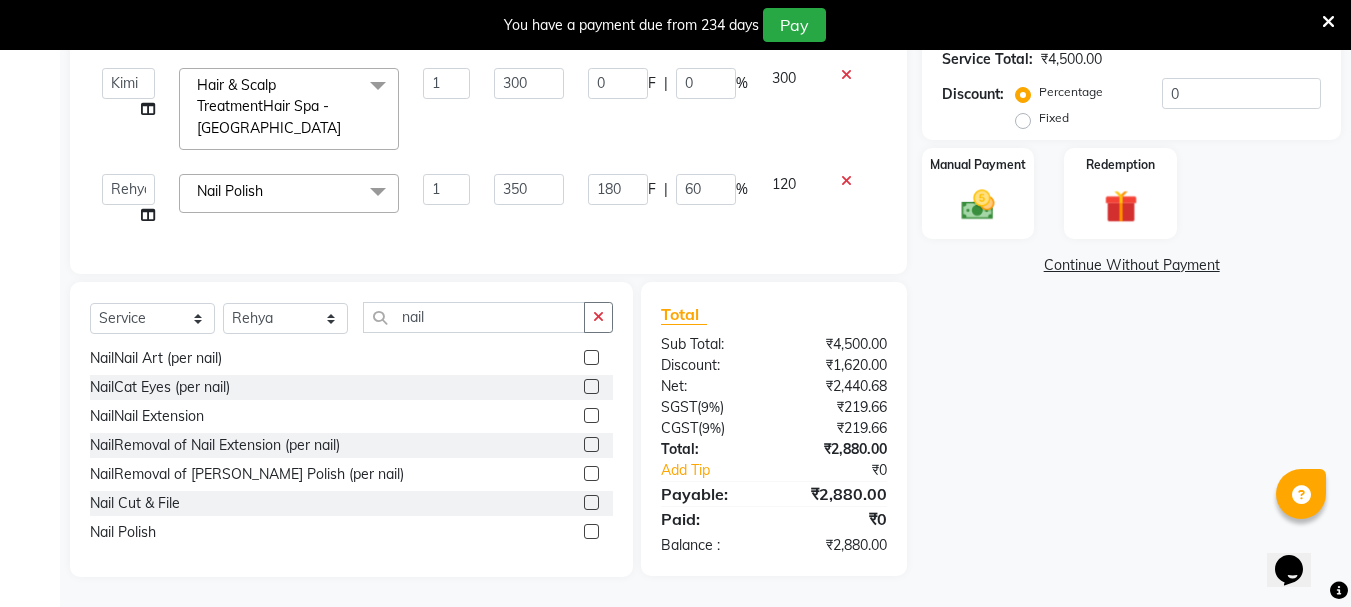 click on "180 F | 60 %" 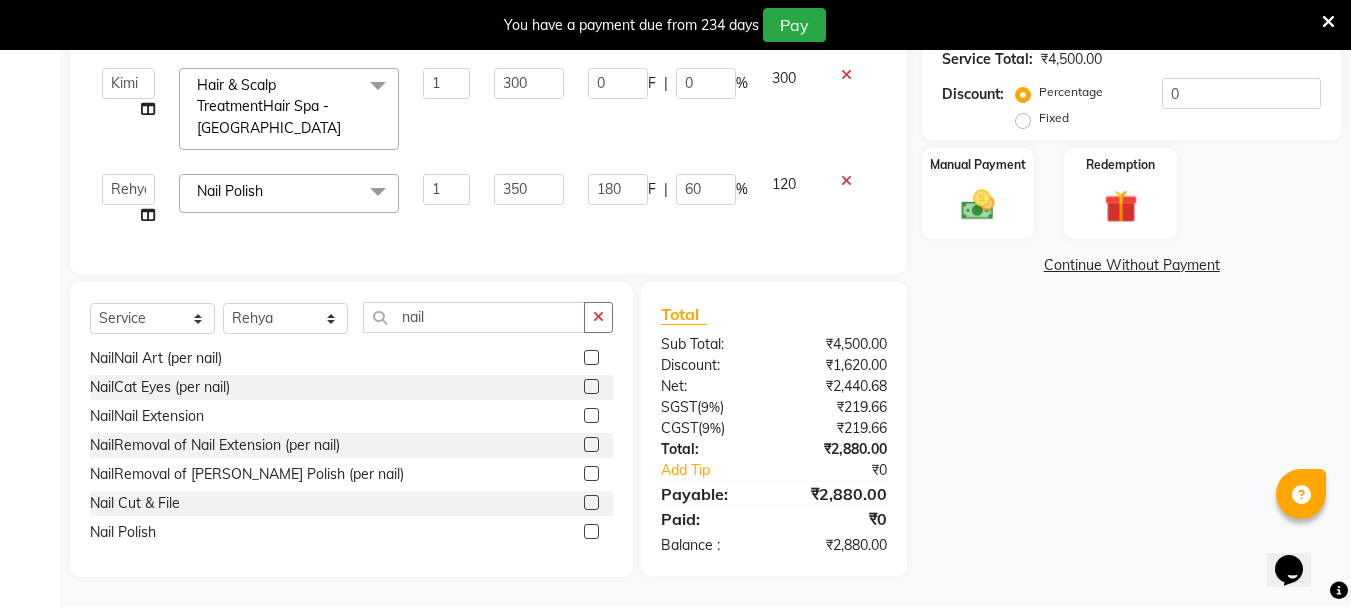 select on "76983" 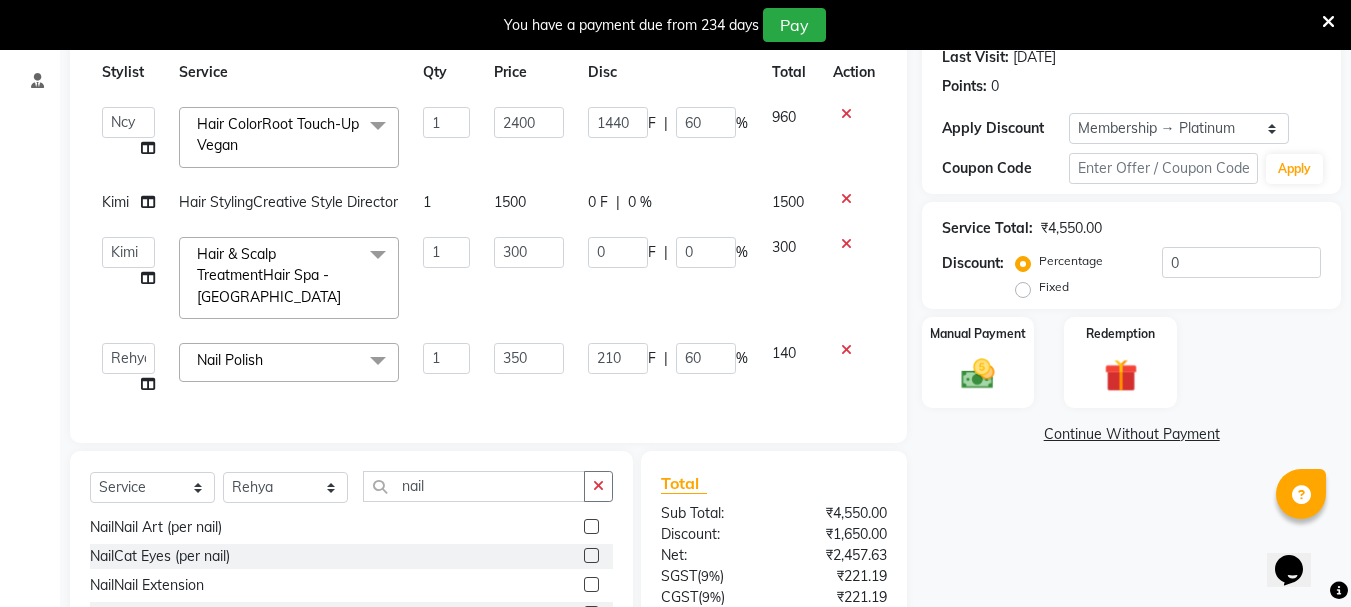 scroll, scrollTop: 269, scrollLeft: 0, axis: vertical 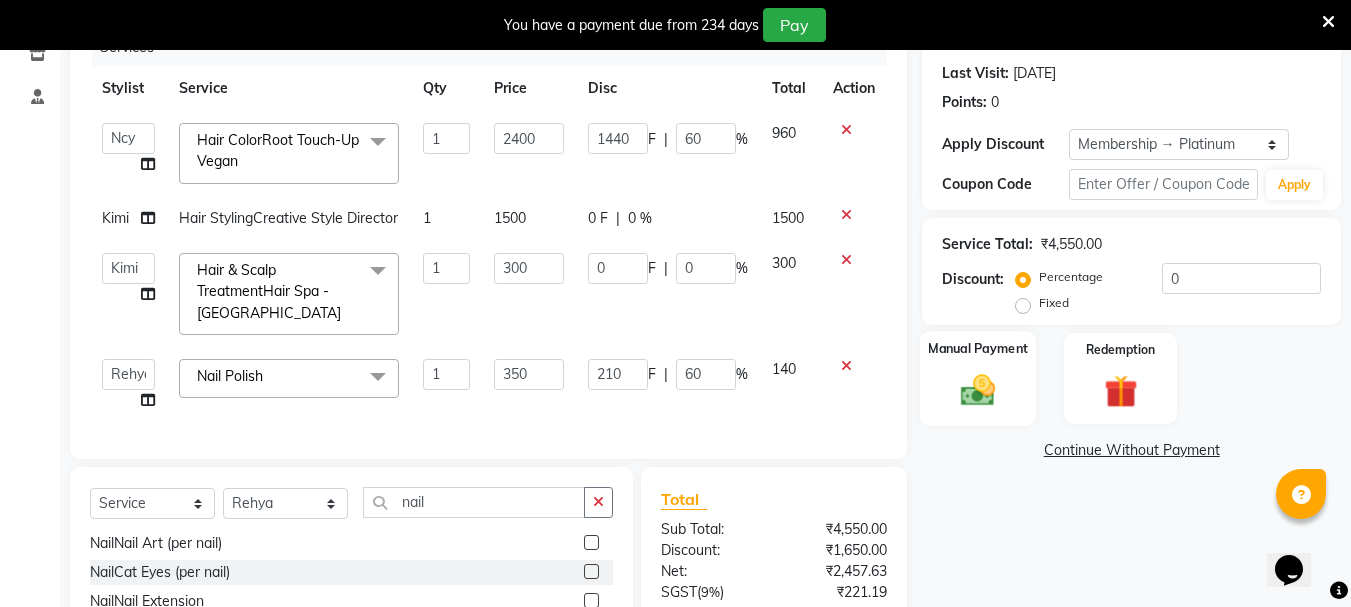 click 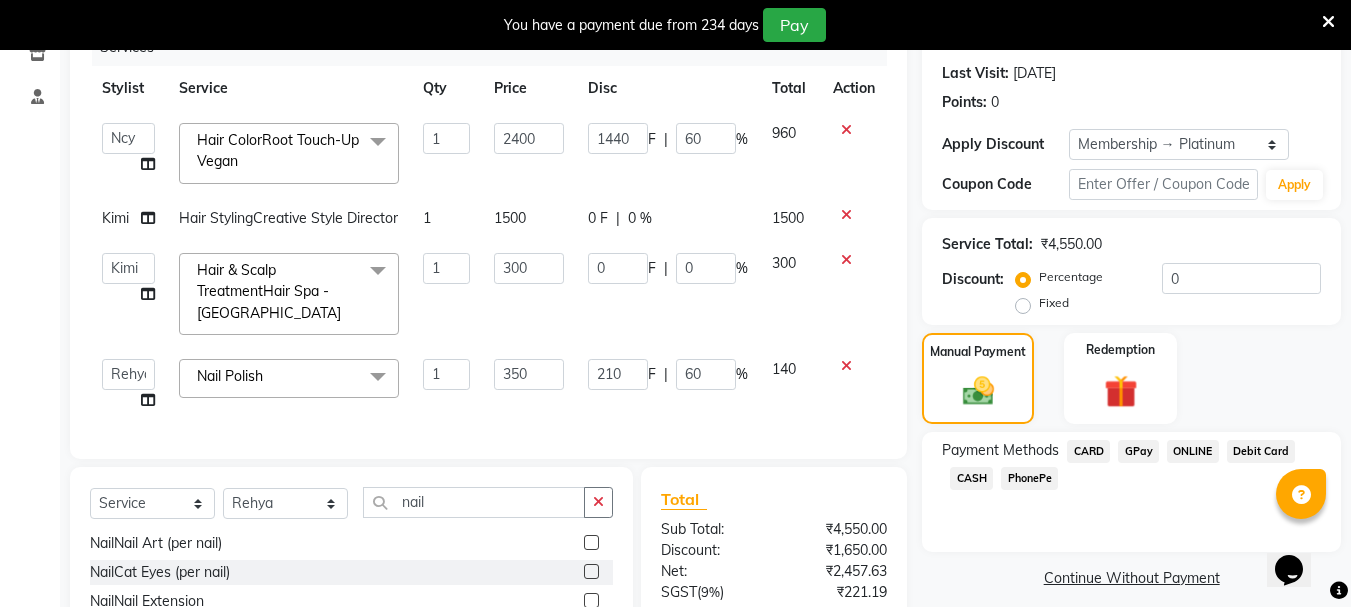 click on "CARD" 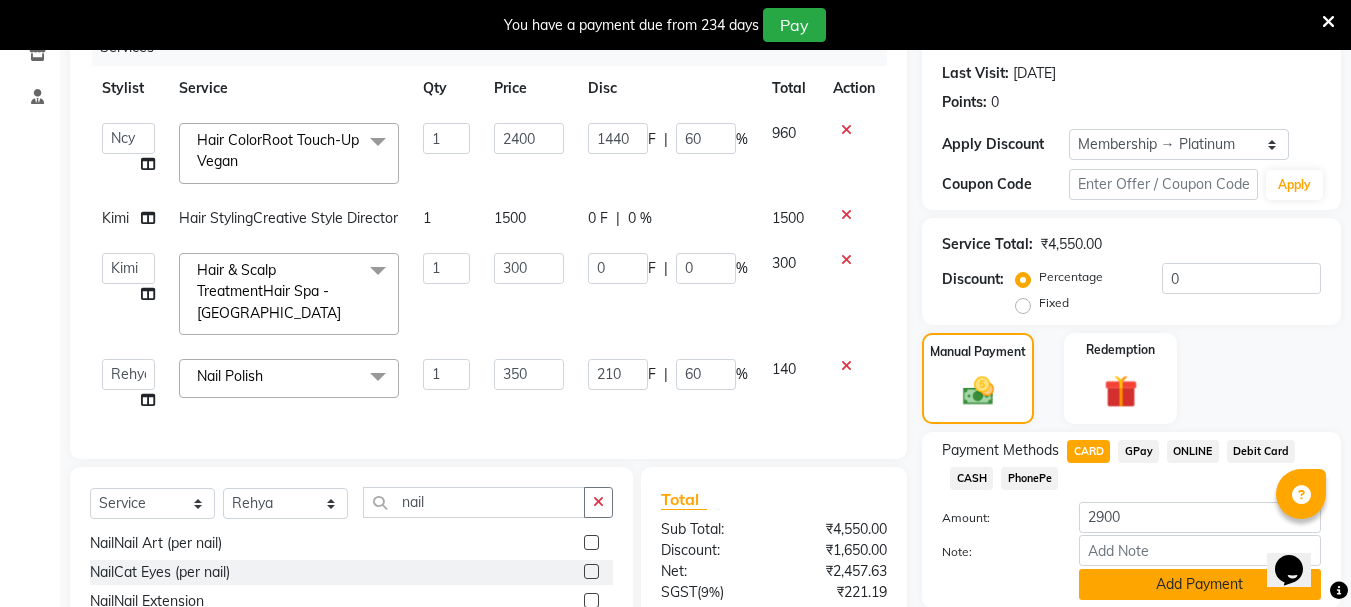 click on "Add Payment" 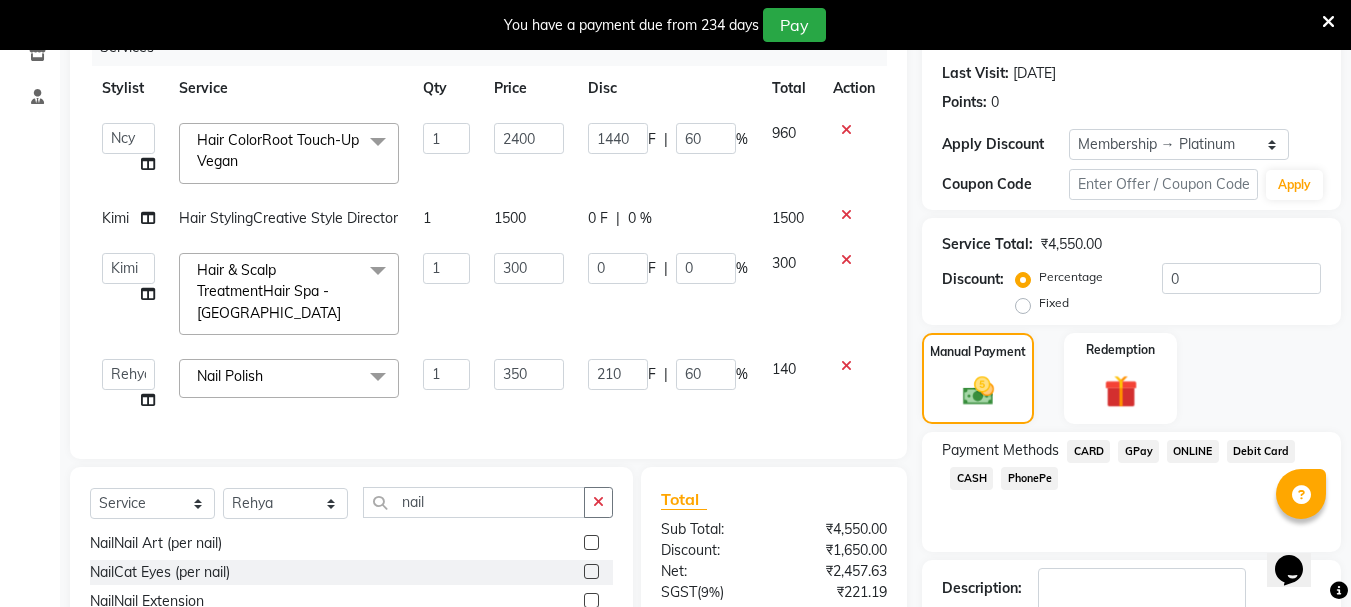 scroll, scrollTop: 510, scrollLeft: 0, axis: vertical 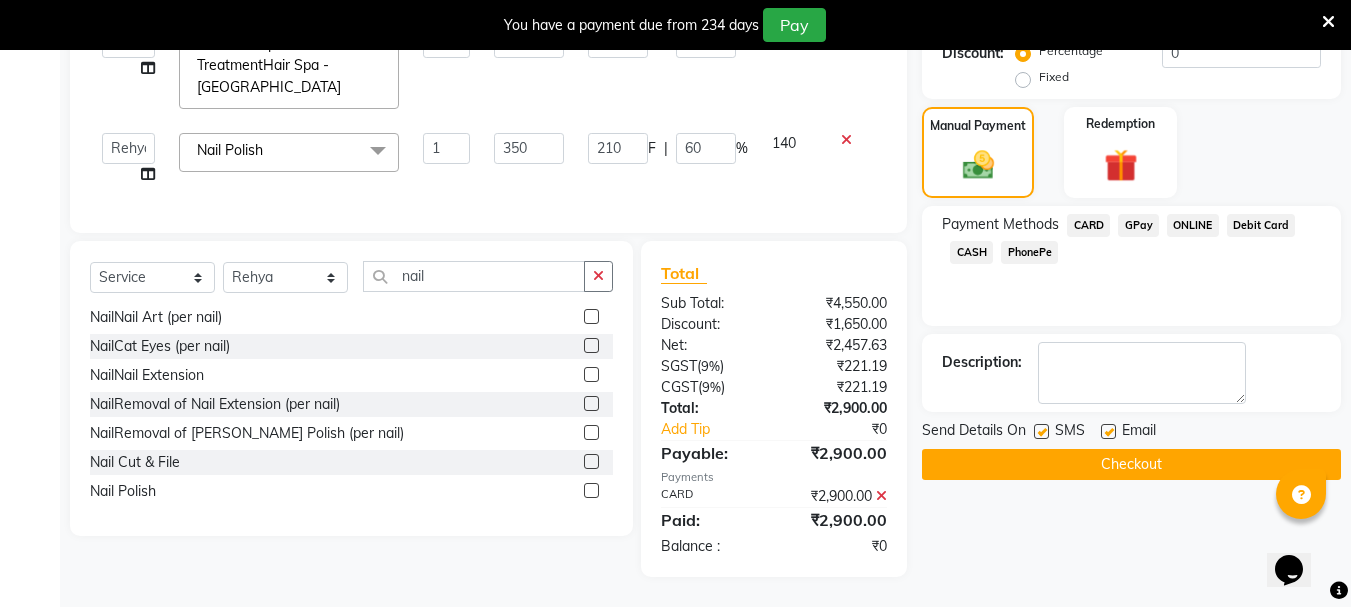click on "Checkout" 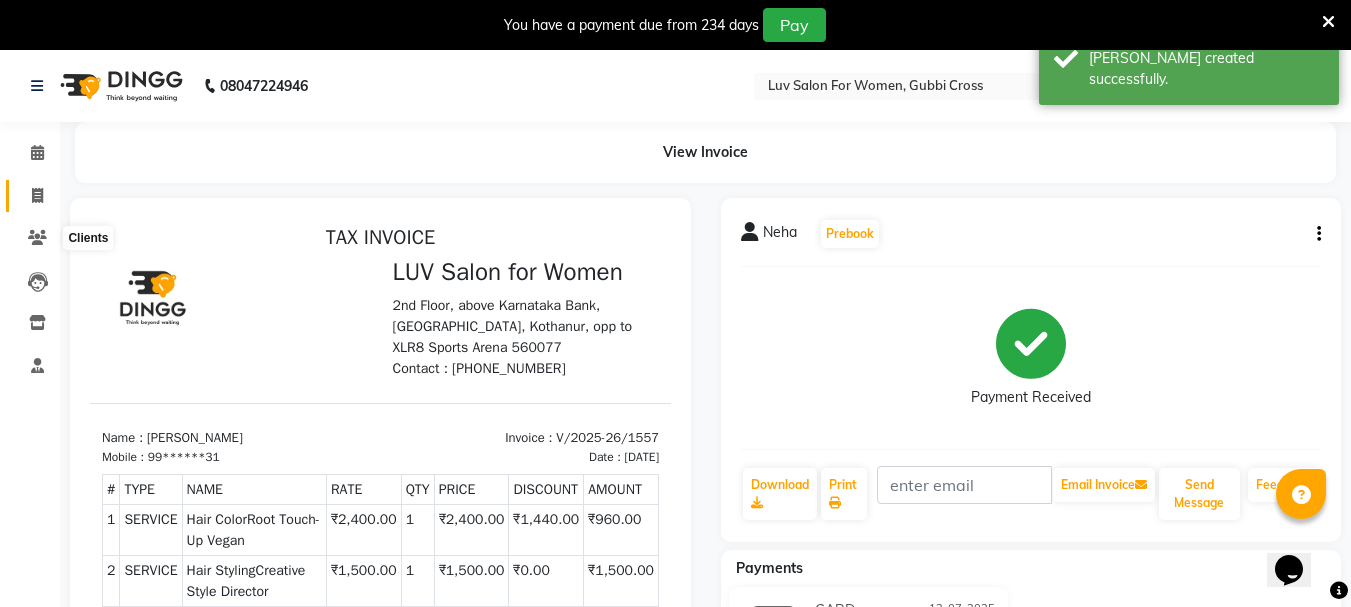 scroll, scrollTop: 0, scrollLeft: 0, axis: both 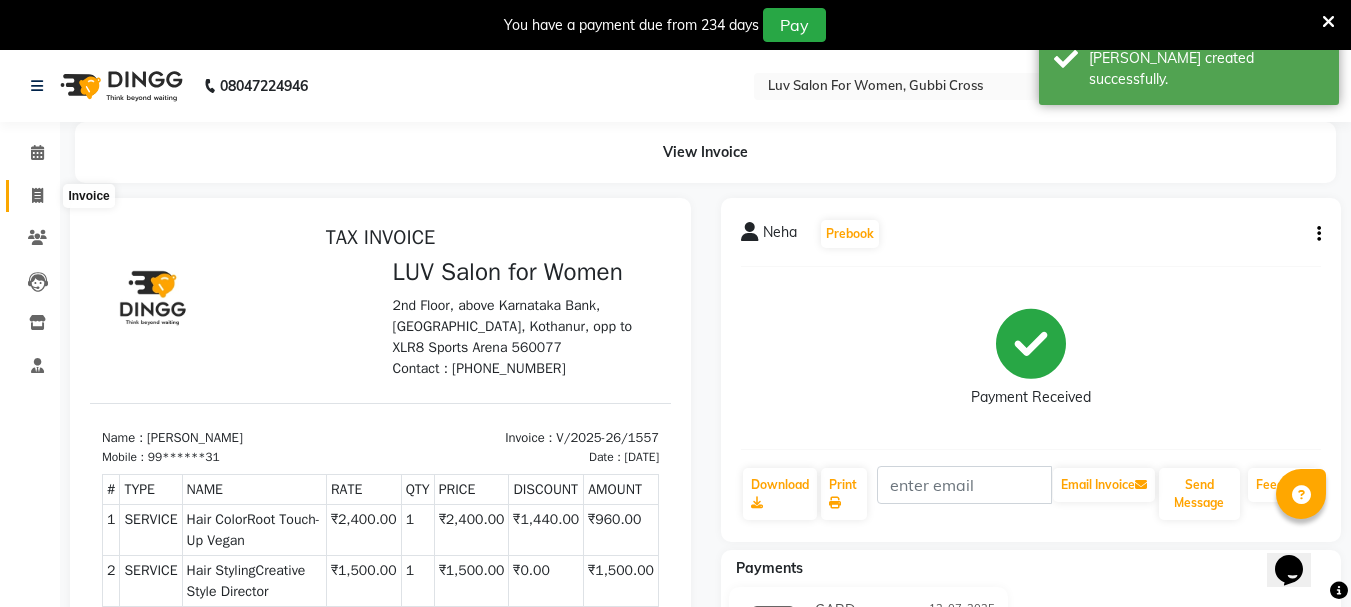 click 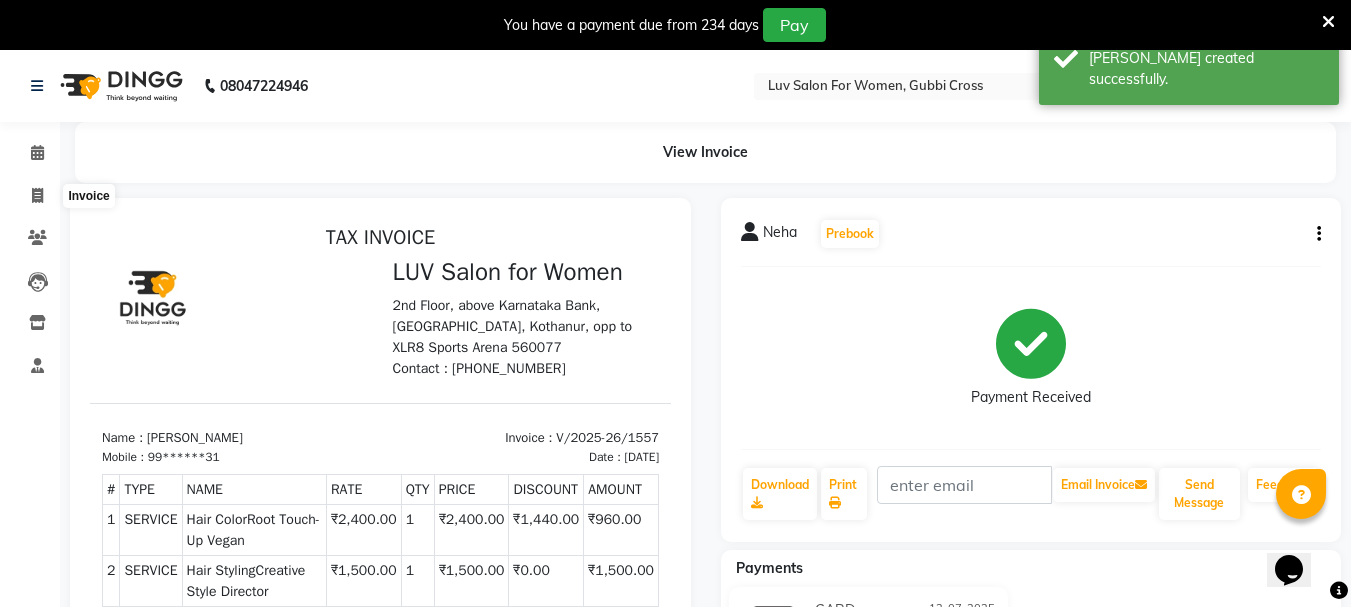 select on "service" 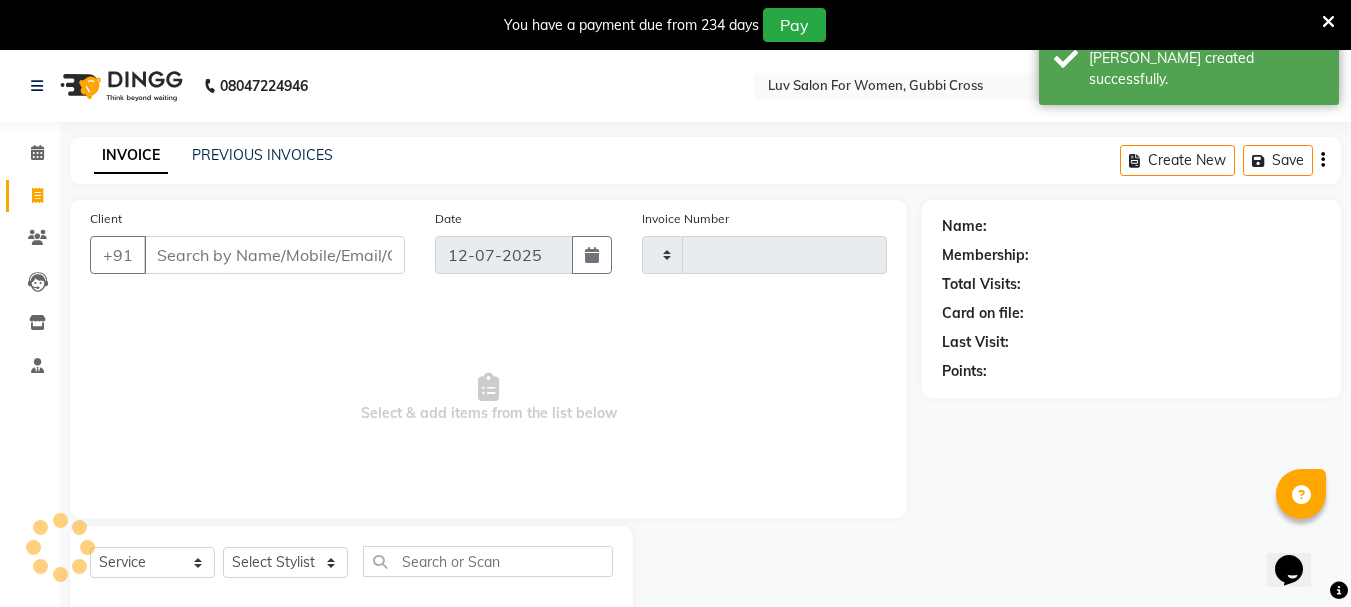 type on "1558" 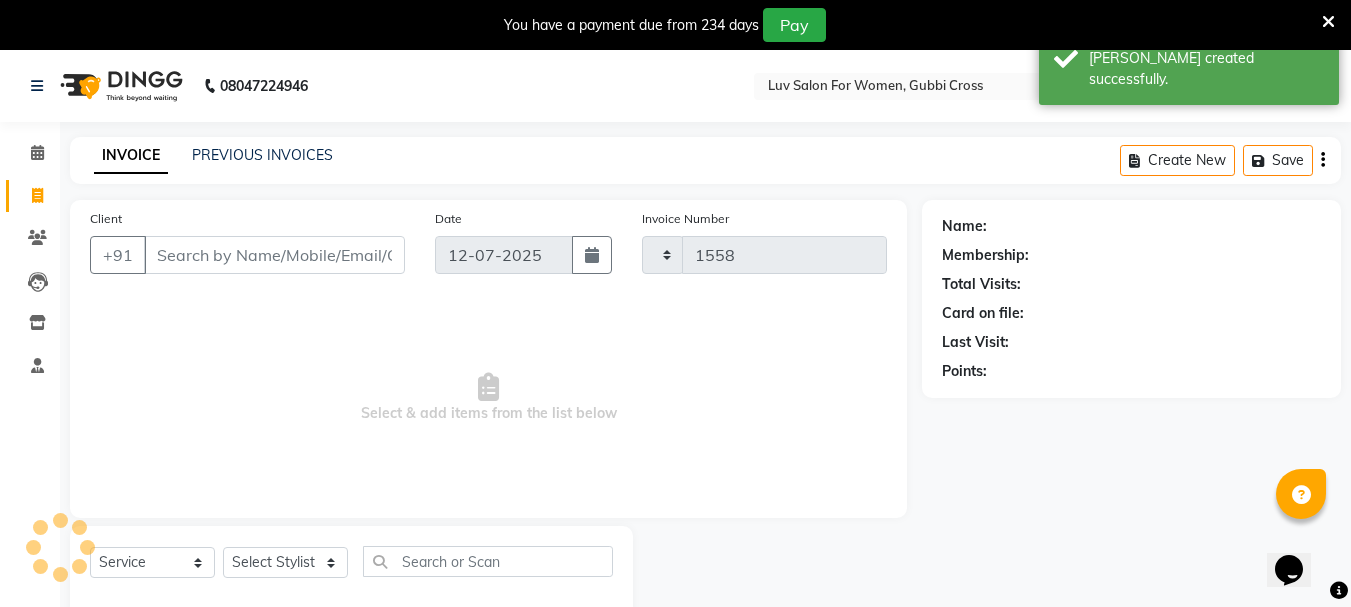 scroll, scrollTop: 50, scrollLeft: 0, axis: vertical 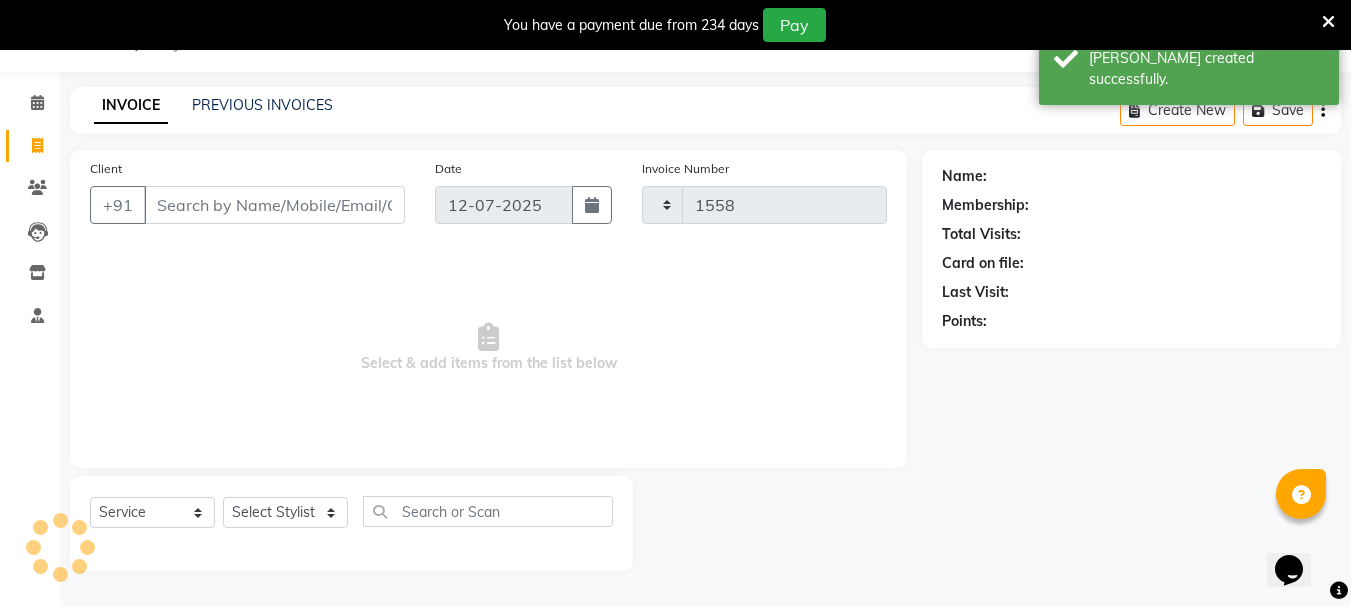 select on "7221" 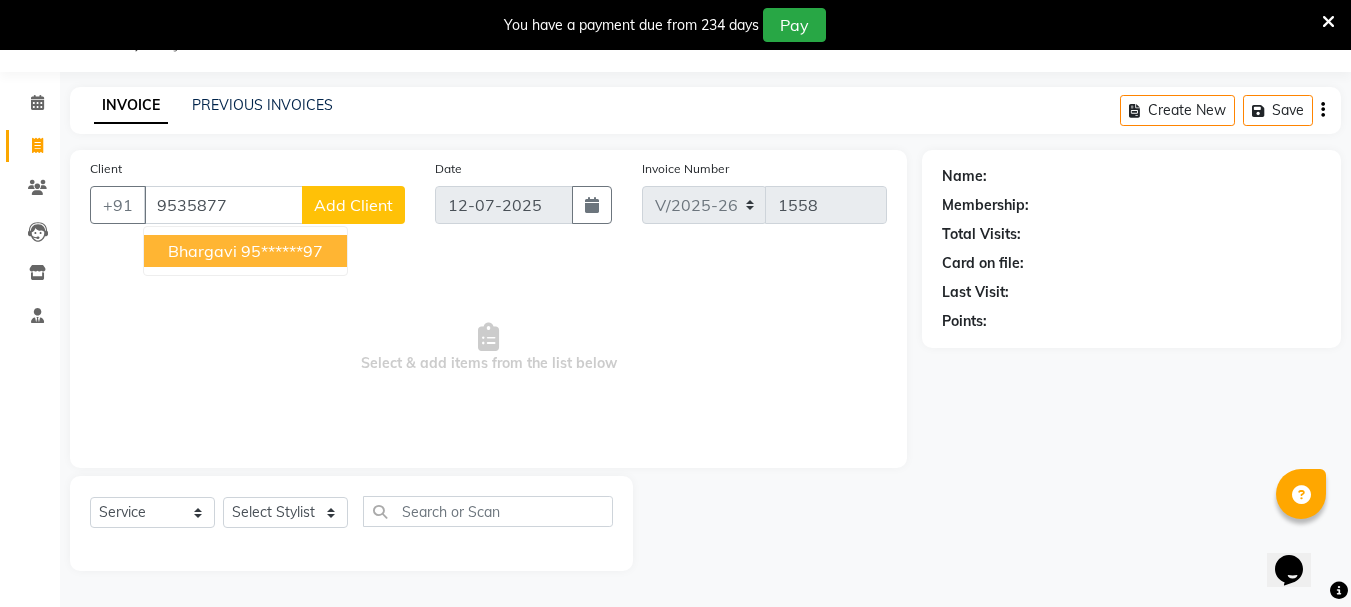 click on "95******97" at bounding box center [282, 251] 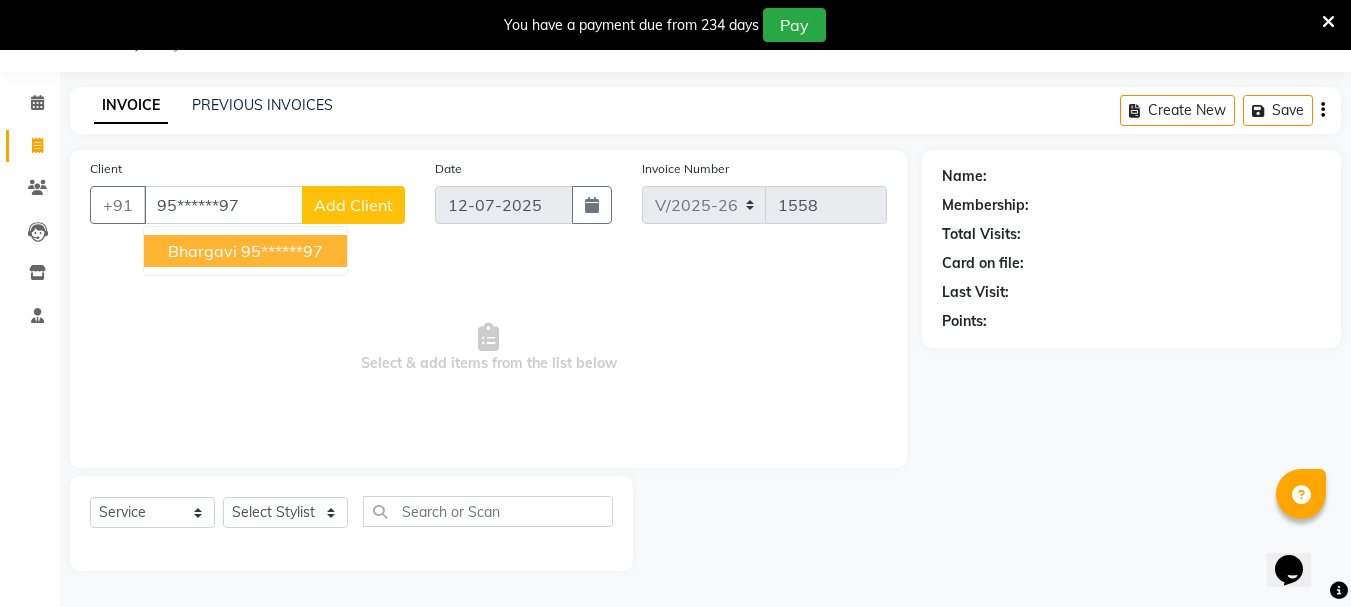 type on "95******97" 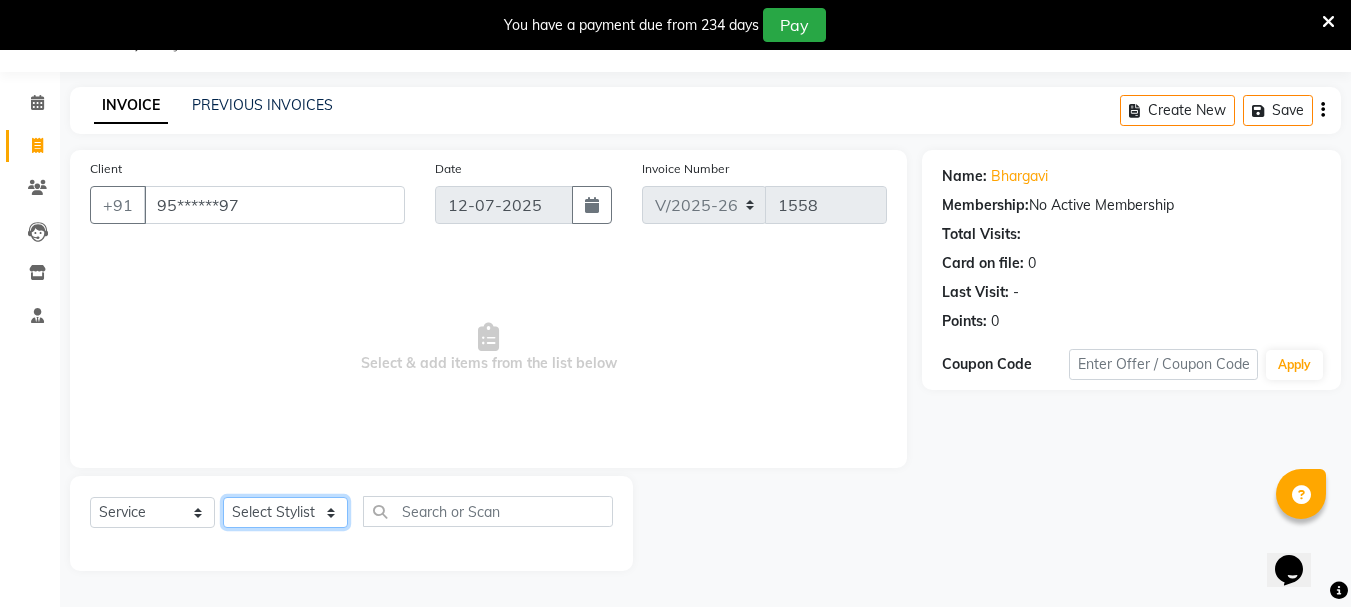click on "Select Stylist Bhavani Buati [PERSON_NAME] Hriatpuii [PERSON_NAME] [PERSON_NAME] Salon Manager [PERSON_NAME] [PERSON_NAME] Ncy [PERSON_NAME]" 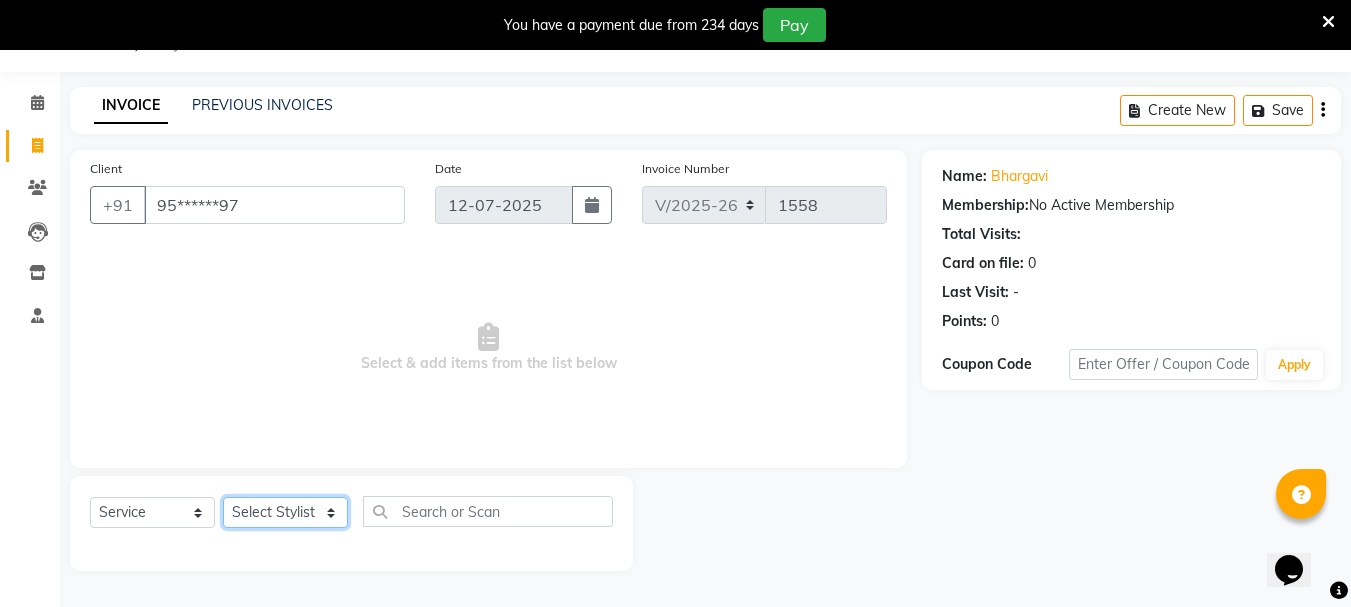 select on "85521" 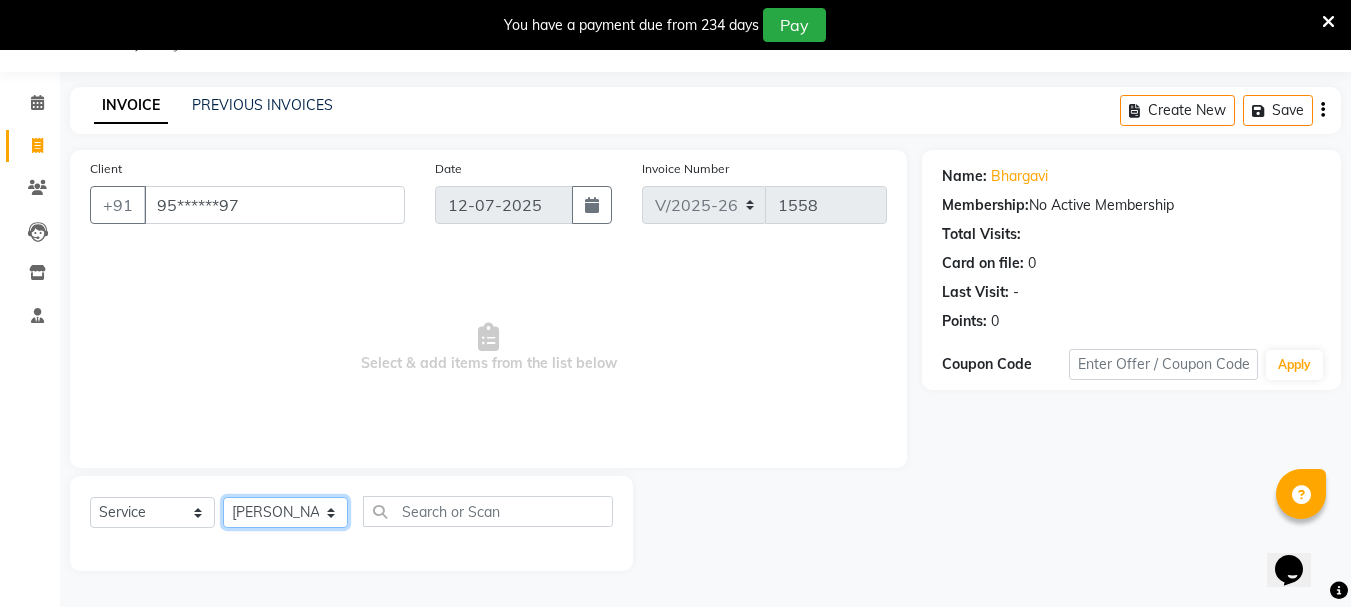 click on "Select Stylist Bhavani Buati [PERSON_NAME] Hriatpuii [PERSON_NAME] [PERSON_NAME] Salon Manager [PERSON_NAME] [PERSON_NAME] Ncy [PERSON_NAME]" 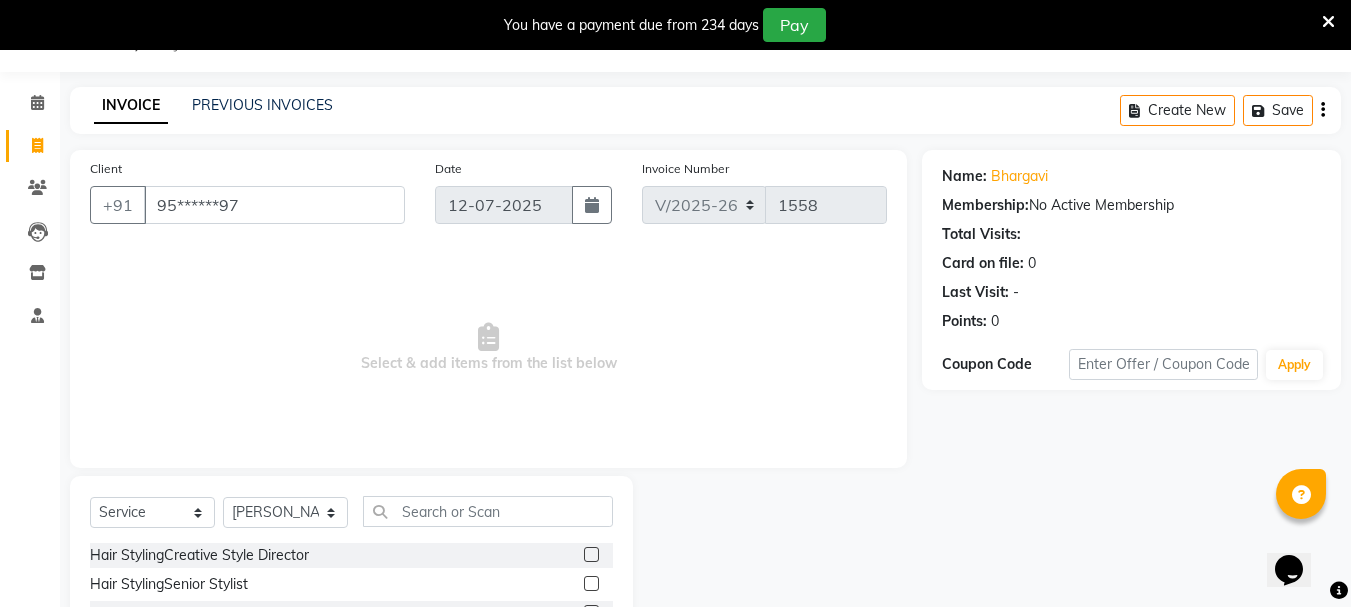 click 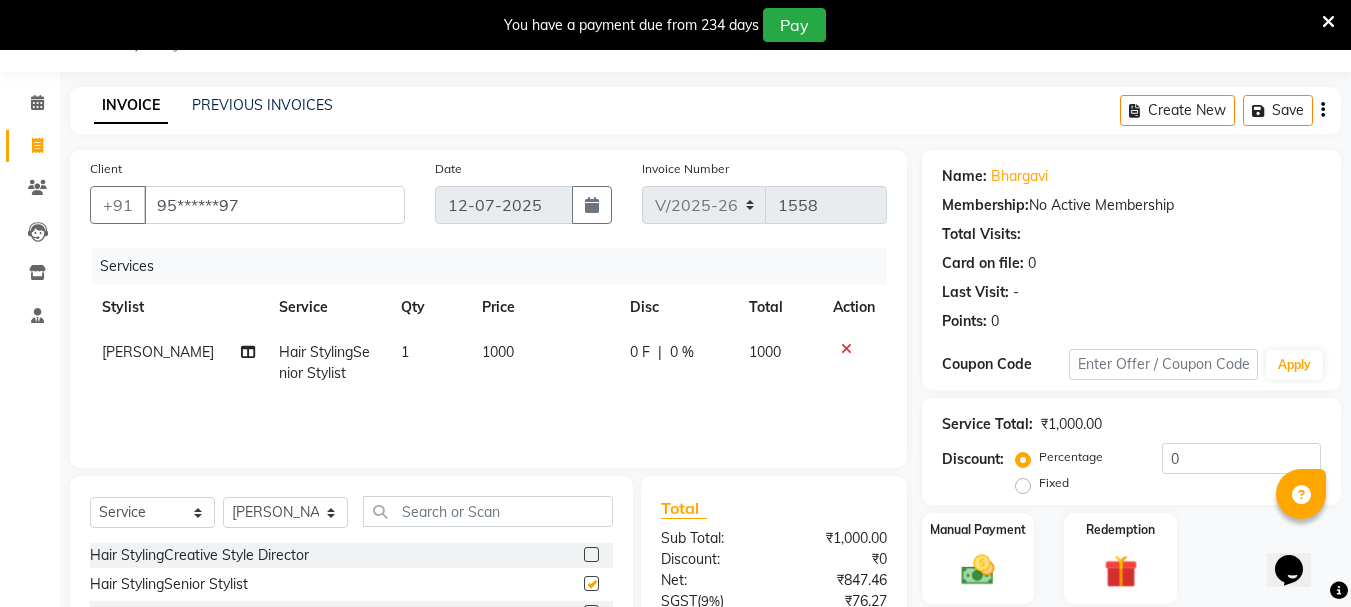 checkbox on "false" 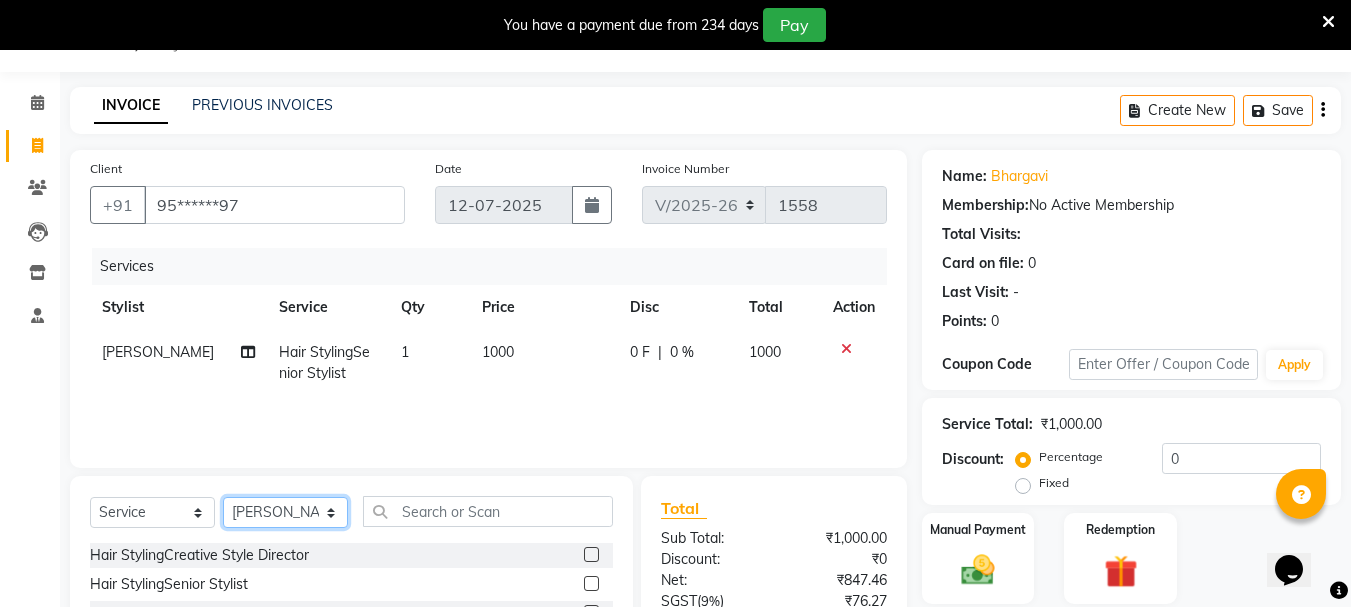 click on "Select Stylist Bhavani Buati [PERSON_NAME] Hriatpuii [PERSON_NAME] [PERSON_NAME] Salon Manager [PERSON_NAME] [PERSON_NAME] Ncy [PERSON_NAME]" 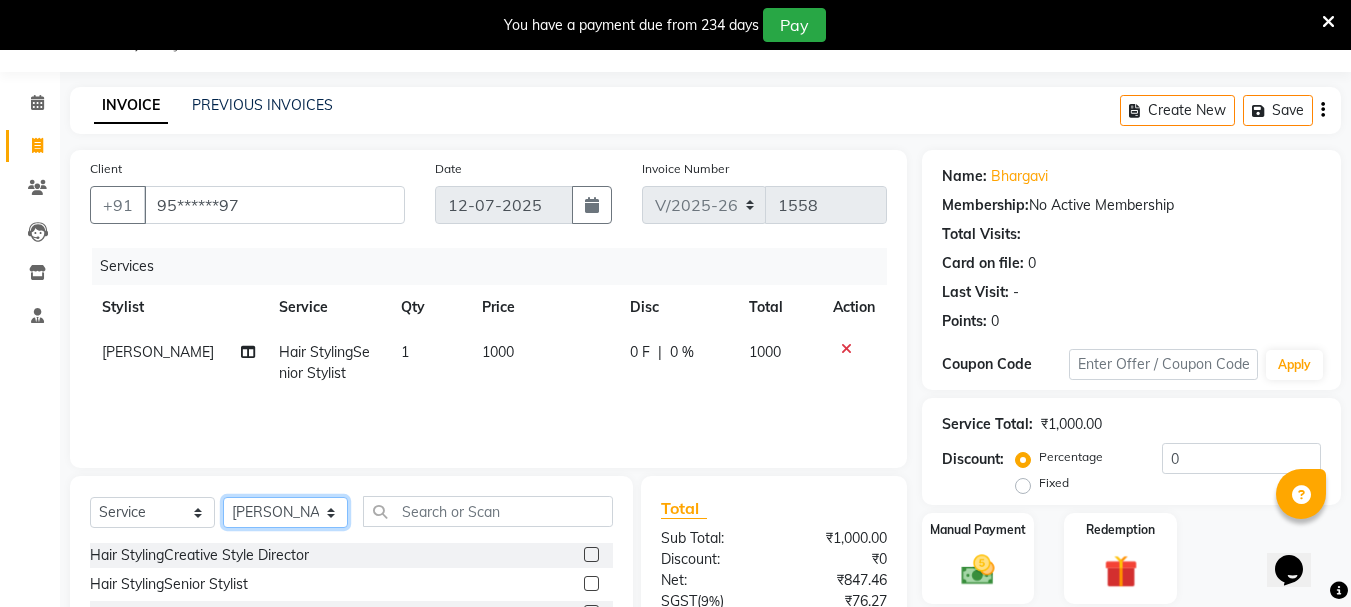 select on "76983" 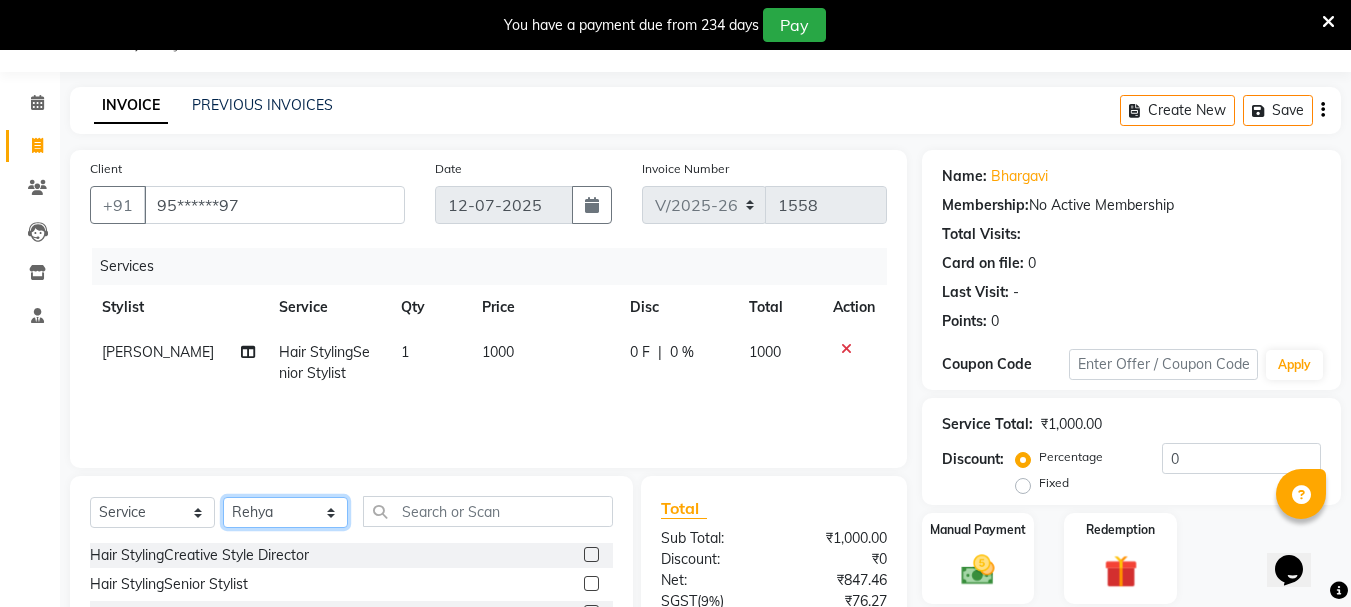 click on "Select Stylist Bhavani Buati [PERSON_NAME] Hriatpuii [PERSON_NAME] [PERSON_NAME] Salon Manager [PERSON_NAME] [PERSON_NAME] Ncy [PERSON_NAME]" 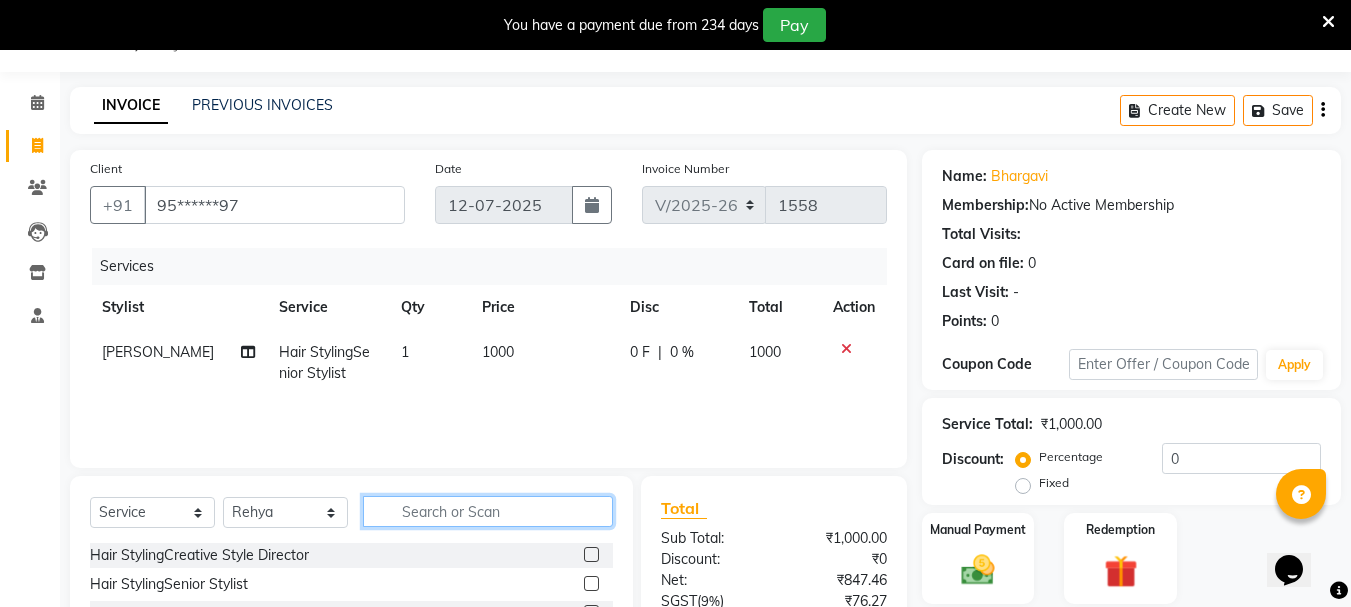 click 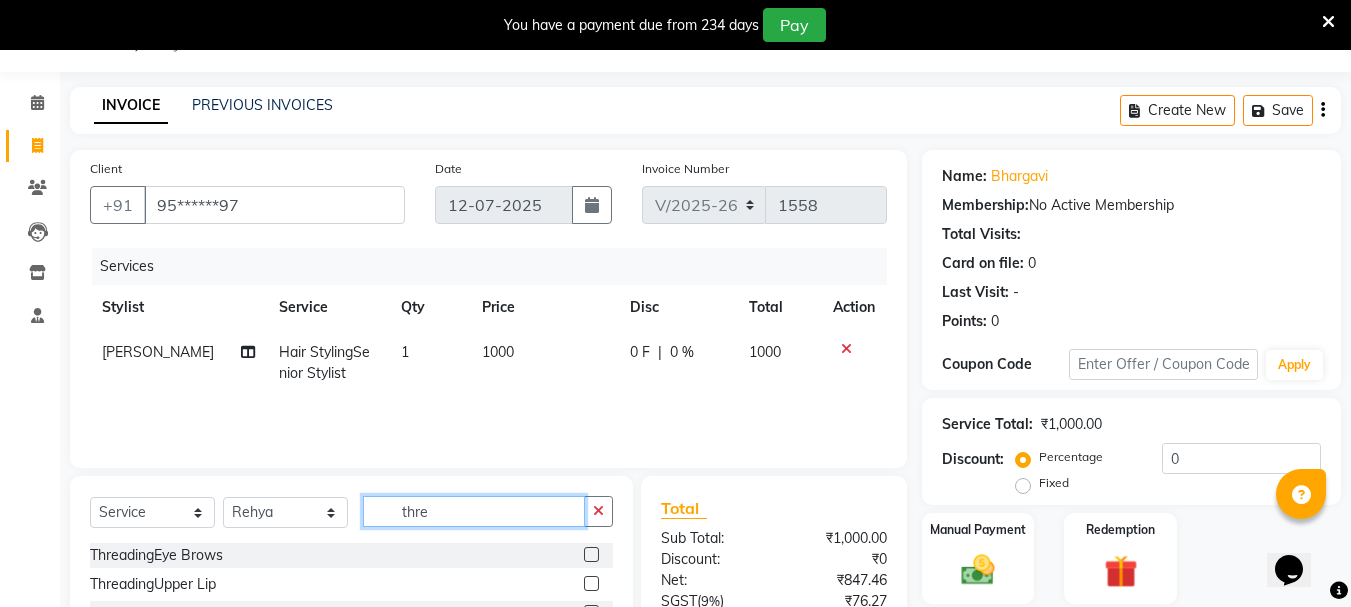 type on "thre" 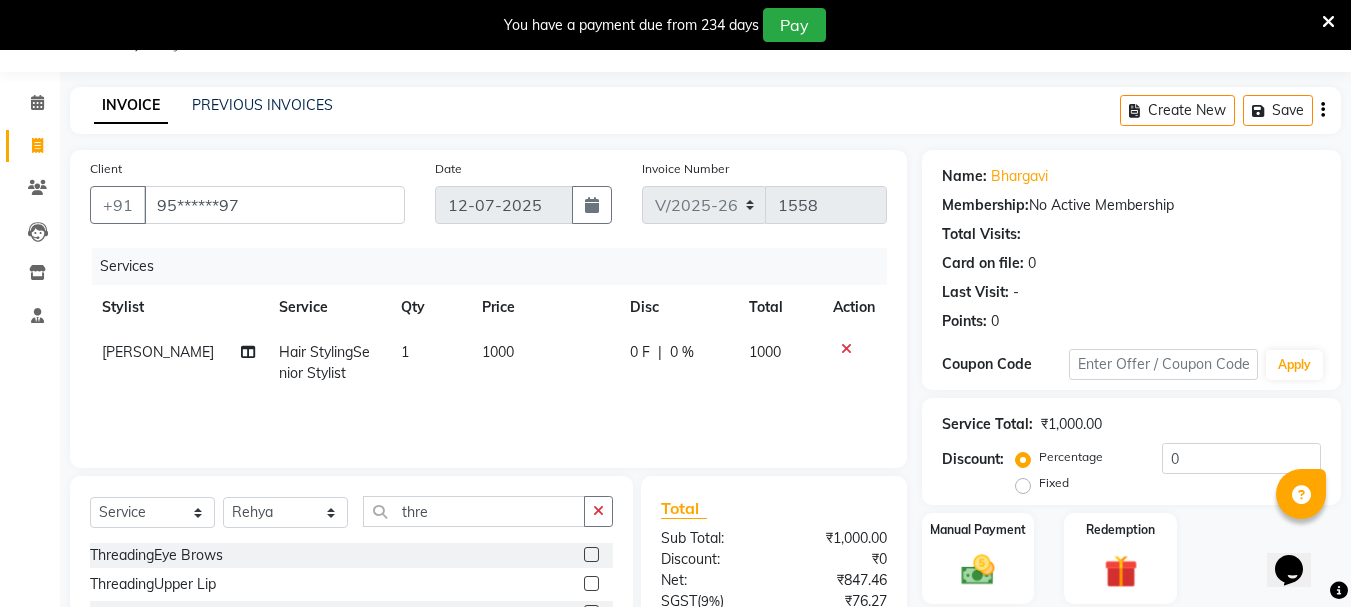 click 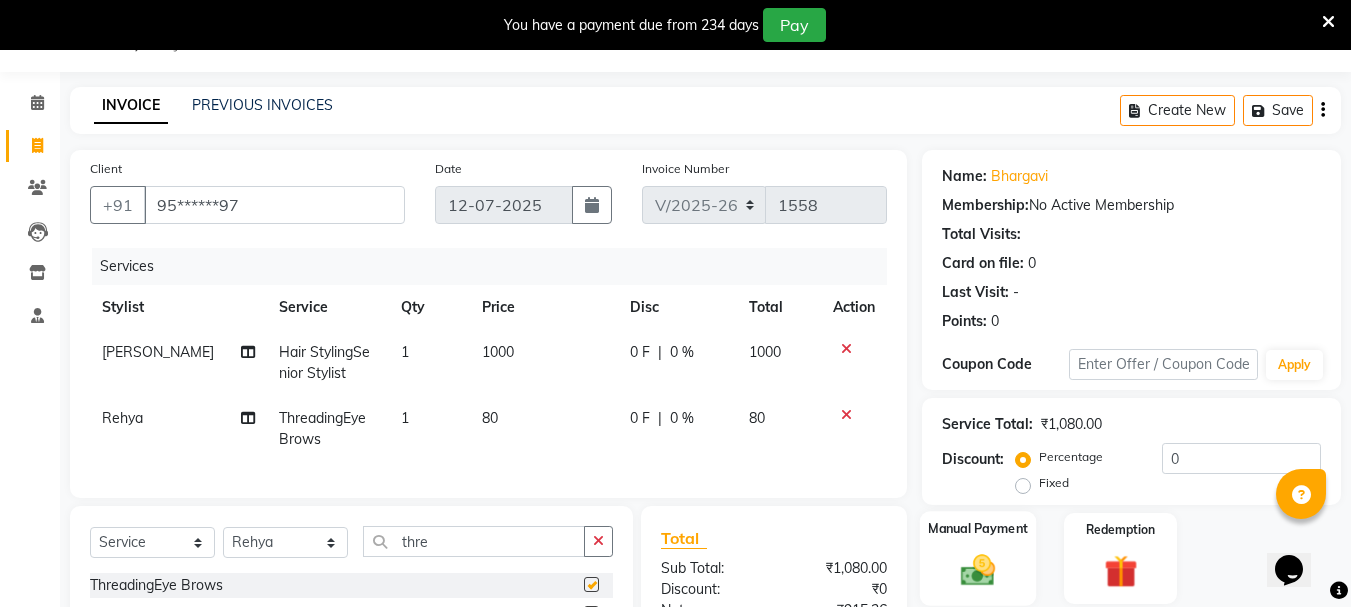 checkbox on "false" 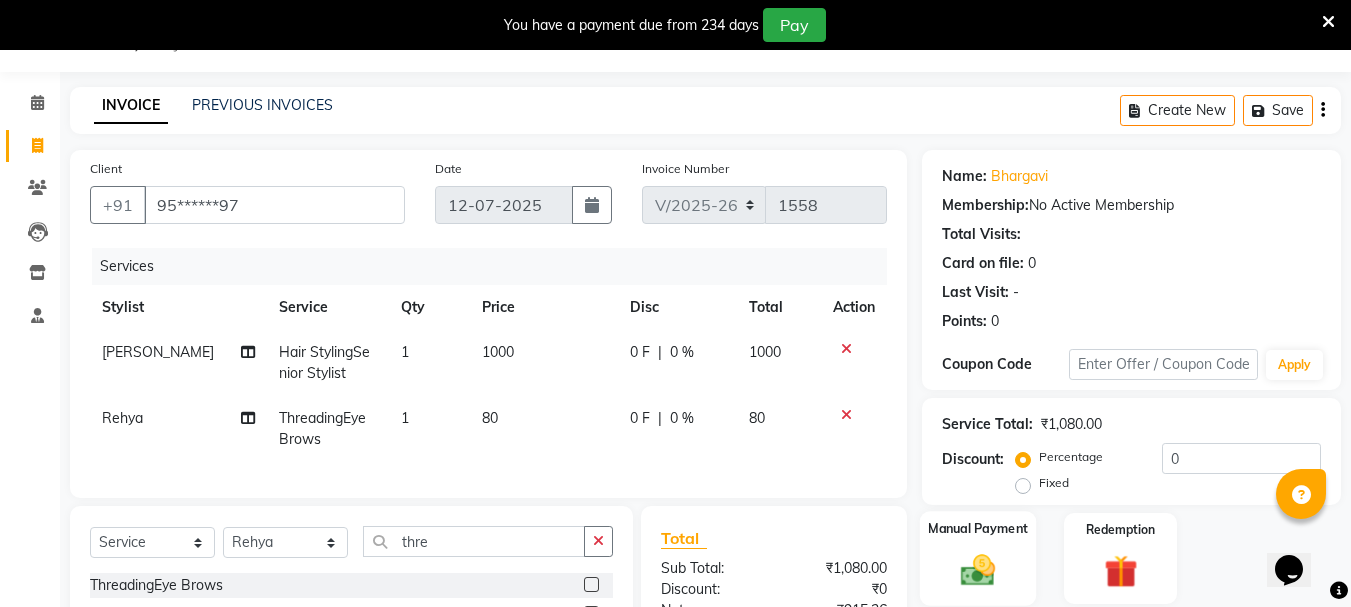 click on "Manual Payment" 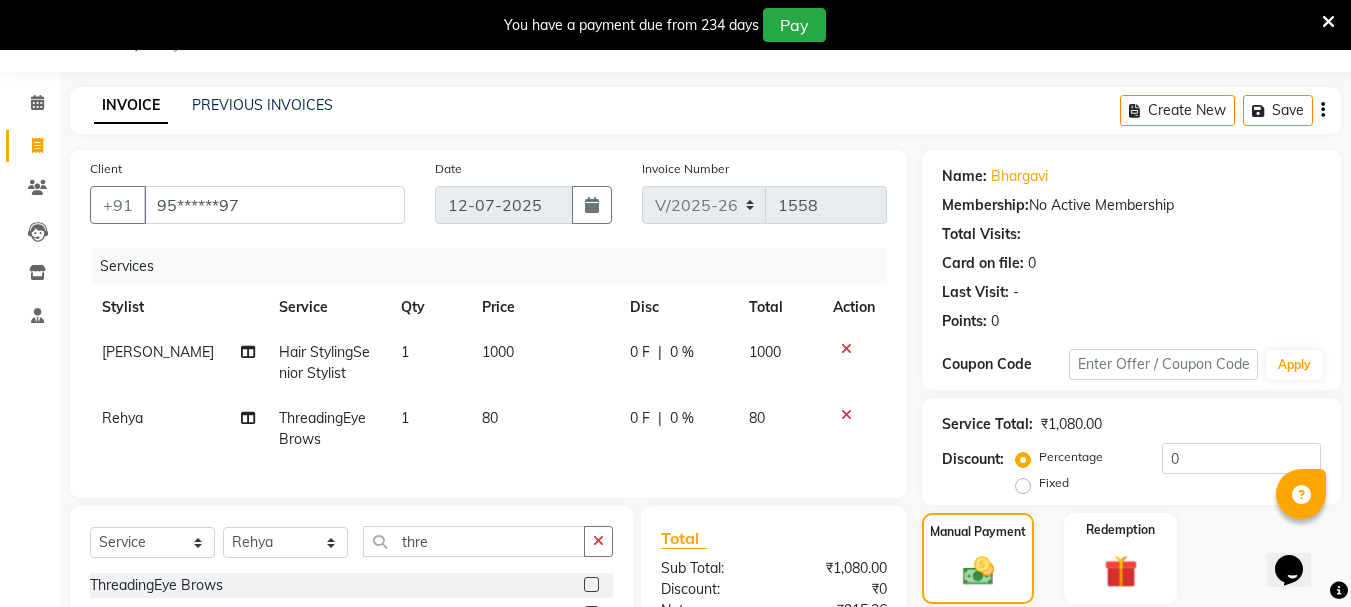 scroll, scrollTop: 289, scrollLeft: 0, axis: vertical 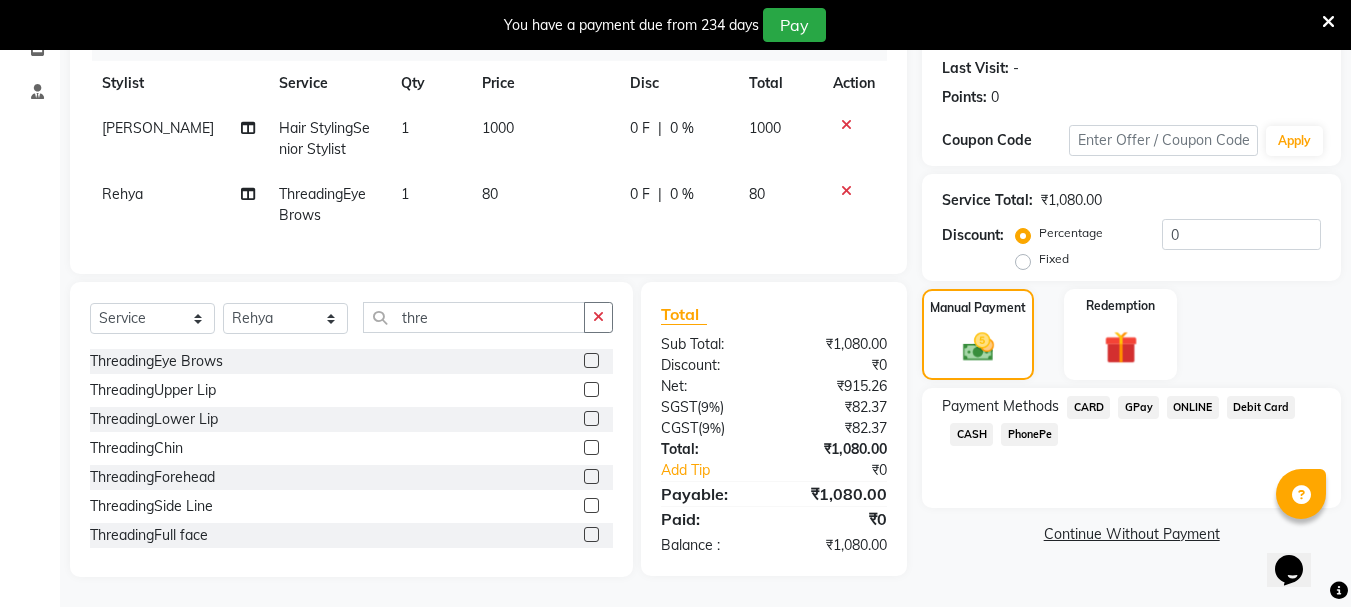 click on "GPay" 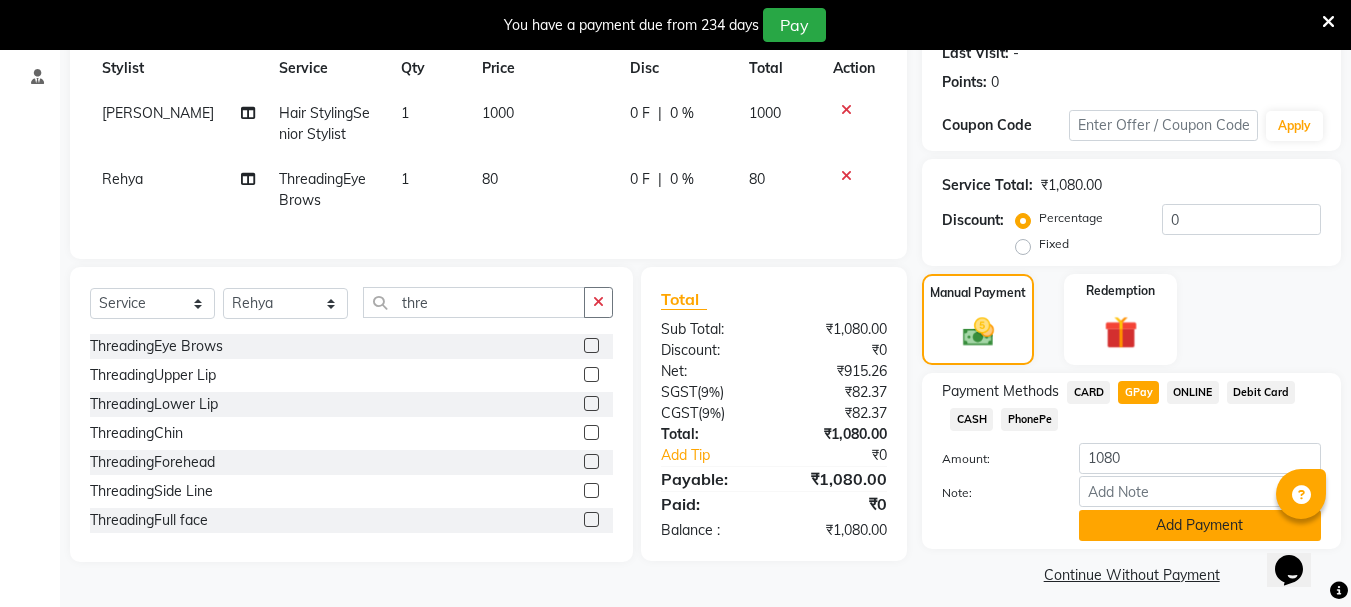 click on "Add Payment" 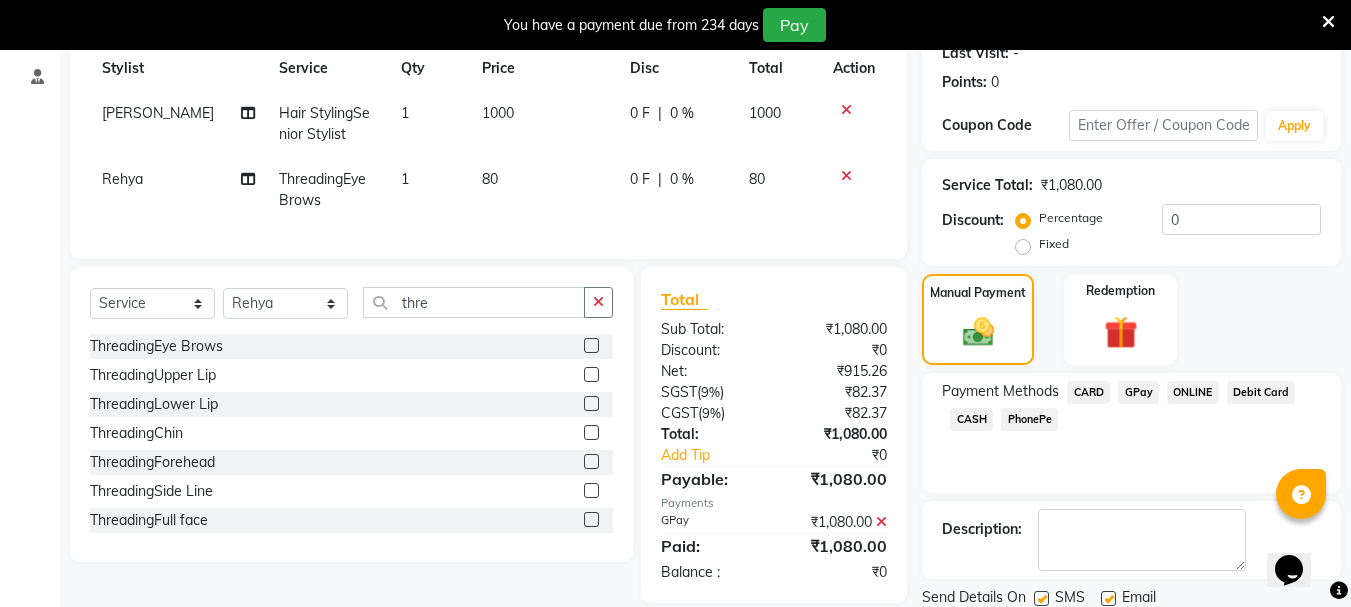 scroll, scrollTop: 359, scrollLeft: 0, axis: vertical 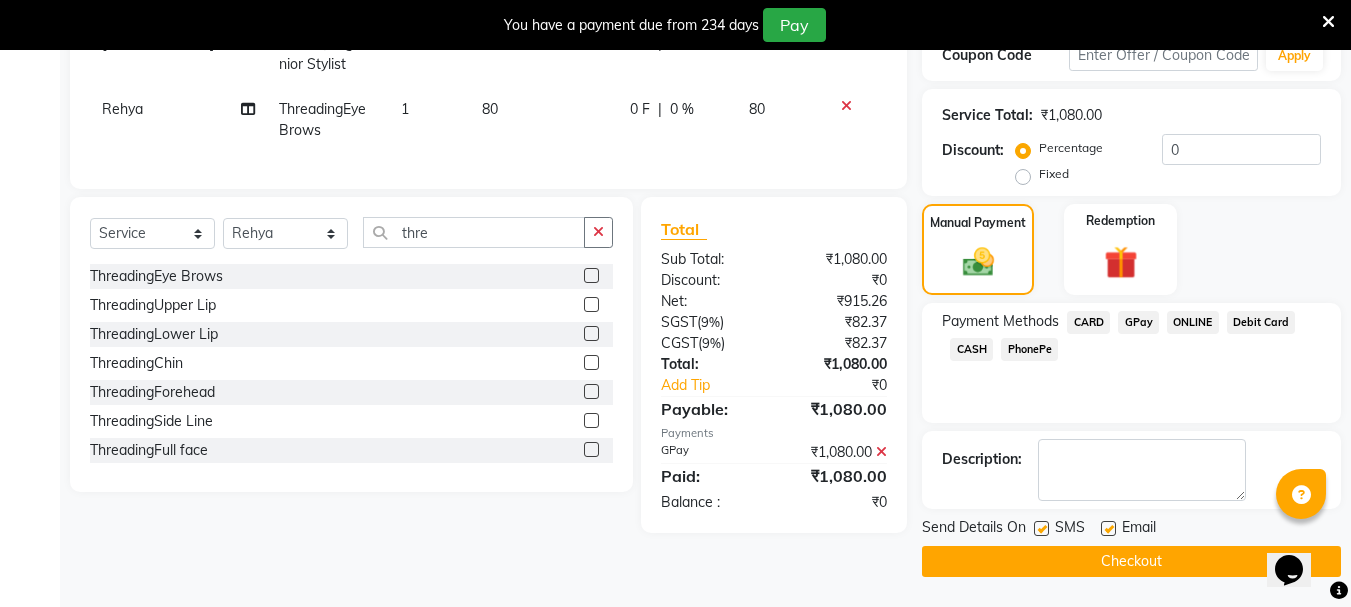 click on "Checkout" 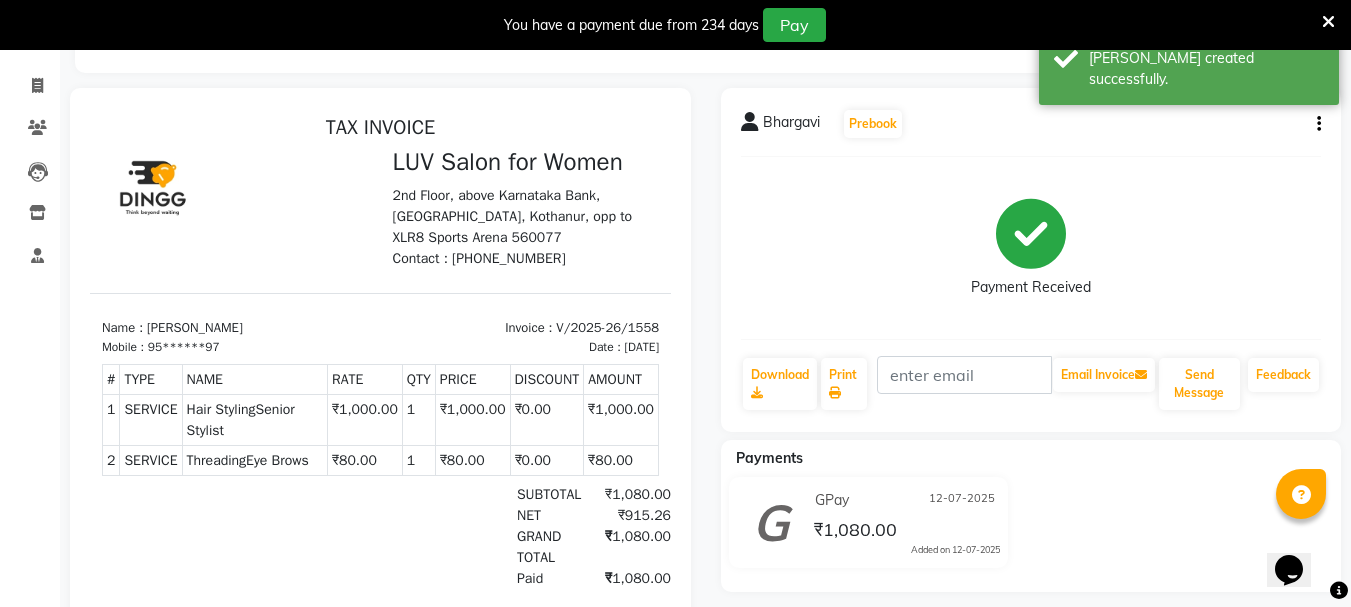 scroll, scrollTop: 0, scrollLeft: 0, axis: both 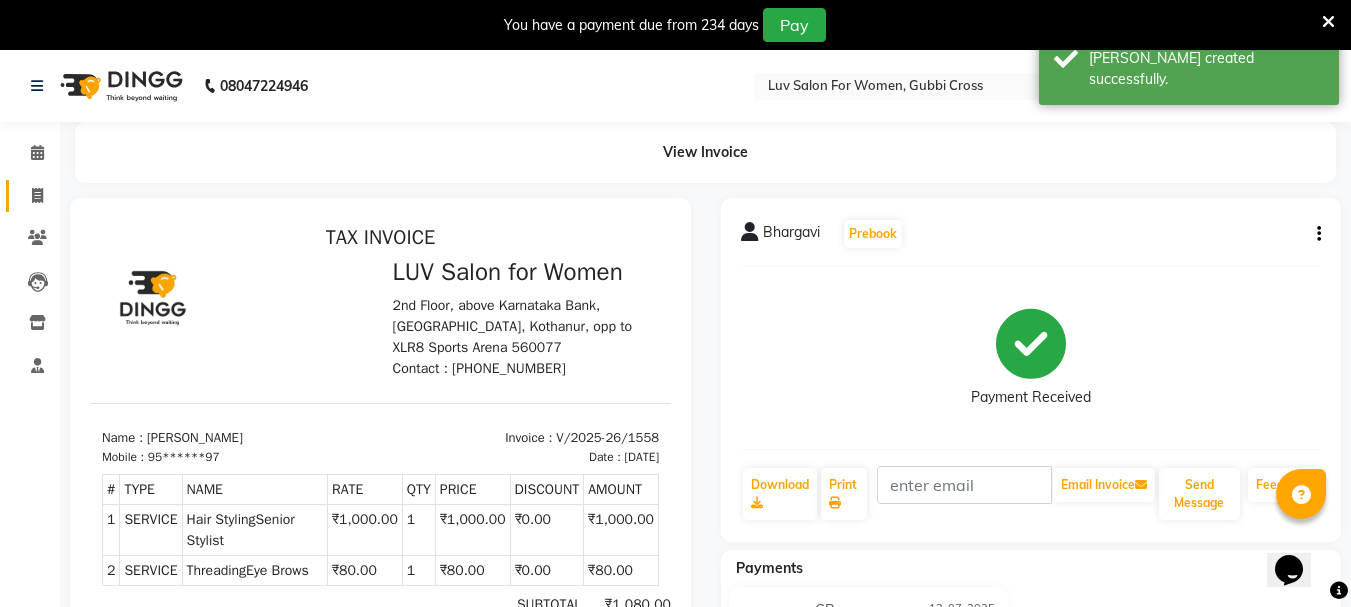 click 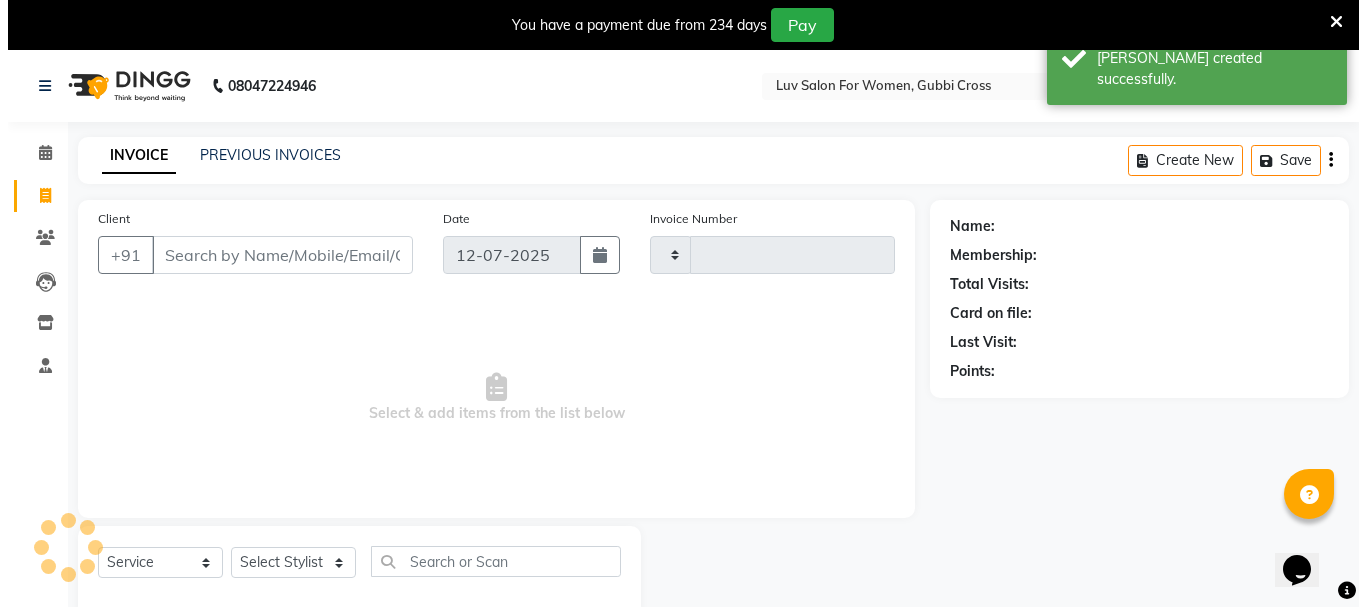 scroll, scrollTop: 50, scrollLeft: 0, axis: vertical 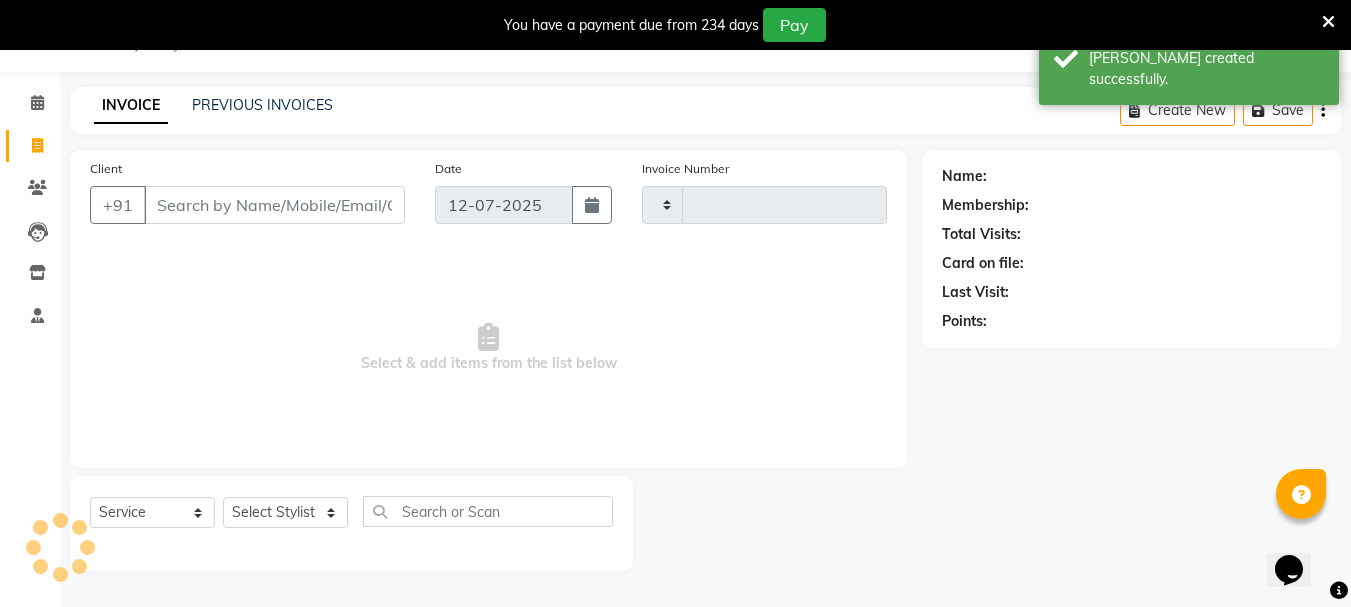 type on "1559" 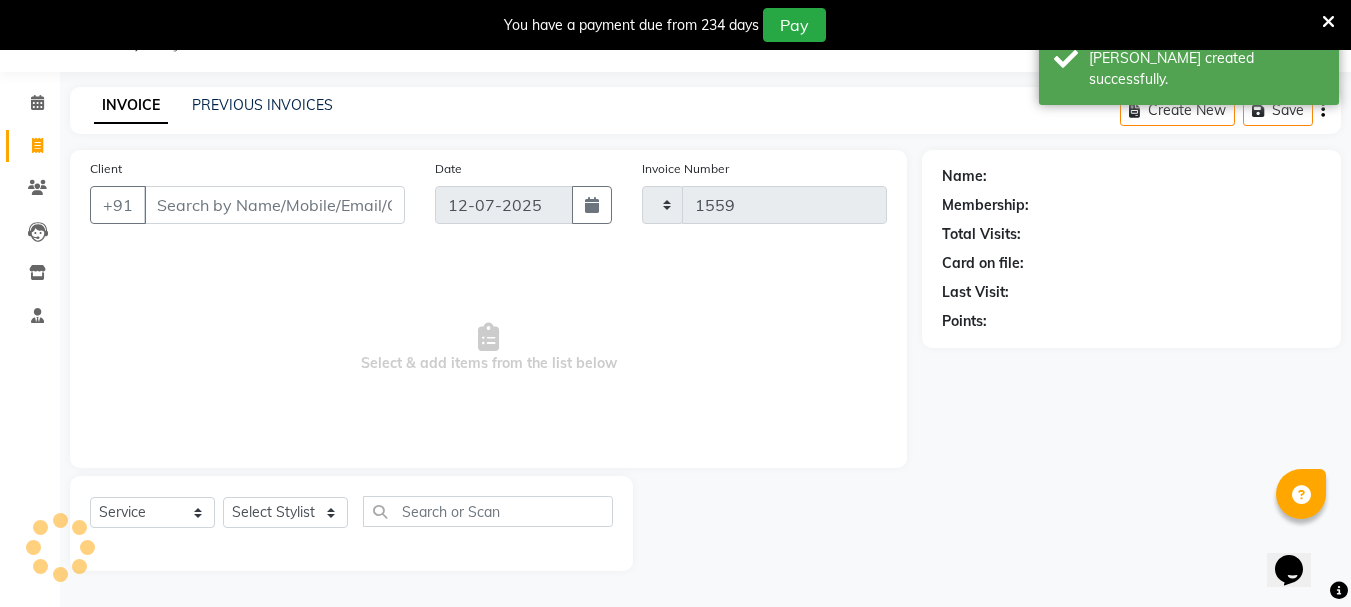 select on "7221" 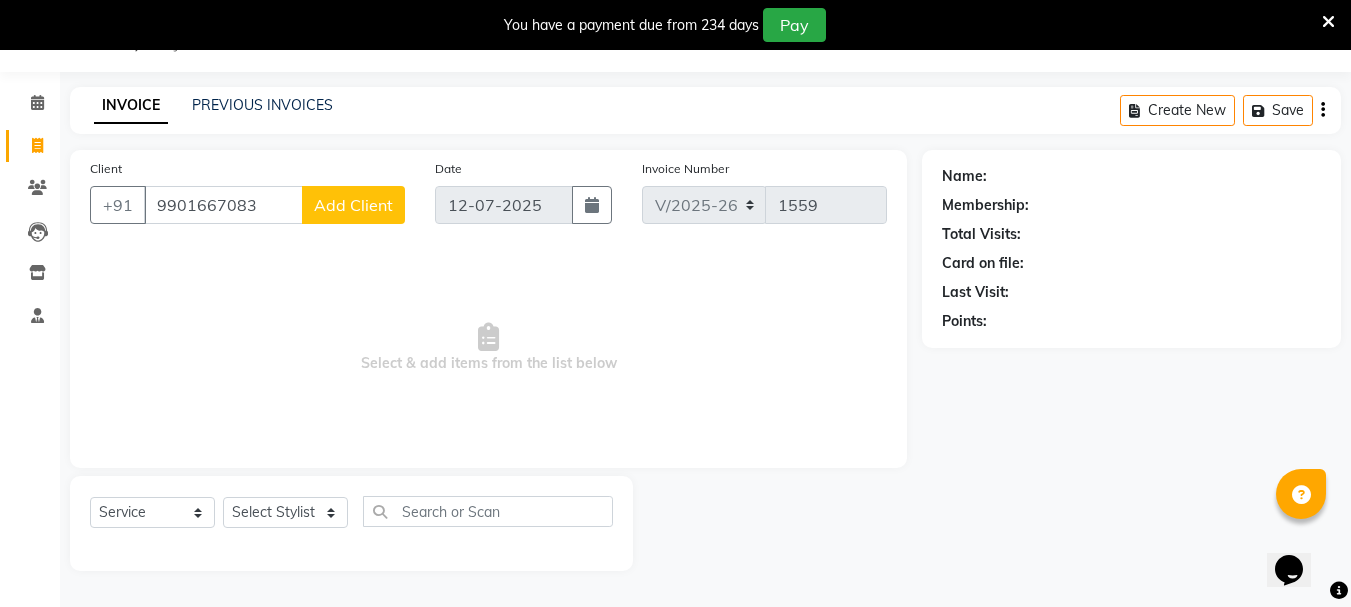 type on "9901667083" 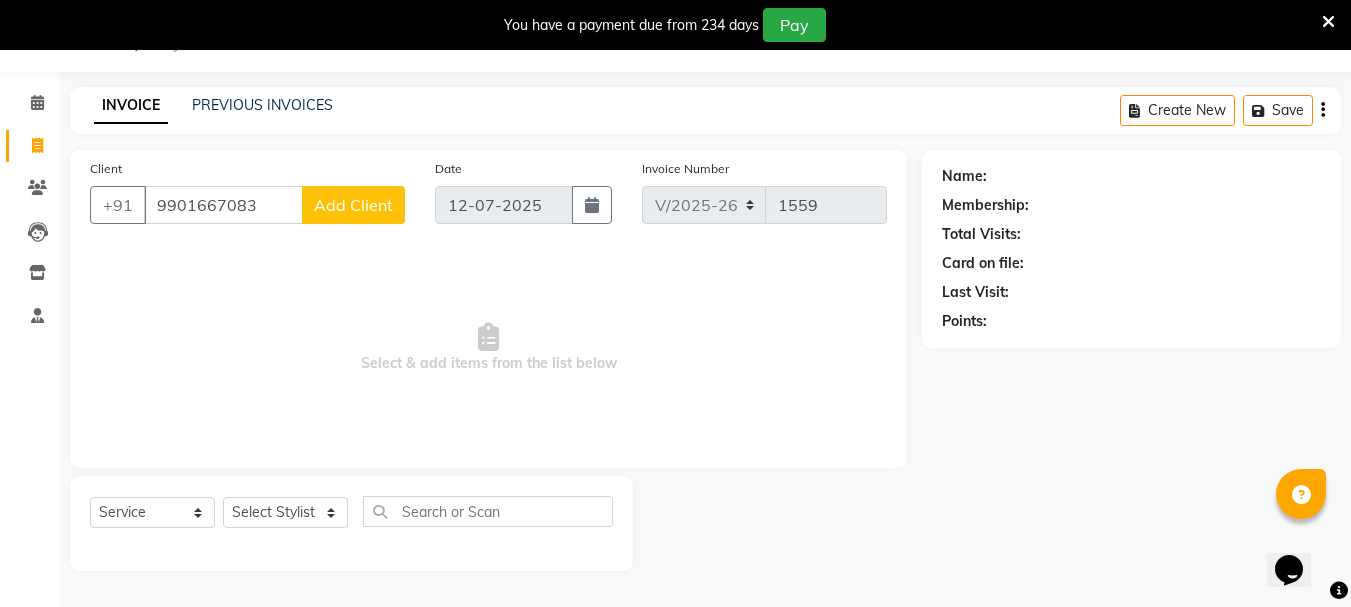 click on "Add Client" 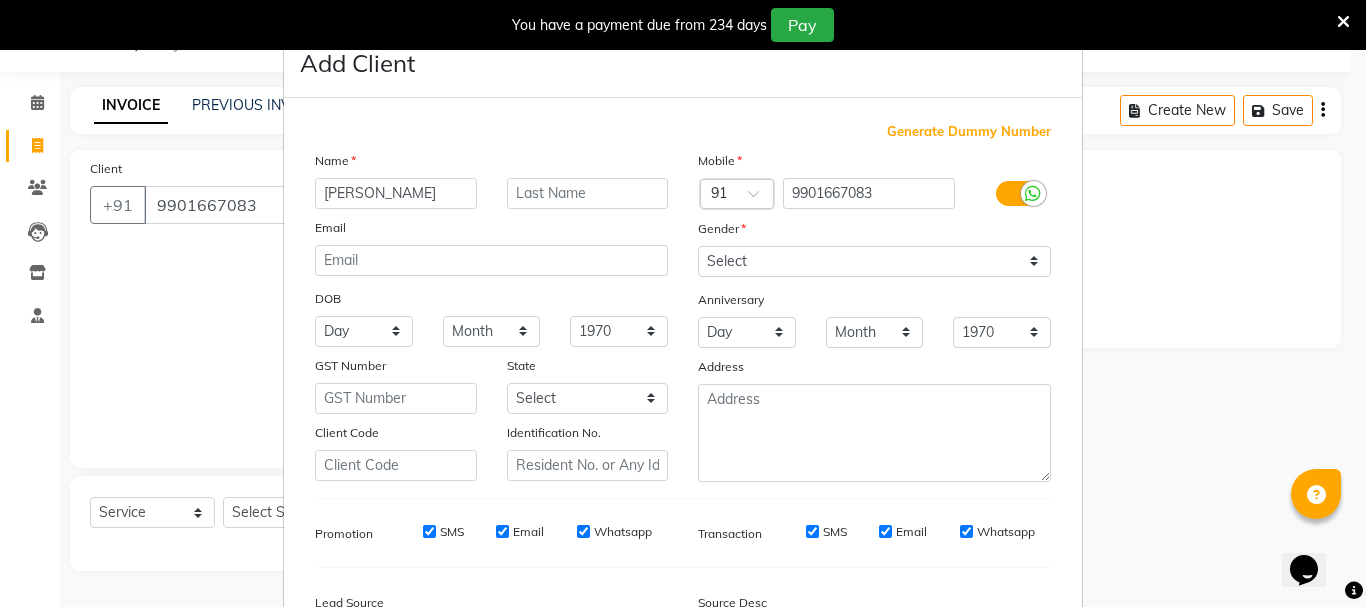 type on "[PERSON_NAME]" 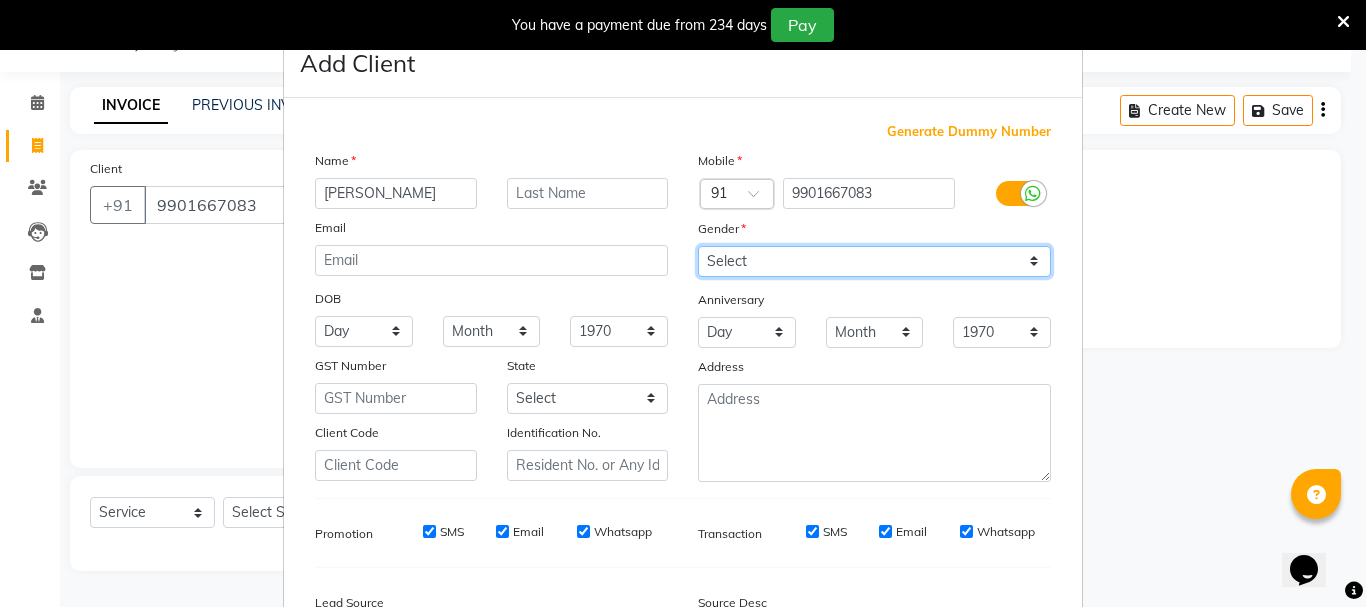 click on "Select [DEMOGRAPHIC_DATA] [DEMOGRAPHIC_DATA] Other Prefer Not To Say" at bounding box center (874, 261) 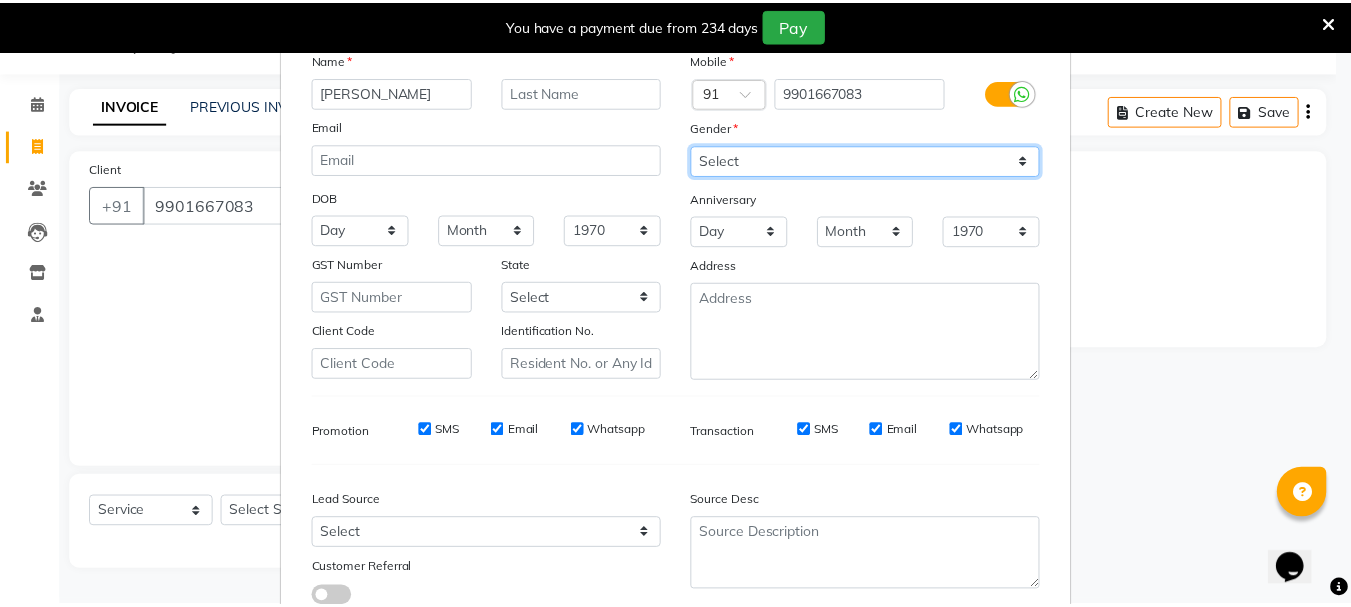 scroll, scrollTop: 242, scrollLeft: 0, axis: vertical 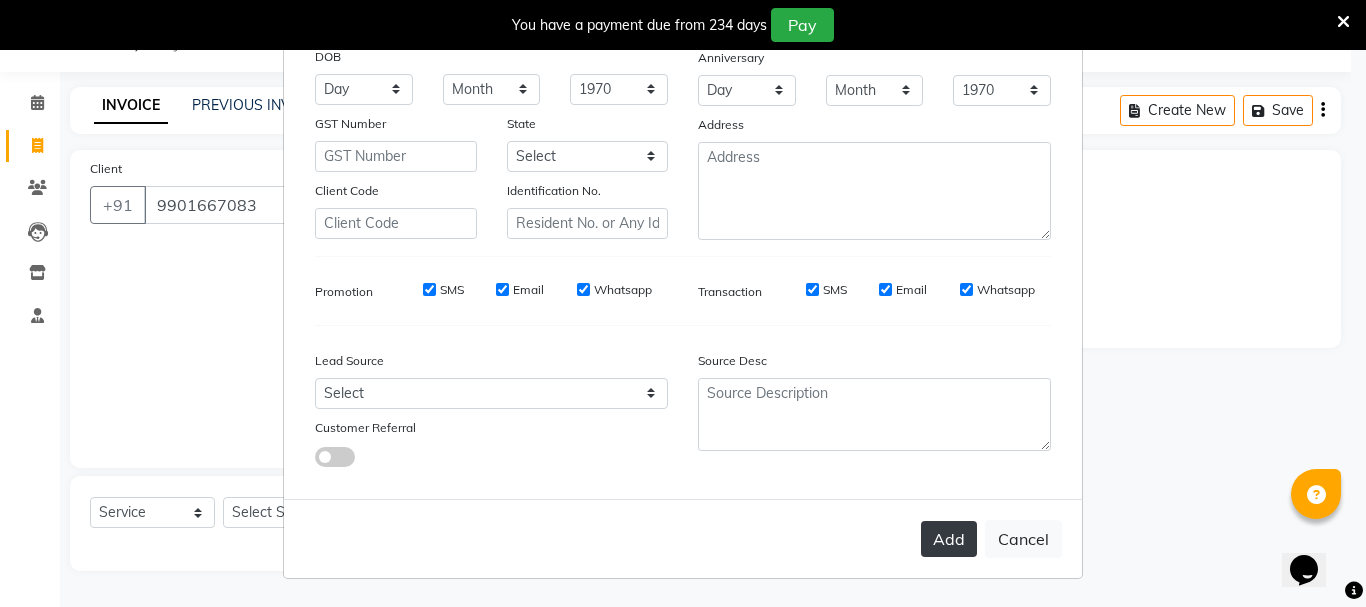 click on "Add" at bounding box center [949, 539] 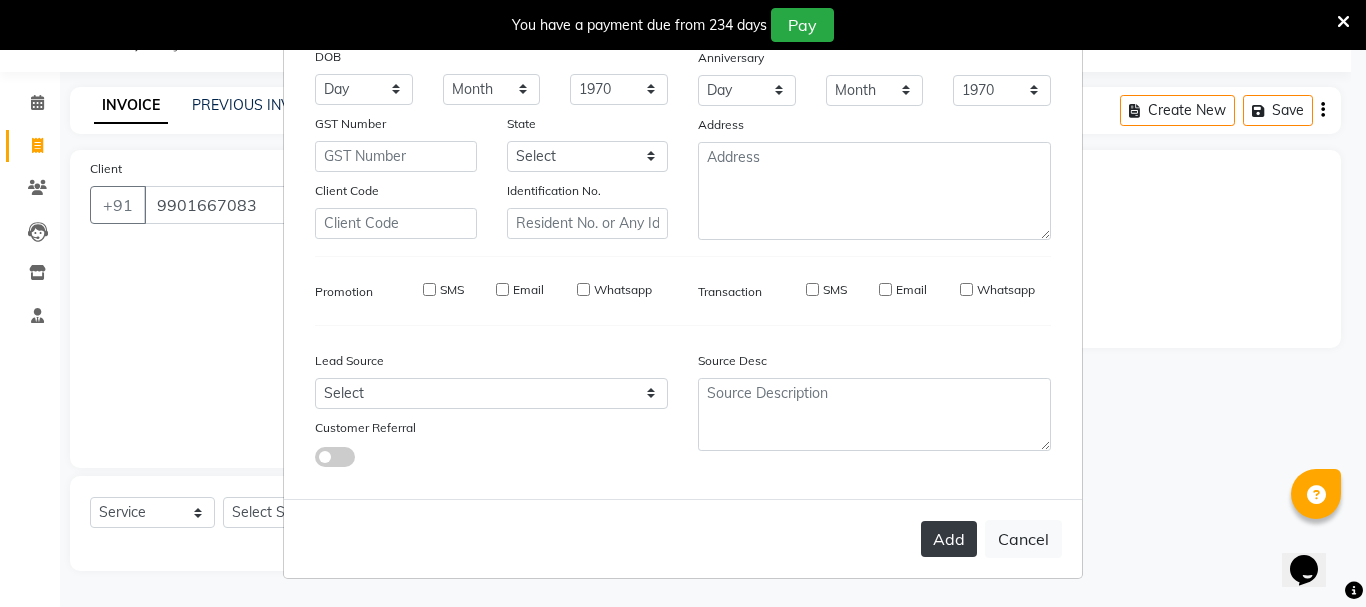 type on "99******83" 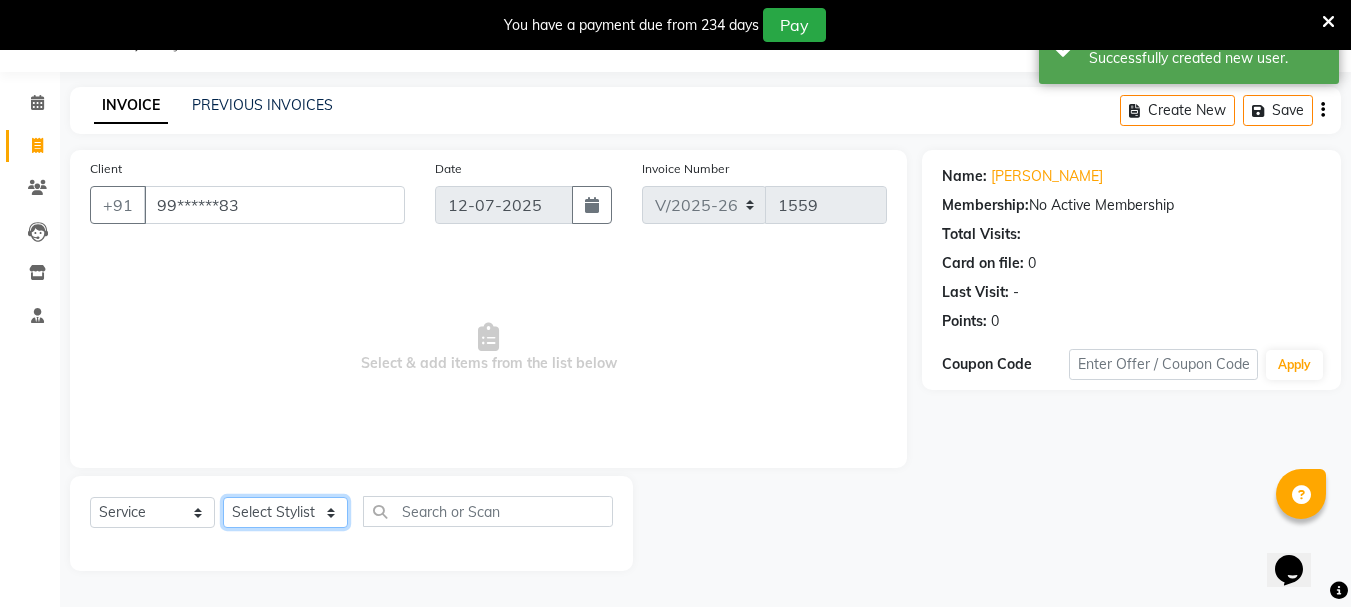 click on "Select Stylist Bhavani Buati [PERSON_NAME] Hriatpuii [PERSON_NAME] [PERSON_NAME] Salon Manager [PERSON_NAME] [PERSON_NAME] Ncy [PERSON_NAME]" 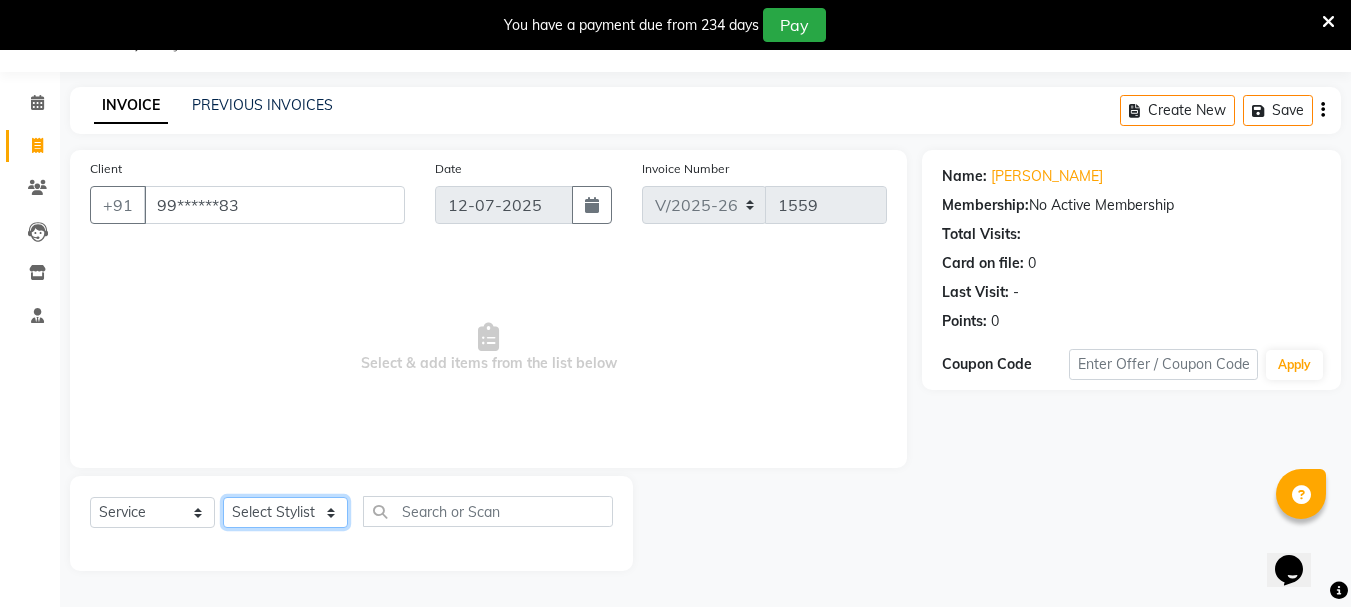 select on "64253" 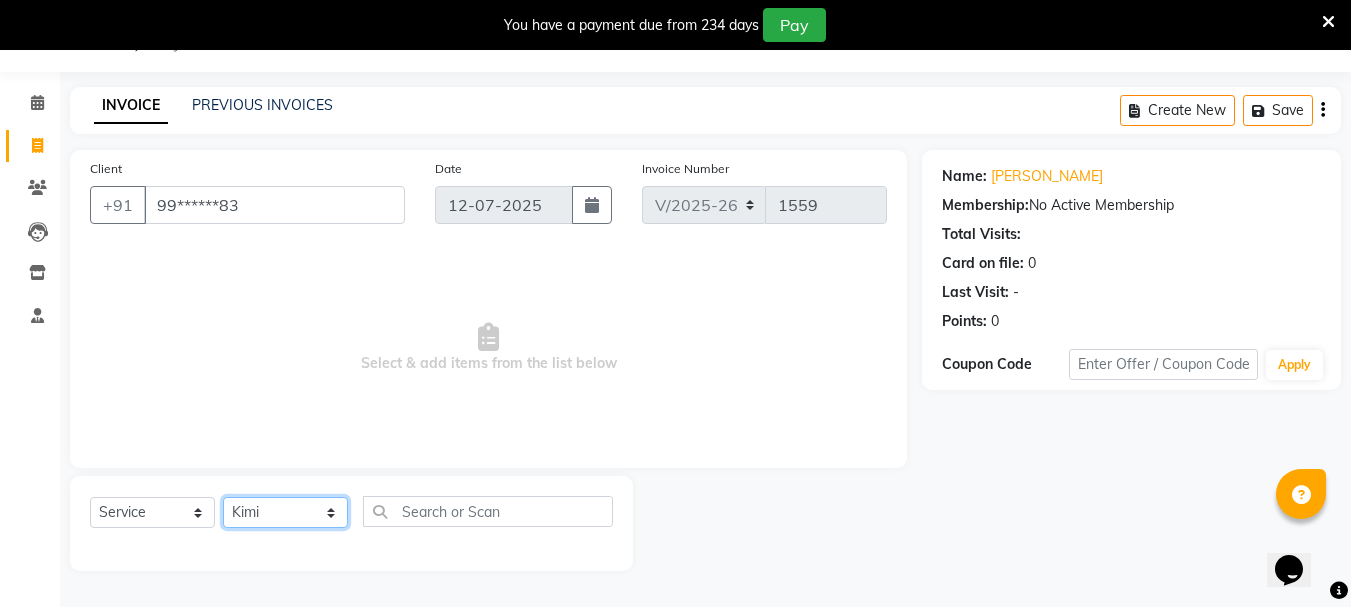 click on "Select Stylist Bhavani Buati [PERSON_NAME] Hriatpuii [PERSON_NAME] [PERSON_NAME] Salon Manager [PERSON_NAME] [PERSON_NAME] Ncy [PERSON_NAME]" 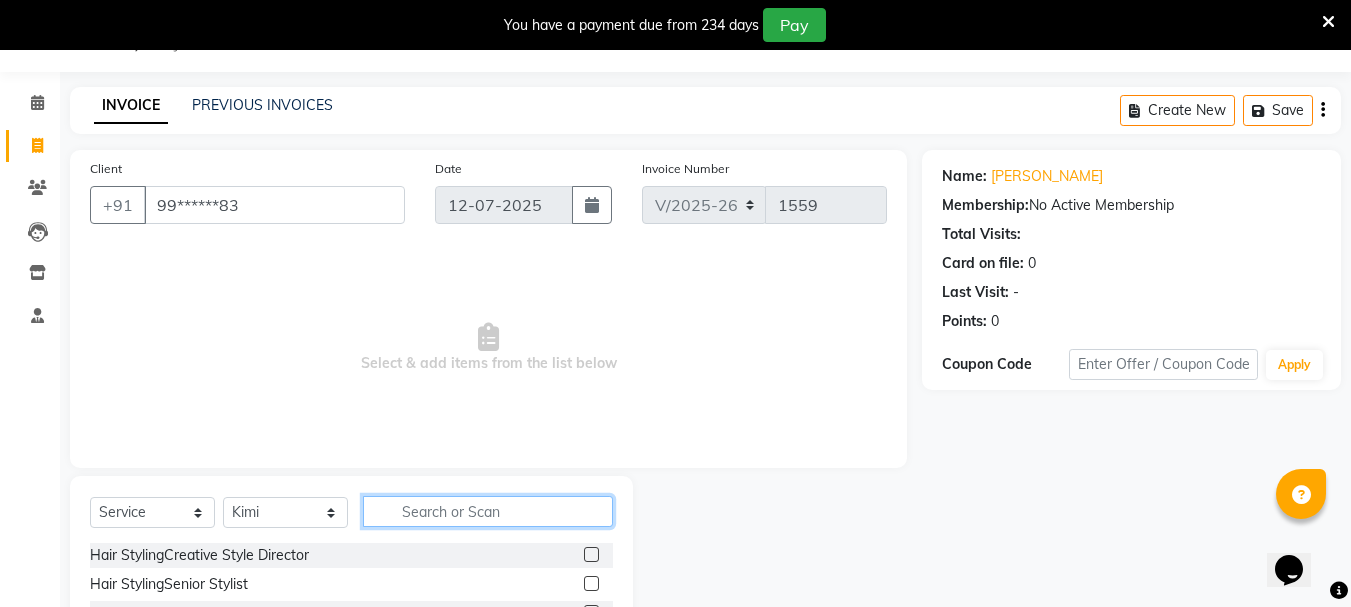 click 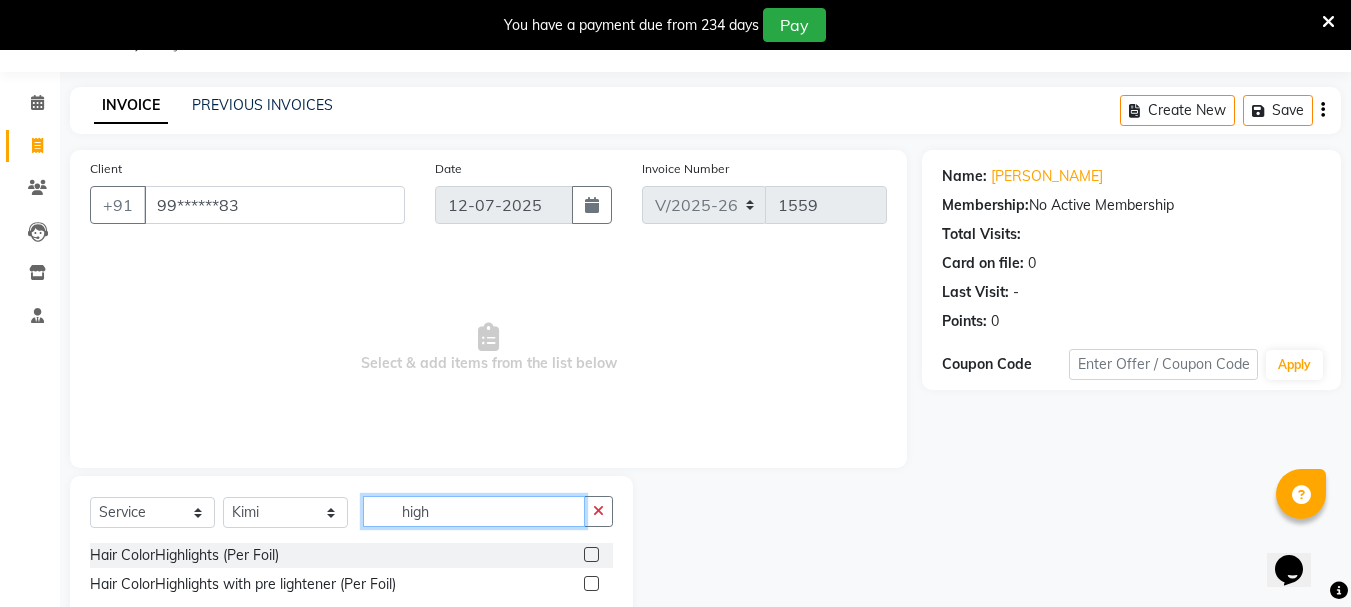 type on "high" 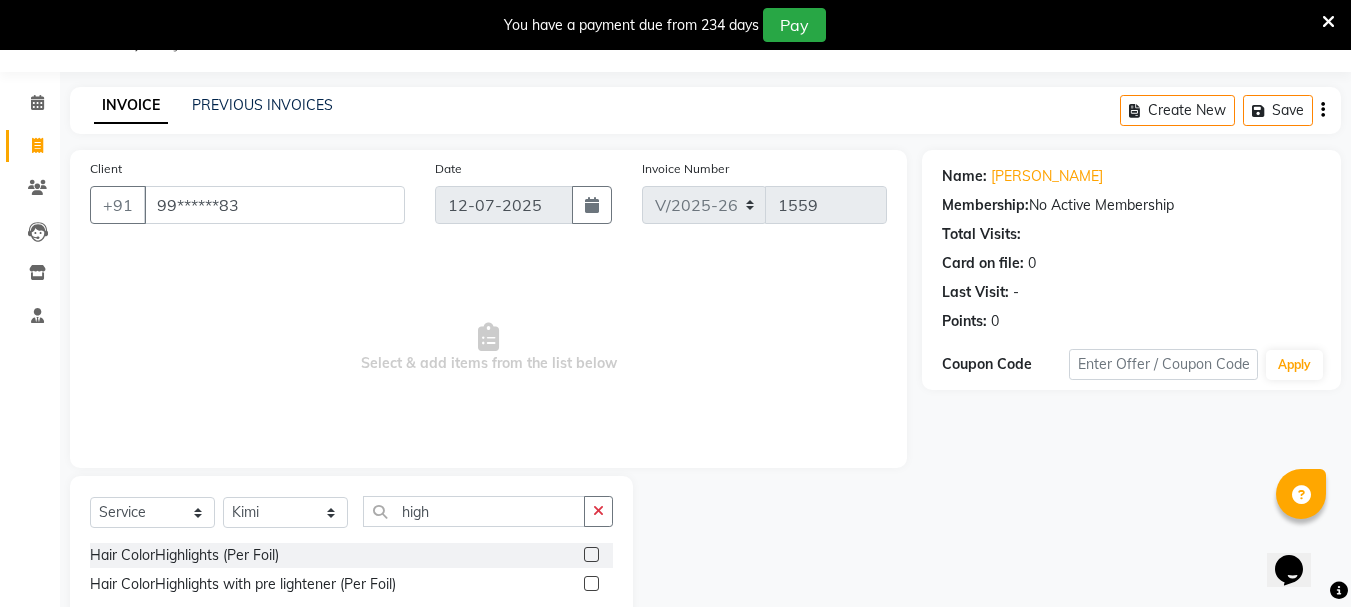 click 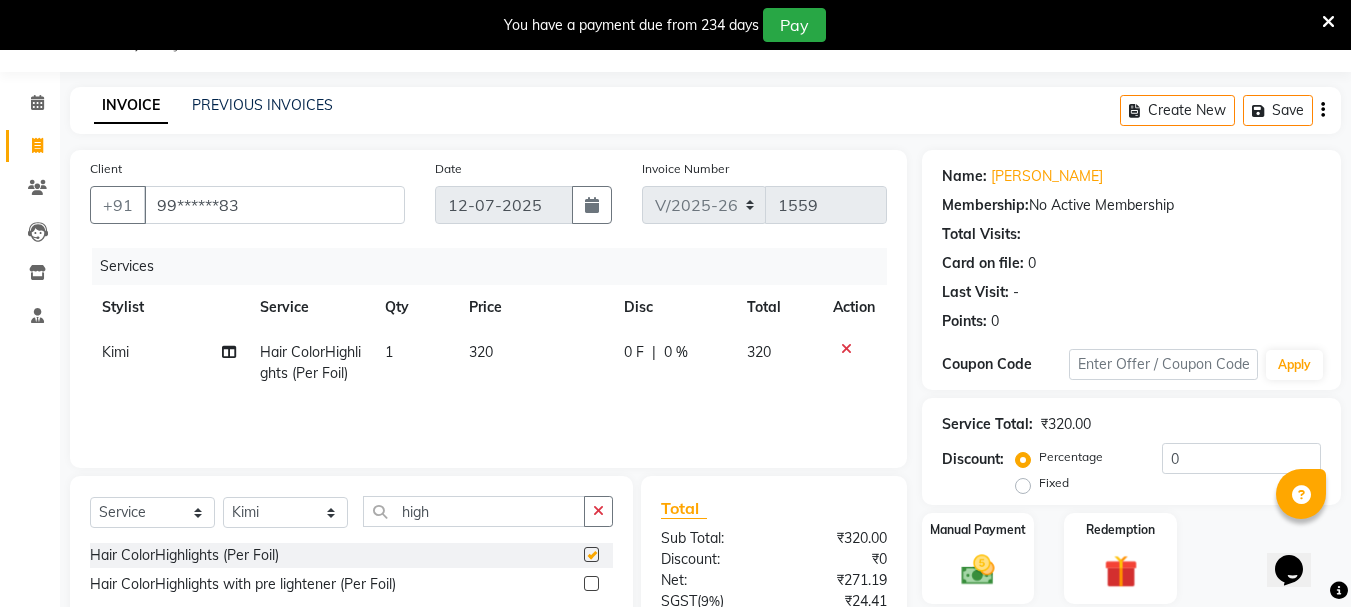 checkbox on "false" 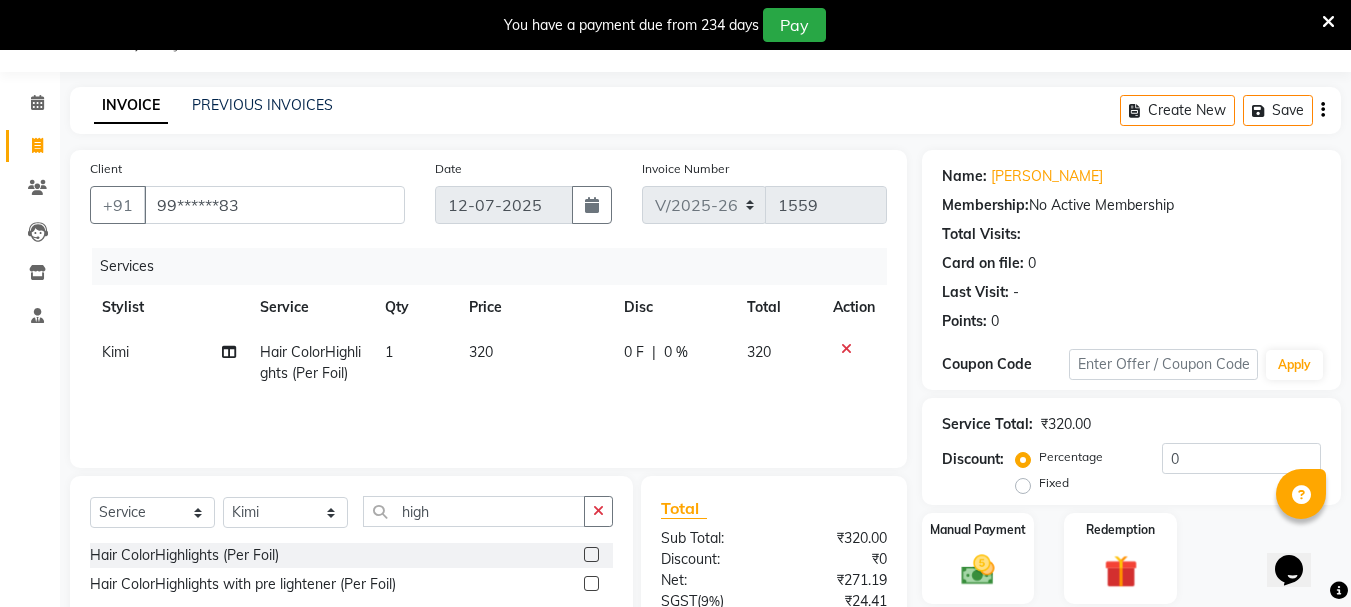 click on "1" 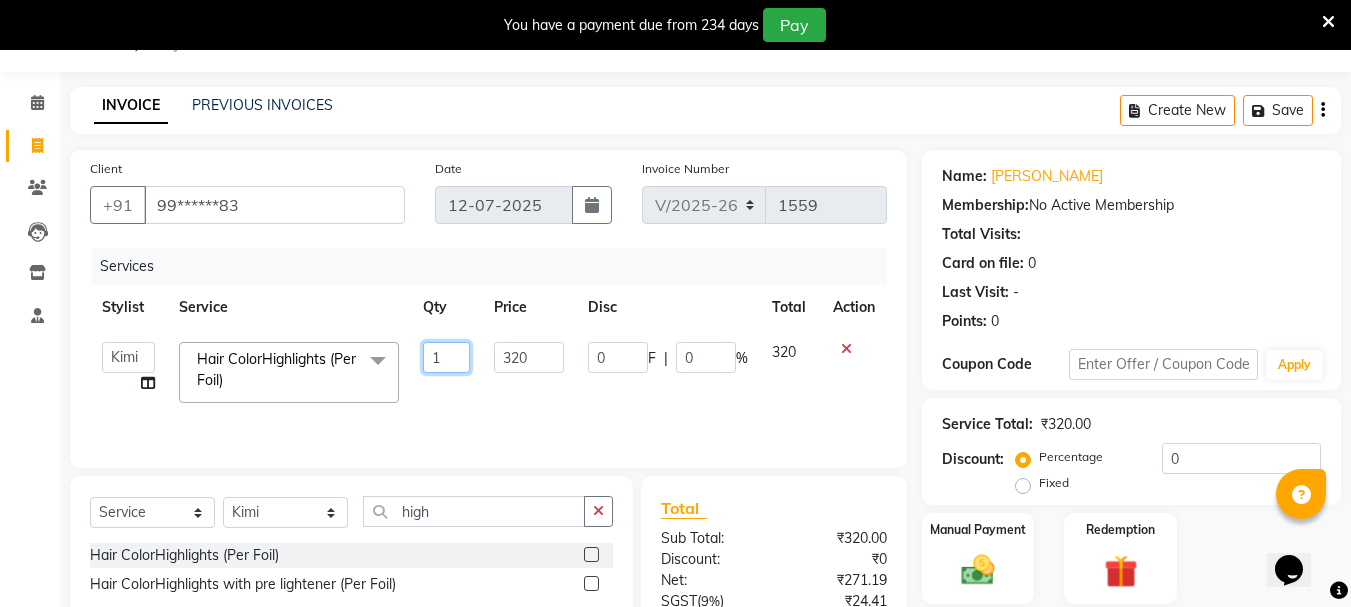click on "1" 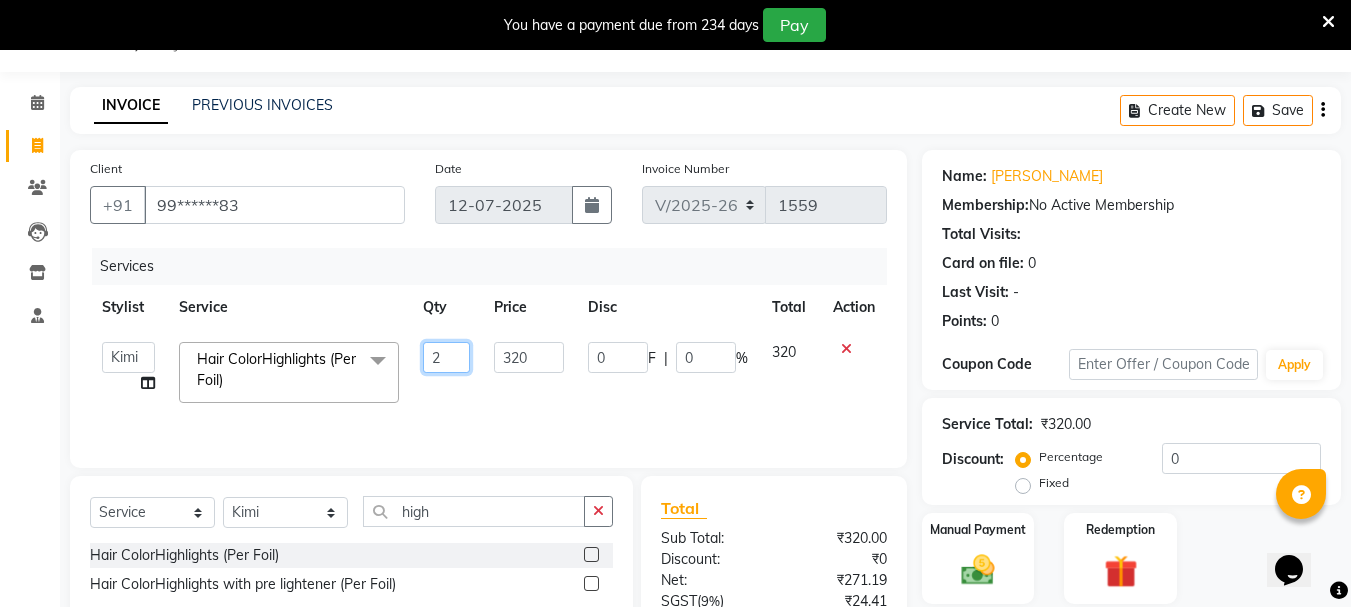 type on "21" 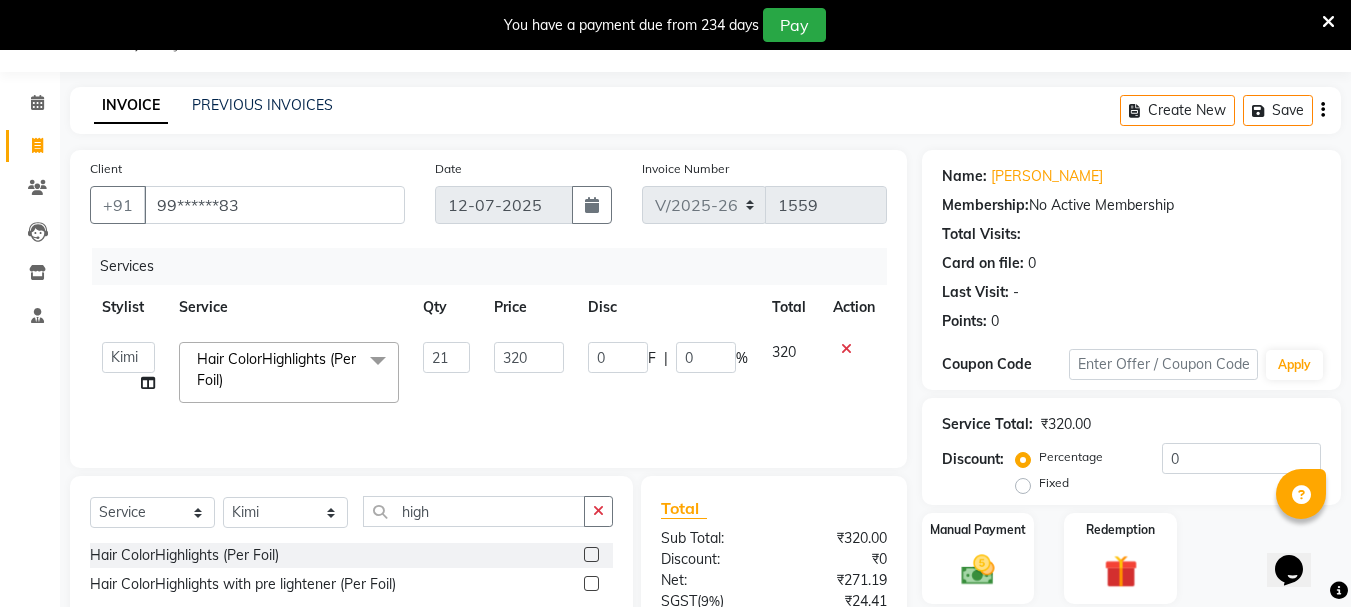 click on "0 F | 0 %" 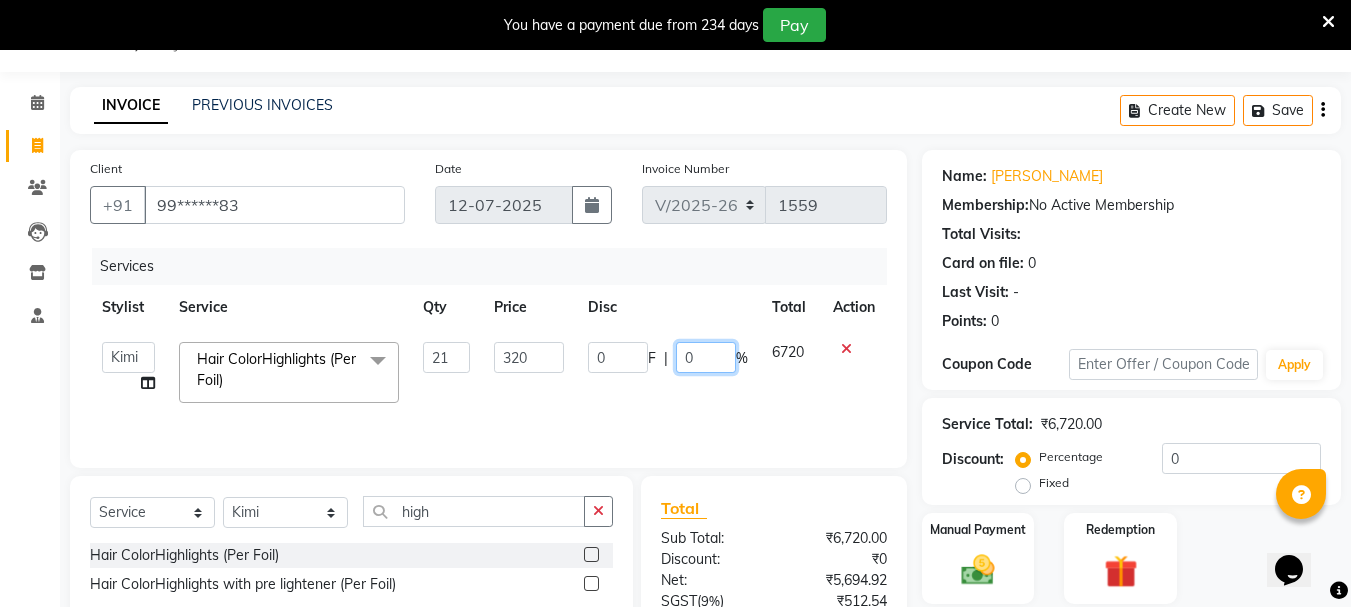 click on "0" 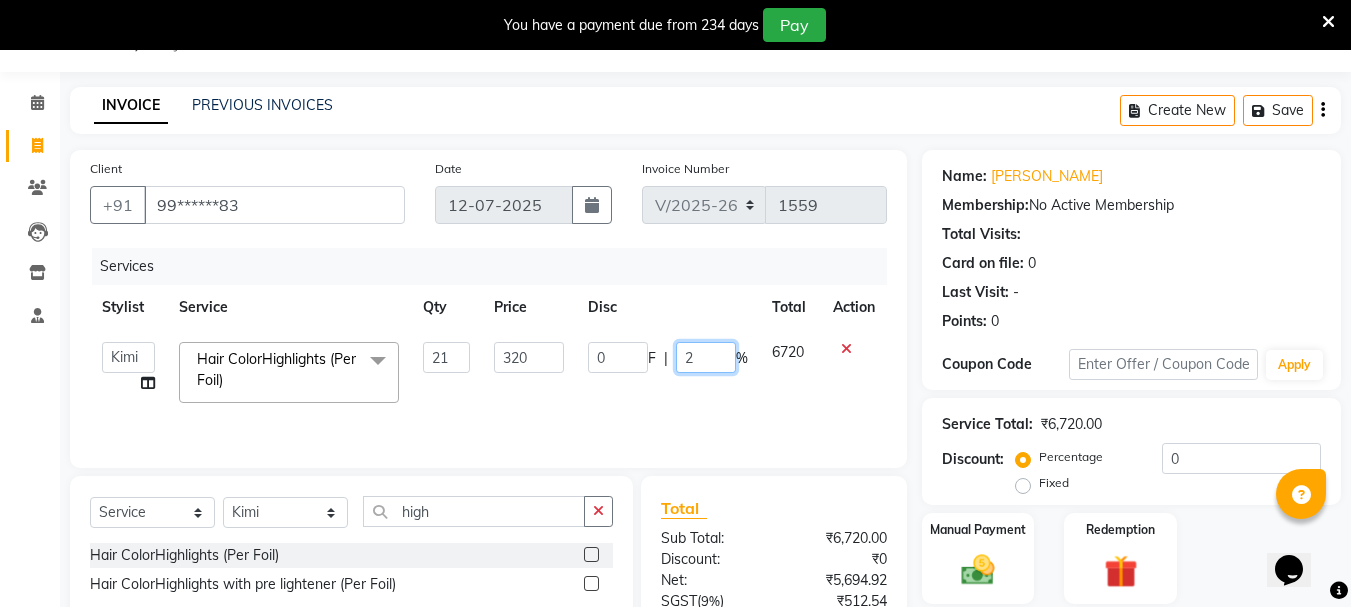 type on "20" 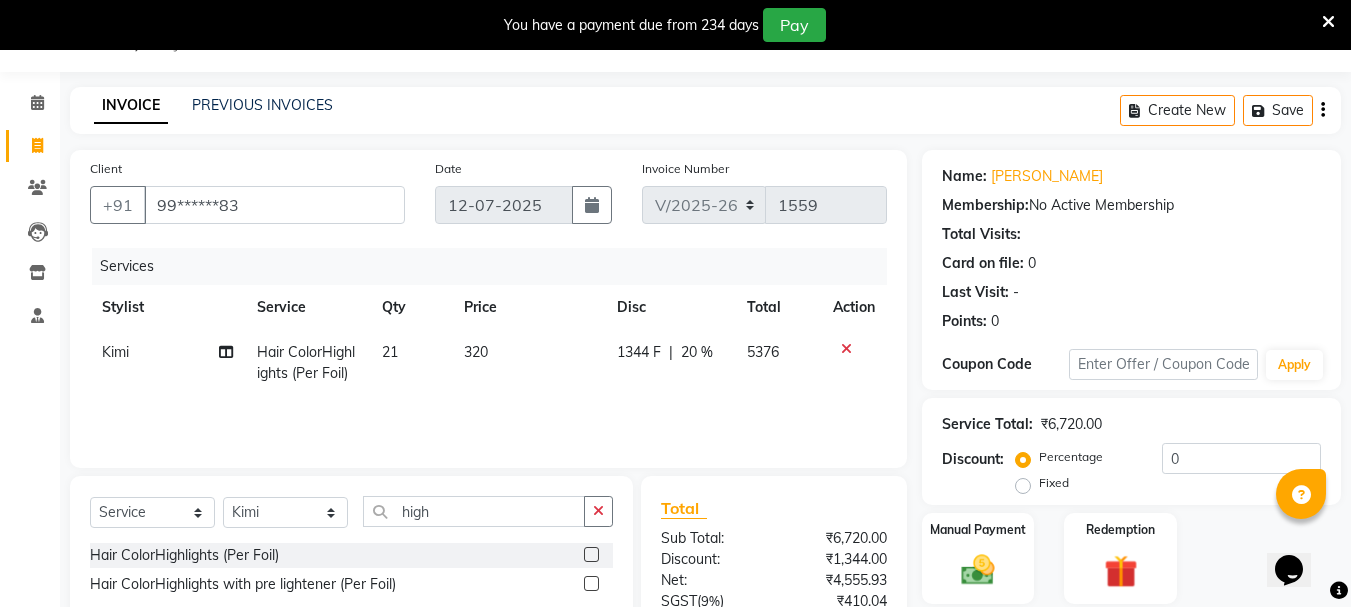 click on "1344 F | 20 %" 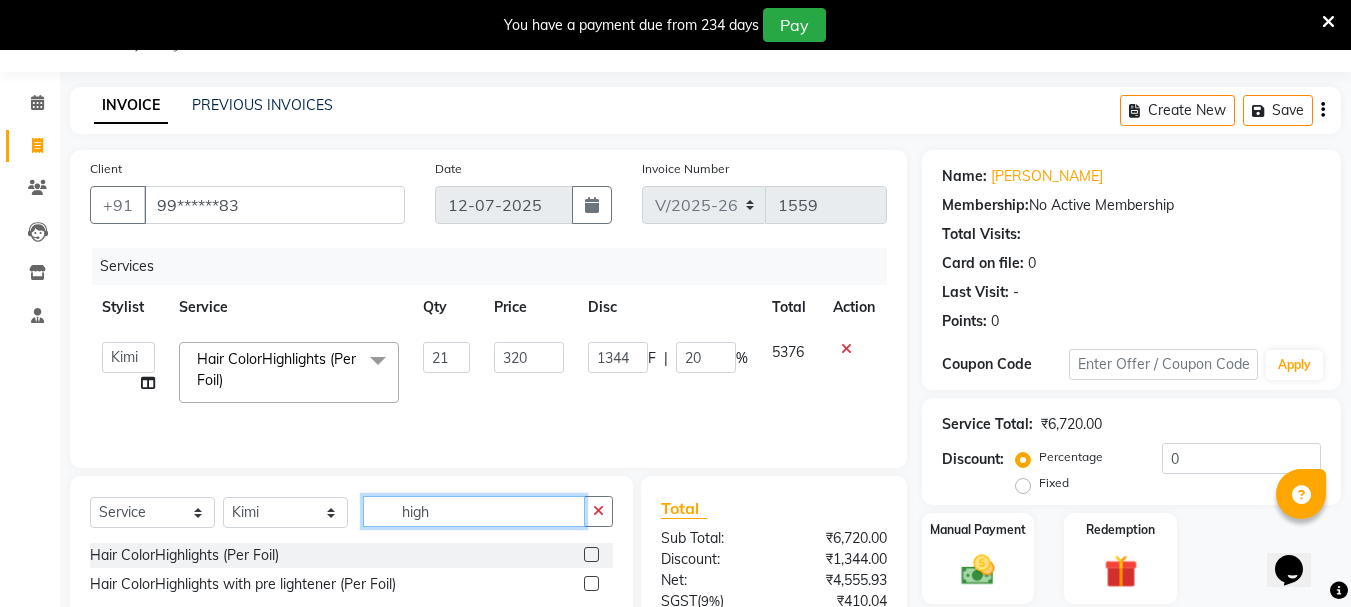 click on "high" 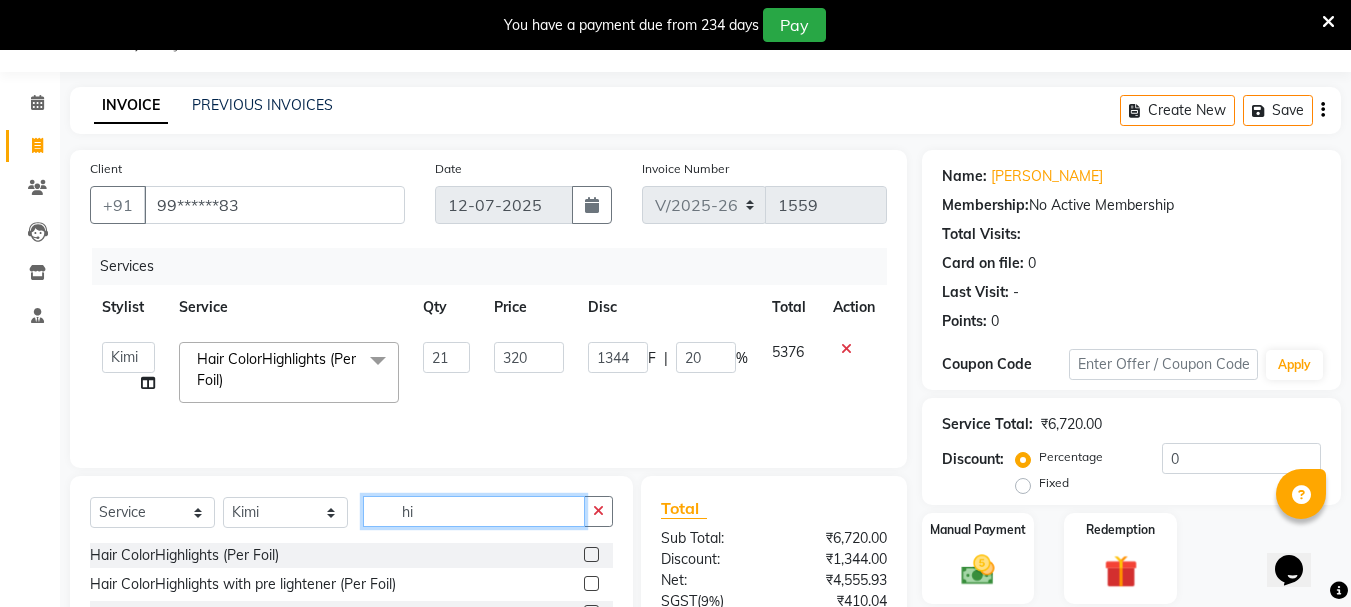 type on "h" 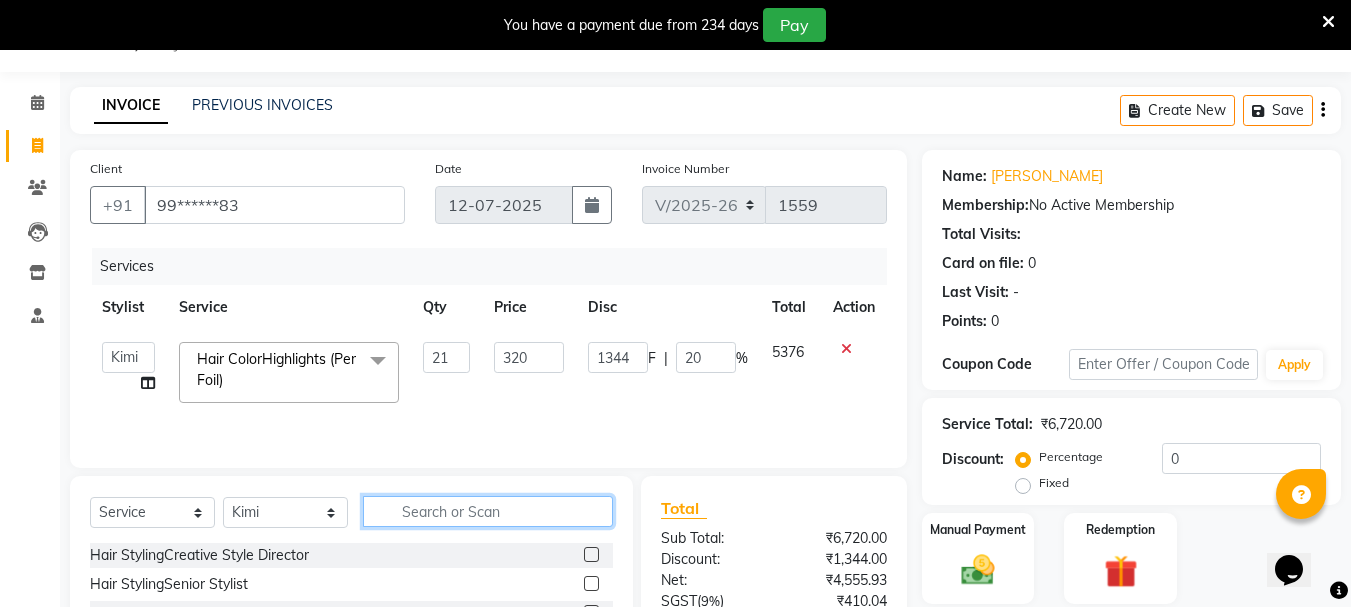 type 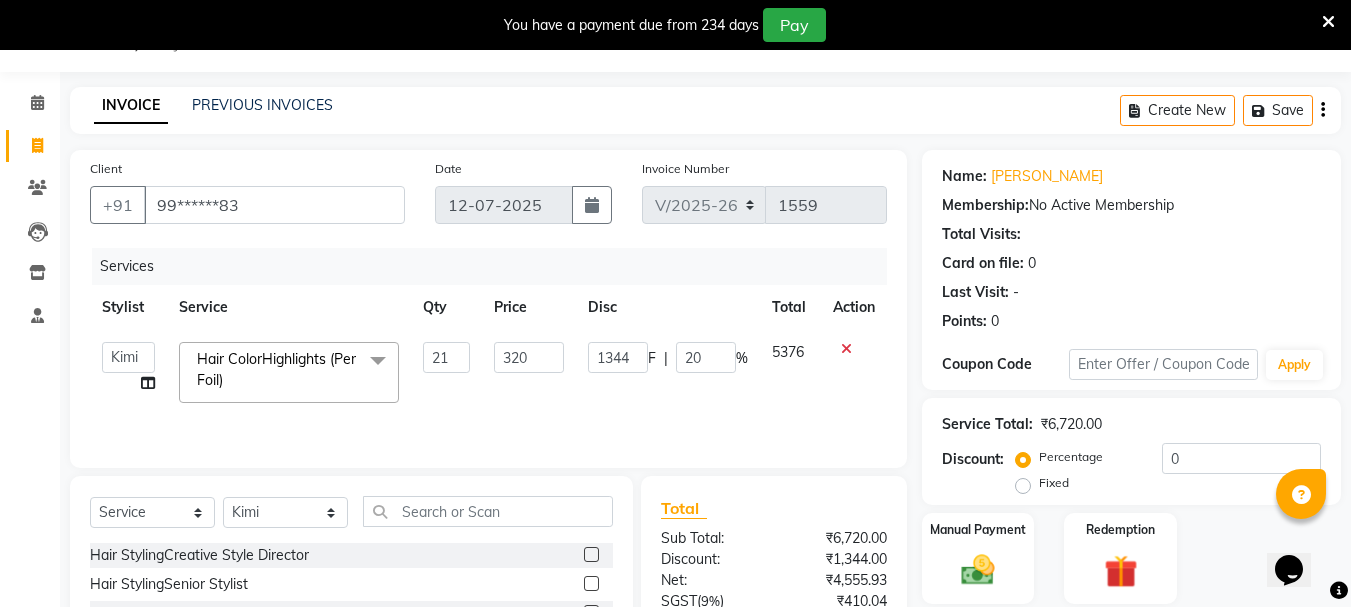 click 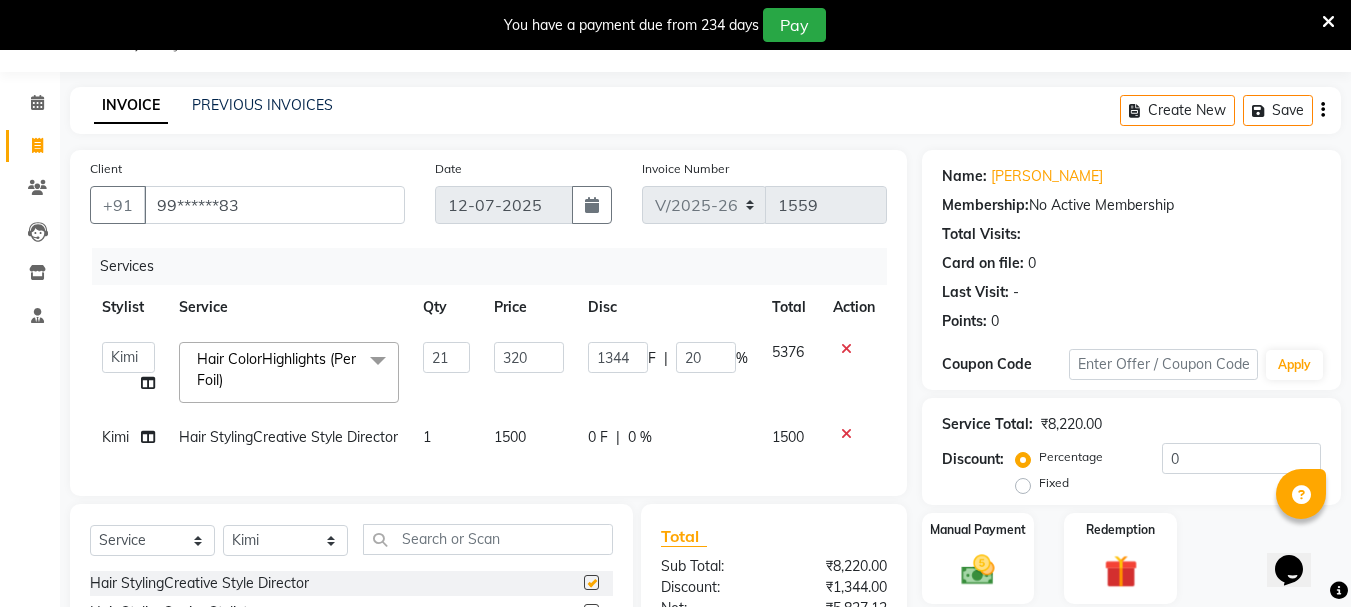 checkbox on "false" 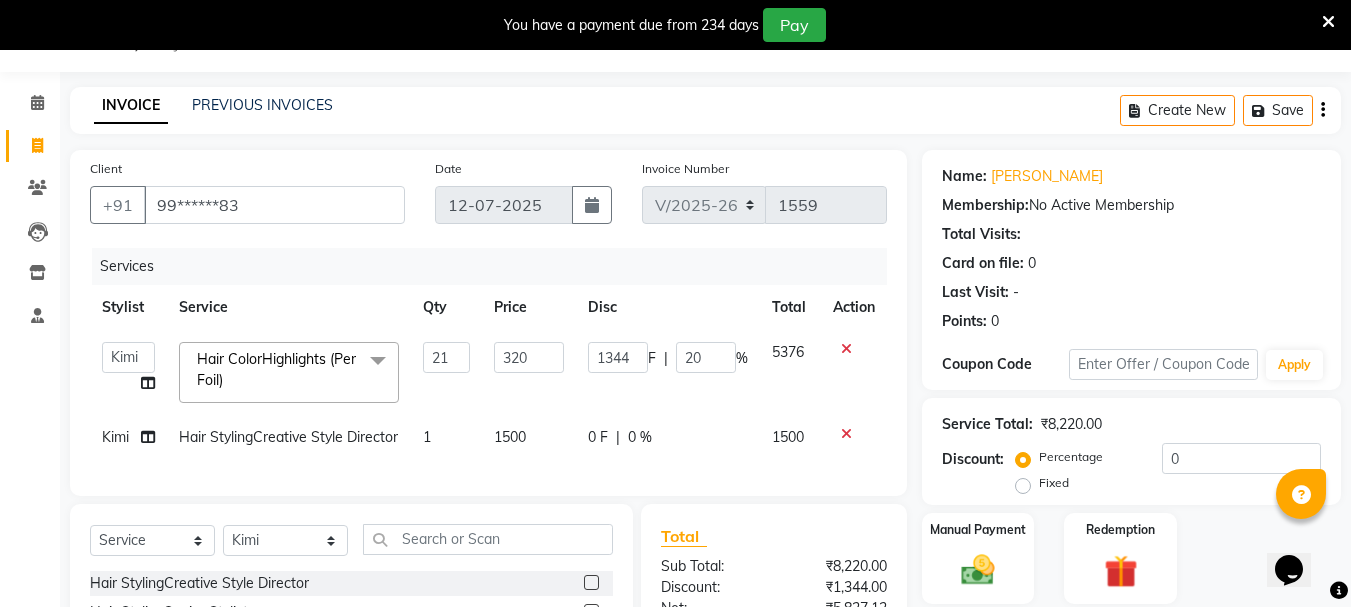 scroll, scrollTop: 250, scrollLeft: 0, axis: vertical 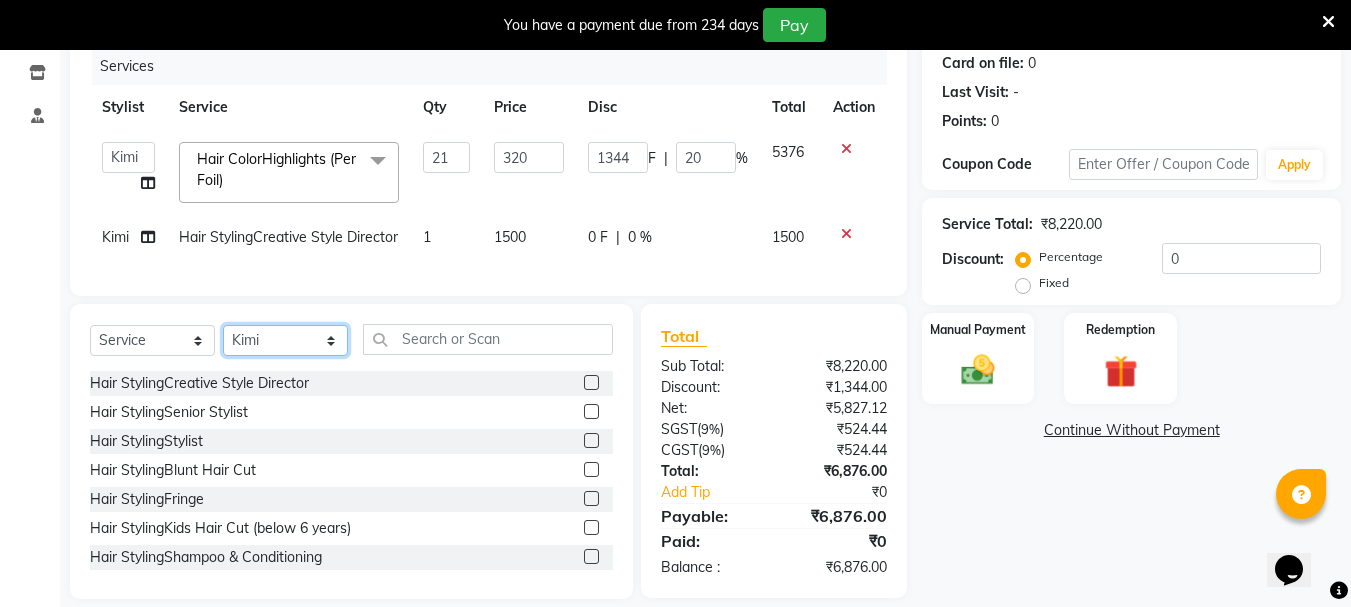 click on "Select Stylist Bhavani Buati [PERSON_NAME] Hriatpuii [PERSON_NAME] [PERSON_NAME] Salon Manager [PERSON_NAME] [PERSON_NAME] Ncy [PERSON_NAME]" 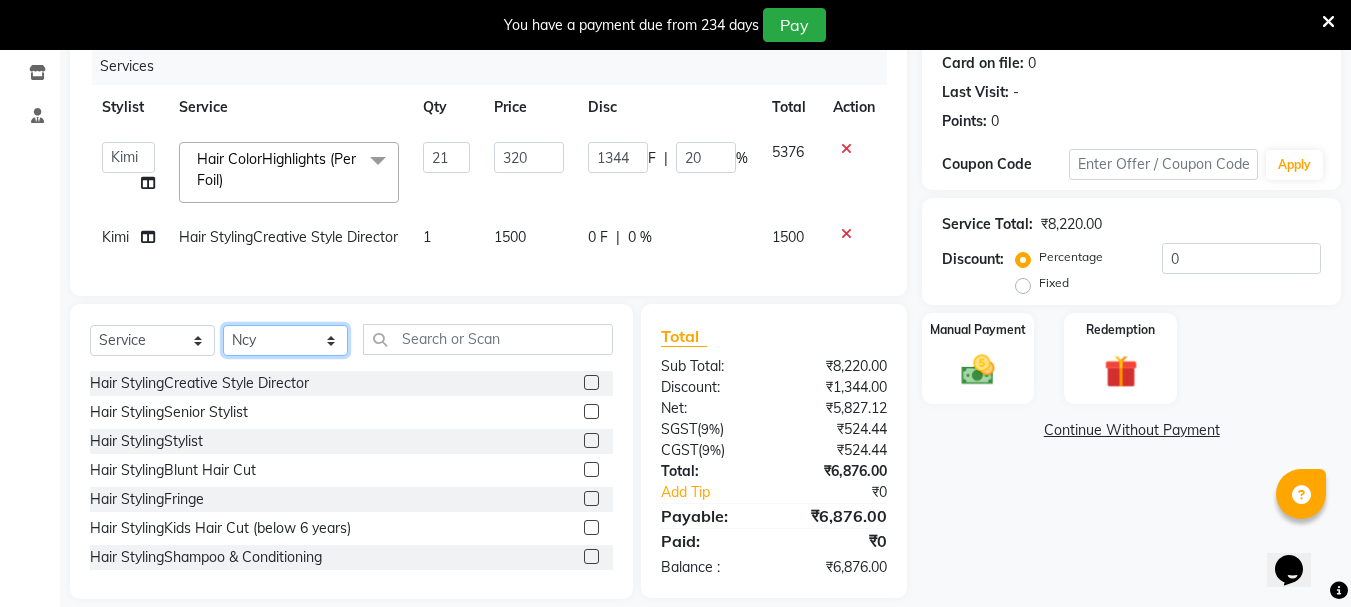 click on "Select Stylist Bhavani Buati [PERSON_NAME] Hriatpuii [PERSON_NAME] [PERSON_NAME] Salon Manager [PERSON_NAME] [PERSON_NAME] Ncy [PERSON_NAME]" 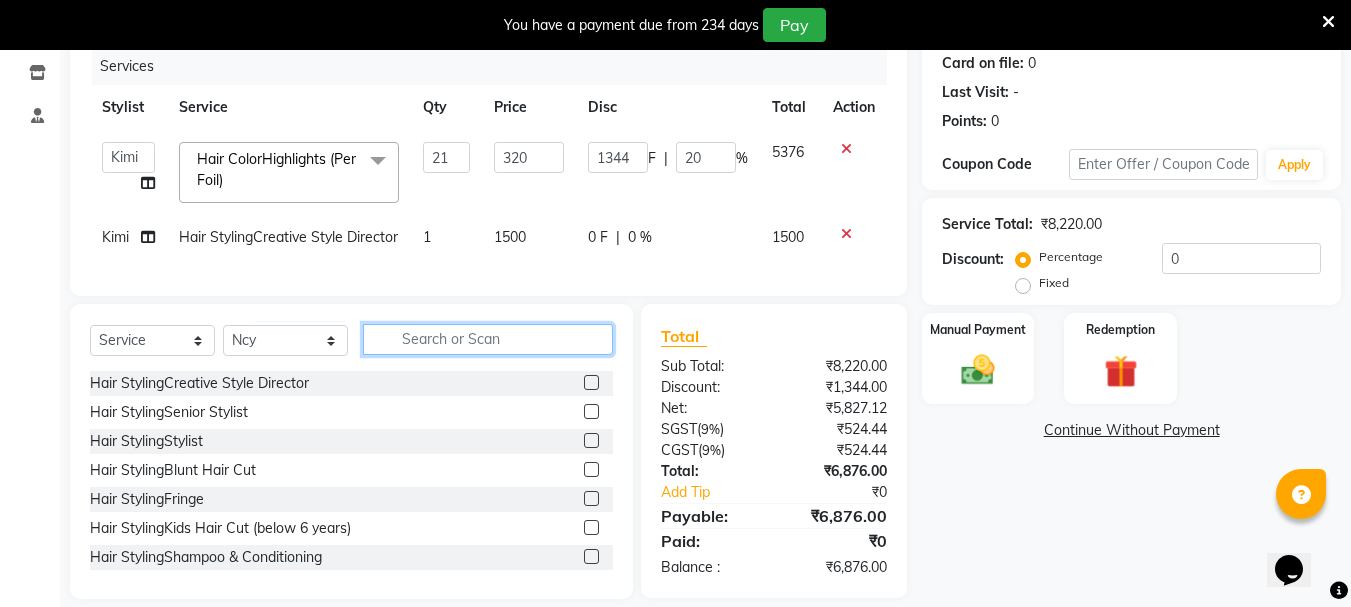 click 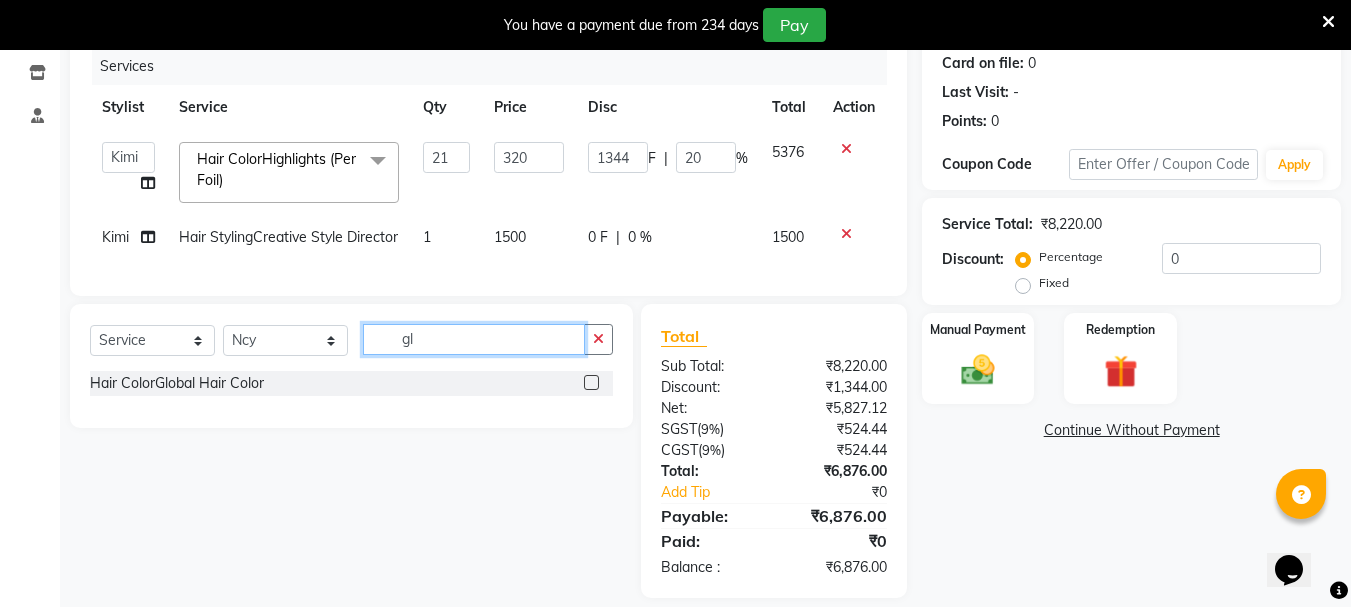 type on "g" 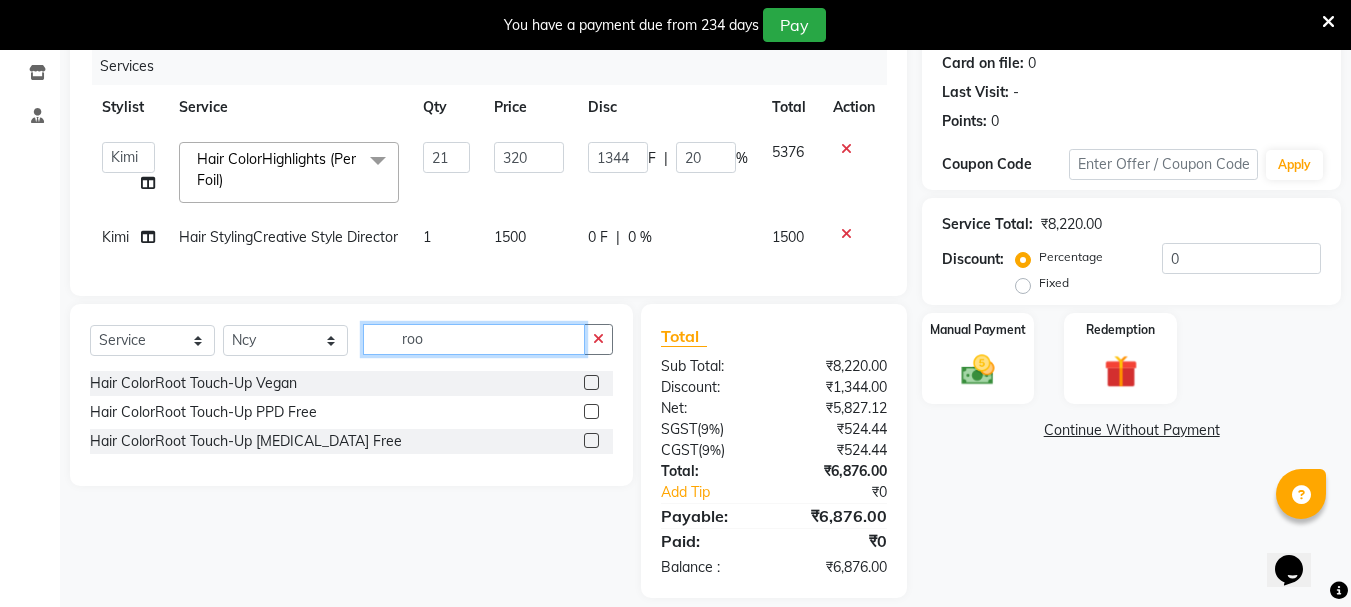 type on "roo" 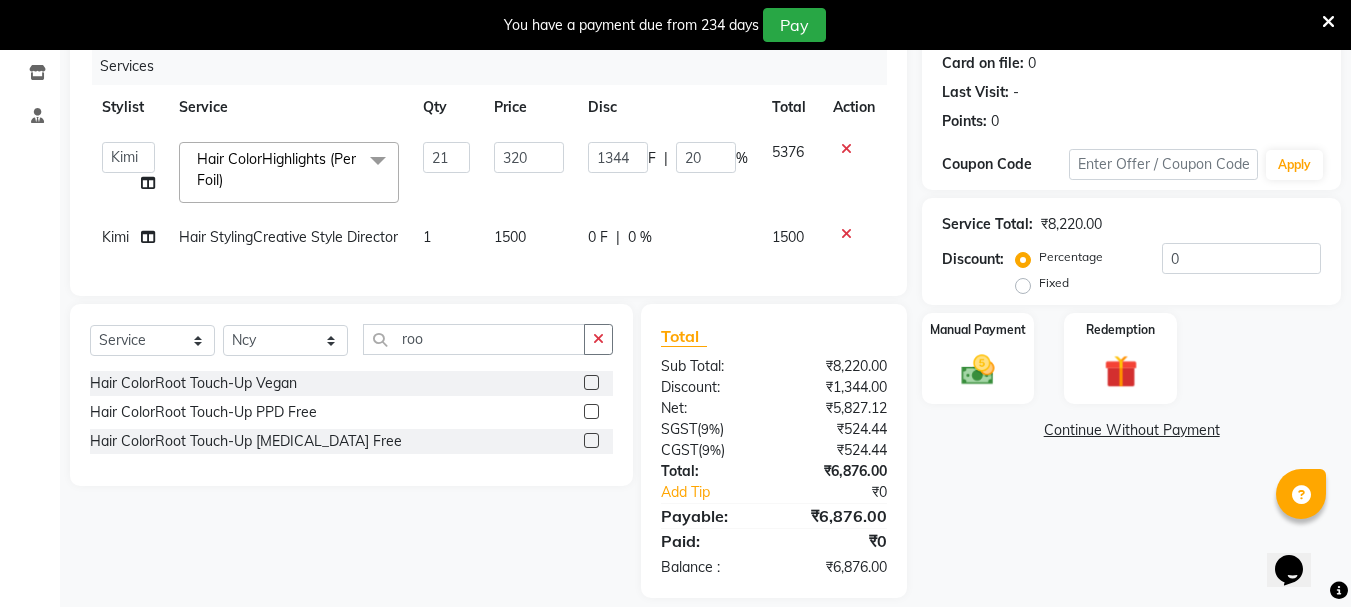 click 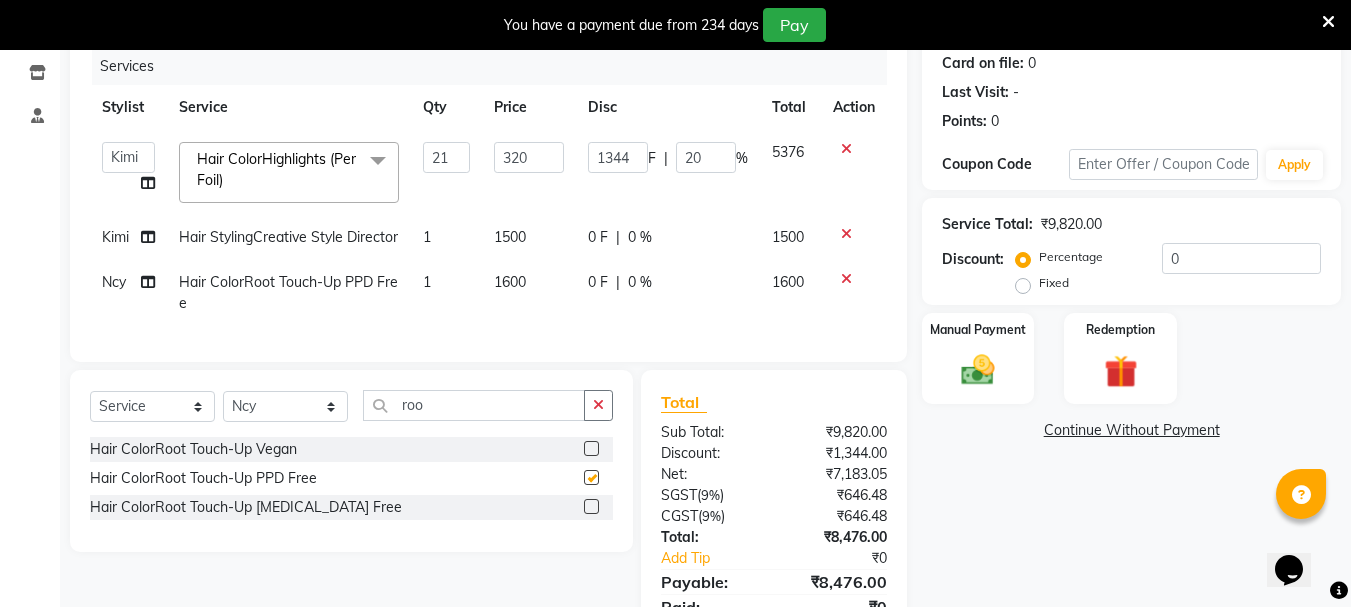 checkbox on "false" 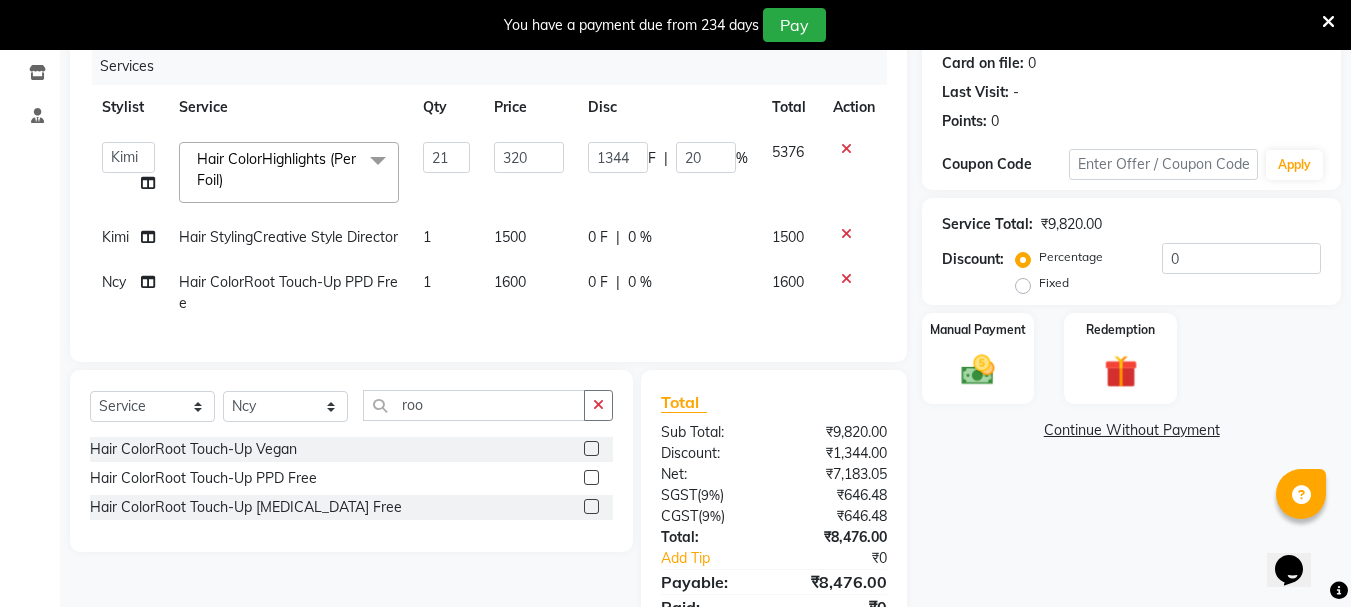 click 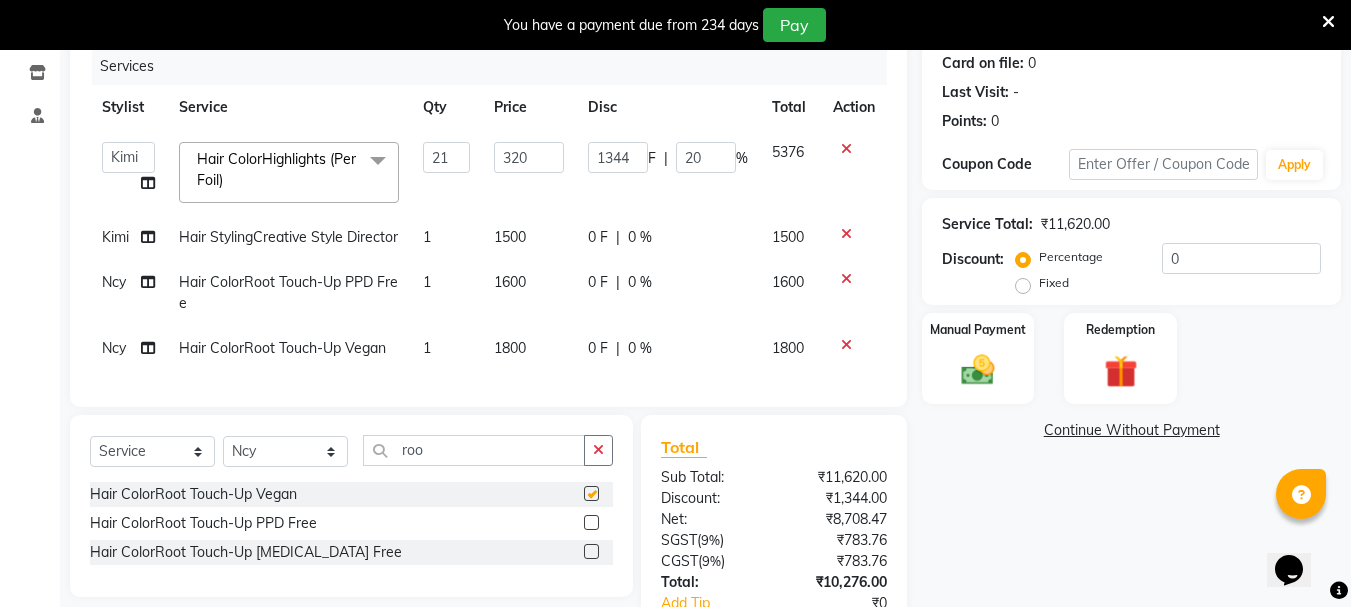checkbox on "false" 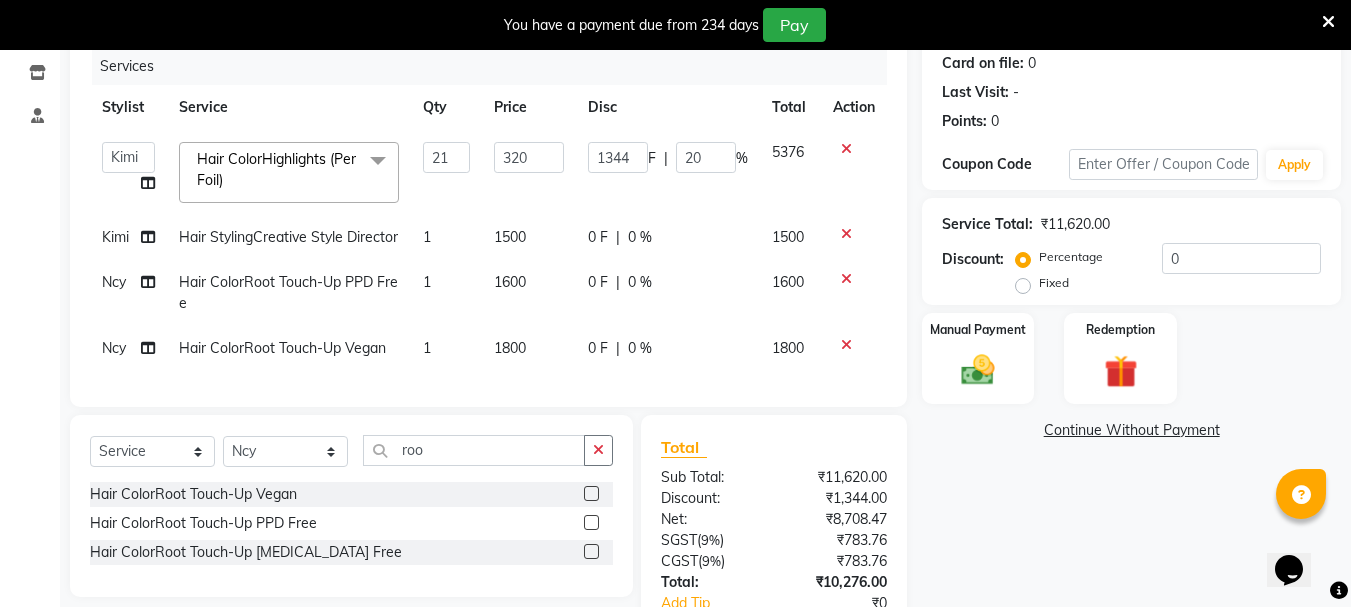click 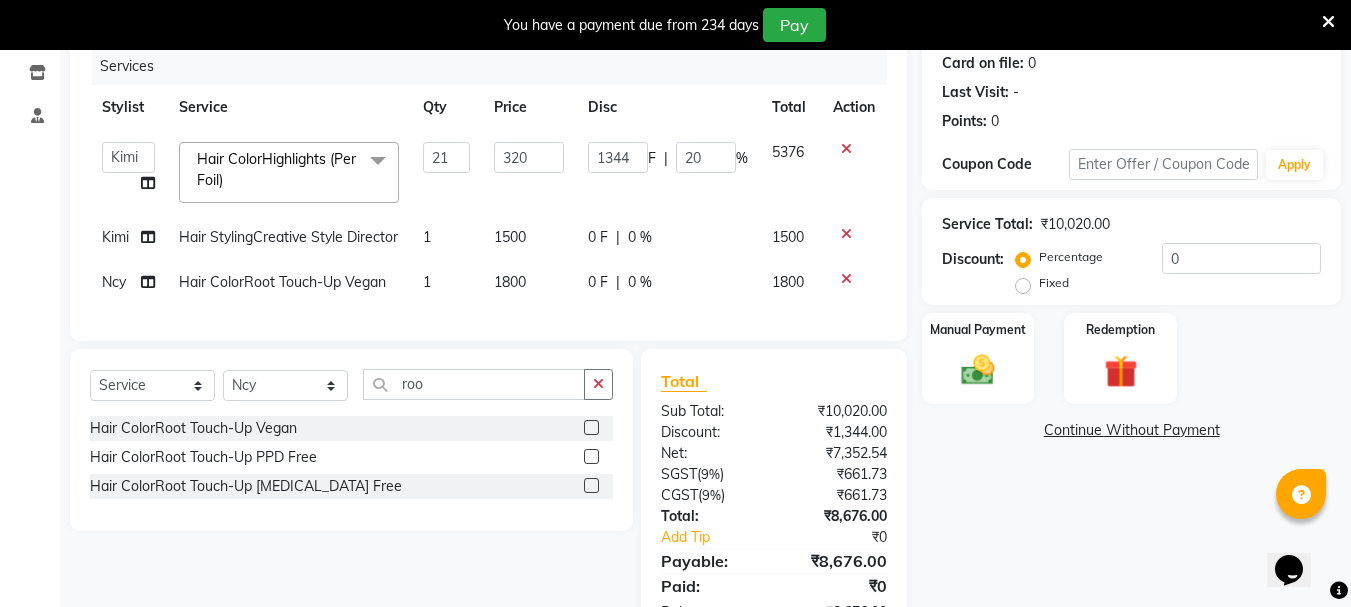 click on "0 %" 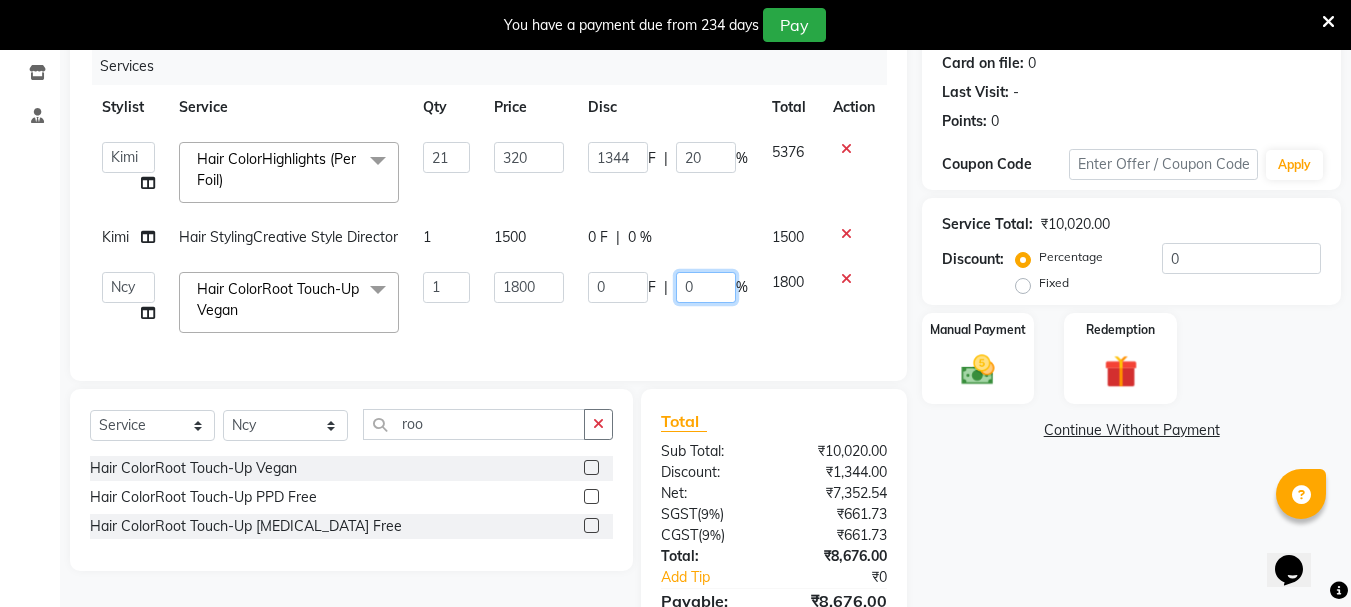 click on "0" 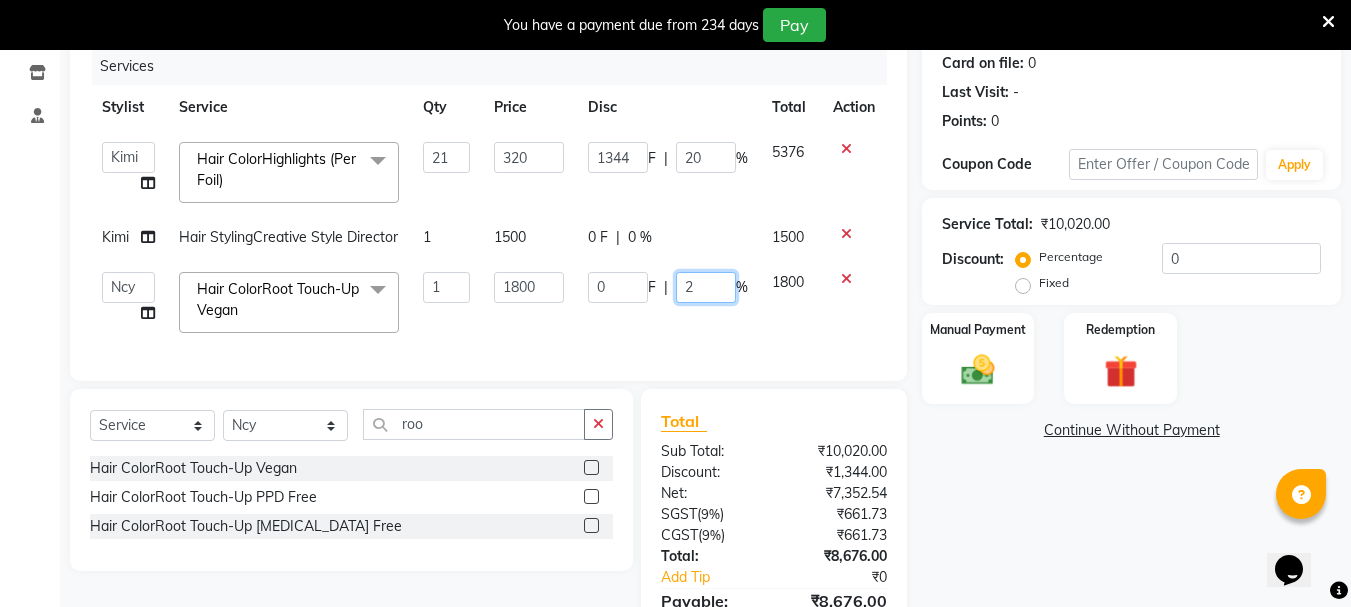 type on "20" 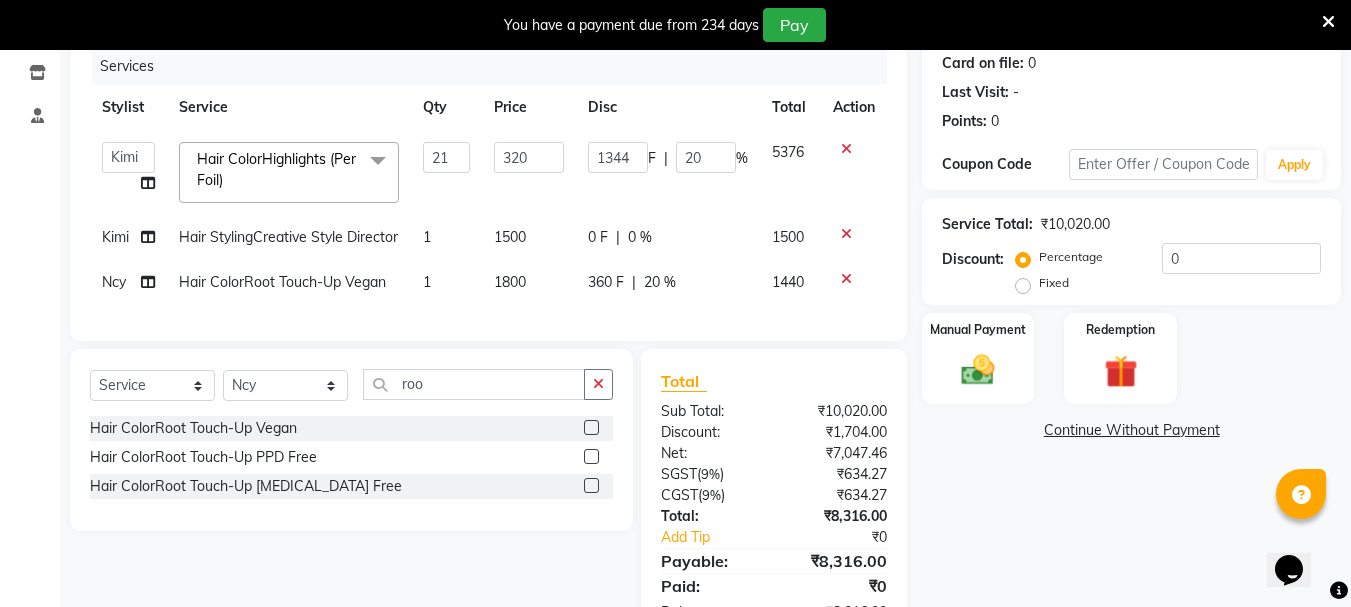 click on "Client +91 99******83 Date [DATE] Invoice Number V/2025 V/[PHONE_NUMBER] Services Stylist Service Qty Price Disc Total Action  Bhavani   Buati   Deepa   [PERSON_NAME]   Hriatpuii   [PERSON_NAME]   Kimi   [PERSON_NAME] Salon Manager   [PERSON_NAME]   [PERSON_NAME]   Ncy   [PERSON_NAME]   Zovi  Hair ColorHighlights (Per Foil)  x Hair StylingCreative Style Director Hair StylingSenior Stylist Hair StylingStylist Hair StylingBlunt Hair Cut Hair StylingFringe Hair StylingKids Hair Cut (below 6 years) Hair StylingShampoo & Conditioning Hair StylingBlow-dry Hair StylingIroning Hair StylingTong Curls Hair Accessories Hair ColorRoot Touch-Up Vegan Hair ColorRoot Touch-Up PPD Free Hair ColorRoot Touch-Up [MEDICAL_DATA] Free Hair ColorHighlights (Per Foil) Hair ColorHighlights with pre lightener (Per Foil) Hair ColorCrazy Hair Color (Per Foil) Hair ColorGlobal Hair Color Hair ColorBalayage/Ombre Henna Hair Toning Hair & Scalp TreatmentHair Spa - [PERSON_NAME] Butter Hair & Scalp TreatmentHair Spa - Nashi Nail Polish" 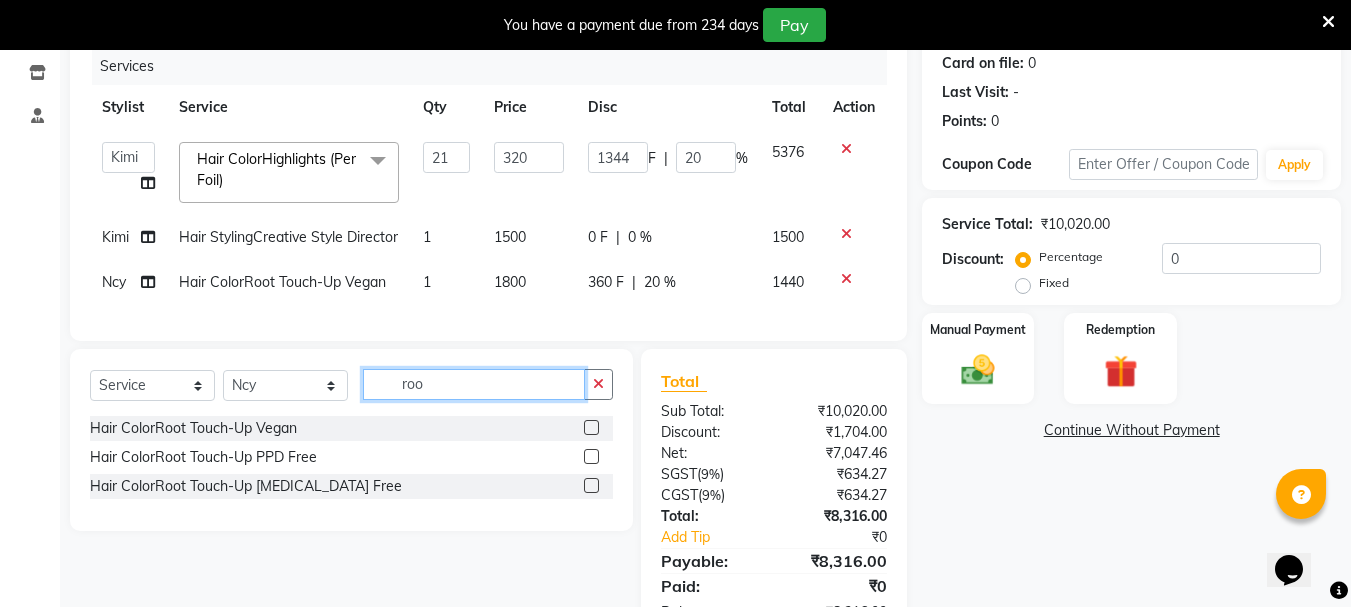 click on "roo" 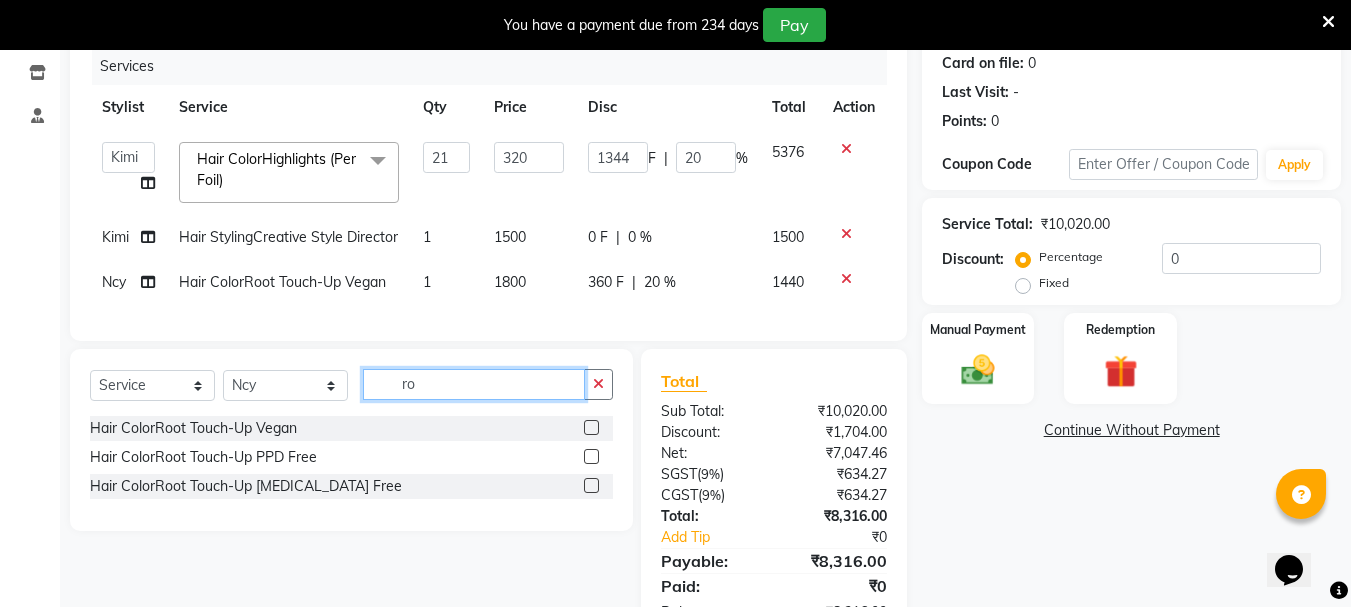 type on "r" 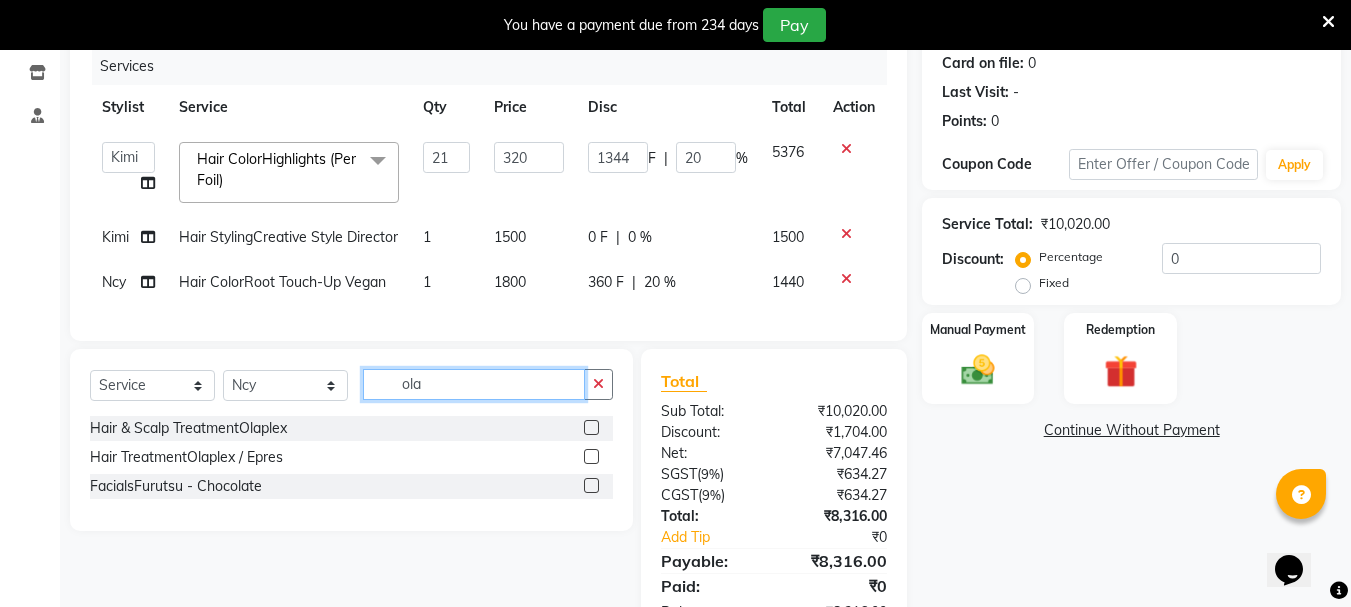type on "ola" 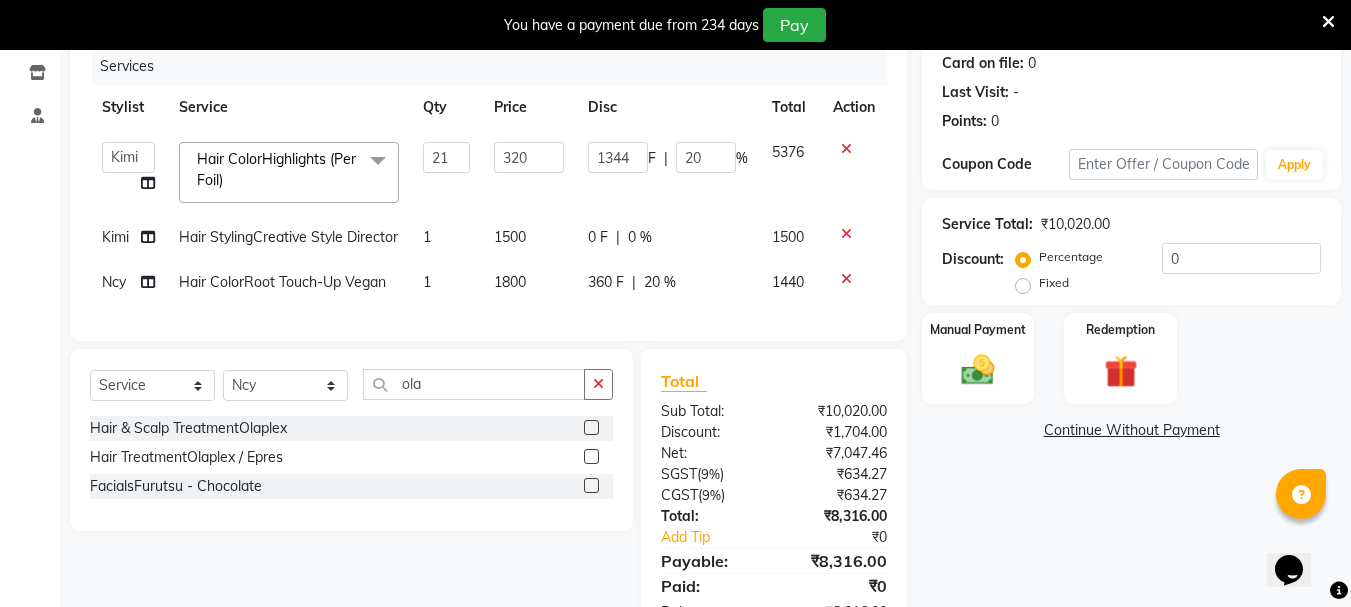 click 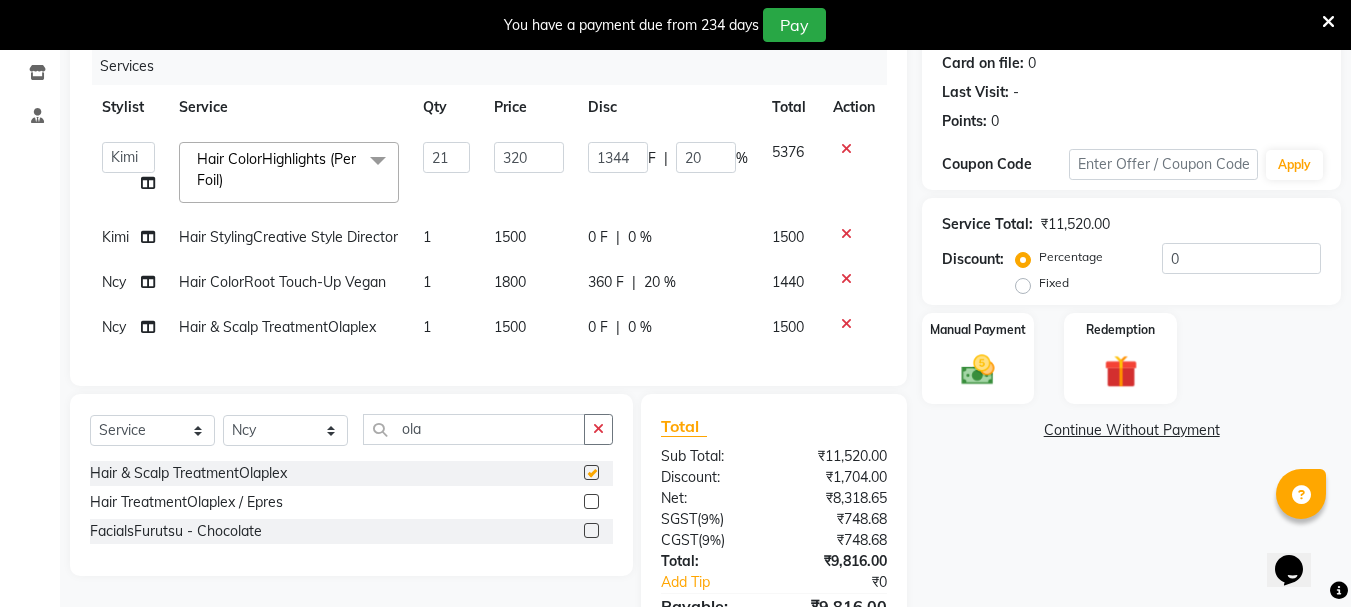 checkbox on "false" 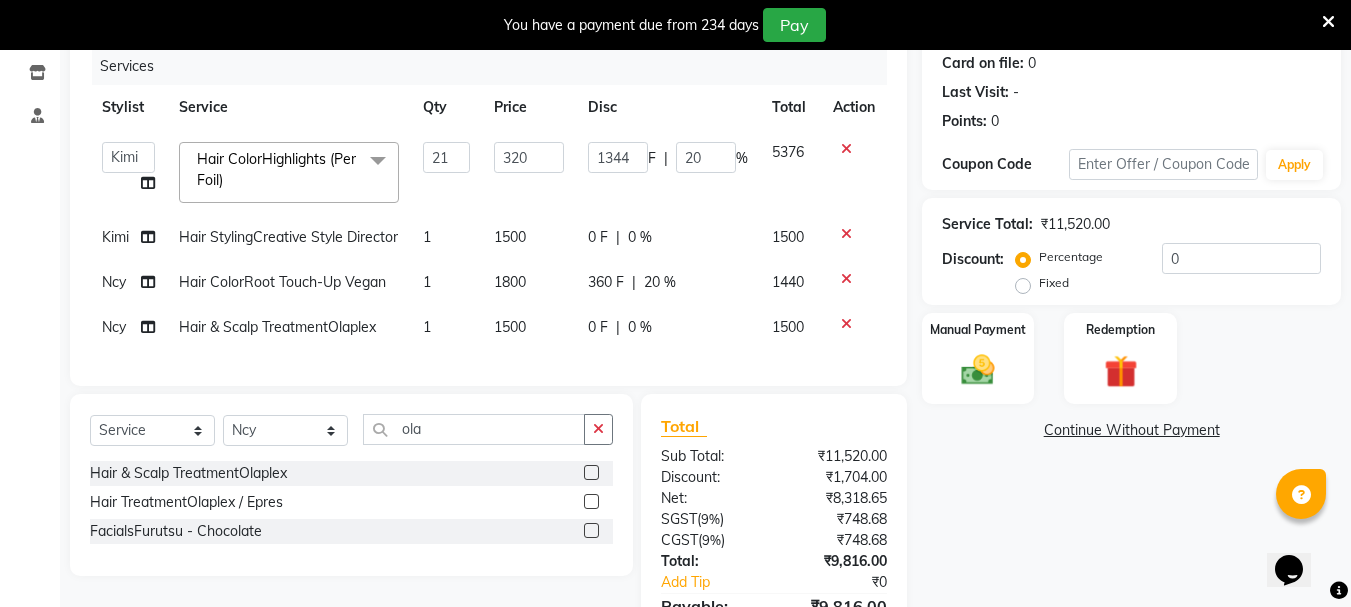 click 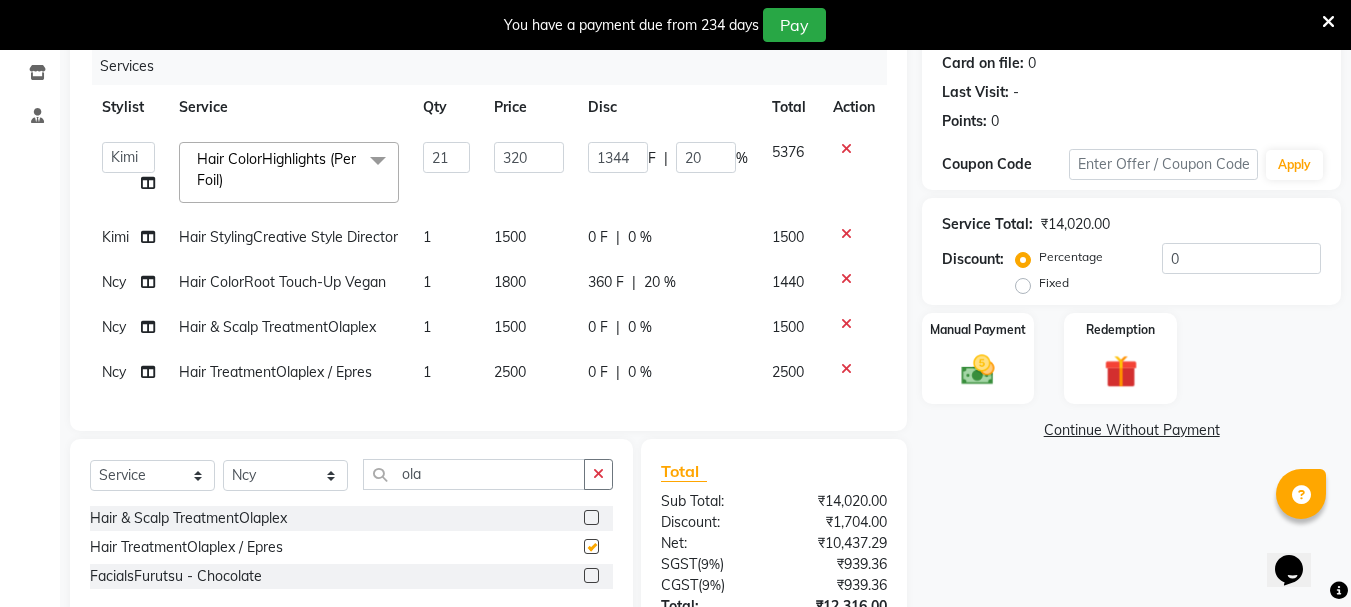 checkbox on "false" 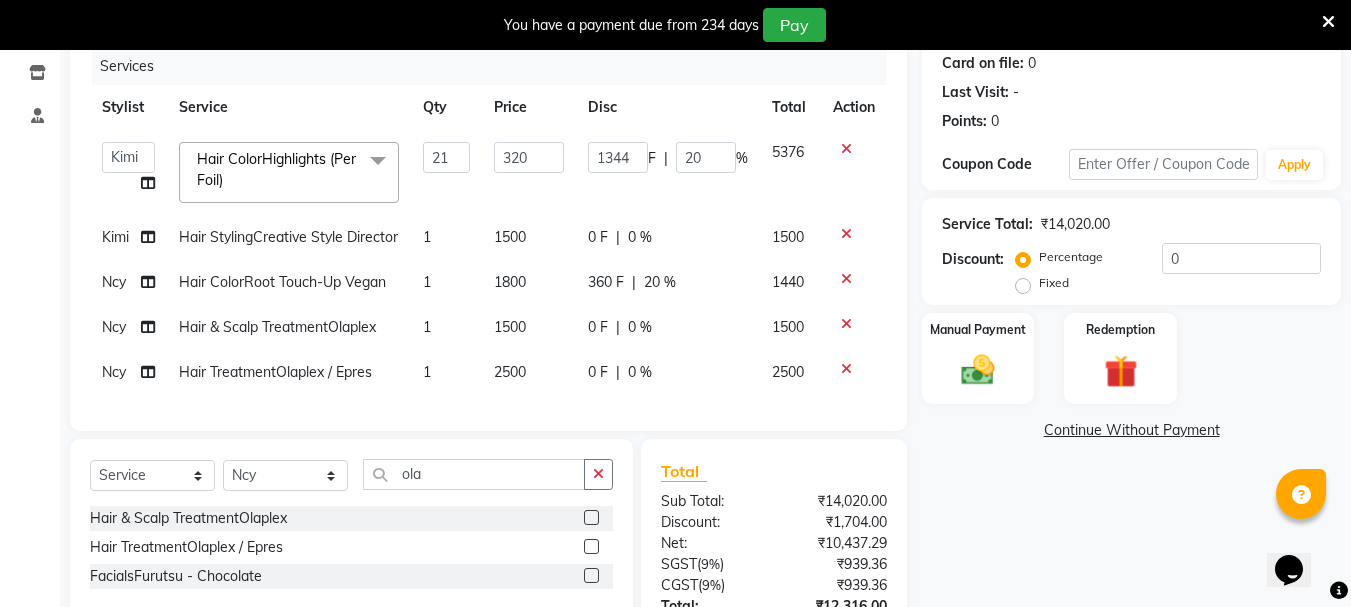 click 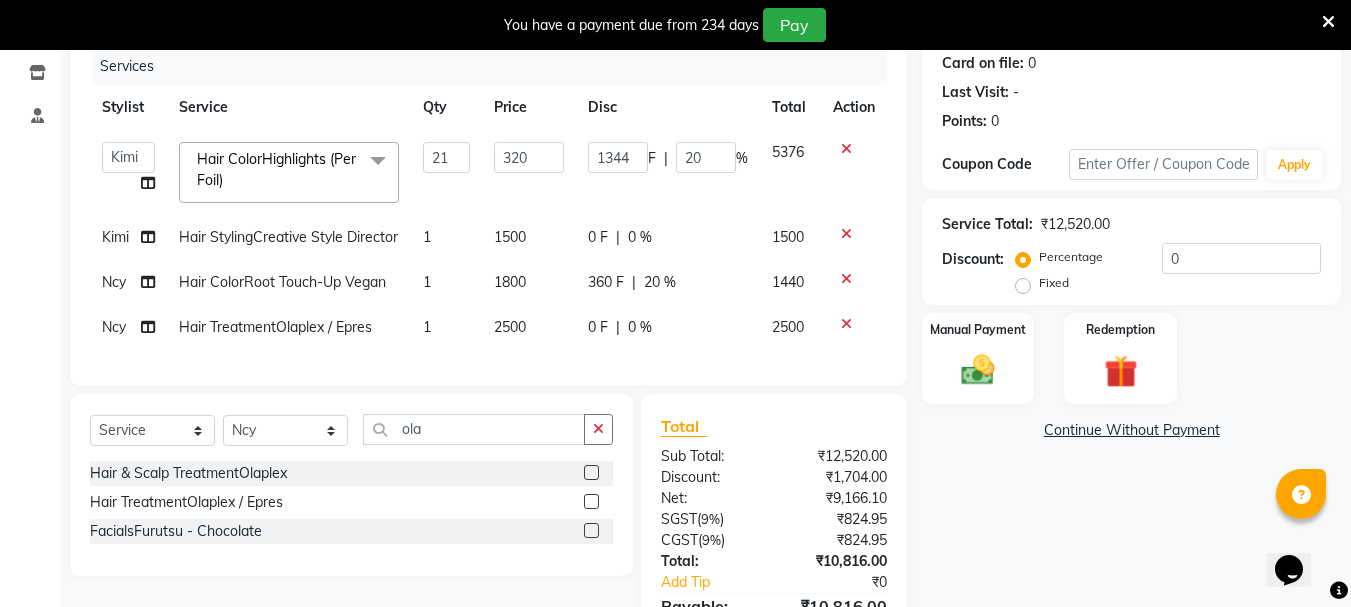 click on "0 F" 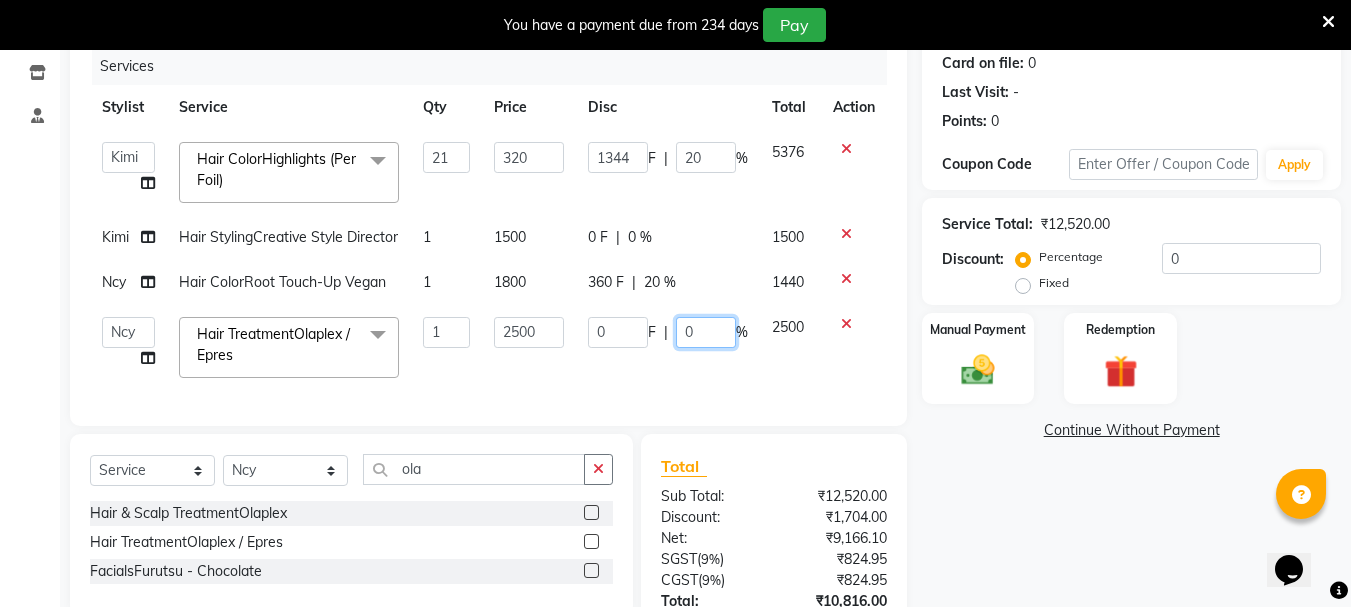click on "0" 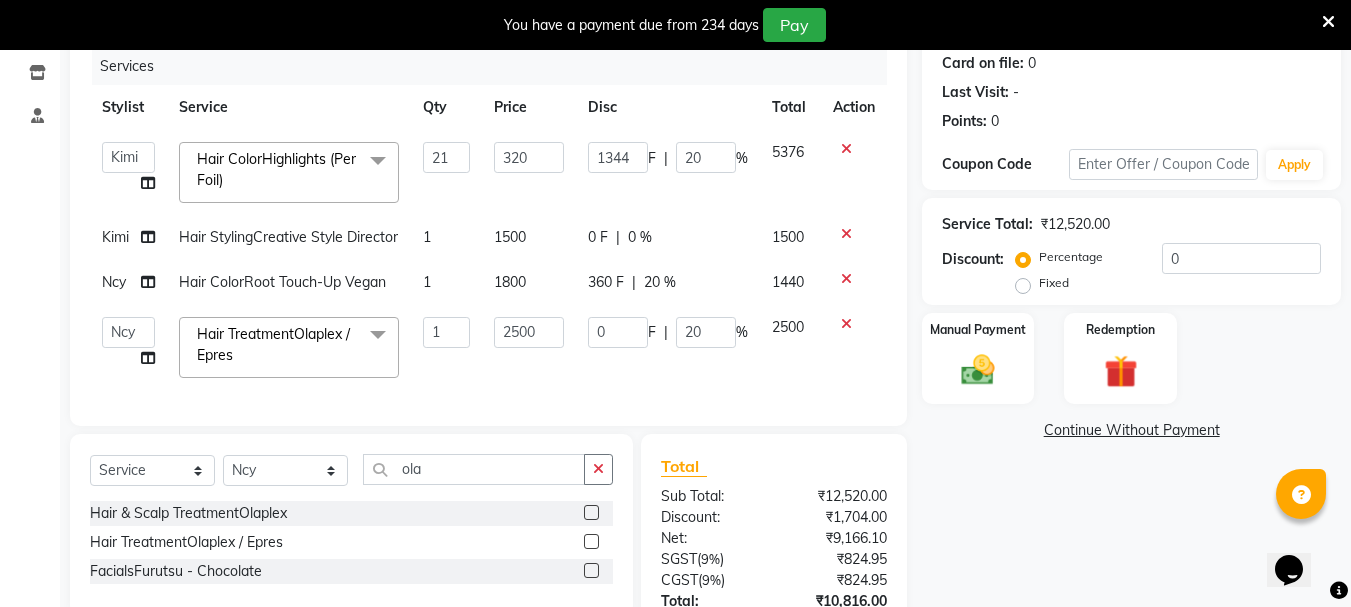 click on "Services Stylist Service Qty Price Disc Total Action  Bhavani   Buati   Deepa   [PERSON_NAME]   Hriatpuii   [PERSON_NAME]   Kimi   [PERSON_NAME] Salon Manager   [PERSON_NAME]   [PERSON_NAME]   Ncy   [PERSON_NAME]   [PERSON_NAME]   Zovi  Hair ColorHighlights (Per Foil)  x Hair StylingCreative Style Director Hair StylingSenior Stylist Hair StylingStylist Hair StylingBlunt Hair Cut Hair StylingFringe Hair StylingKids Hair Cut (below 6 years) Hair StylingShampoo & Conditioning Hair StylingBlow-dry Hair StylingIroning Hair StylingTong Curls Hair Accessories Hair ColorRoot Touch-Up Vegan Hair ColorRoot Touch-Up PPD Free Hair ColorRoot Touch-Up [MEDICAL_DATA] Free Hair ColorHighlights (Per Foil) Hair ColorHighlights with pre lightener (Per Foil) Hair ColorCrazy Hair Color (Per Foil) Hair ColorGlobal Hair Color Hair ColorBalayage/Ombre Henna Hair Toning Hair & Scalp TreatmentHair Spa - [PERSON_NAME] Butter Hair & Scalp TreatmentHair Spa - Nashi Hair & Scalp TreatmentRisana Hair & Scalp TreatmentQOD F4st Hair TreatmentEpres Shots" 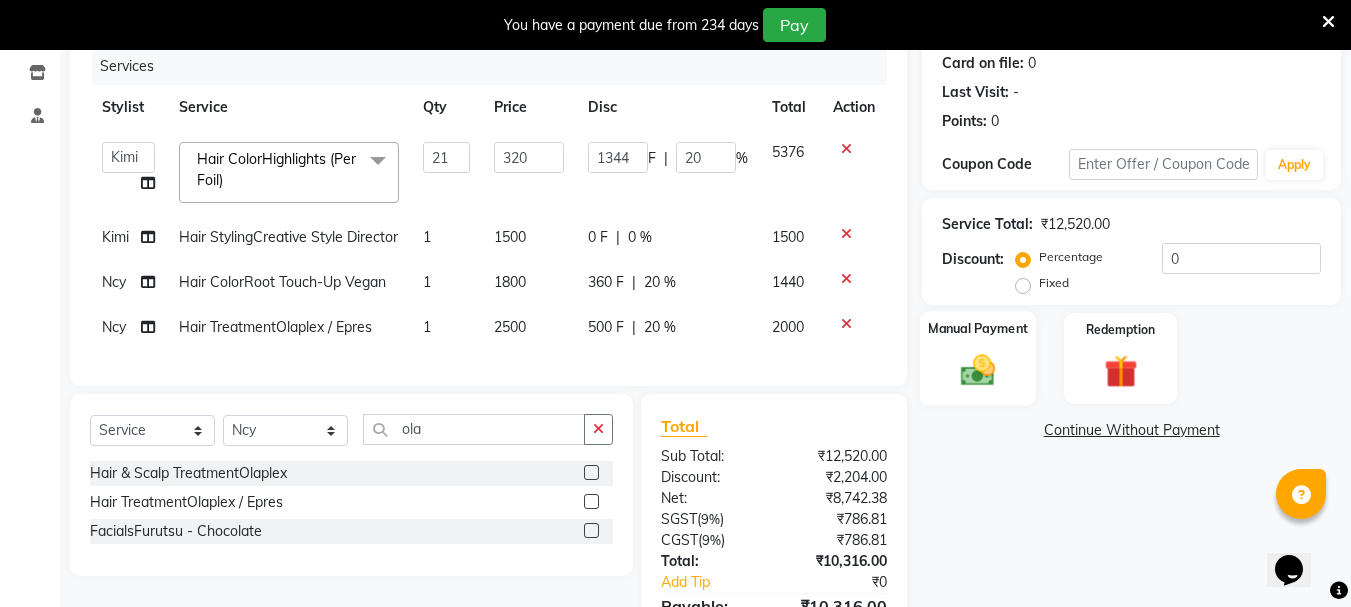 click 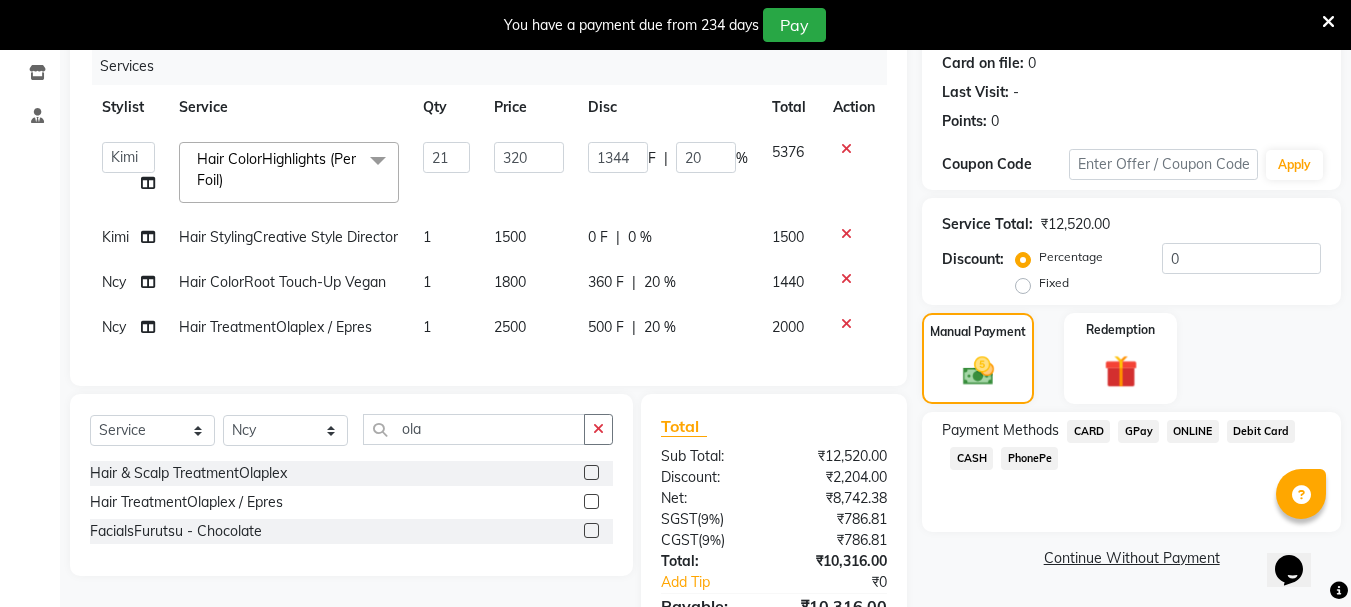 click on "GPay" 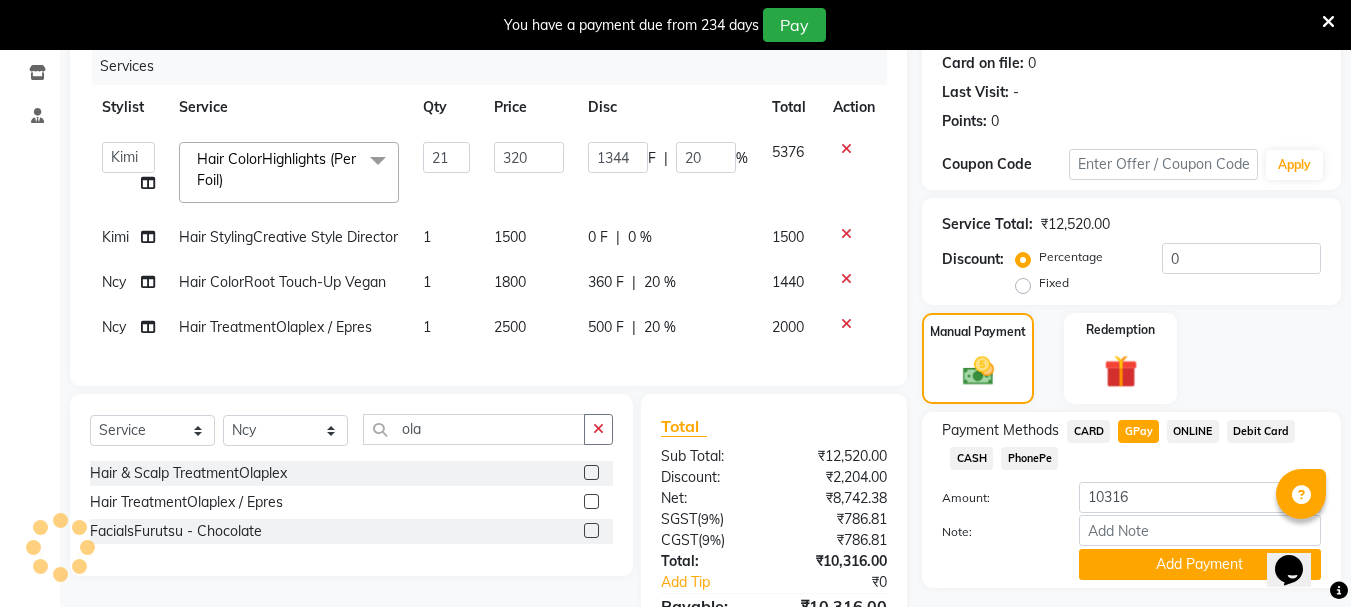 click on "CARD" 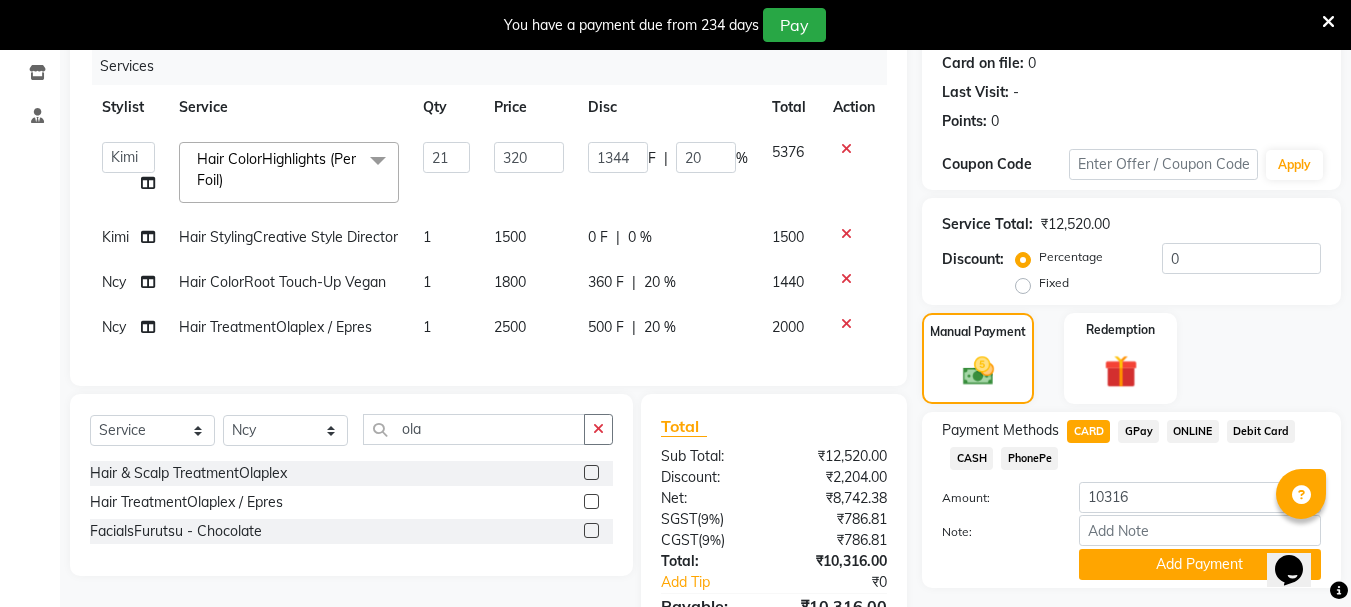 click on "GPay" 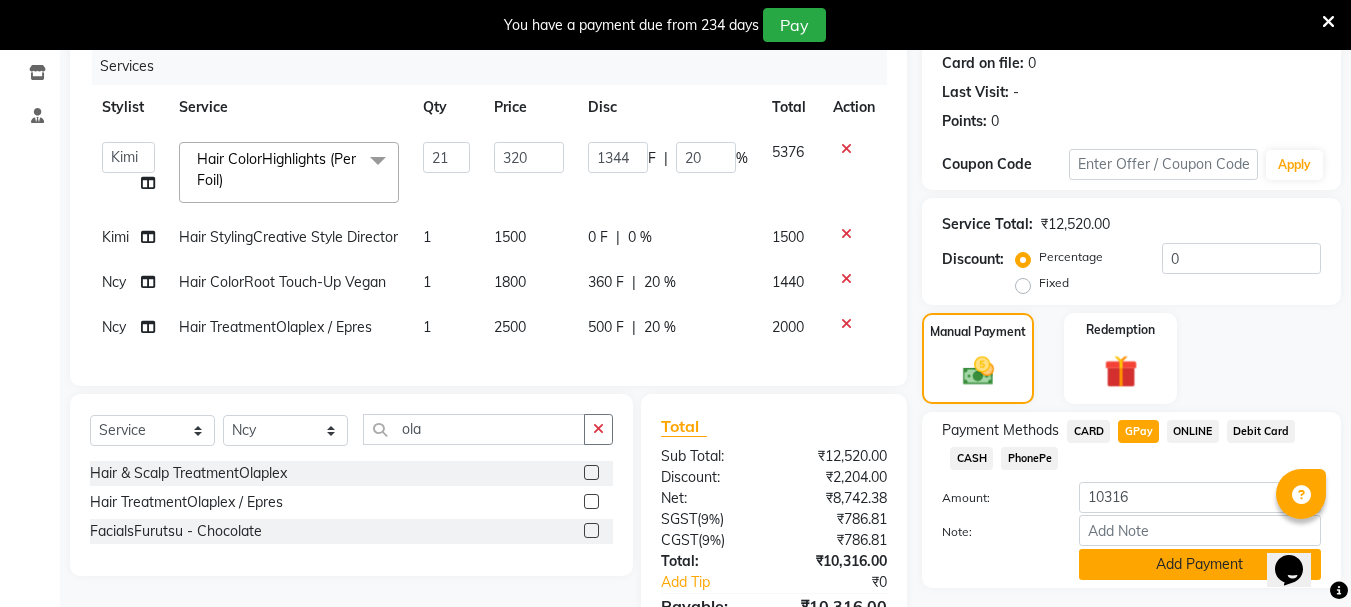 click on "Add Payment" 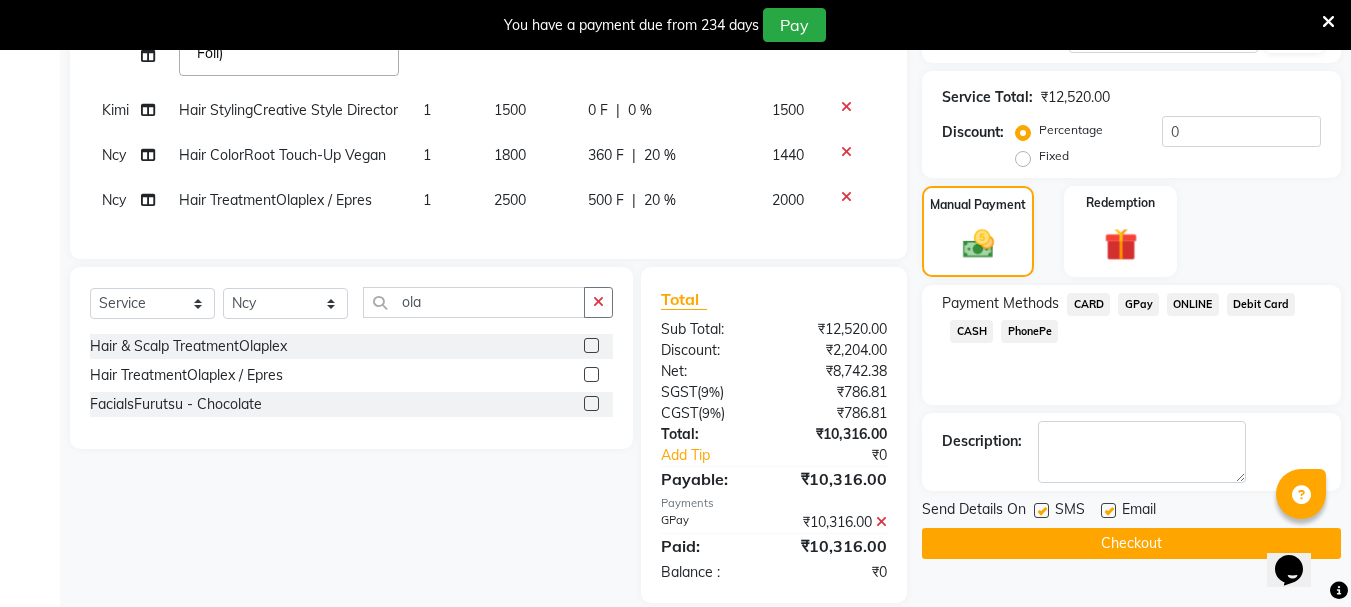 scroll, scrollTop: 418, scrollLeft: 0, axis: vertical 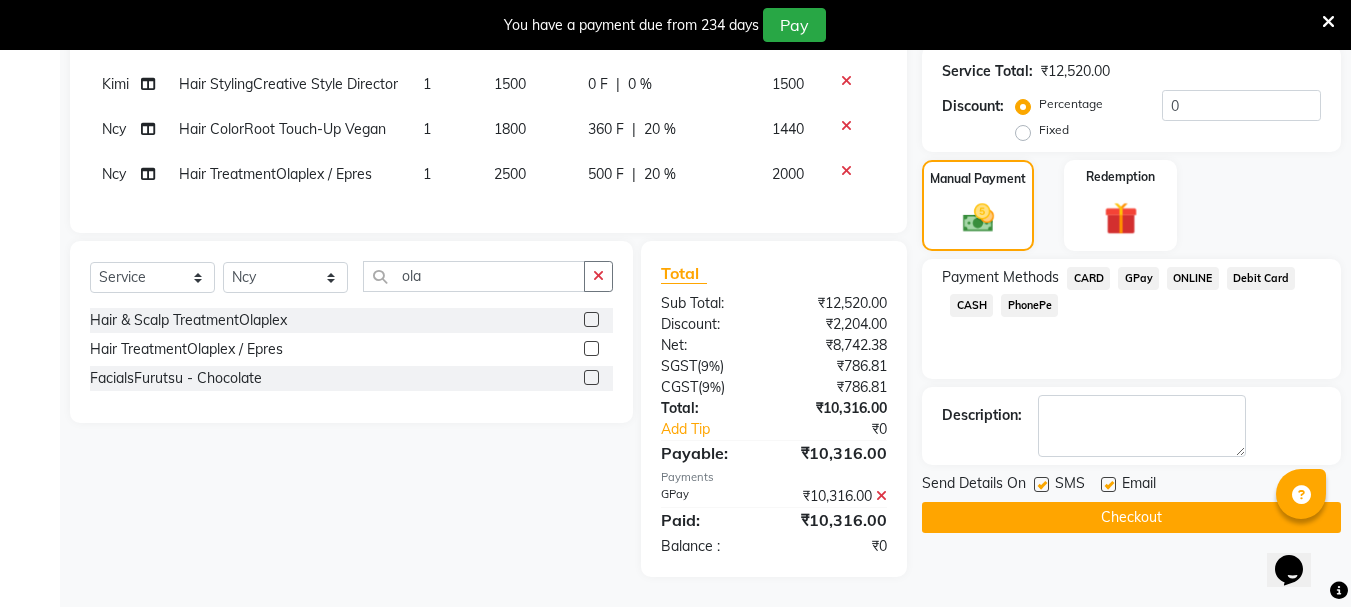 click on "Checkout" 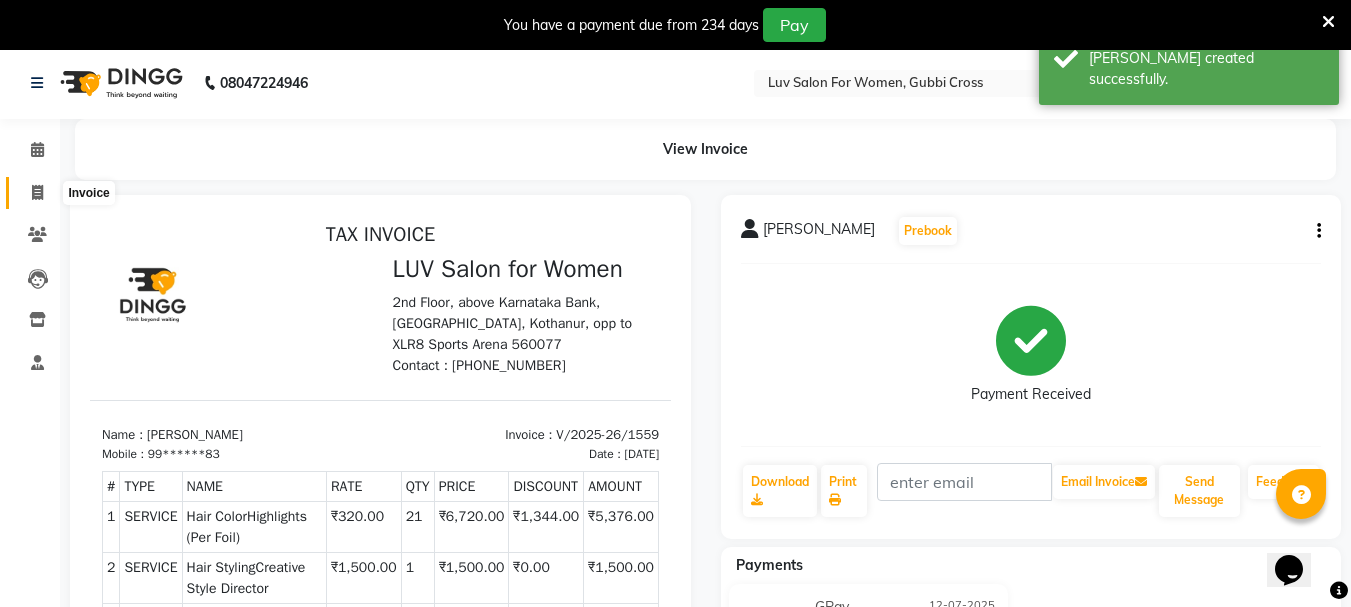 scroll, scrollTop: 0, scrollLeft: 0, axis: both 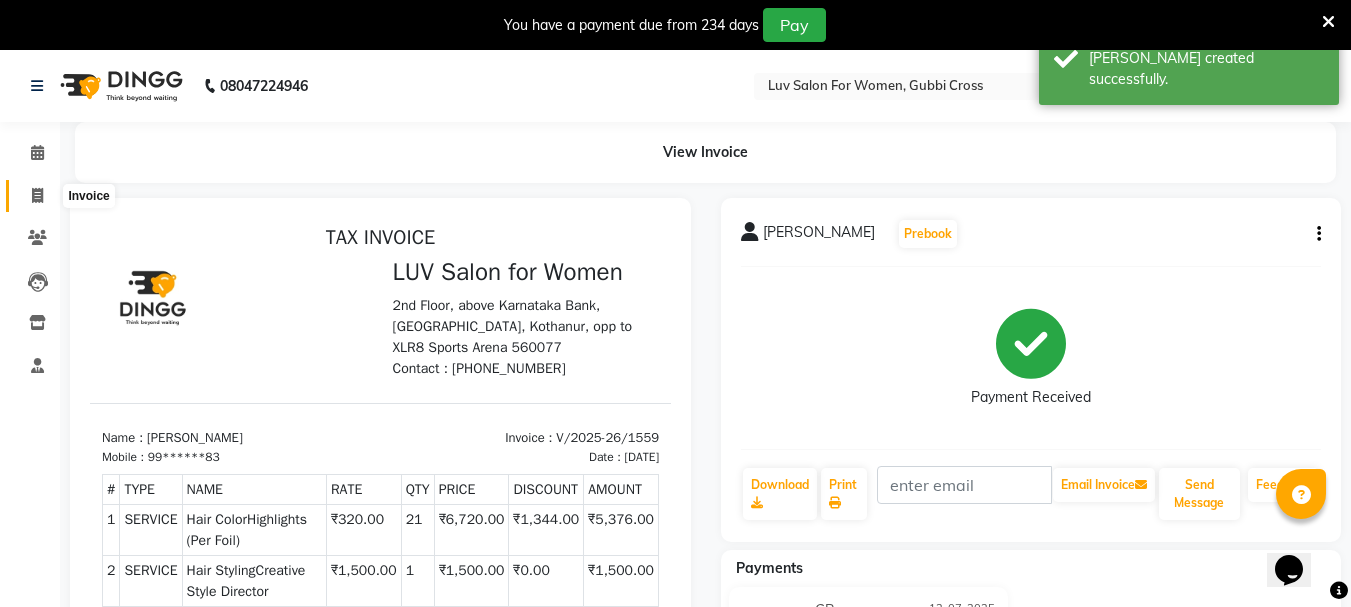 click 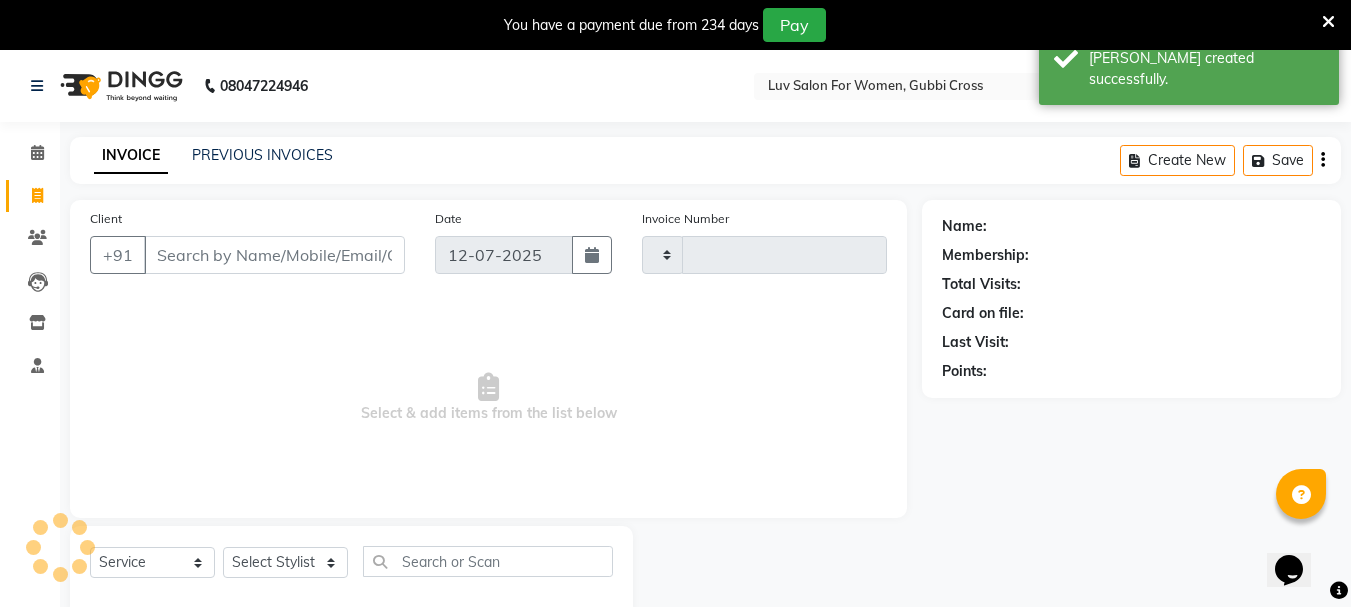 scroll, scrollTop: 50, scrollLeft: 0, axis: vertical 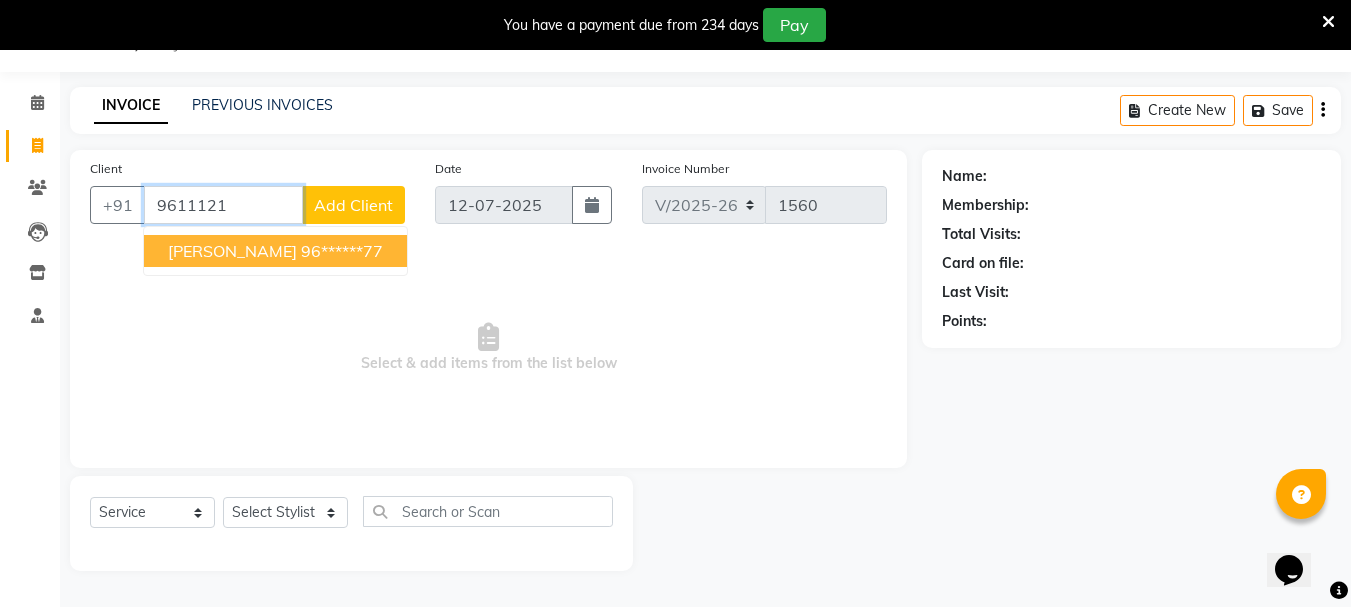 click on "[PERSON_NAME]  96******77" at bounding box center [275, 251] 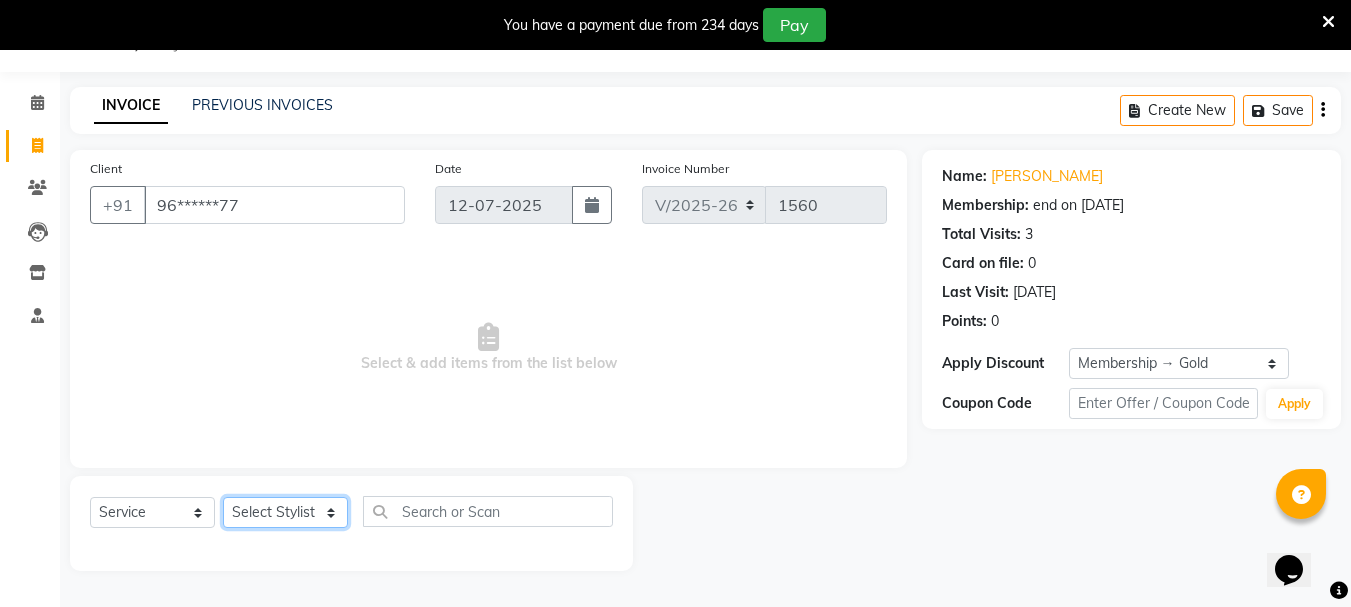 click on "Select Stylist Bhavani Buati [PERSON_NAME] Hriatpuii [PERSON_NAME] [PERSON_NAME] Salon Manager [PERSON_NAME] [PERSON_NAME] Ncy [PERSON_NAME]" 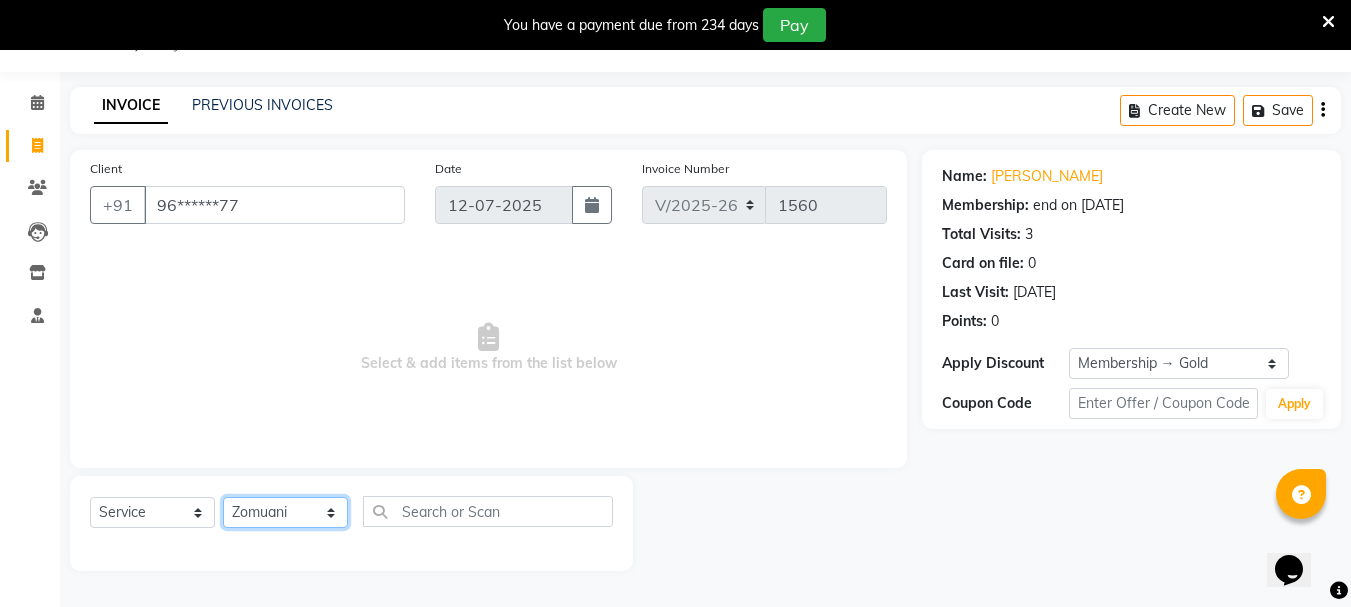 click on "Select Stylist Bhavani Buati [PERSON_NAME] Hriatpuii [PERSON_NAME] [PERSON_NAME] Salon Manager [PERSON_NAME] [PERSON_NAME] Ncy [PERSON_NAME]" 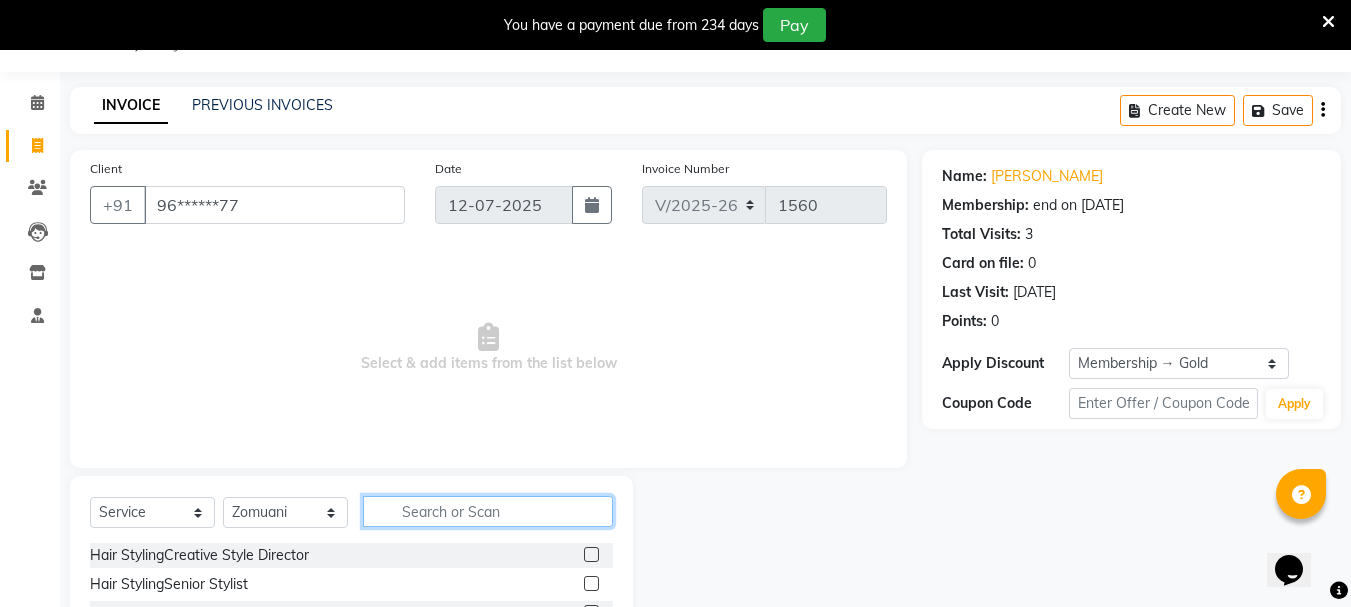 click 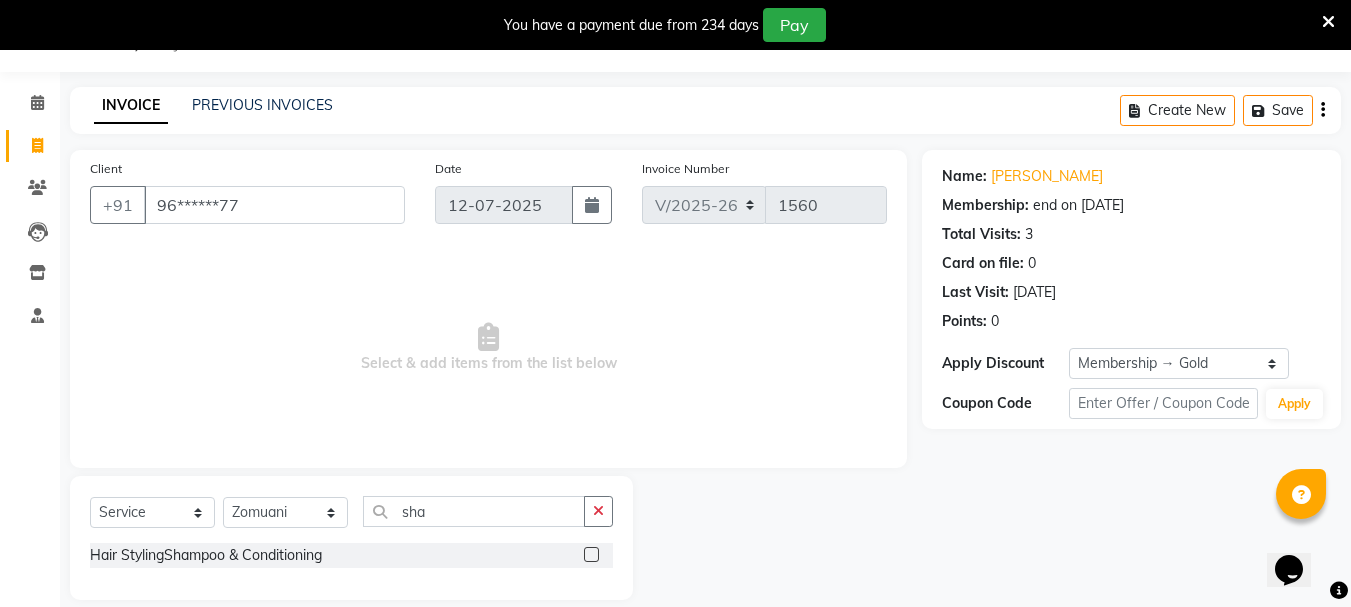 click 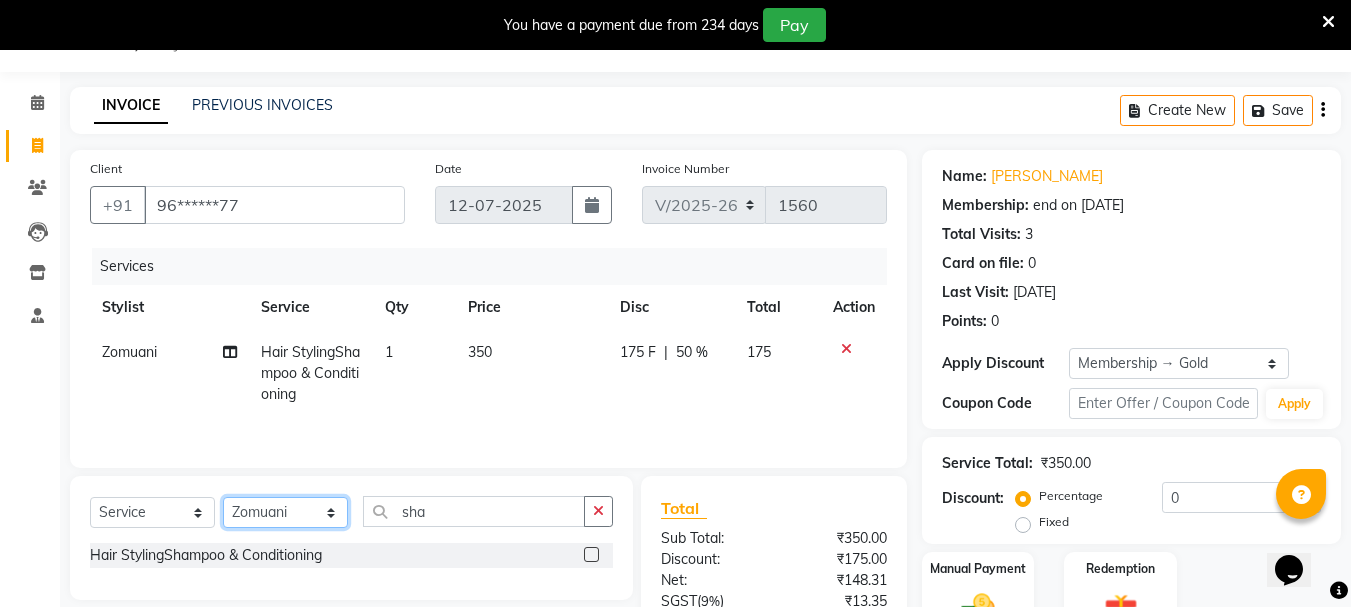 click on "Select Stylist Bhavani Buati [PERSON_NAME] Hriatpuii [PERSON_NAME] [PERSON_NAME] Salon Manager [PERSON_NAME] [PERSON_NAME] Ncy [PERSON_NAME]" 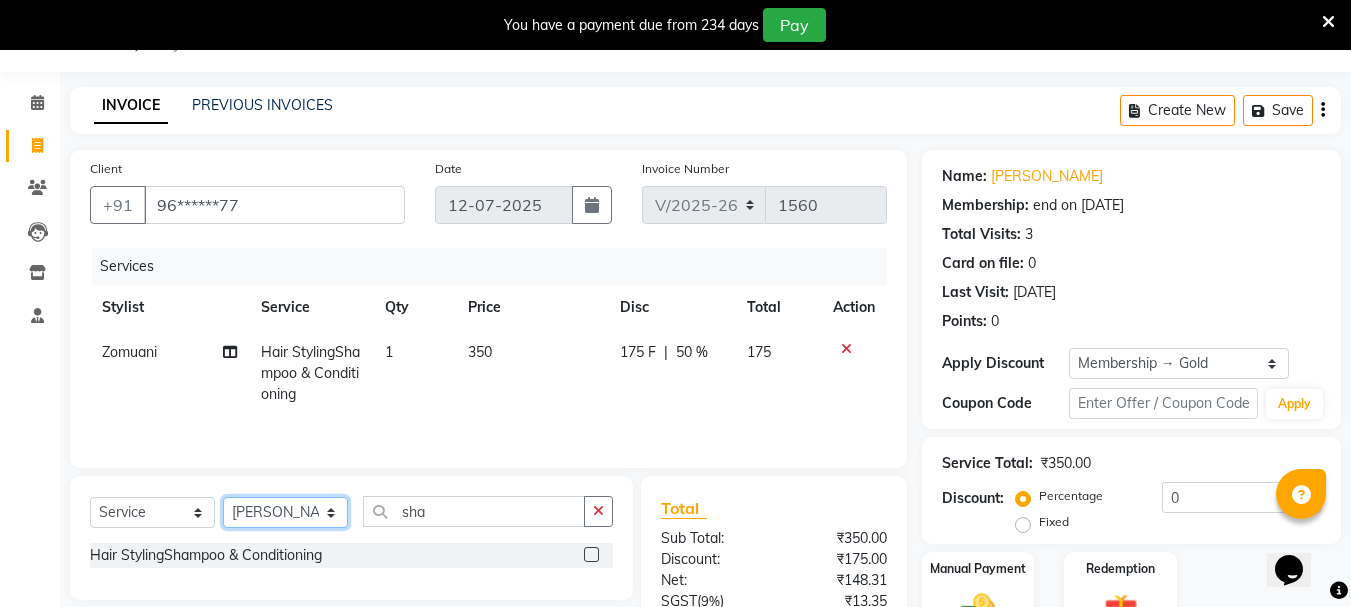 click on "Select Stylist Bhavani Buati [PERSON_NAME] Hriatpuii [PERSON_NAME] [PERSON_NAME] Salon Manager [PERSON_NAME] [PERSON_NAME] Ncy [PERSON_NAME]" 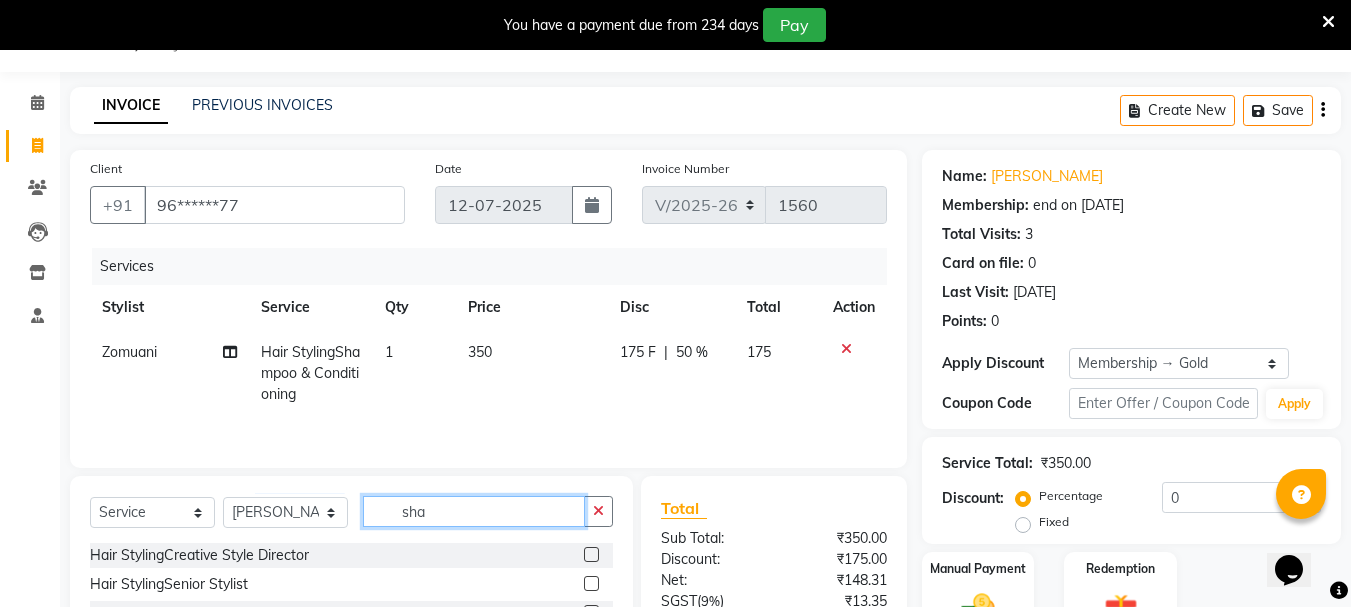 click on "sha" 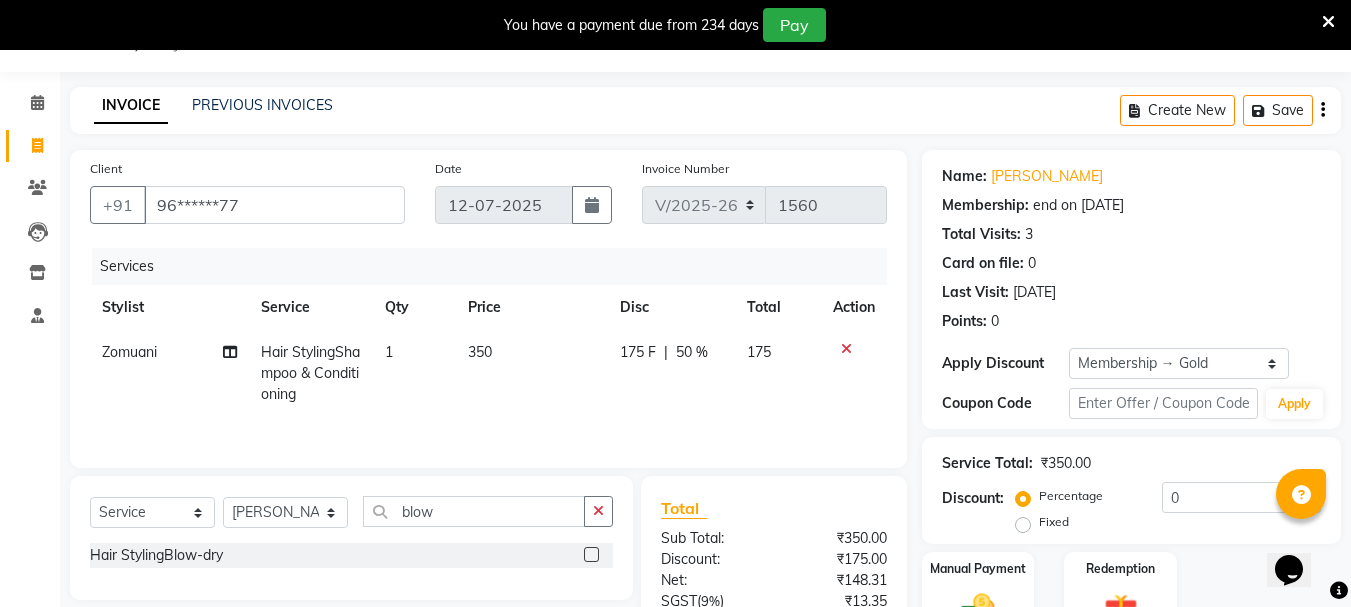 click 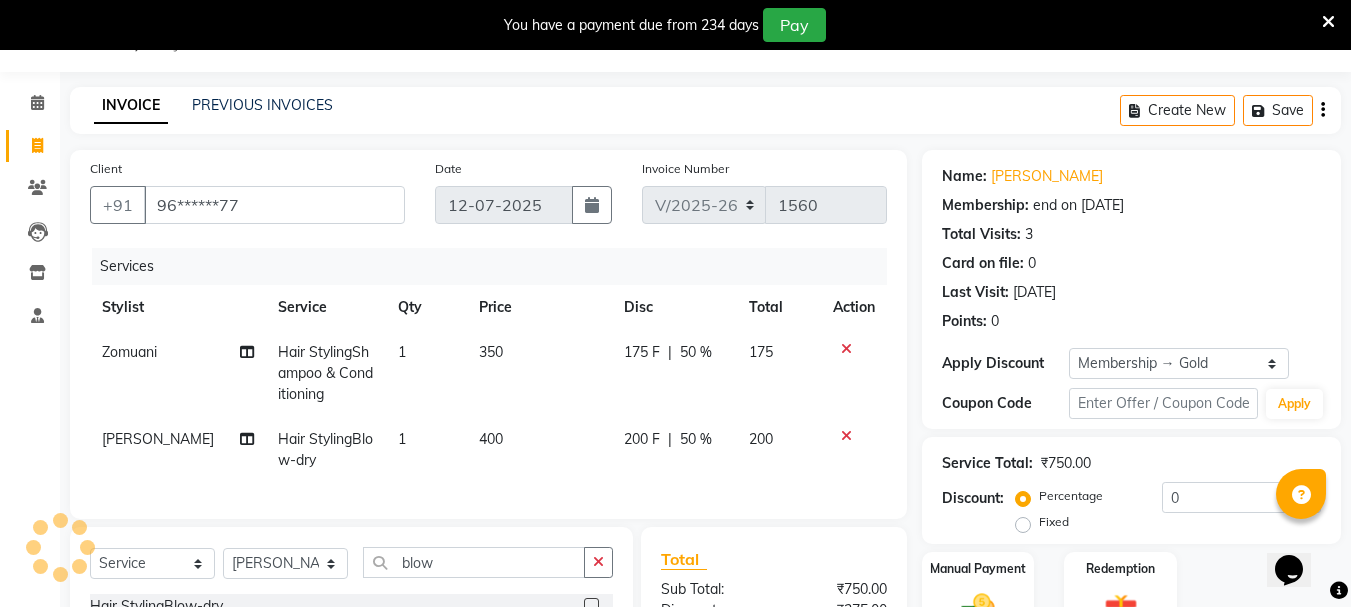 scroll, scrollTop: 309, scrollLeft: 0, axis: vertical 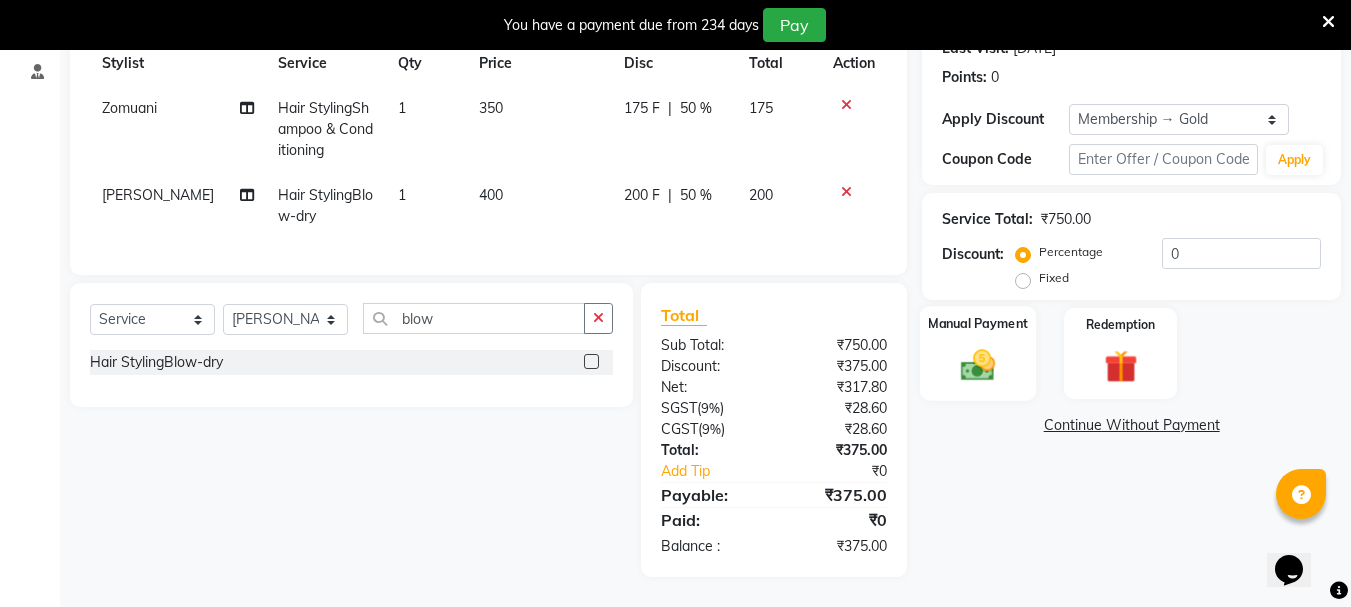 click 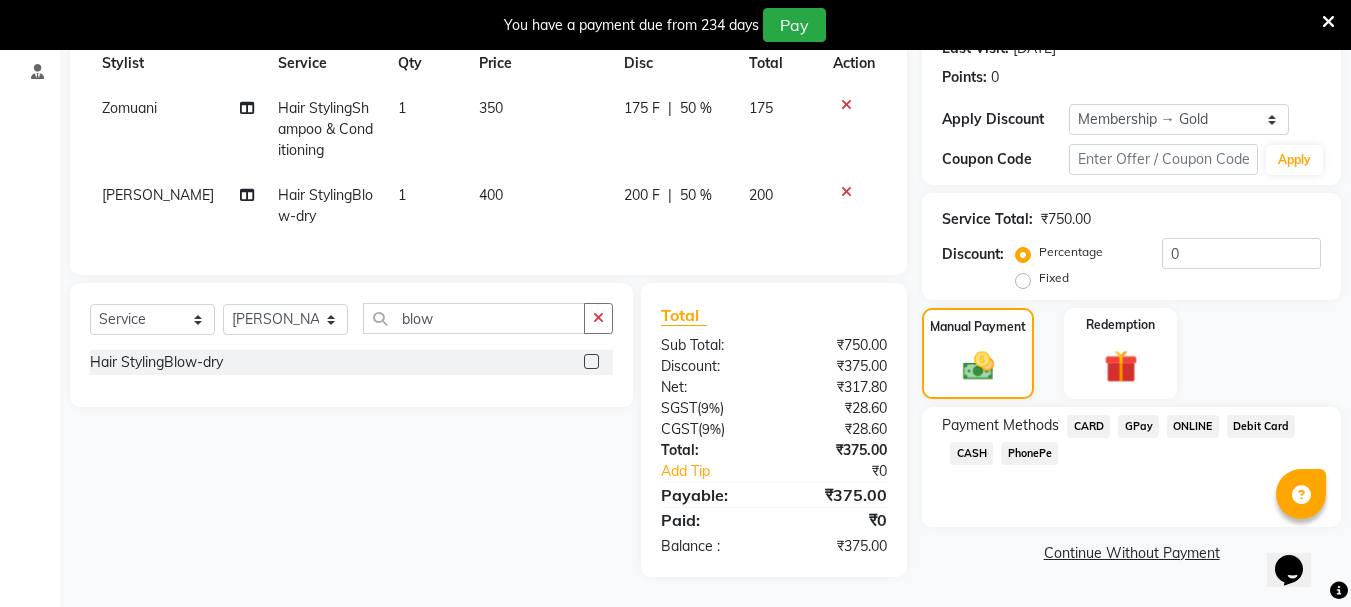 click on "GPay" 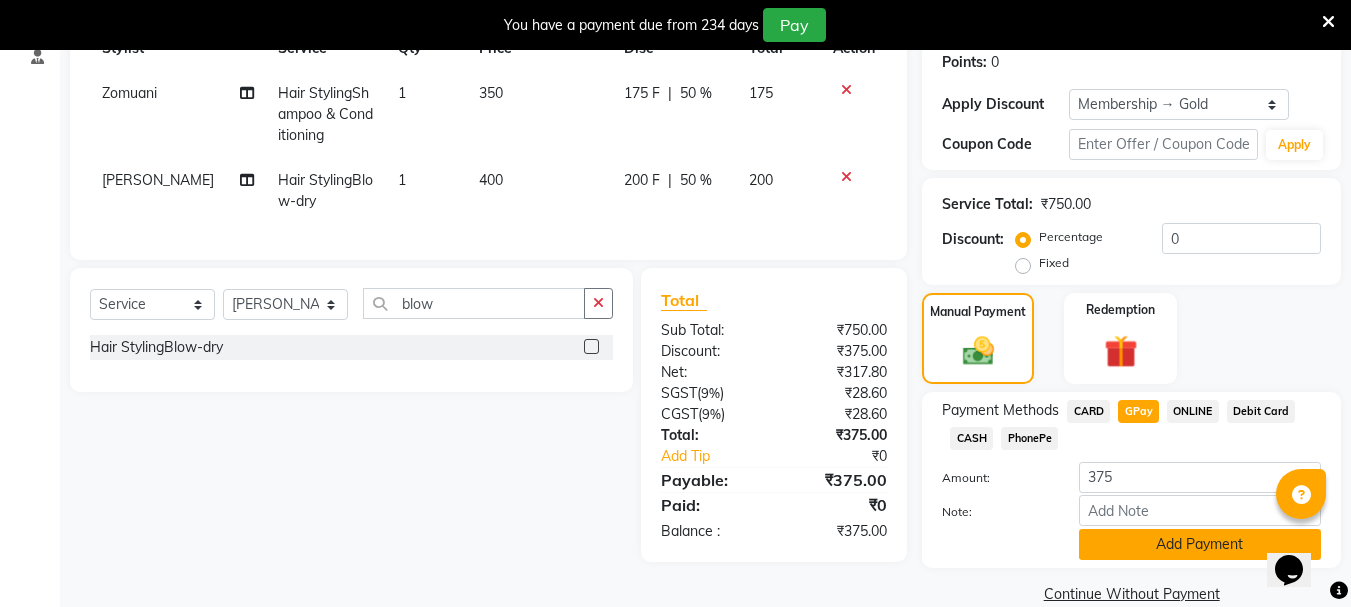 click on "Add Payment" 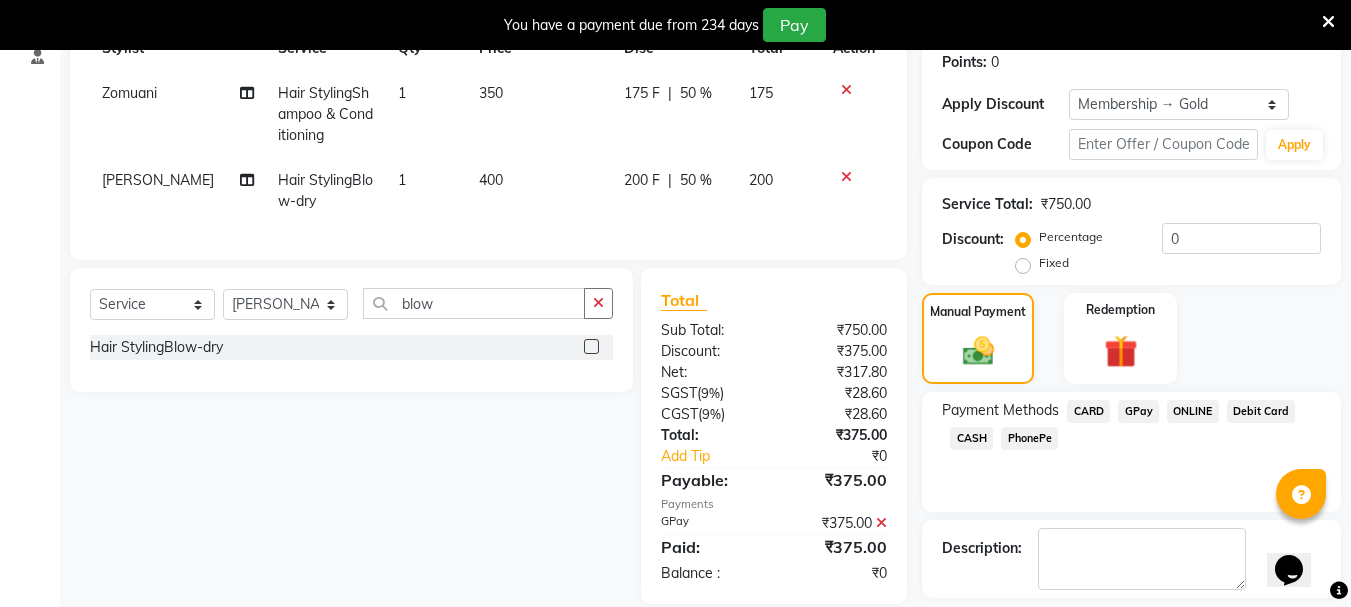 scroll, scrollTop: 398, scrollLeft: 0, axis: vertical 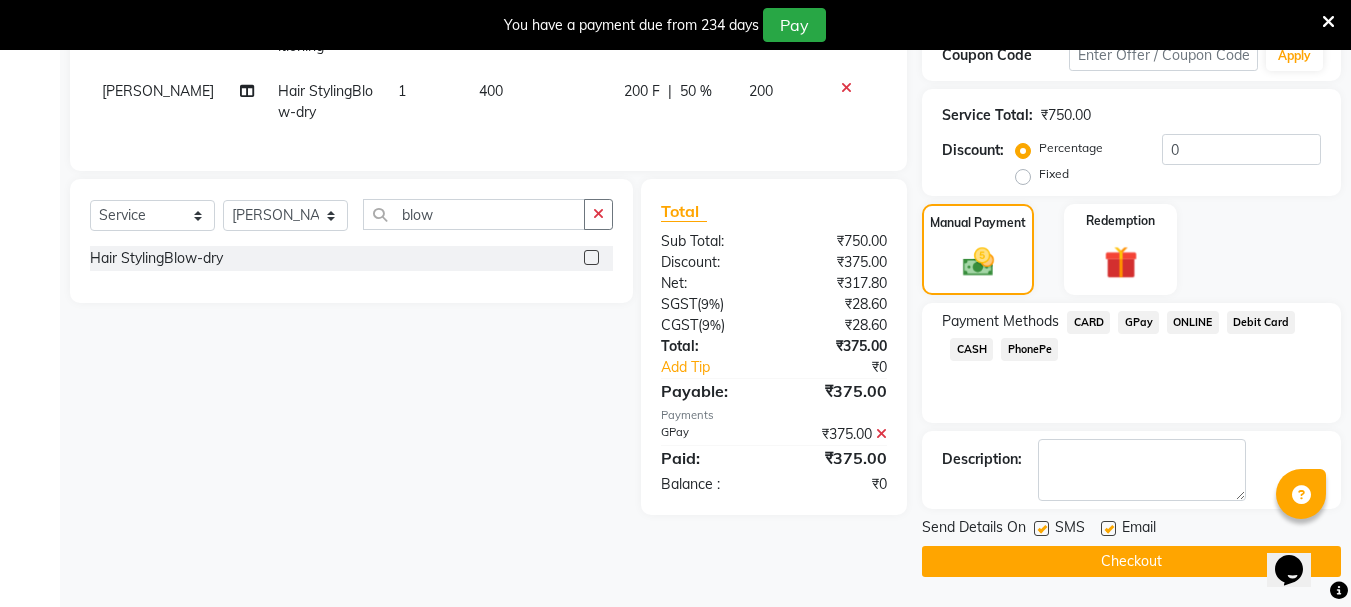 click on "Checkout" 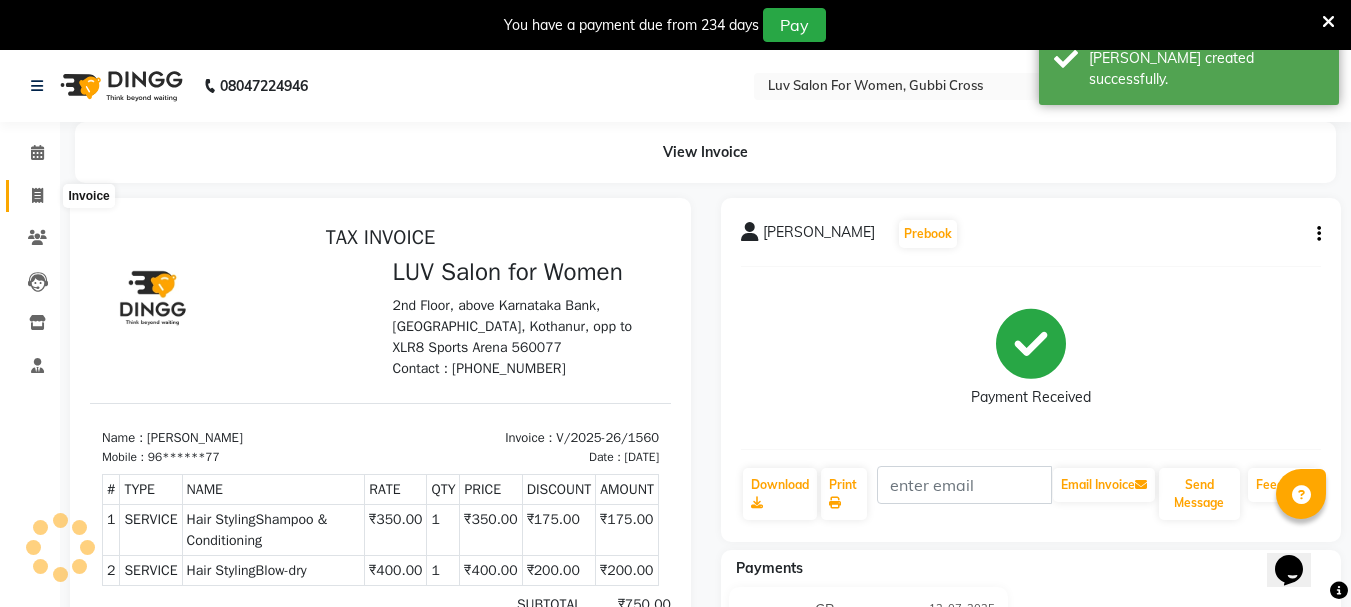 scroll, scrollTop: 0, scrollLeft: 0, axis: both 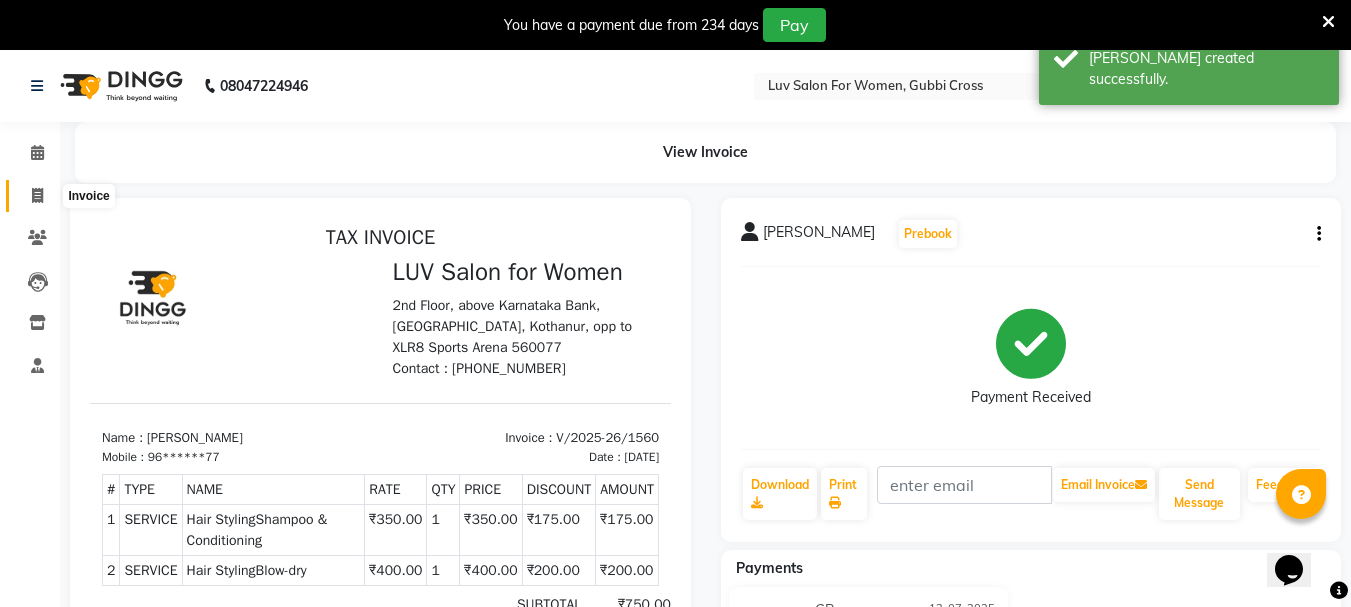 click 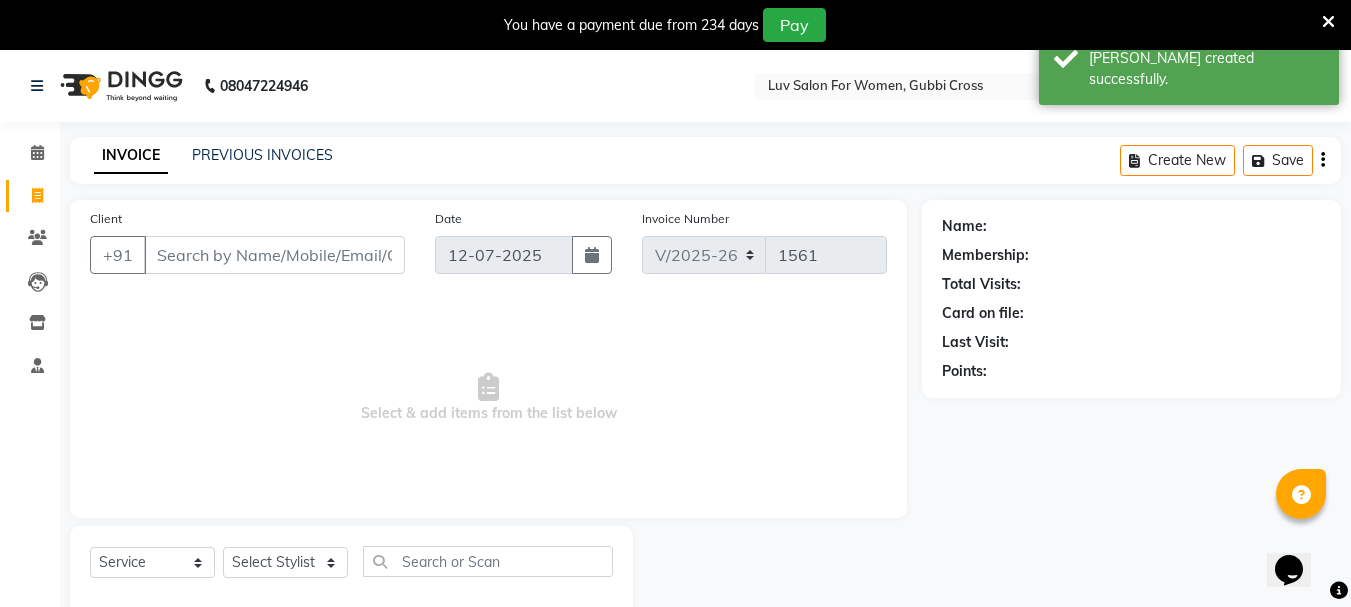 scroll, scrollTop: 50, scrollLeft: 0, axis: vertical 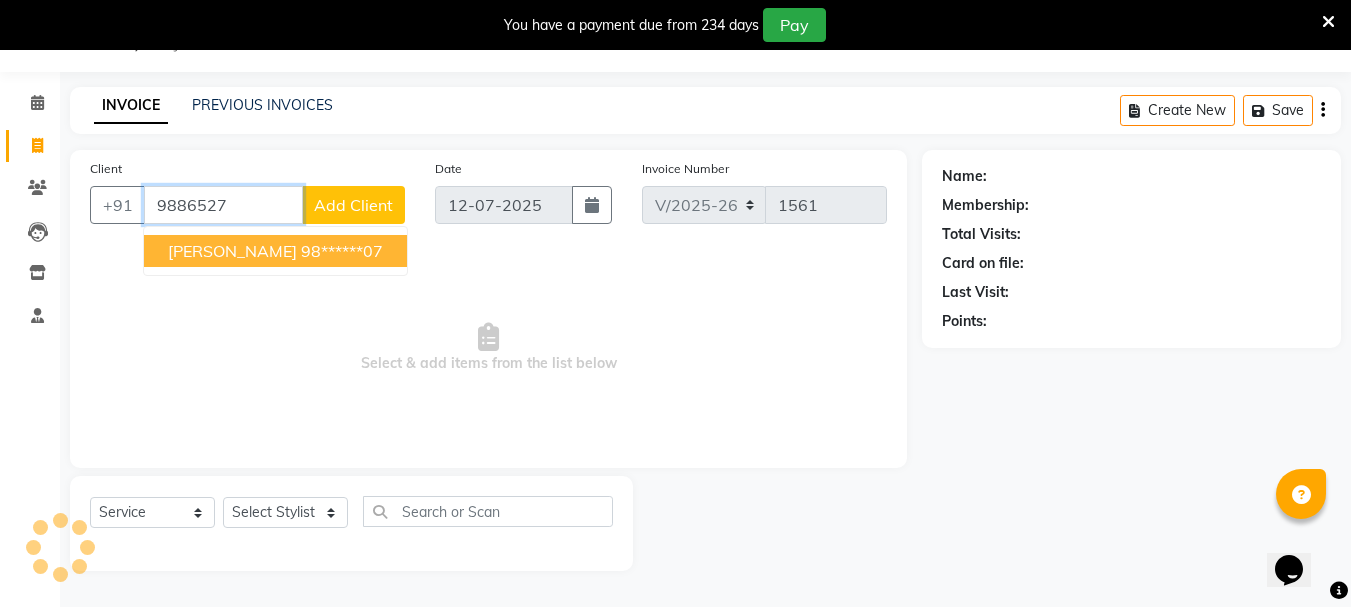 click on "[PERSON_NAME]  98******07" at bounding box center (275, 251) 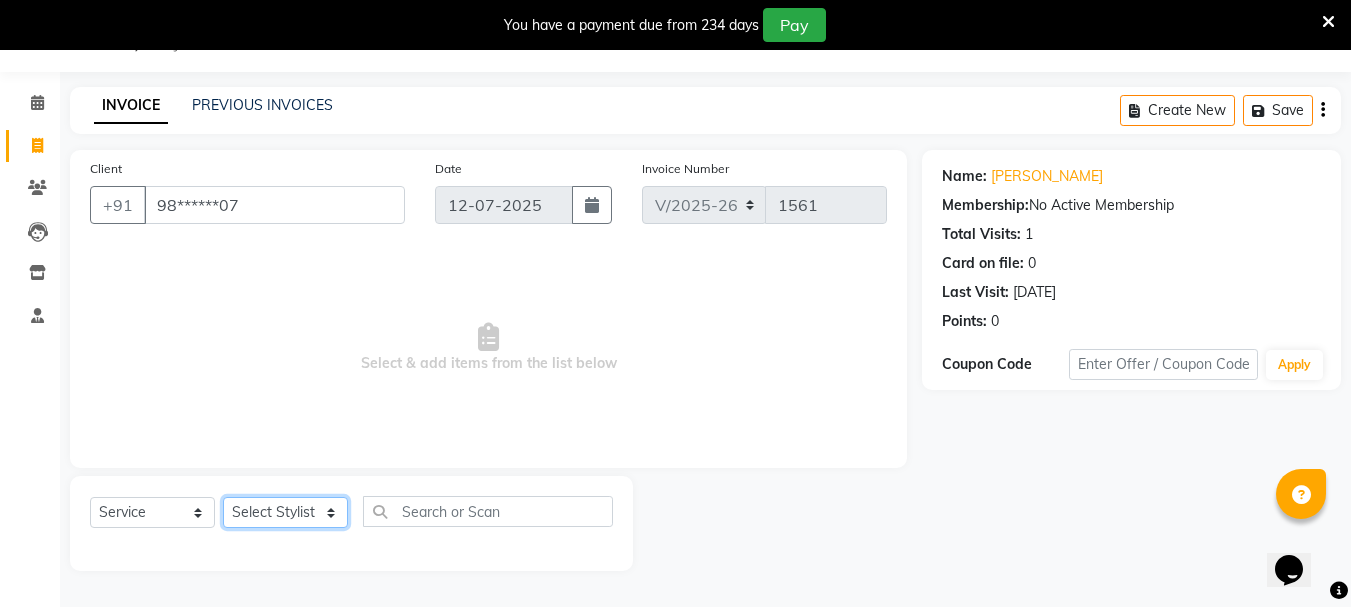 click on "Select Stylist Bhavani Buati [PERSON_NAME] Hriatpuii [PERSON_NAME] [PERSON_NAME] Salon Manager [PERSON_NAME] [PERSON_NAME] Ncy [PERSON_NAME]" 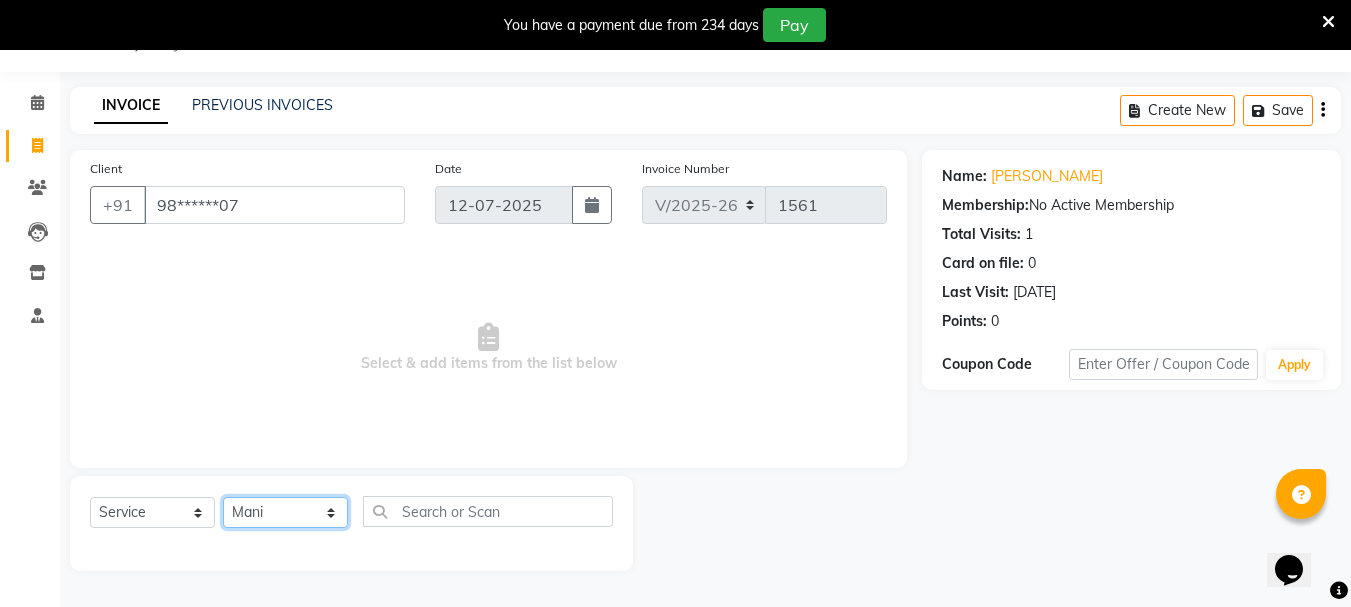 click on "Select Stylist Bhavani Buati [PERSON_NAME] Hriatpuii [PERSON_NAME] [PERSON_NAME] Salon Manager [PERSON_NAME] [PERSON_NAME] Ncy [PERSON_NAME]" 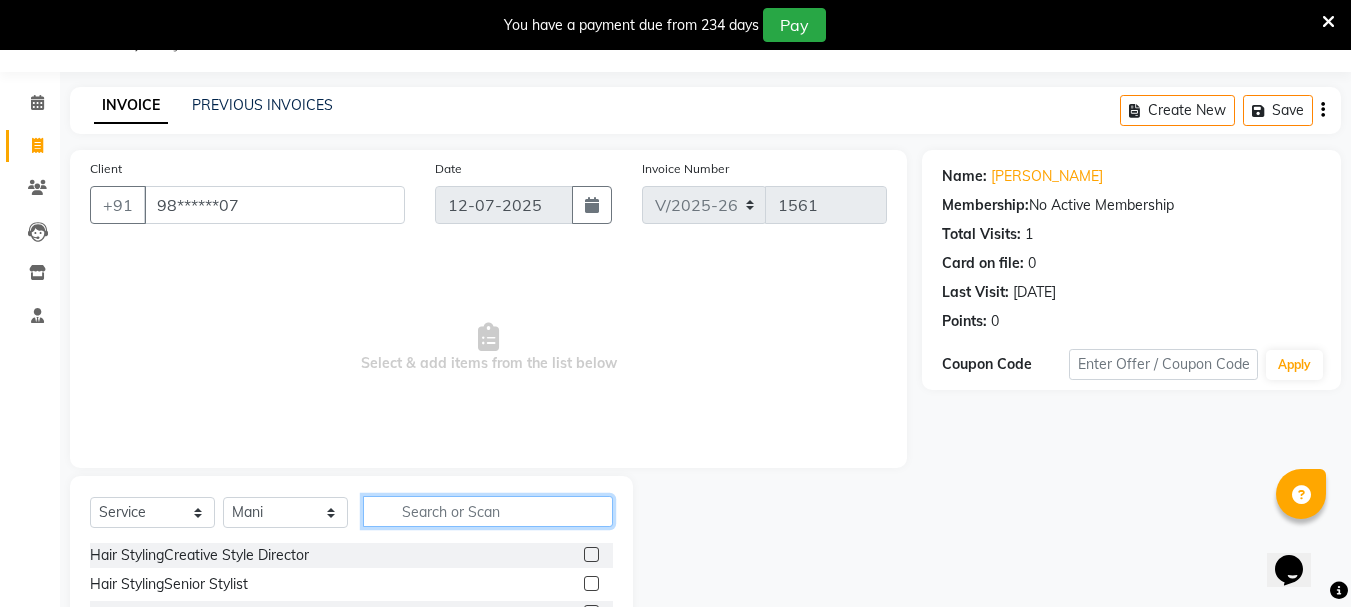 click 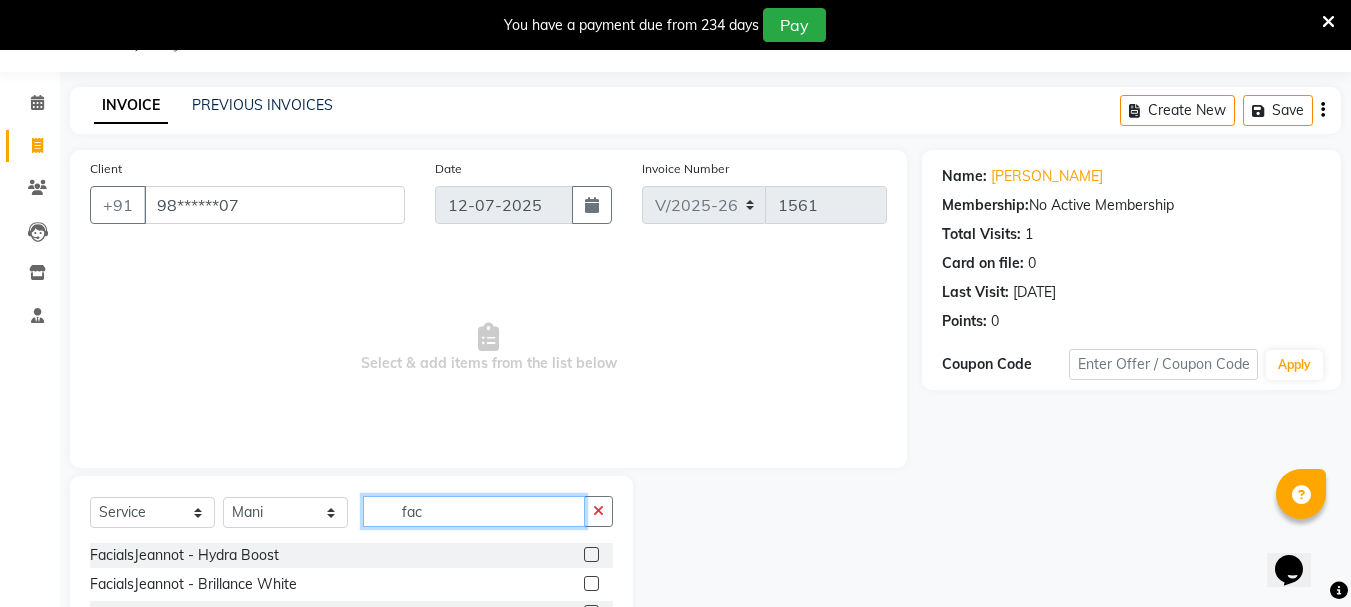 scroll, scrollTop: 244, scrollLeft: 0, axis: vertical 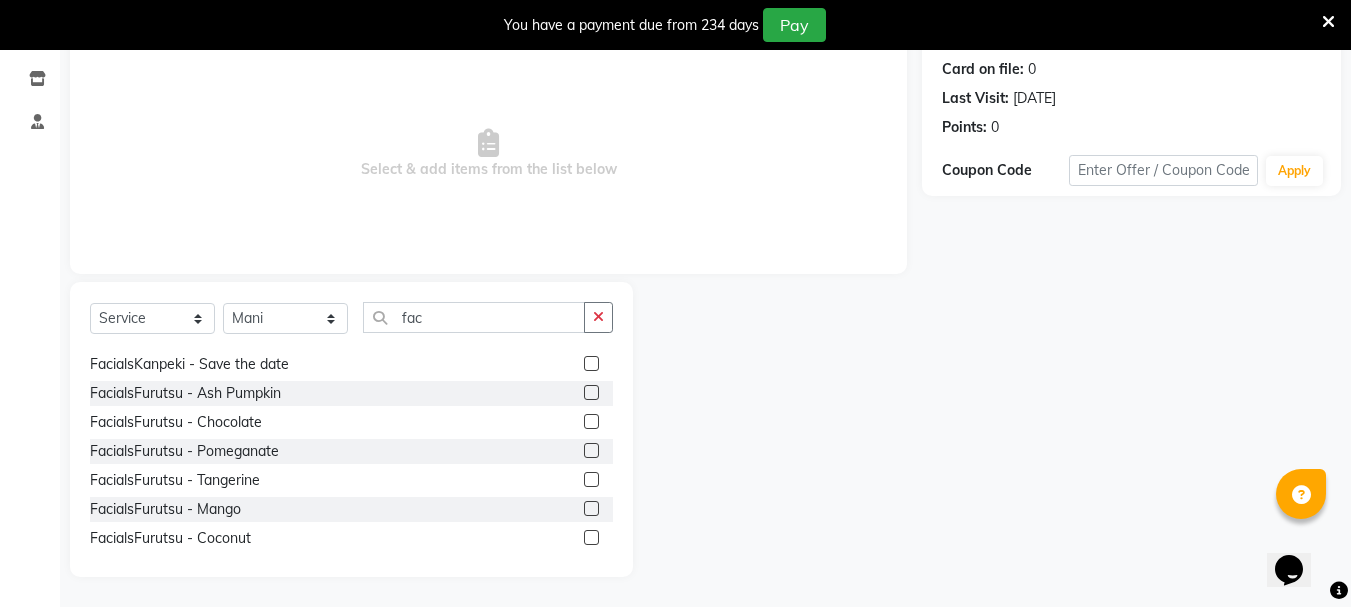 click 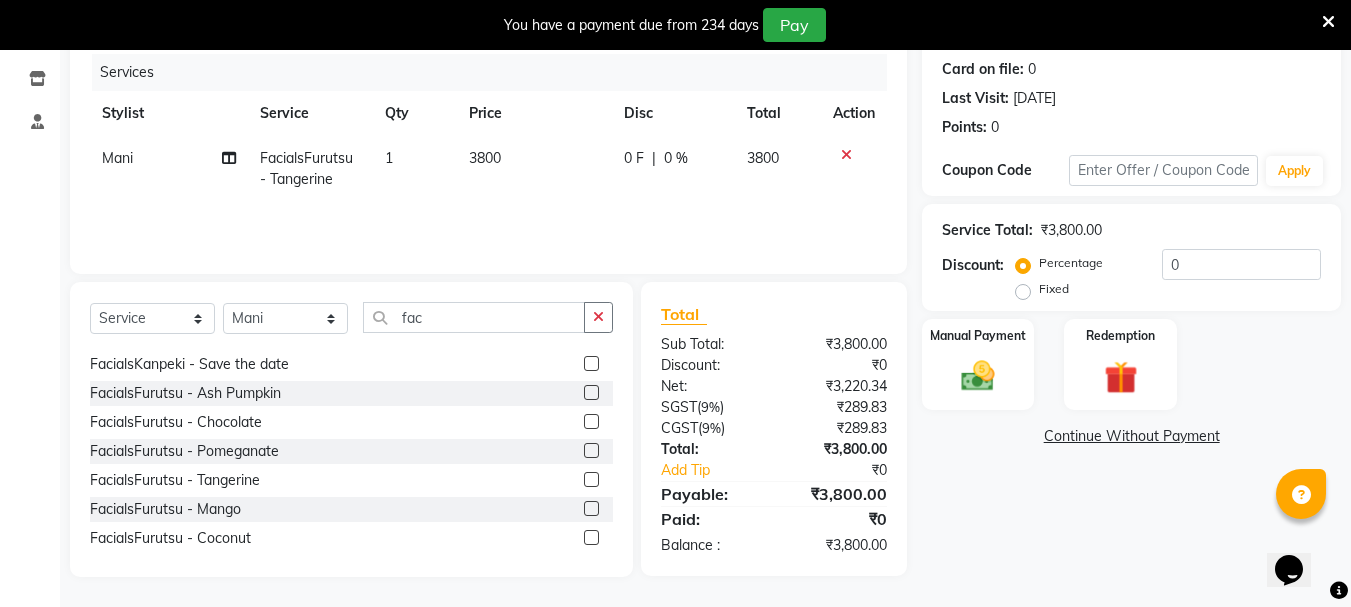 click on "Select  Service  Product  Membership  Package Voucher Prepaid Gift Card  Select Stylist Bhavani Buati Deepa [PERSON_NAME] Hriatpuii [PERSON_NAME] [PERSON_NAME] Salon Manager [PERSON_NAME] [PERSON_NAME] Ncy [PERSON_NAME] [PERSON_NAME] Zovi fac" 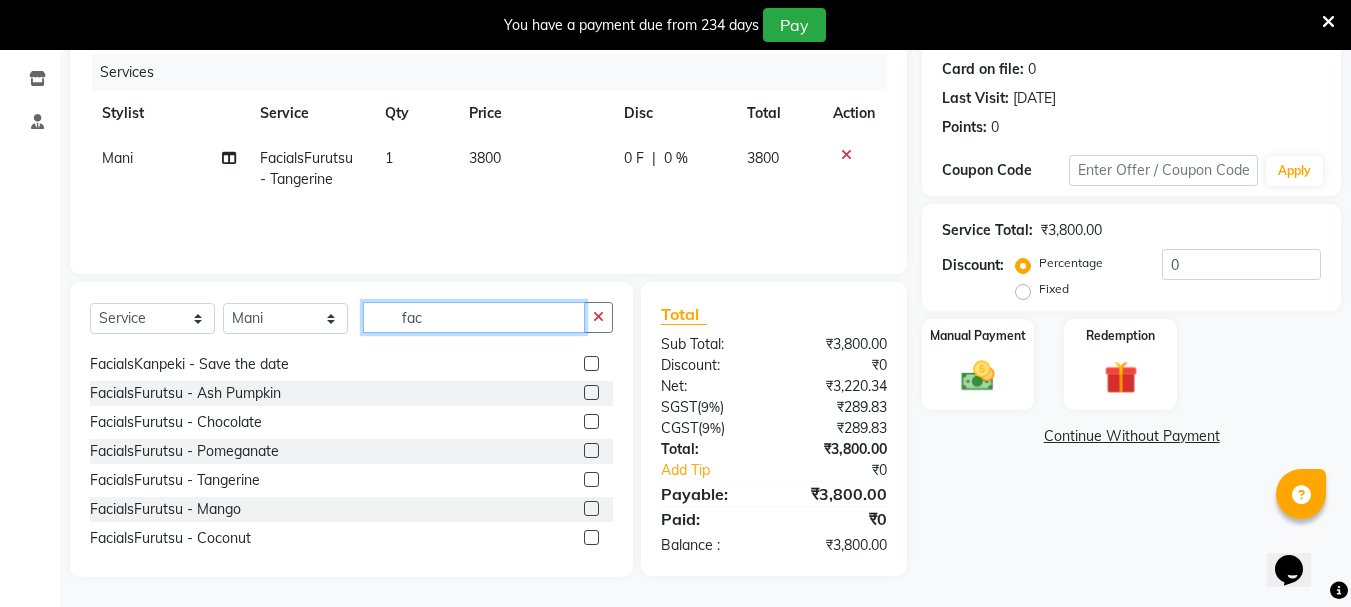 click on "fac" 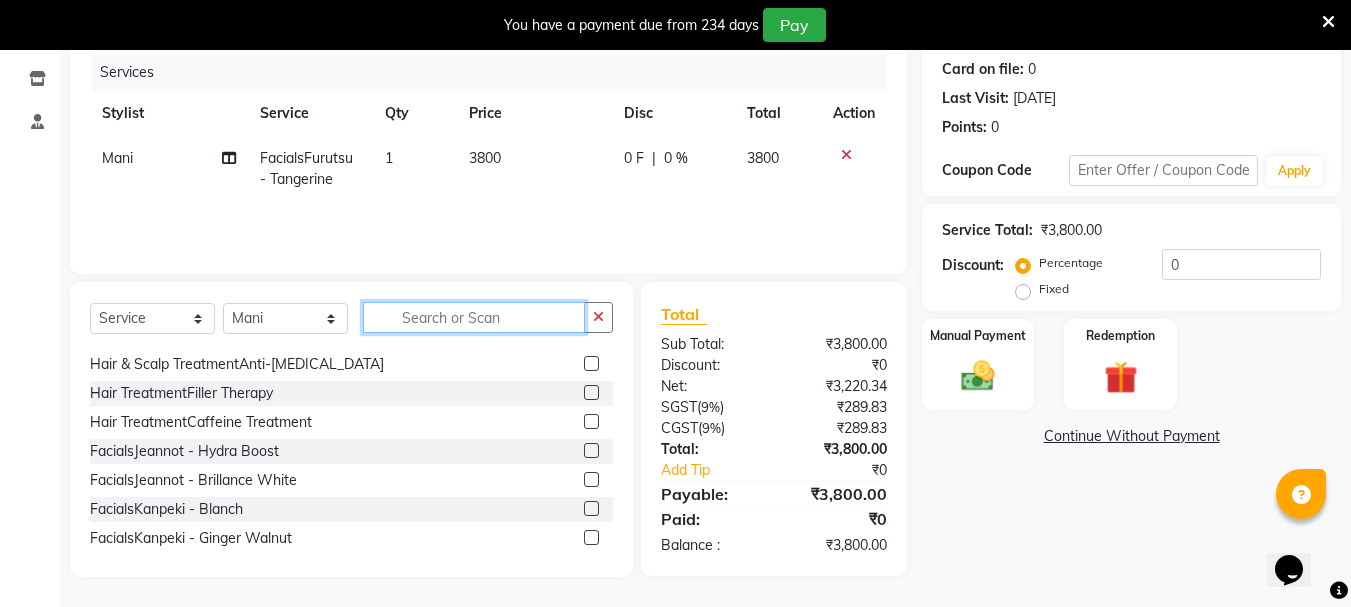 scroll, scrollTop: 490, scrollLeft: 0, axis: vertical 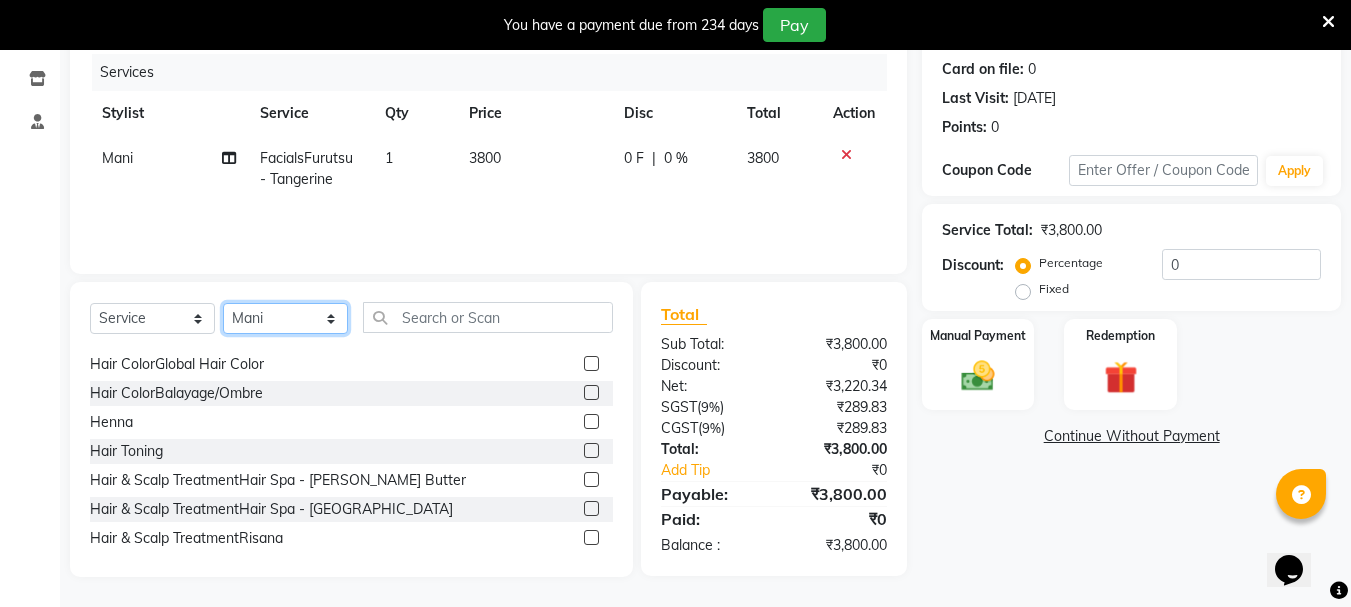 click on "Select Stylist Bhavani Buati [PERSON_NAME] Hriatpuii [PERSON_NAME] [PERSON_NAME] Salon Manager [PERSON_NAME] [PERSON_NAME] Ncy [PERSON_NAME]" 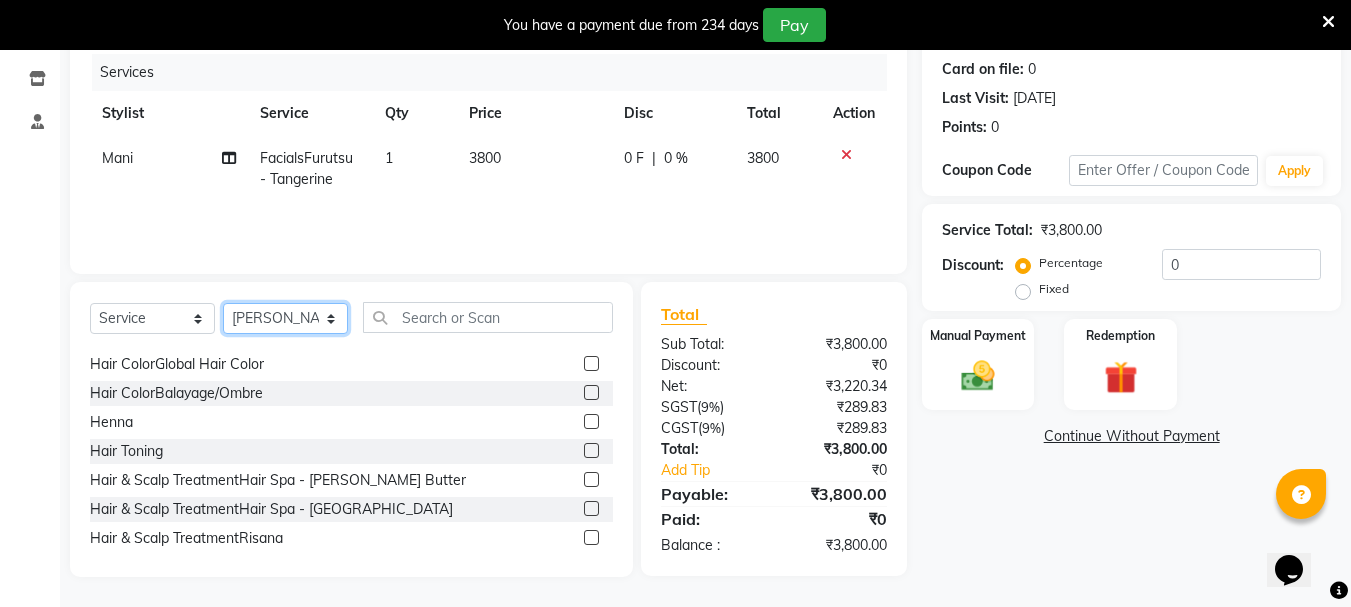 click on "Select Stylist Bhavani Buati [PERSON_NAME] Hriatpuii [PERSON_NAME] [PERSON_NAME] Salon Manager [PERSON_NAME] [PERSON_NAME] Ncy [PERSON_NAME]" 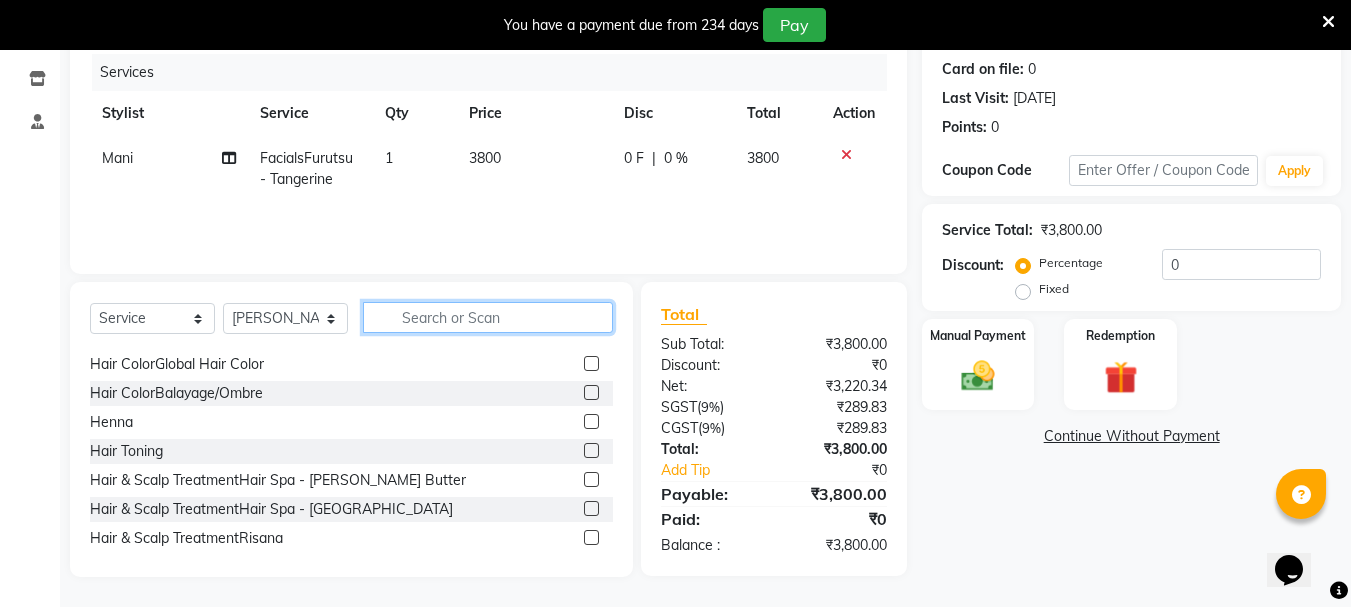 click 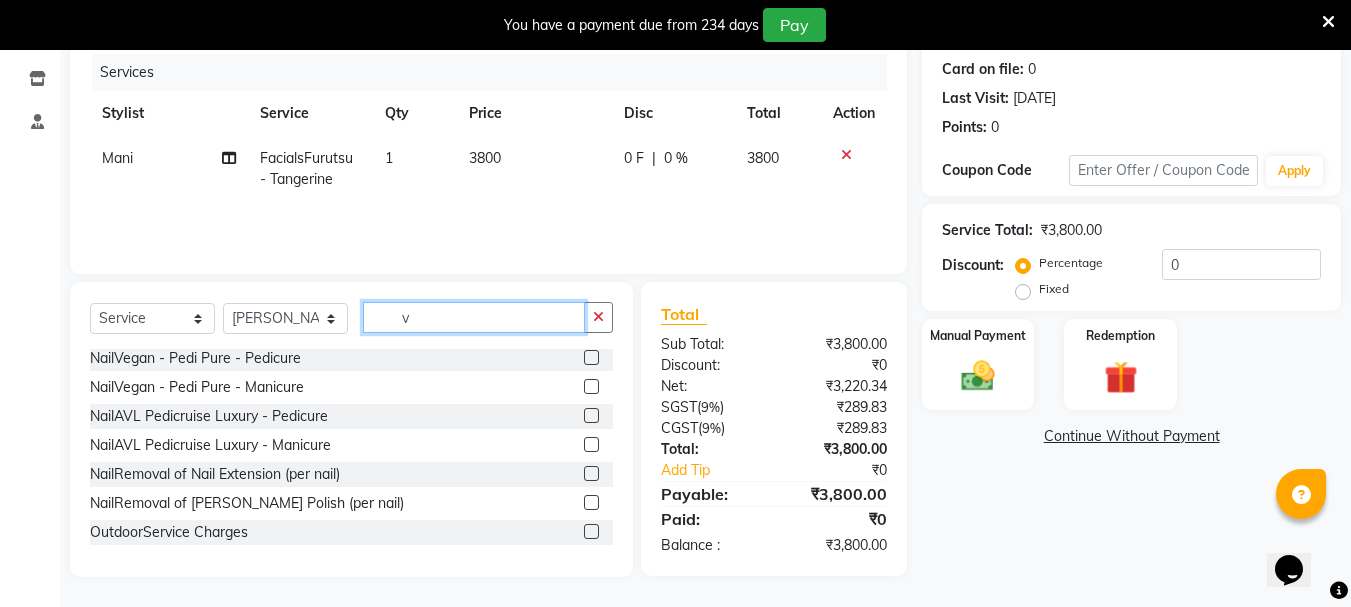 scroll, scrollTop: 177, scrollLeft: 0, axis: vertical 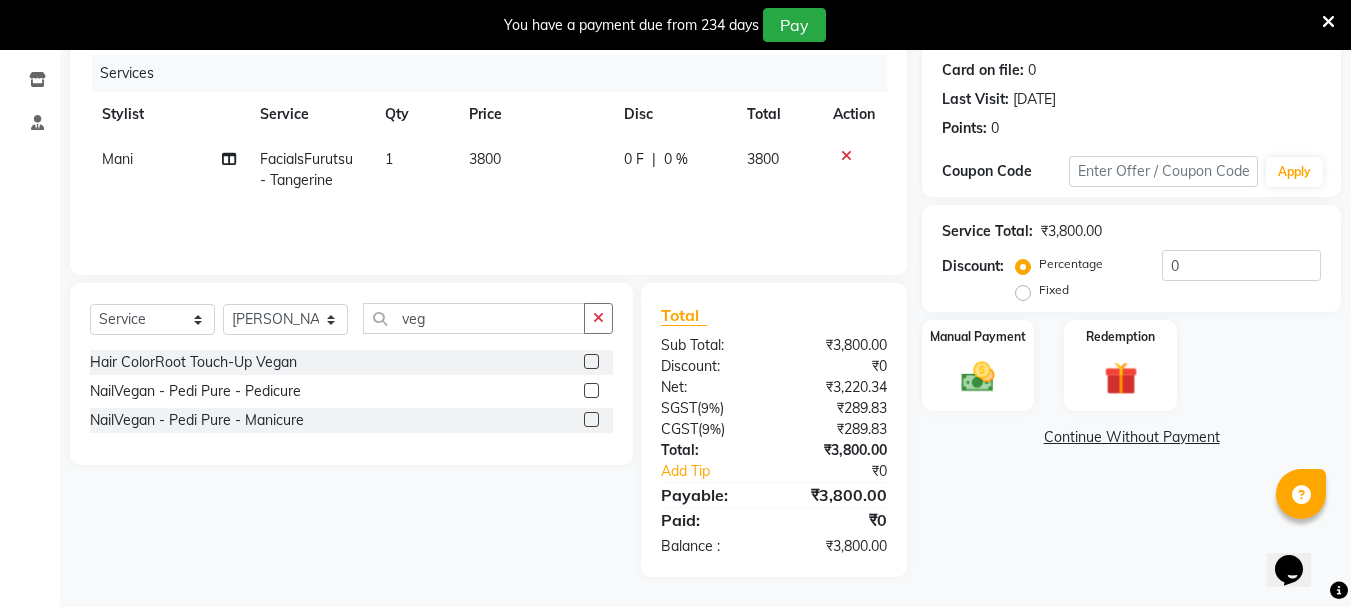 click 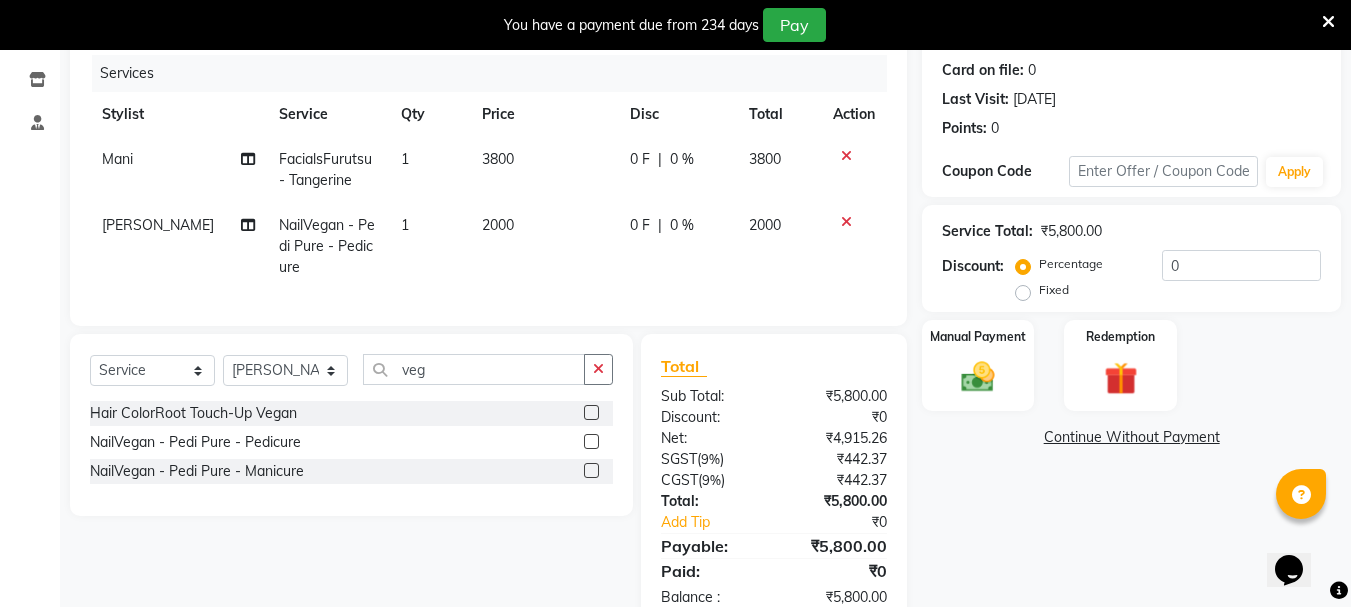 click on "0 F | 0 %" 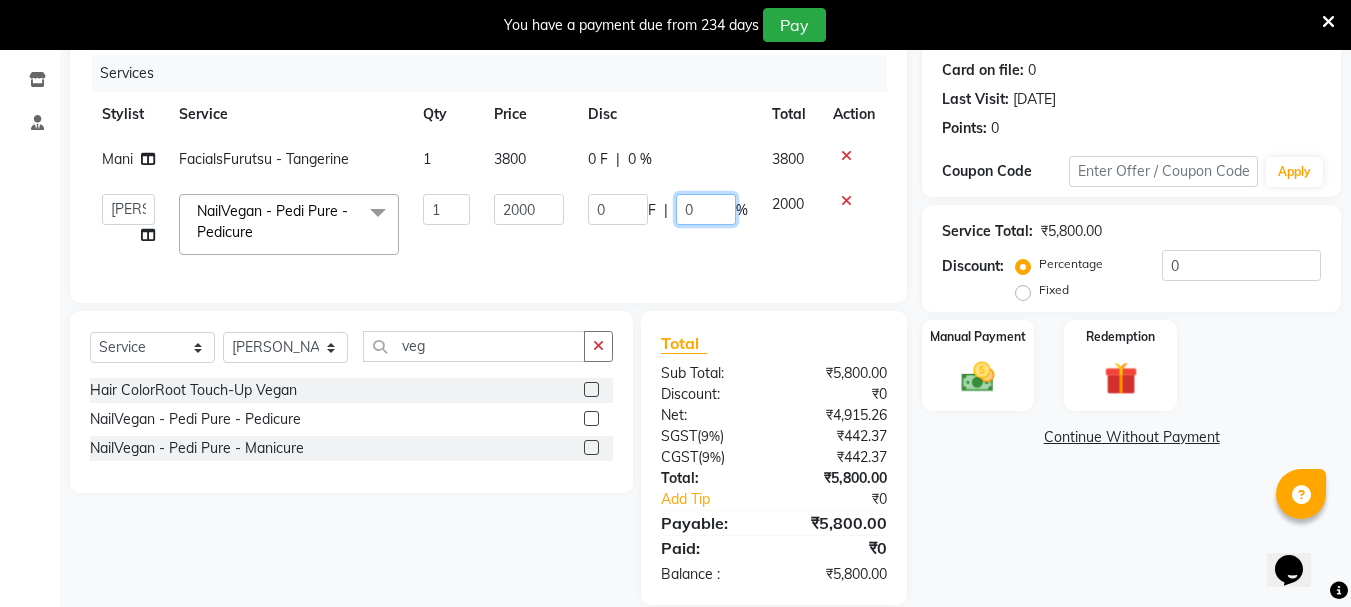 click on "0" 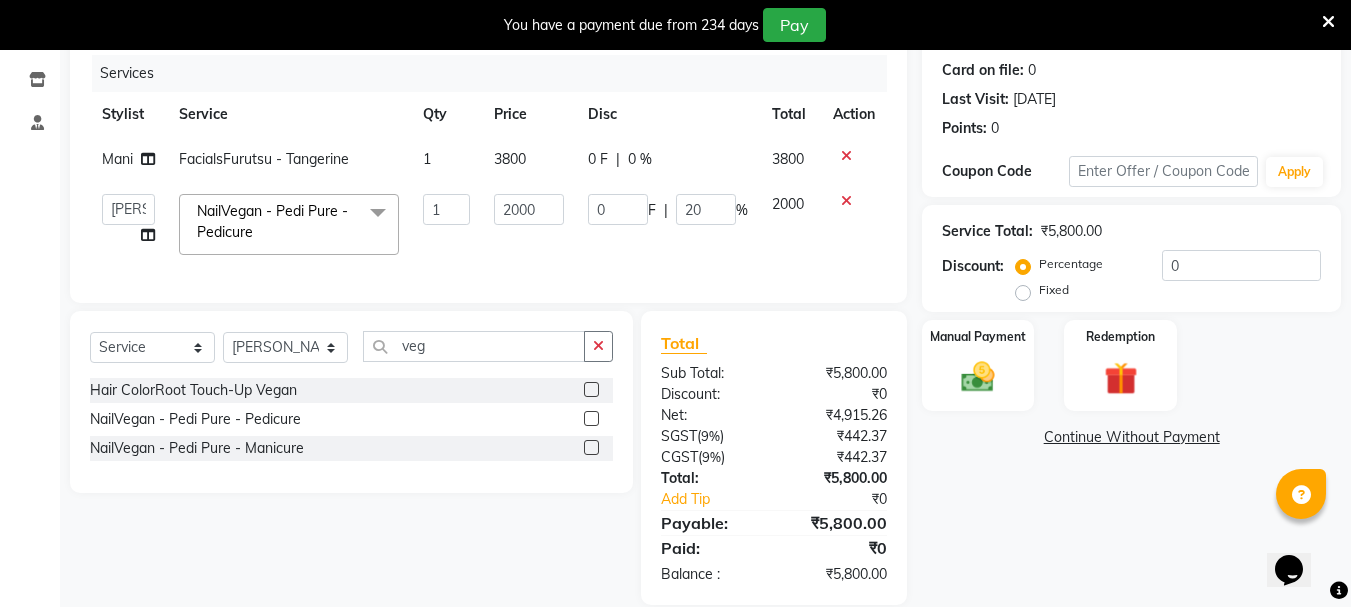 click on "Mani FacialsFurutsu - Tangerine 1 3800 0 F | 0 % 3800" 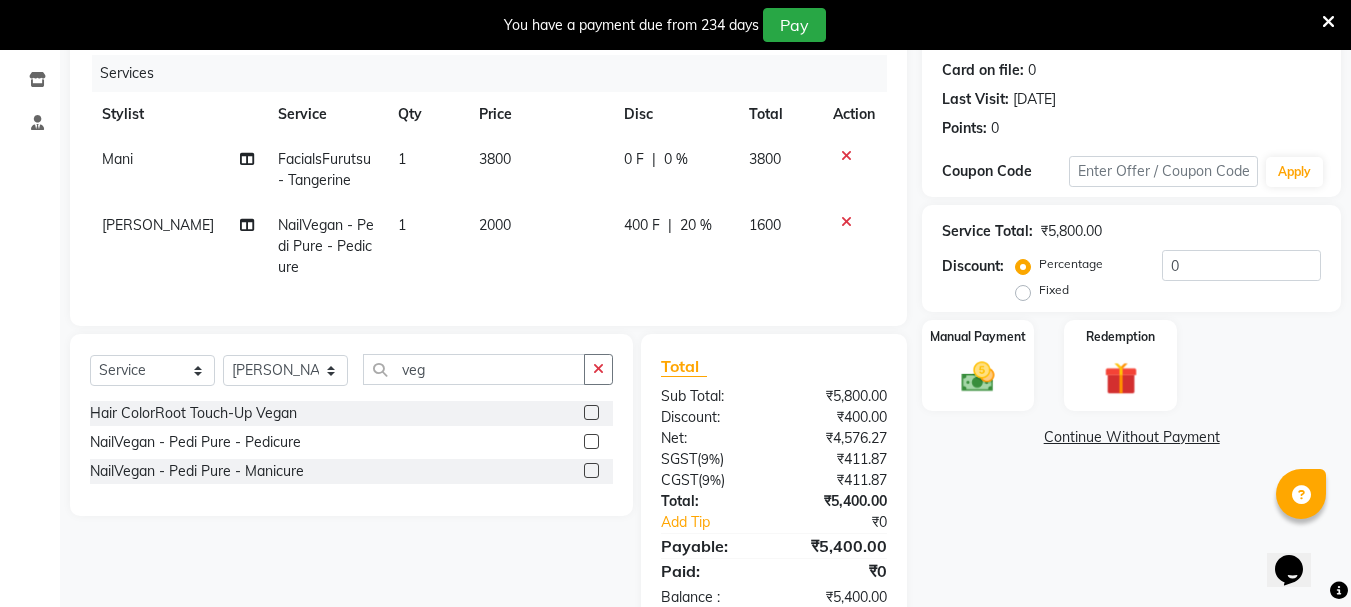 click on "0 F | 0 %" 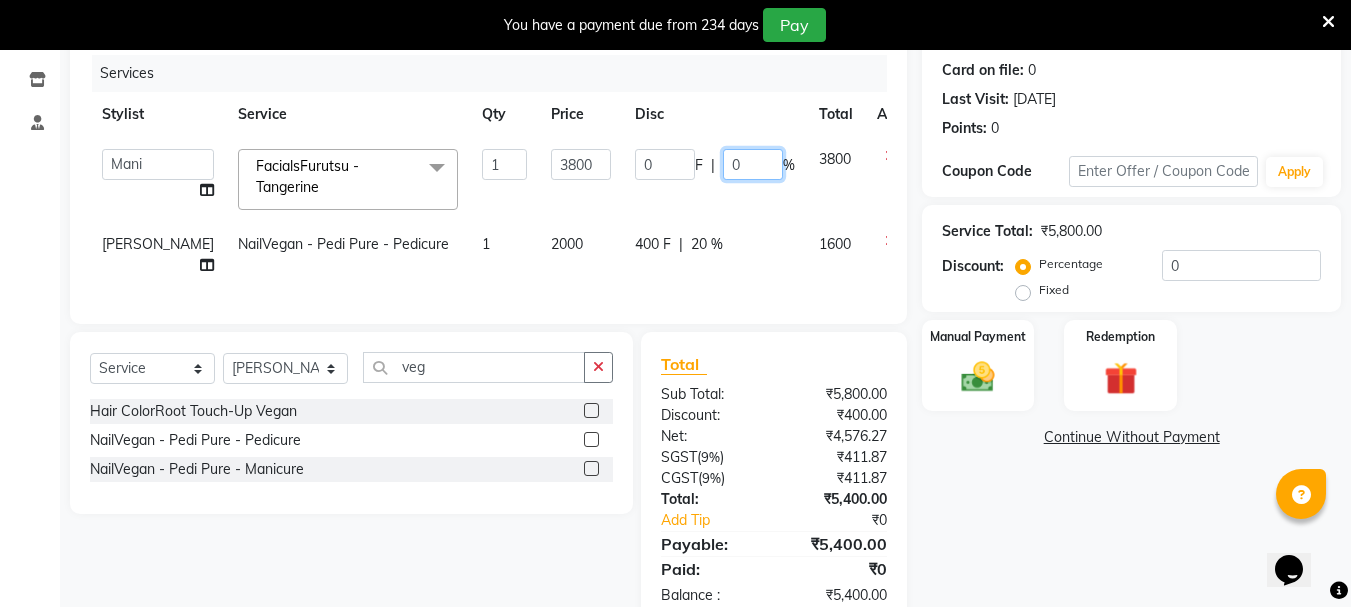 click on "0" 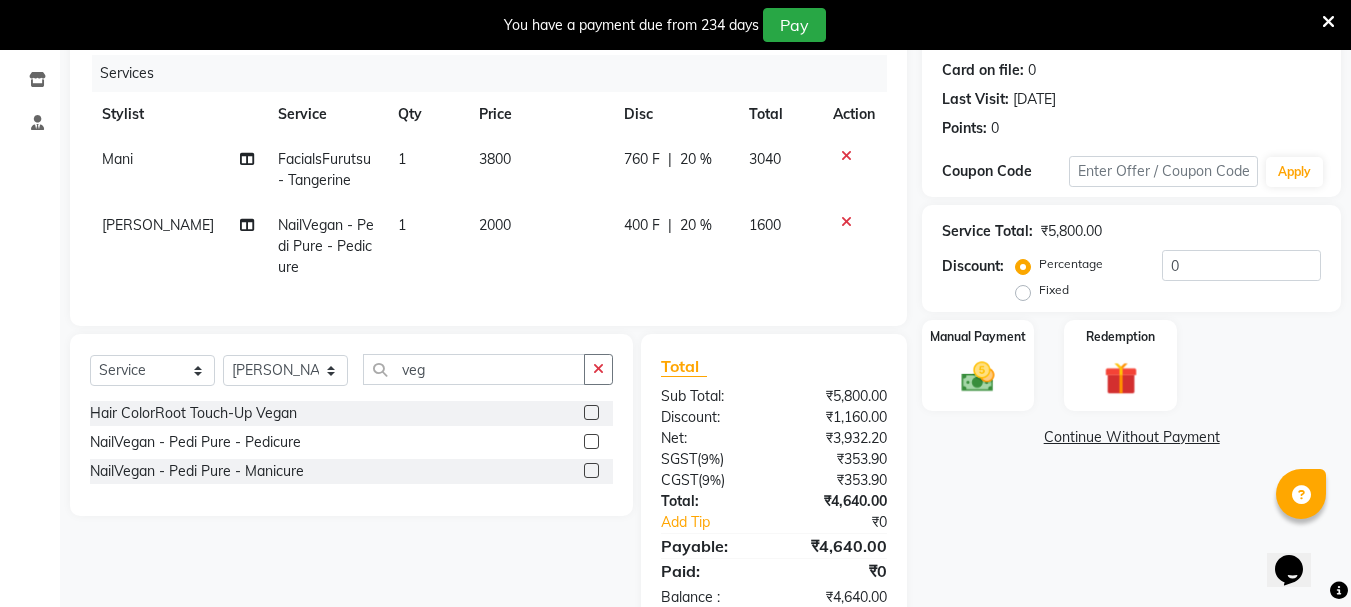 click on "400 F | 20 %" 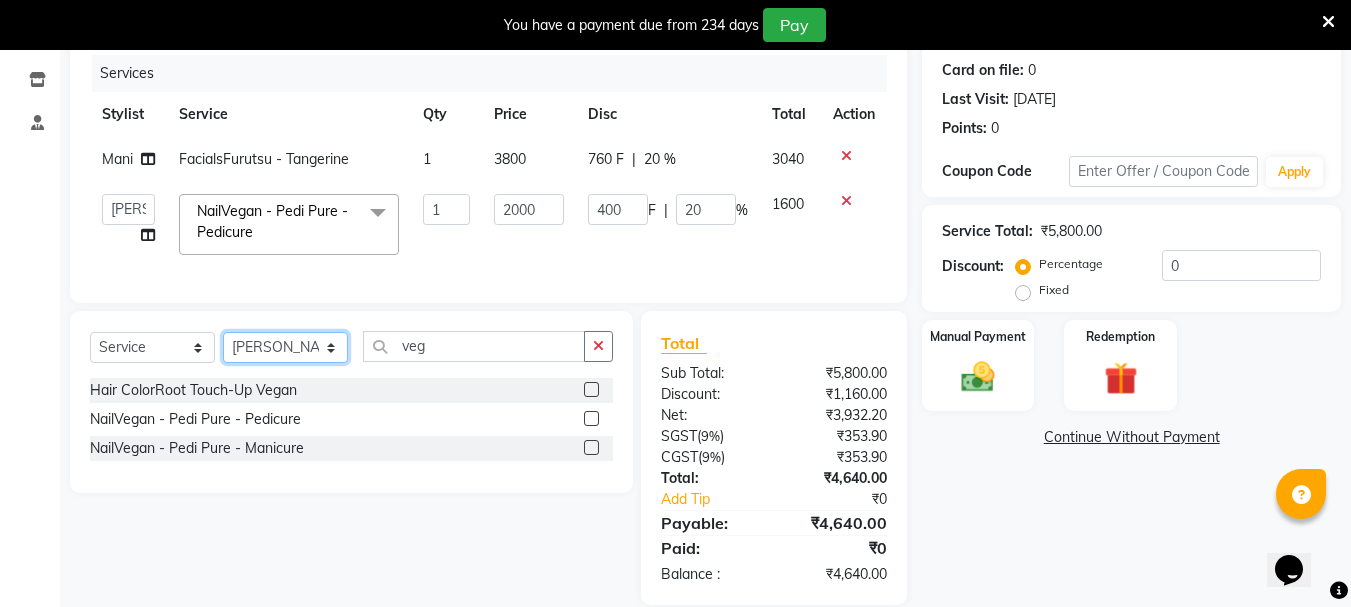 click on "Select Stylist Bhavani Buati [PERSON_NAME] Hriatpuii [PERSON_NAME] [PERSON_NAME] Salon Manager [PERSON_NAME] [PERSON_NAME] Ncy [PERSON_NAME]" 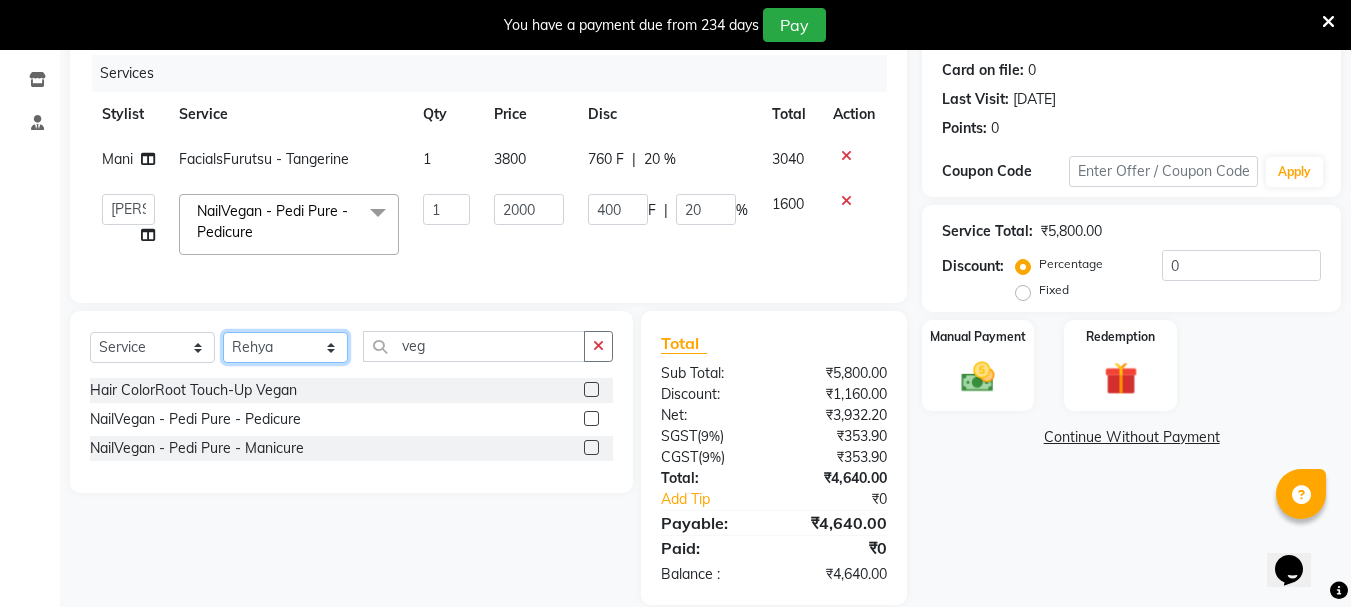 click on "Select Stylist Bhavani Buati [PERSON_NAME] Hriatpuii [PERSON_NAME] [PERSON_NAME] Salon Manager [PERSON_NAME] [PERSON_NAME] Ncy [PERSON_NAME]" 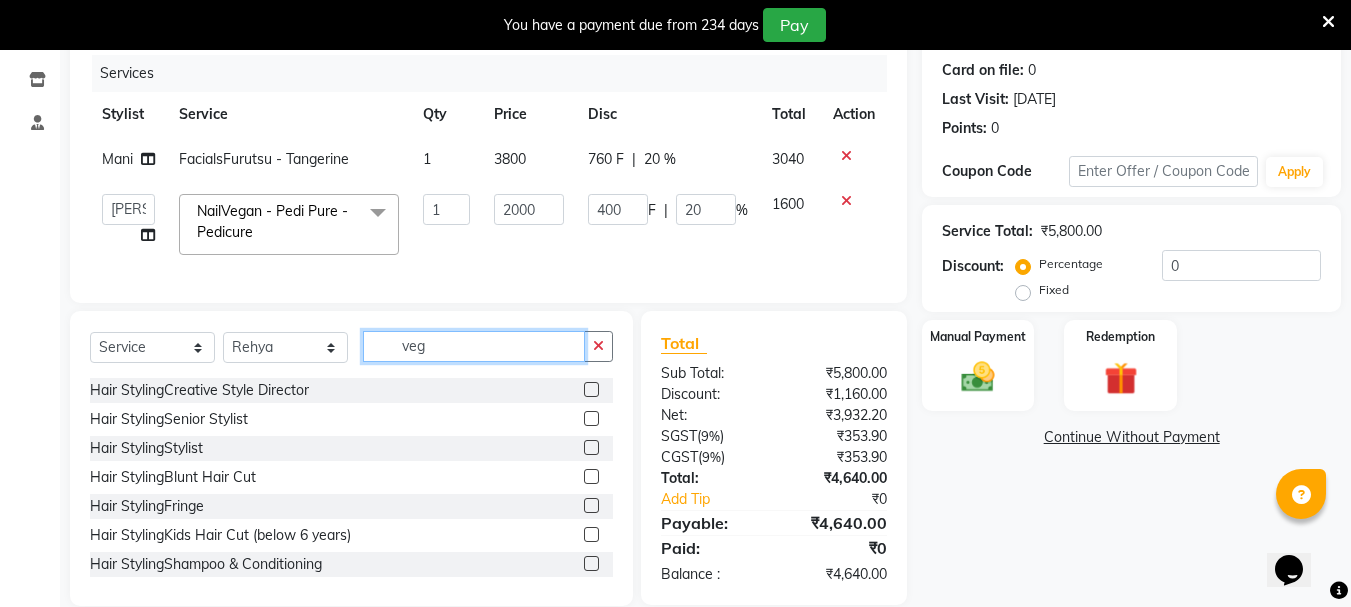 click on "veg" 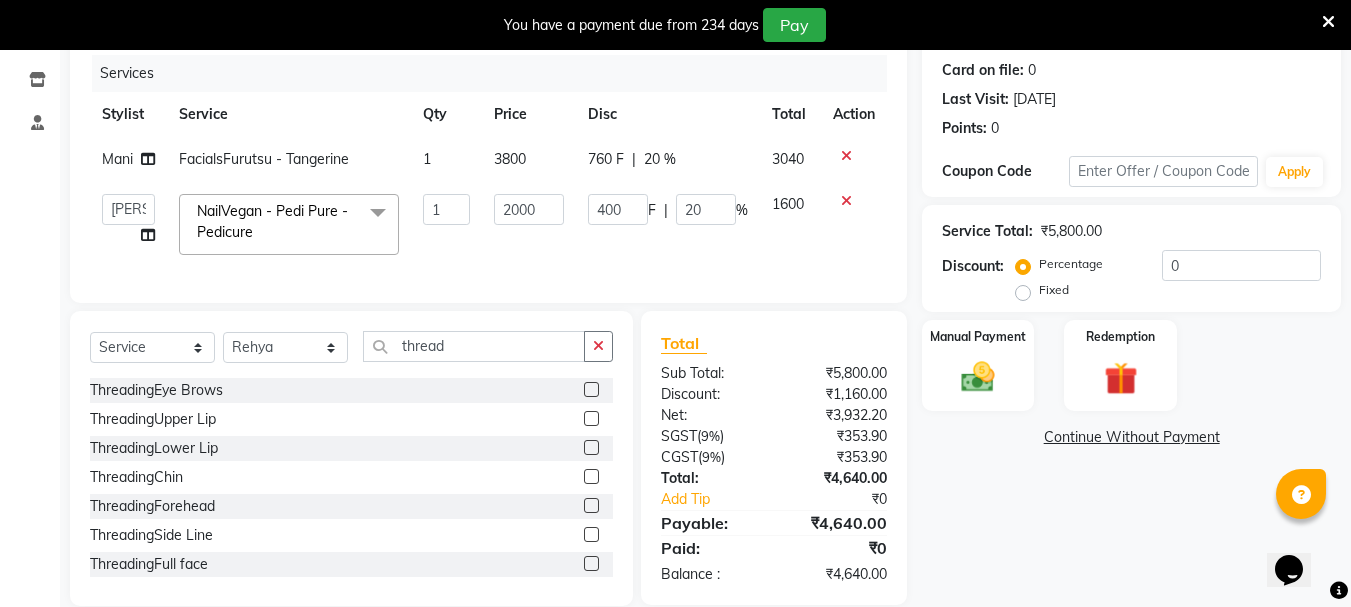 click 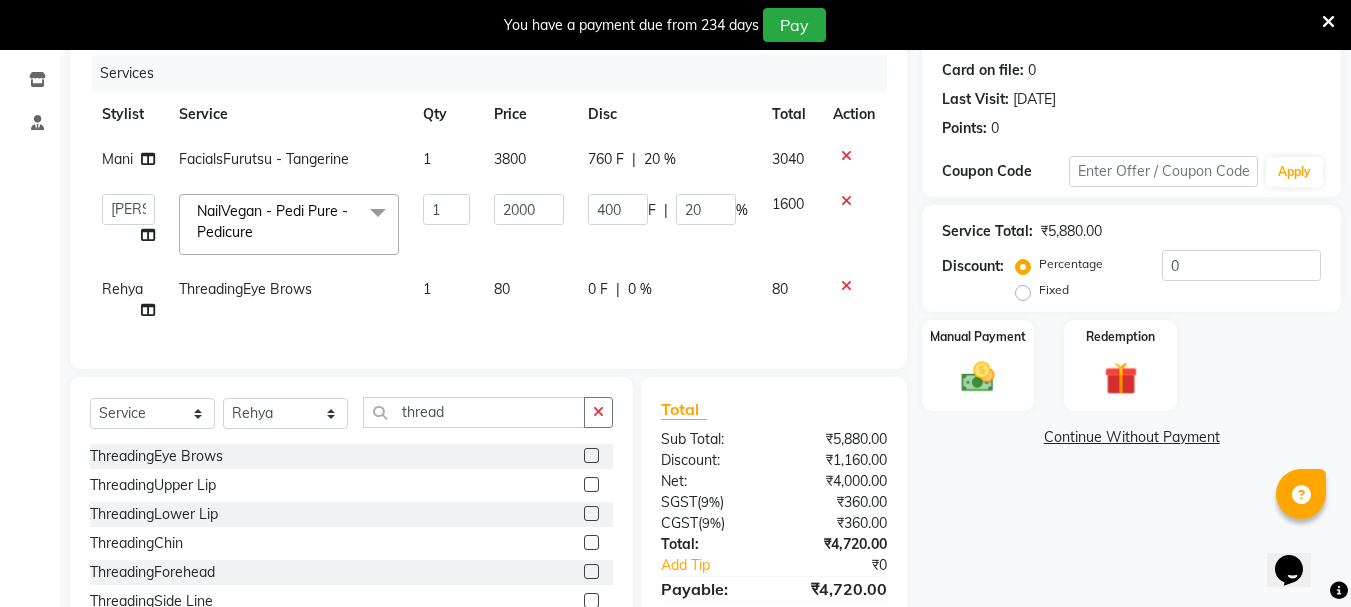 click 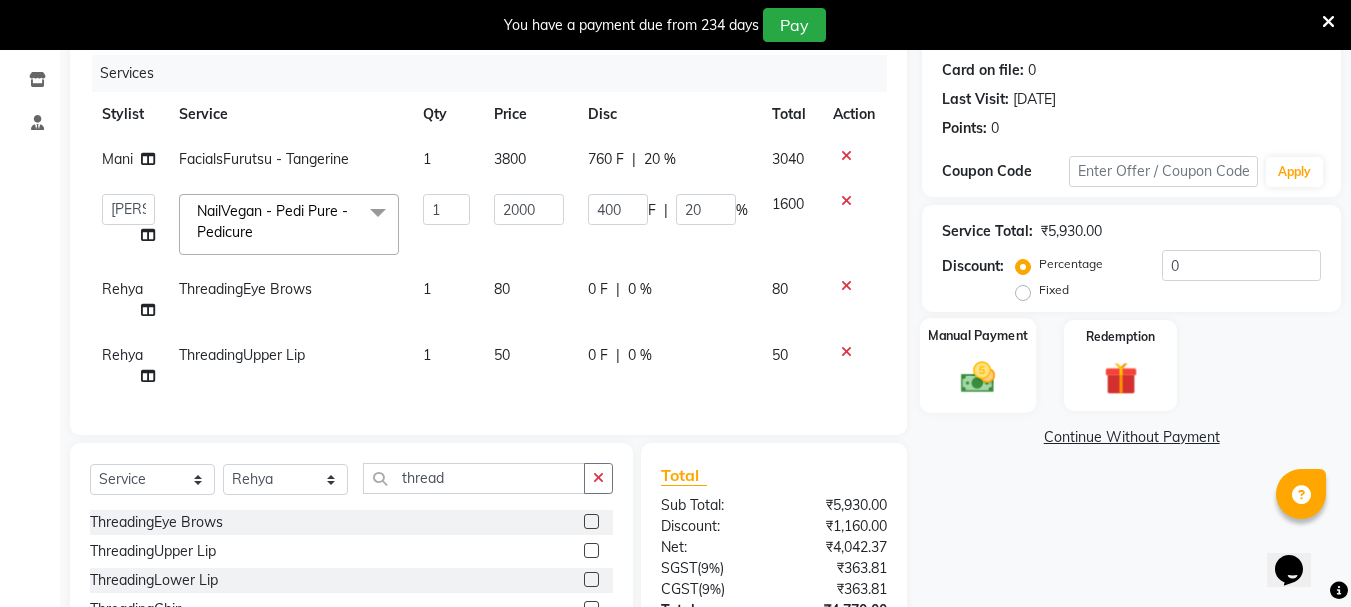 click 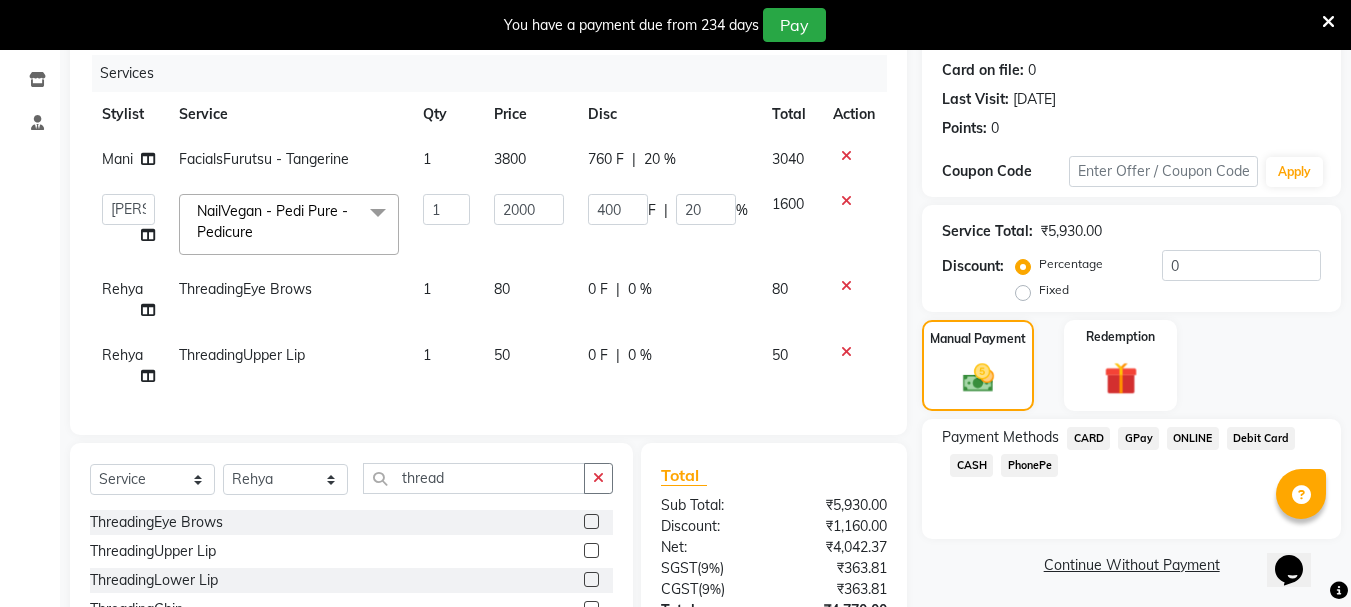 click on "CARD" 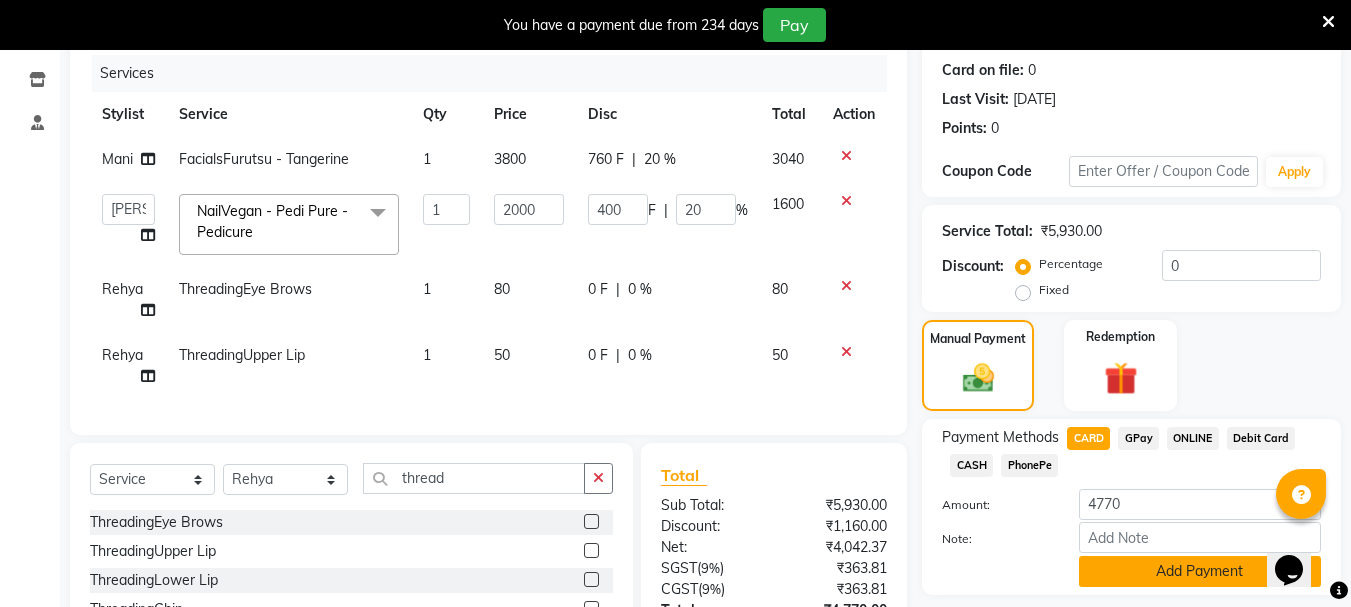 click on "Add Payment" 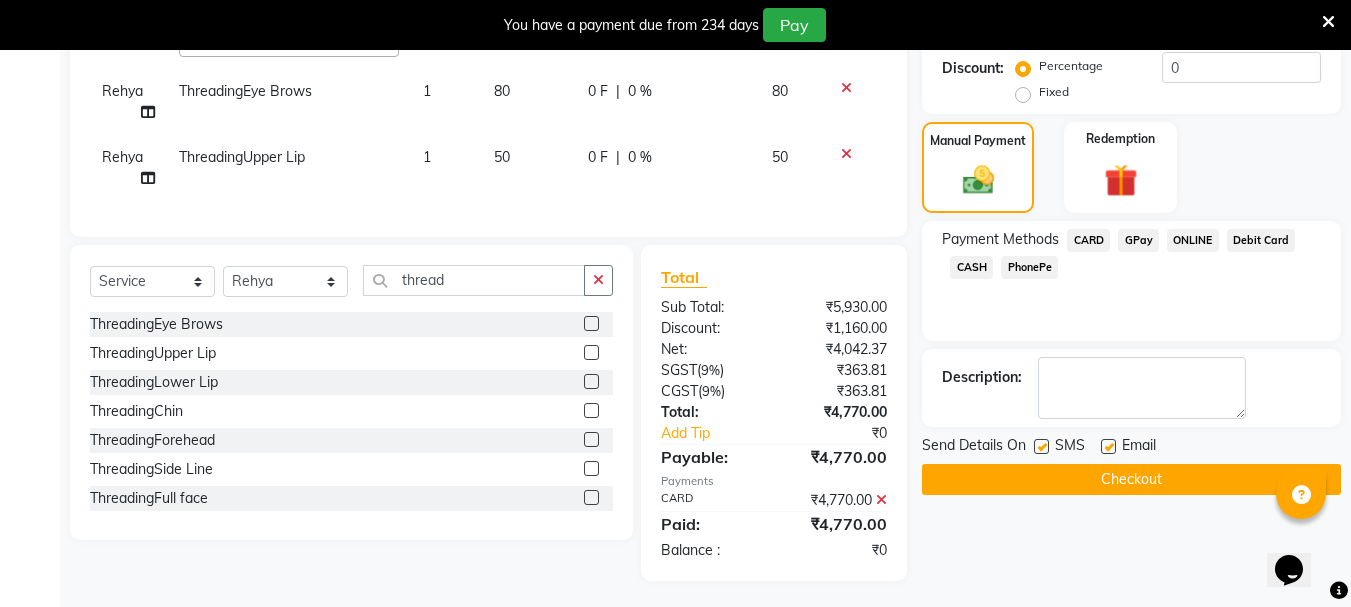 scroll, scrollTop: 460, scrollLeft: 0, axis: vertical 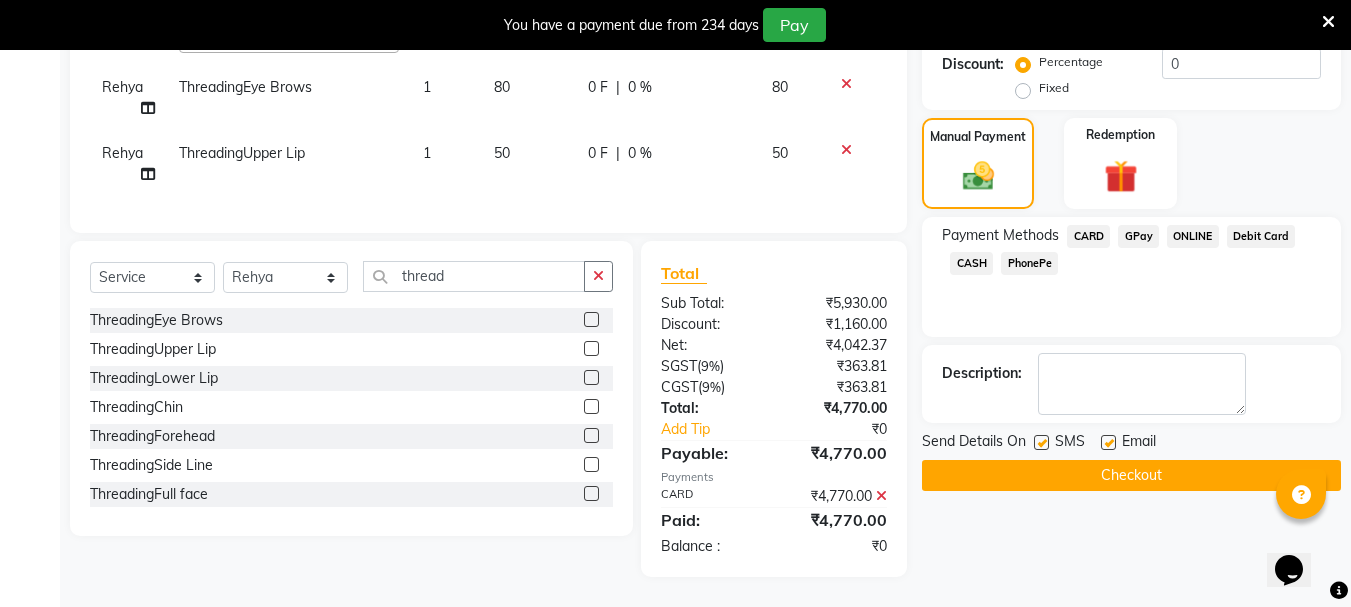 click on "Checkout" 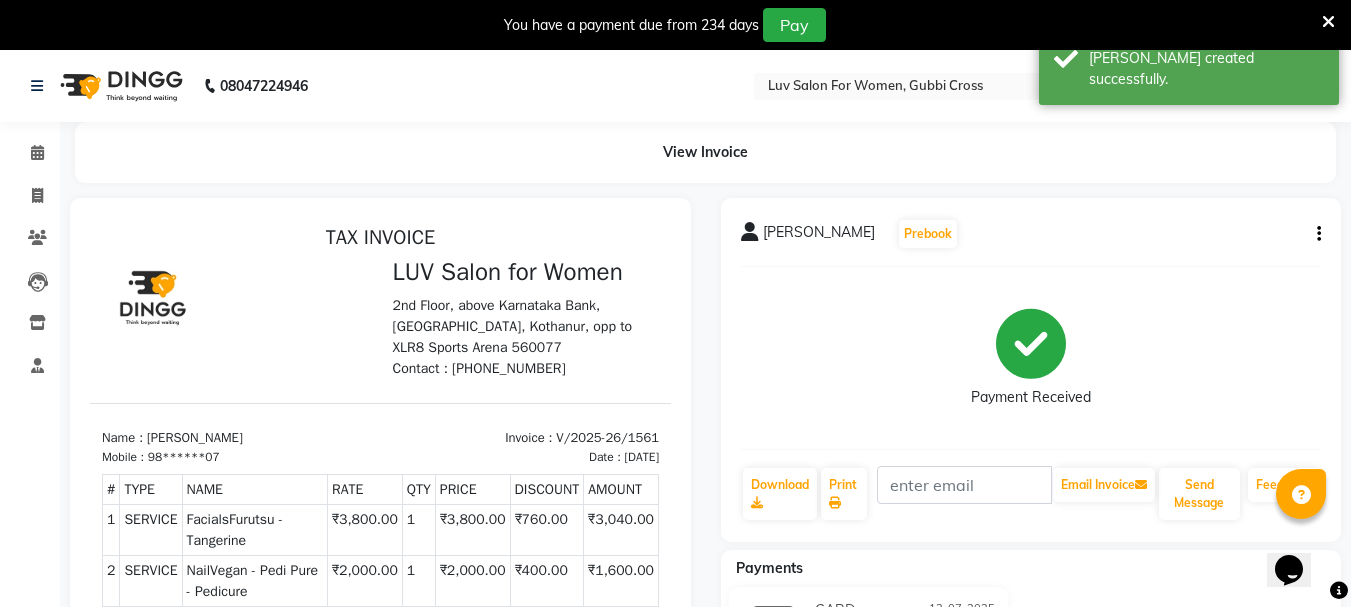 scroll, scrollTop: 0, scrollLeft: 0, axis: both 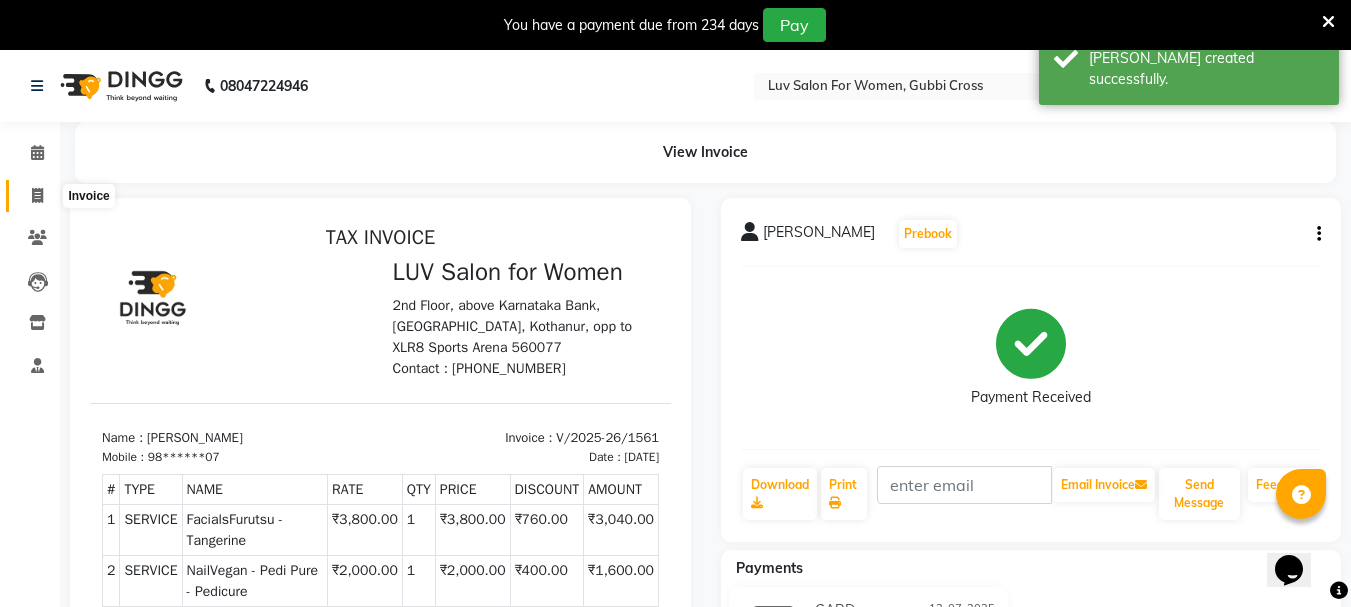 click 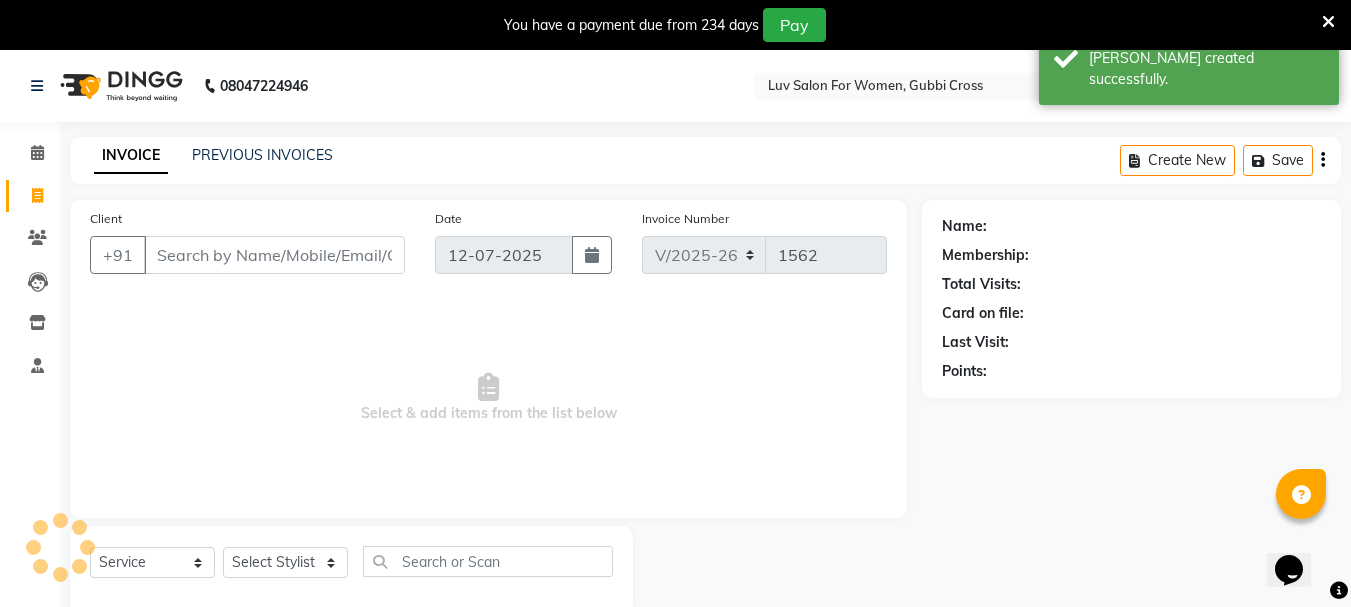 scroll, scrollTop: 50, scrollLeft: 0, axis: vertical 